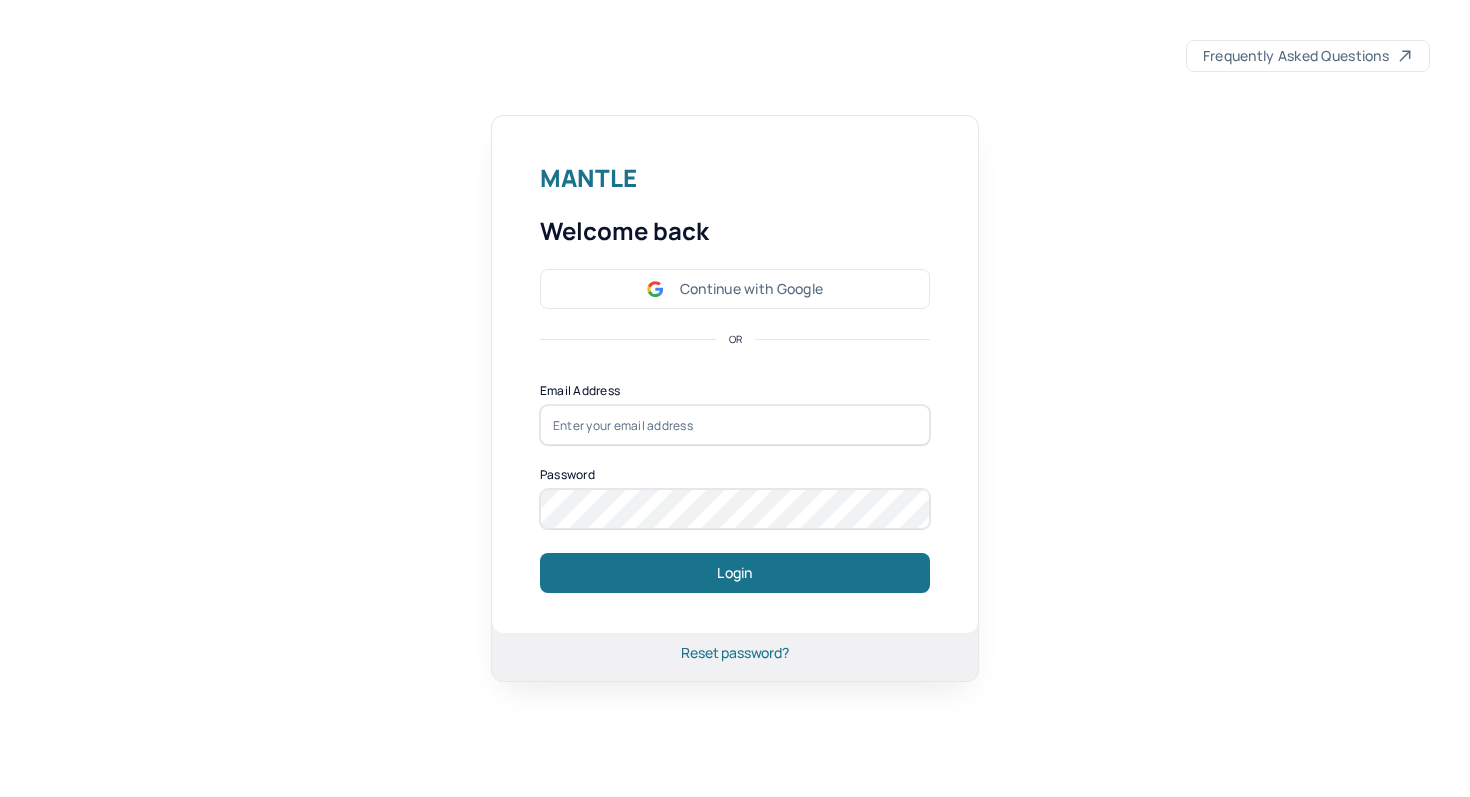 scroll, scrollTop: 0, scrollLeft: 0, axis: both 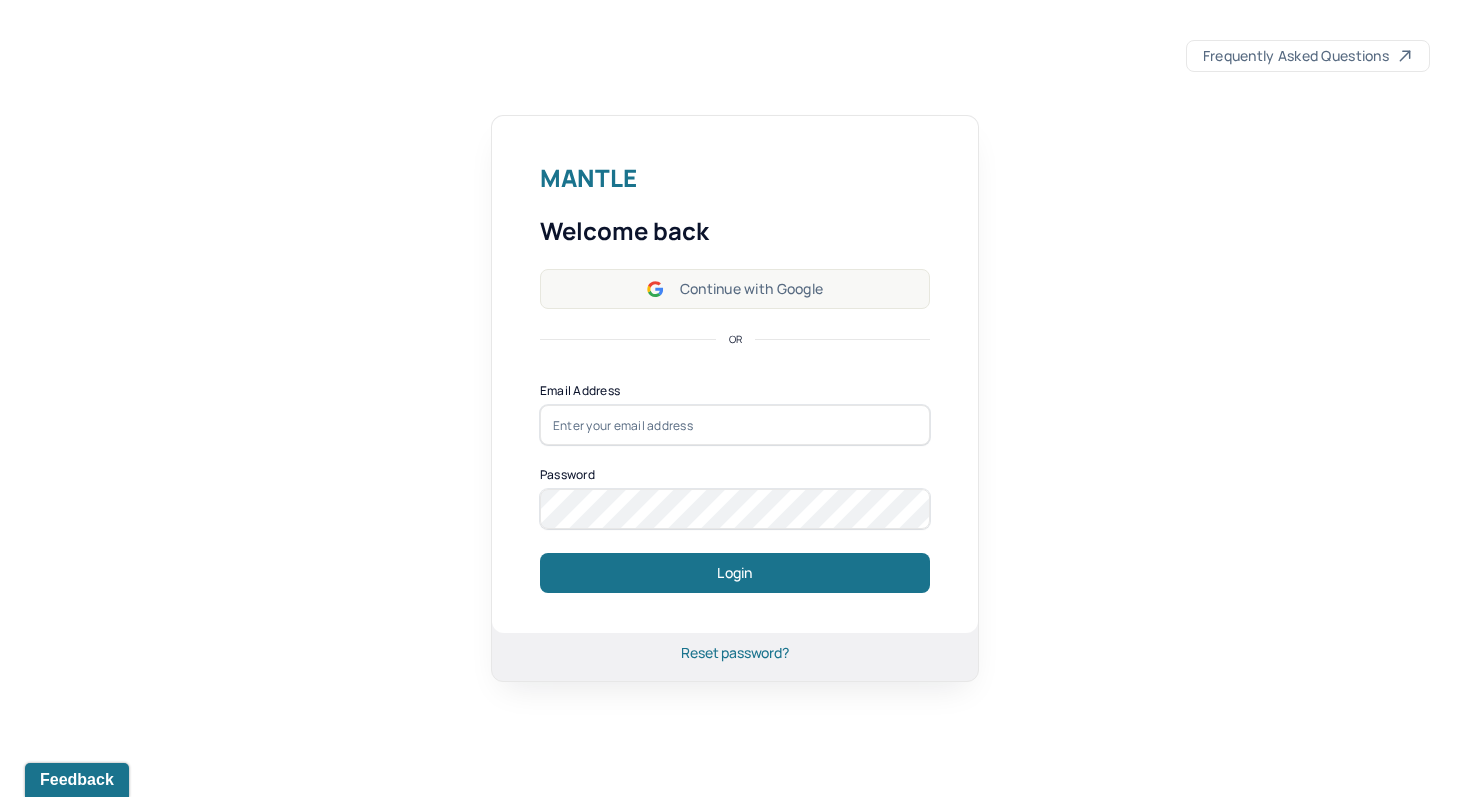 click on "Continue with Google" at bounding box center [735, 289] 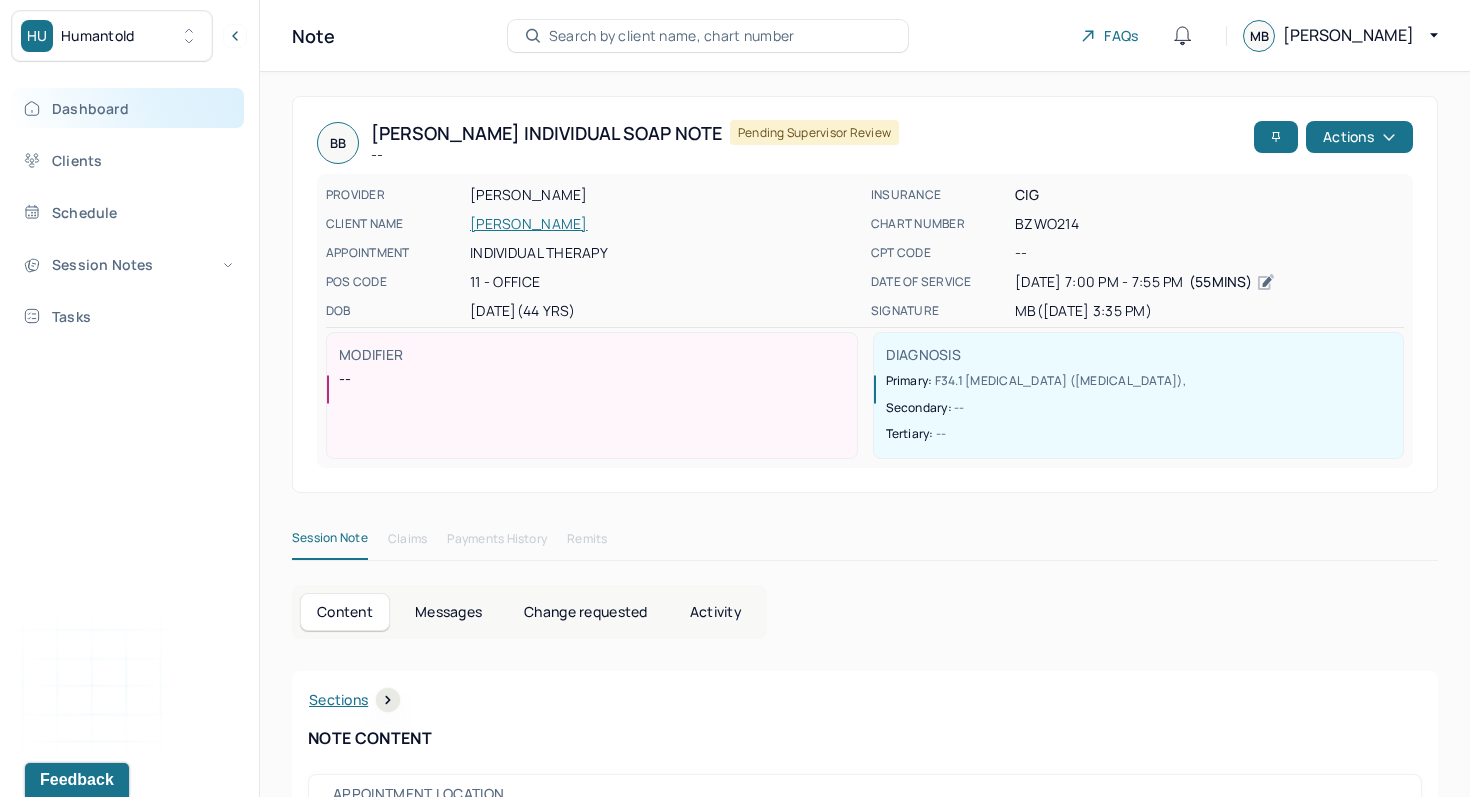 click on "Dashboard" at bounding box center [128, 108] 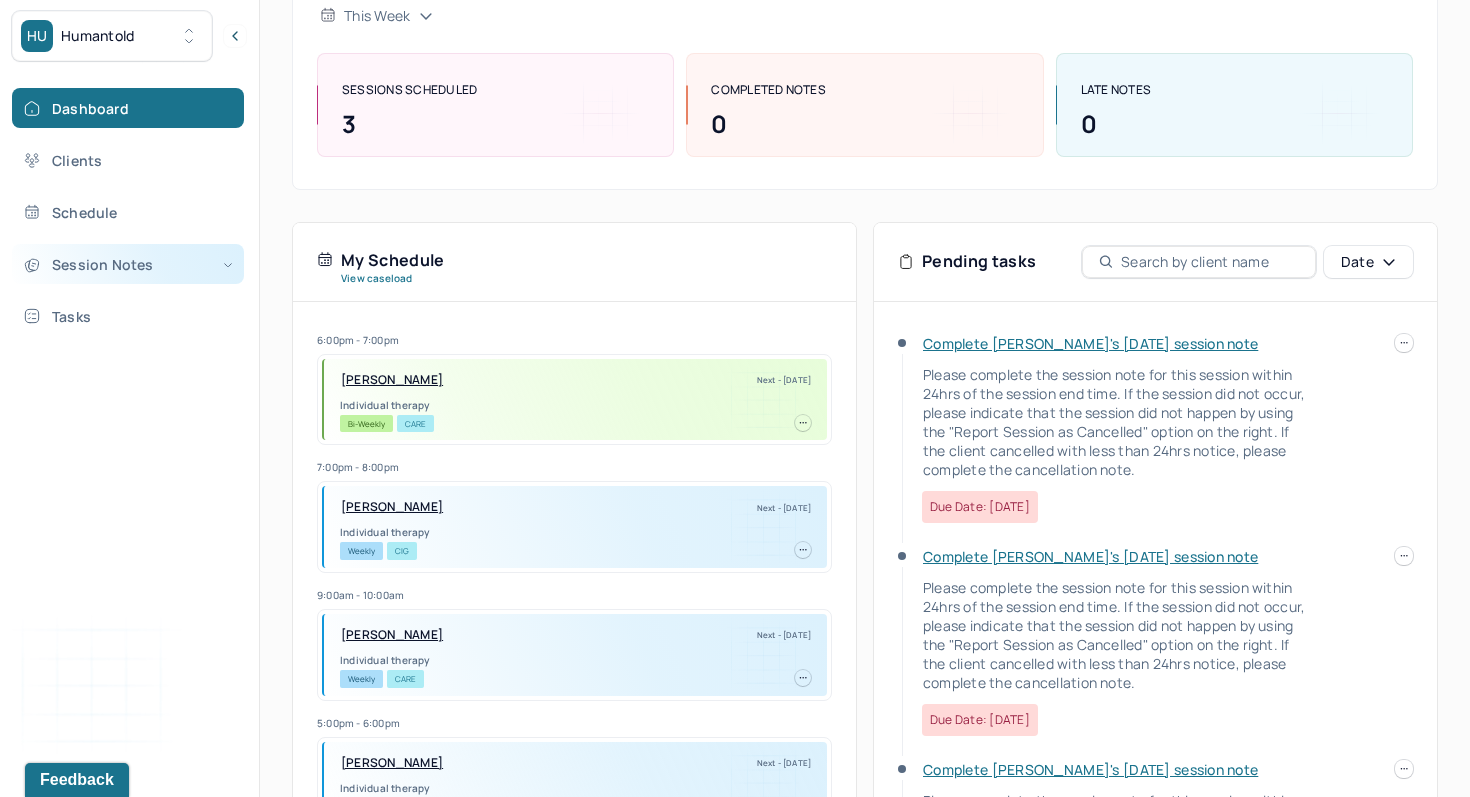 scroll, scrollTop: 368, scrollLeft: 0, axis: vertical 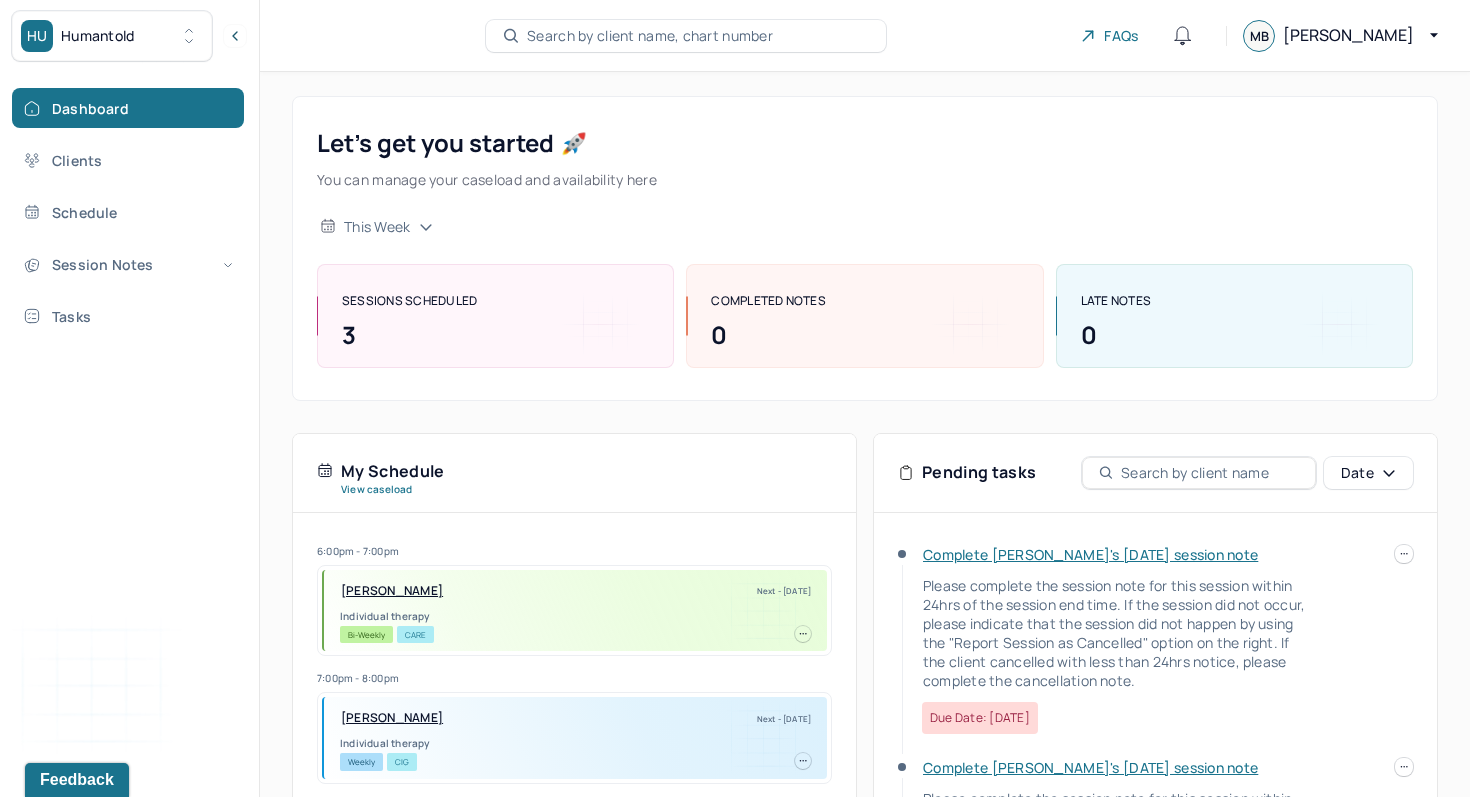 click on "Let’s get you started 🚀 You can manage your caseload and availability here   this week   SESSIONS SCHEDULED 3 COMPLETED NOTES 0 LATE NOTES 0" at bounding box center [865, 248] 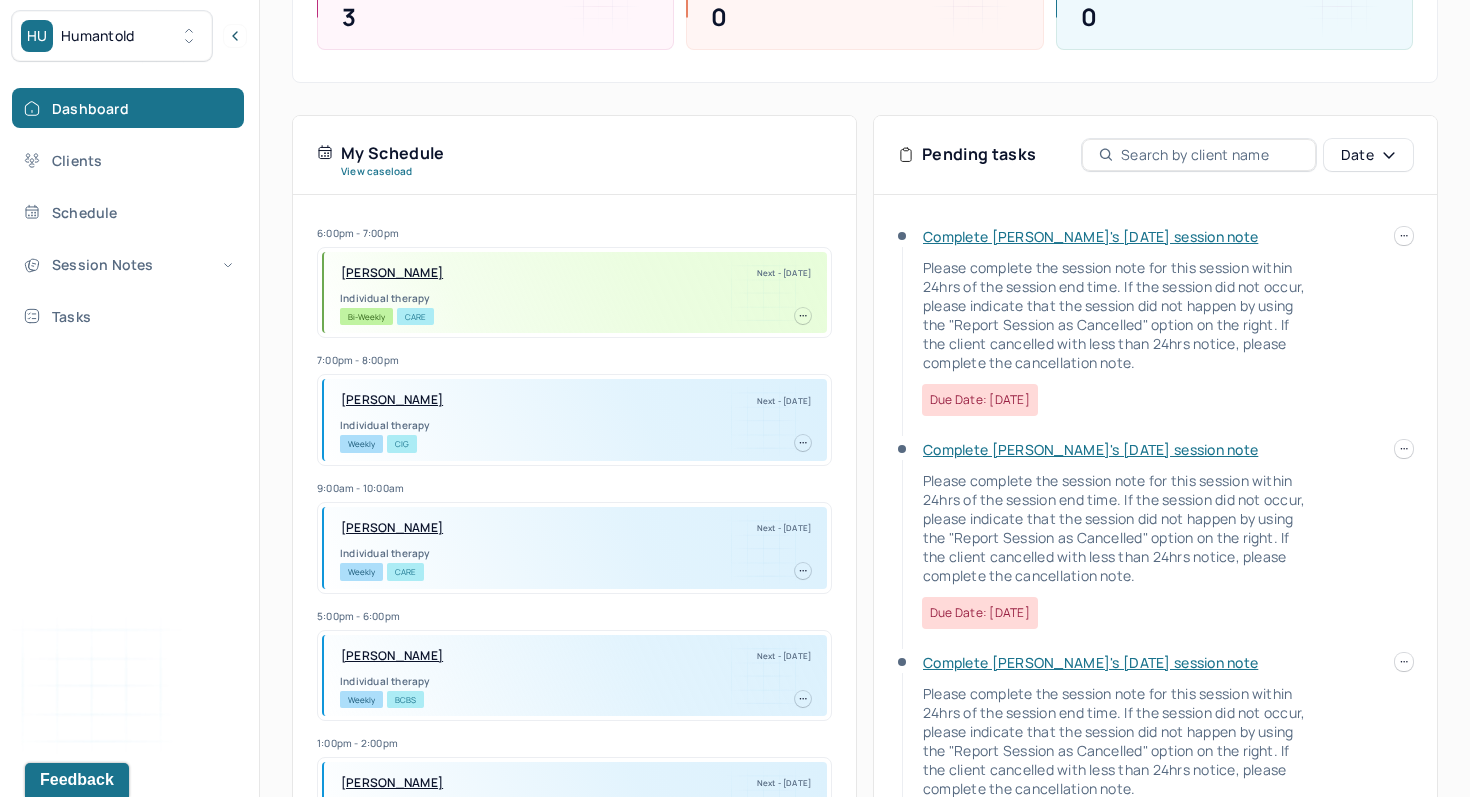 scroll, scrollTop: 368, scrollLeft: 0, axis: vertical 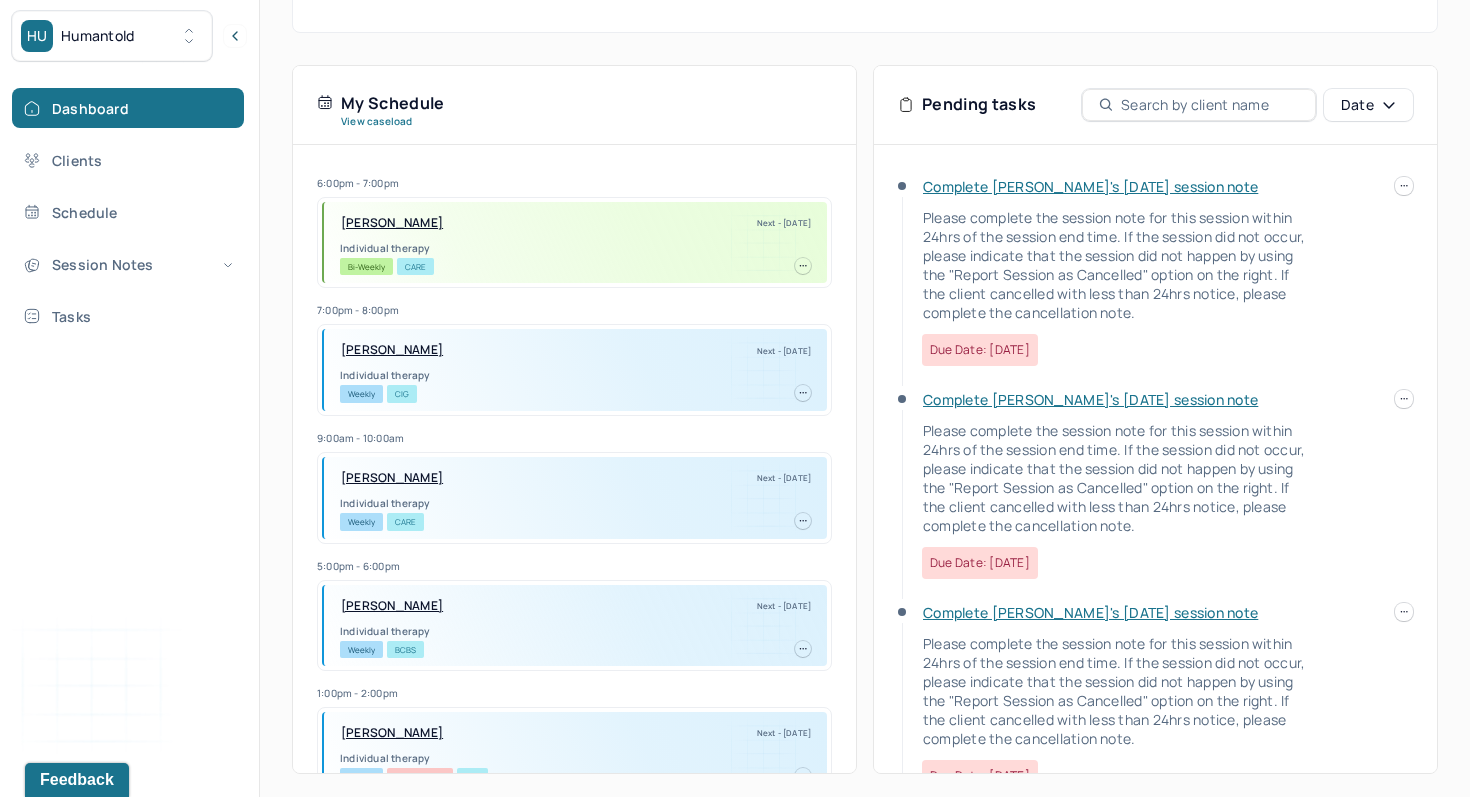 click on "Complete [PERSON_NAME]'s [DATE] session note" at bounding box center (1090, 186) 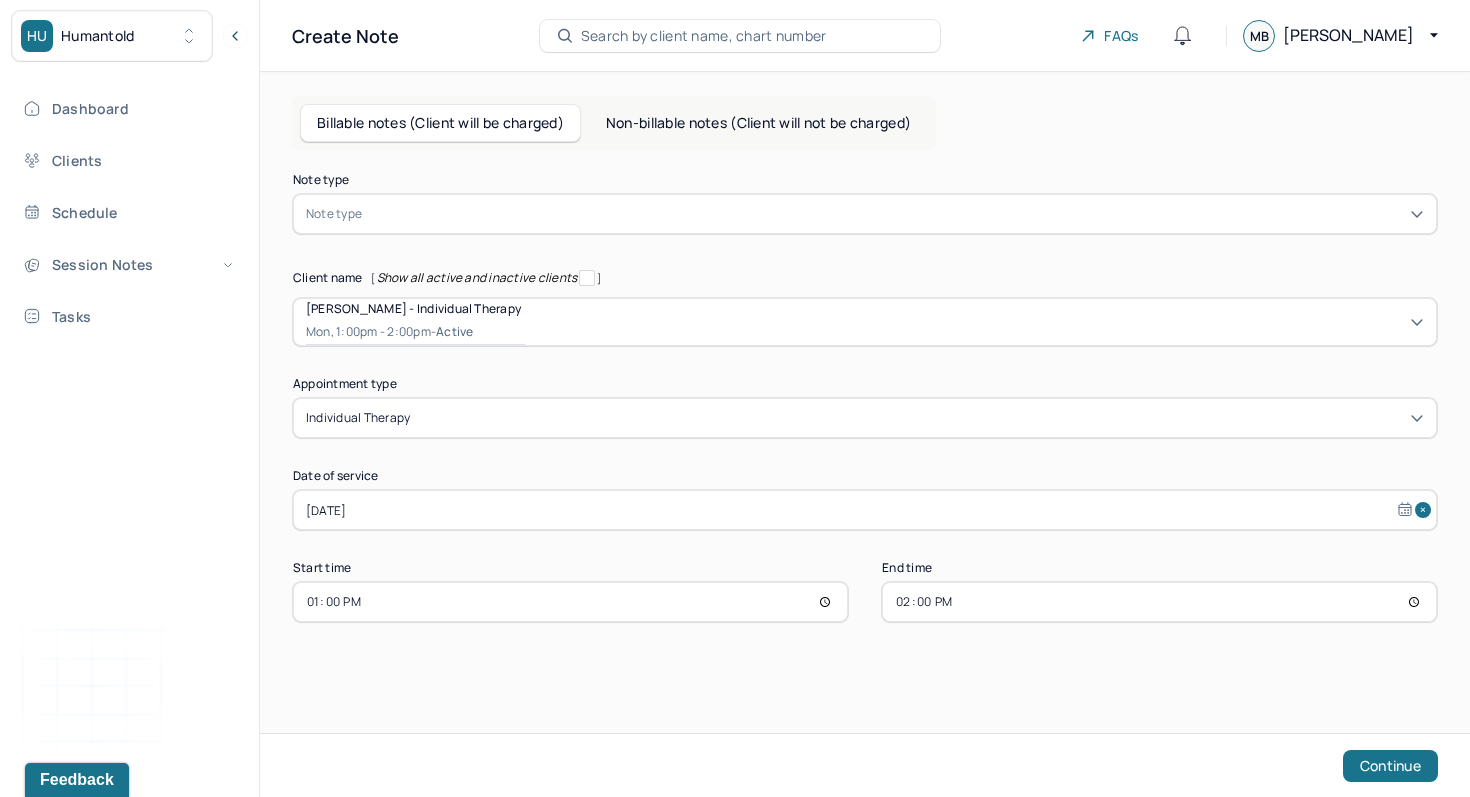 click at bounding box center [895, 214] 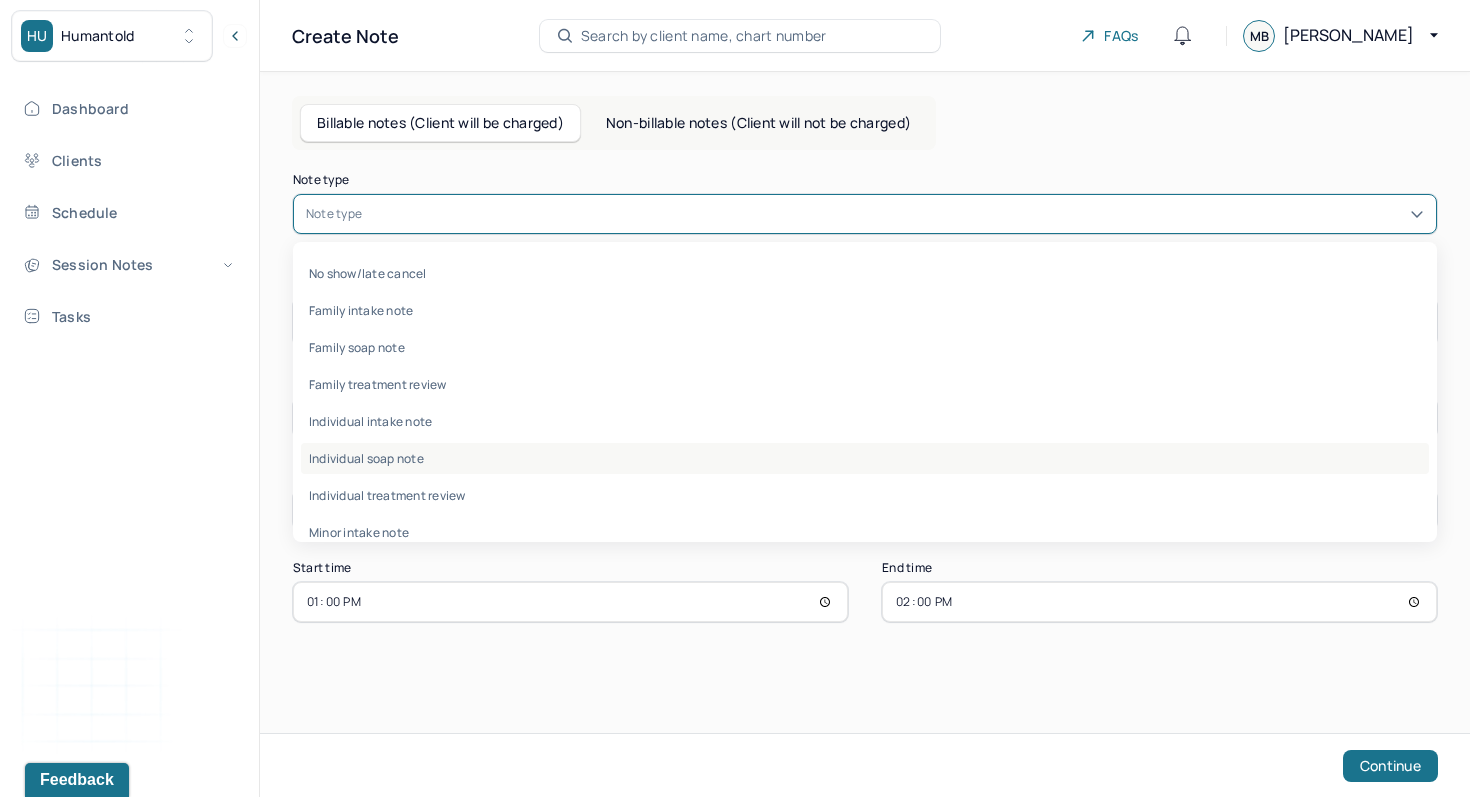 click on "Individual soap note" at bounding box center [865, 458] 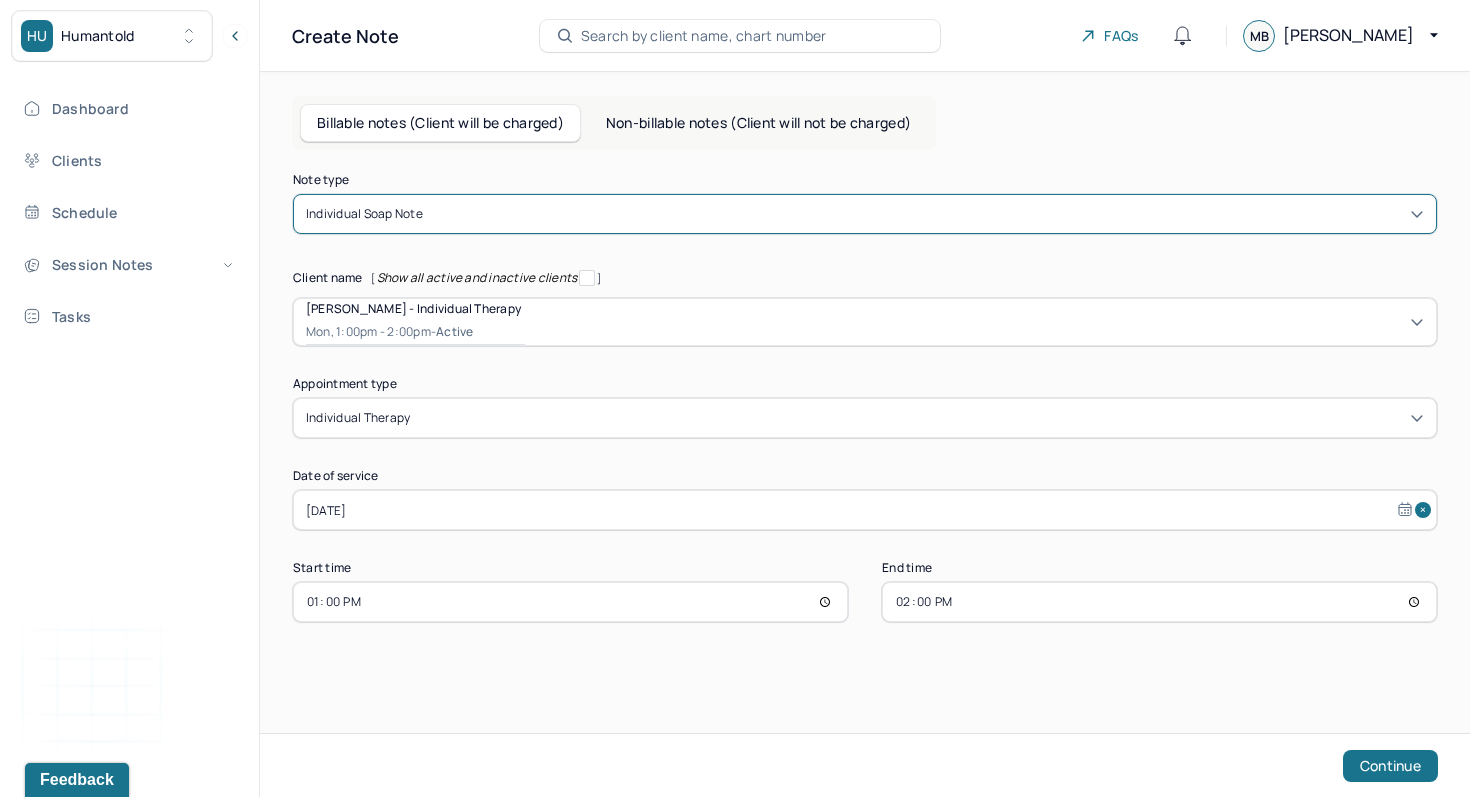 click on "14:00" at bounding box center (1159, 602) 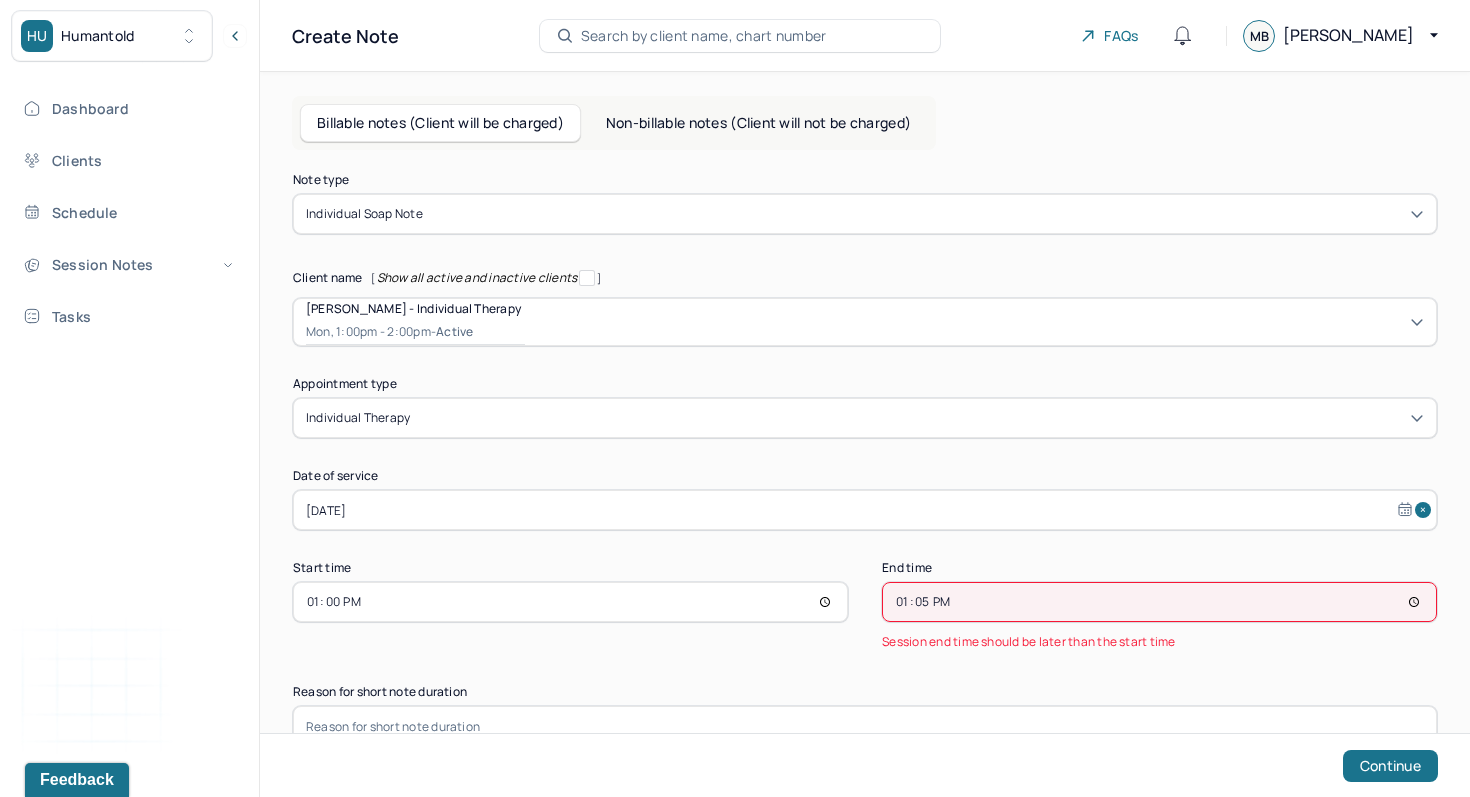 type on "13:55" 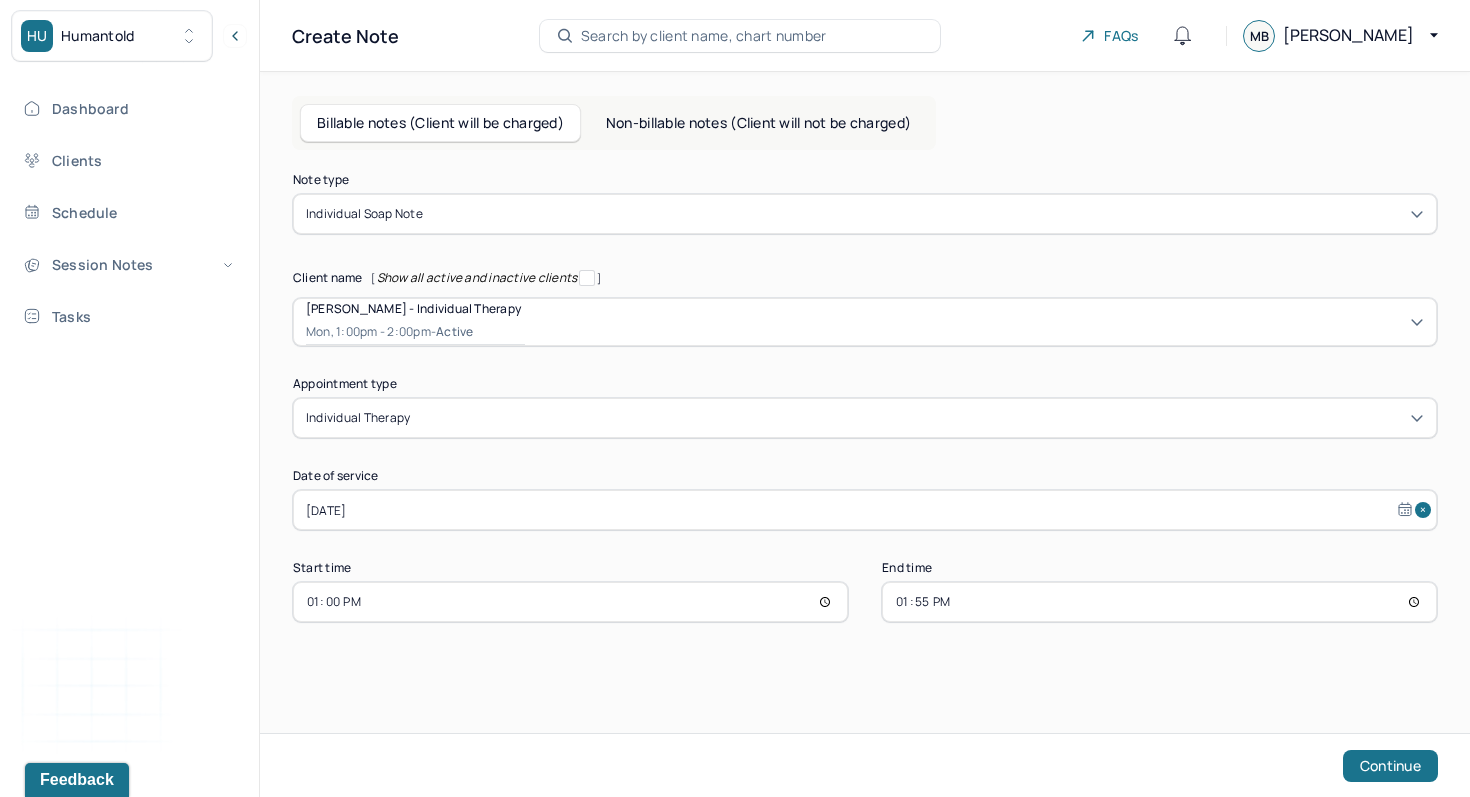 click on "Continue" at bounding box center (1390, 766) 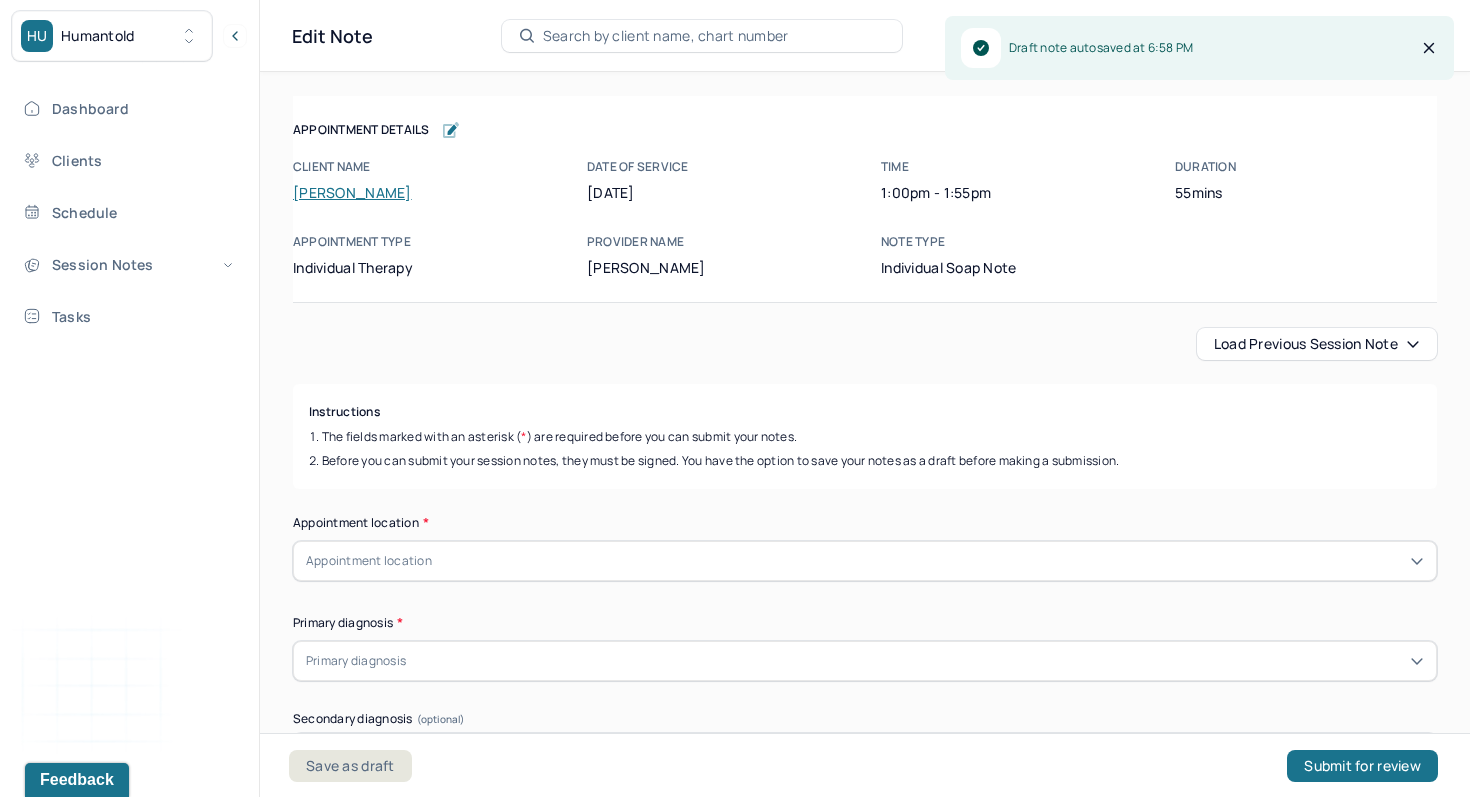click on "Load previous session note" at bounding box center (1317, 344) 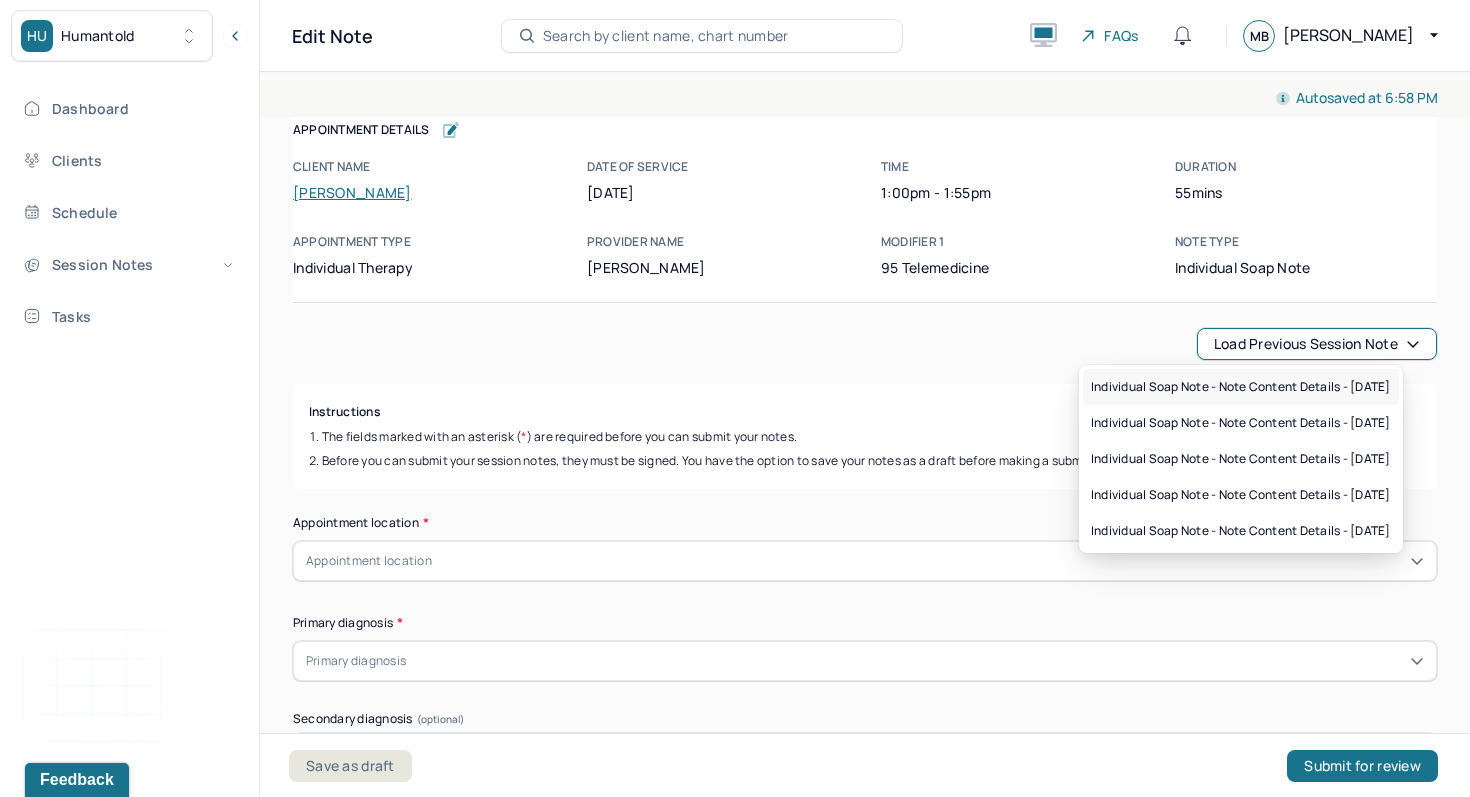 click on "Individual soap note   - Note content Details -   [DATE]" at bounding box center [1241, 387] 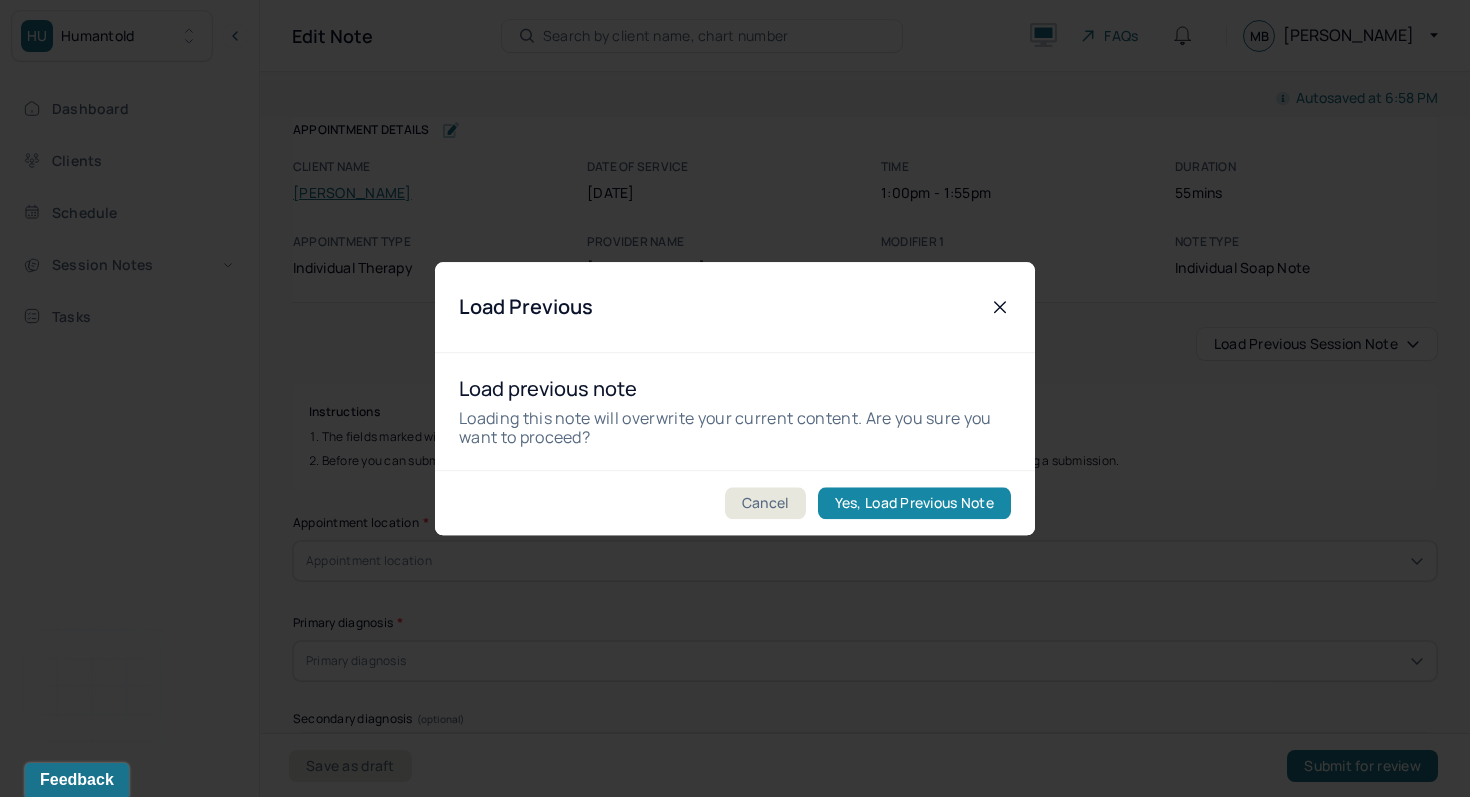 click on "Yes, Load Previous Note" at bounding box center [914, 503] 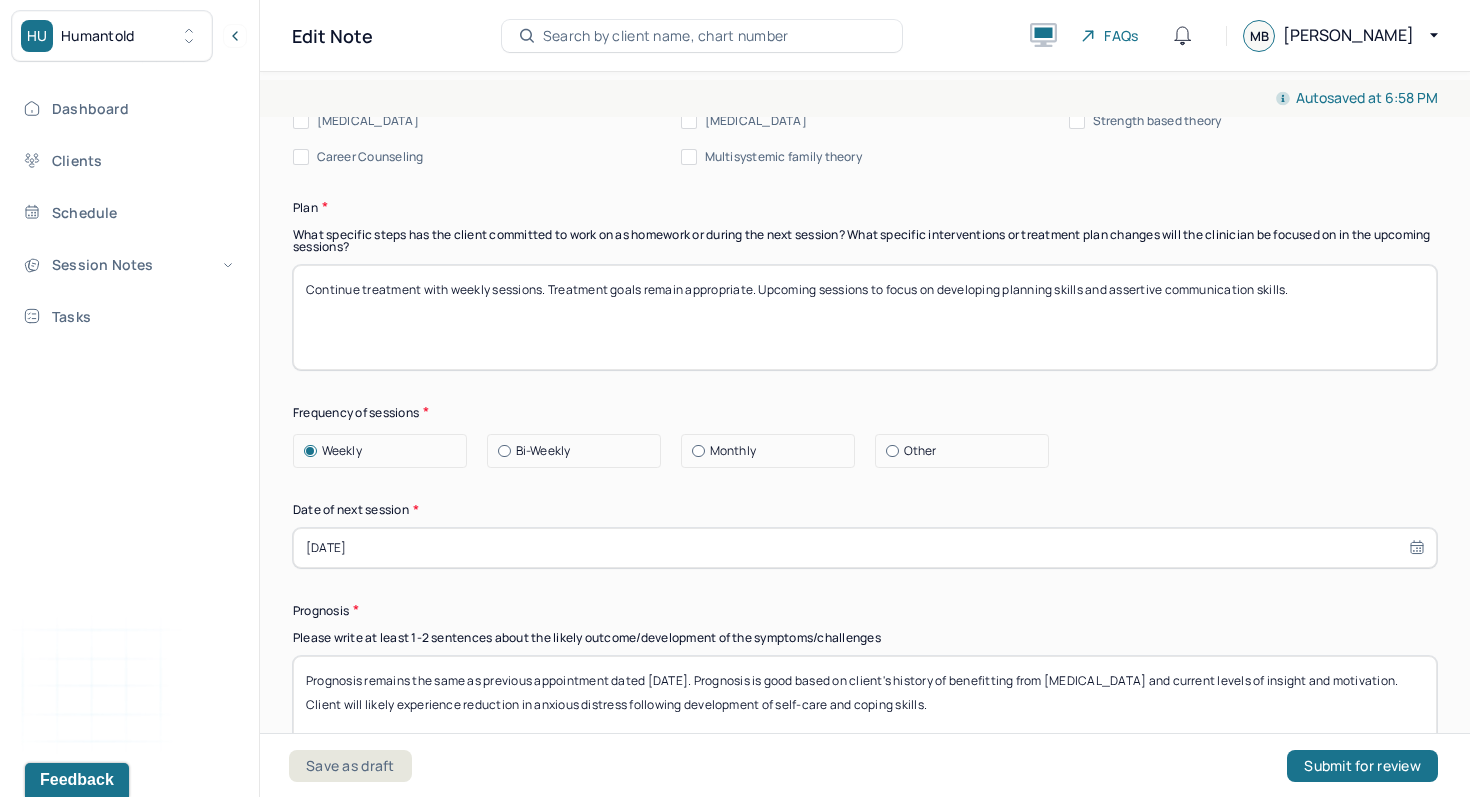 scroll, scrollTop: 2630, scrollLeft: 0, axis: vertical 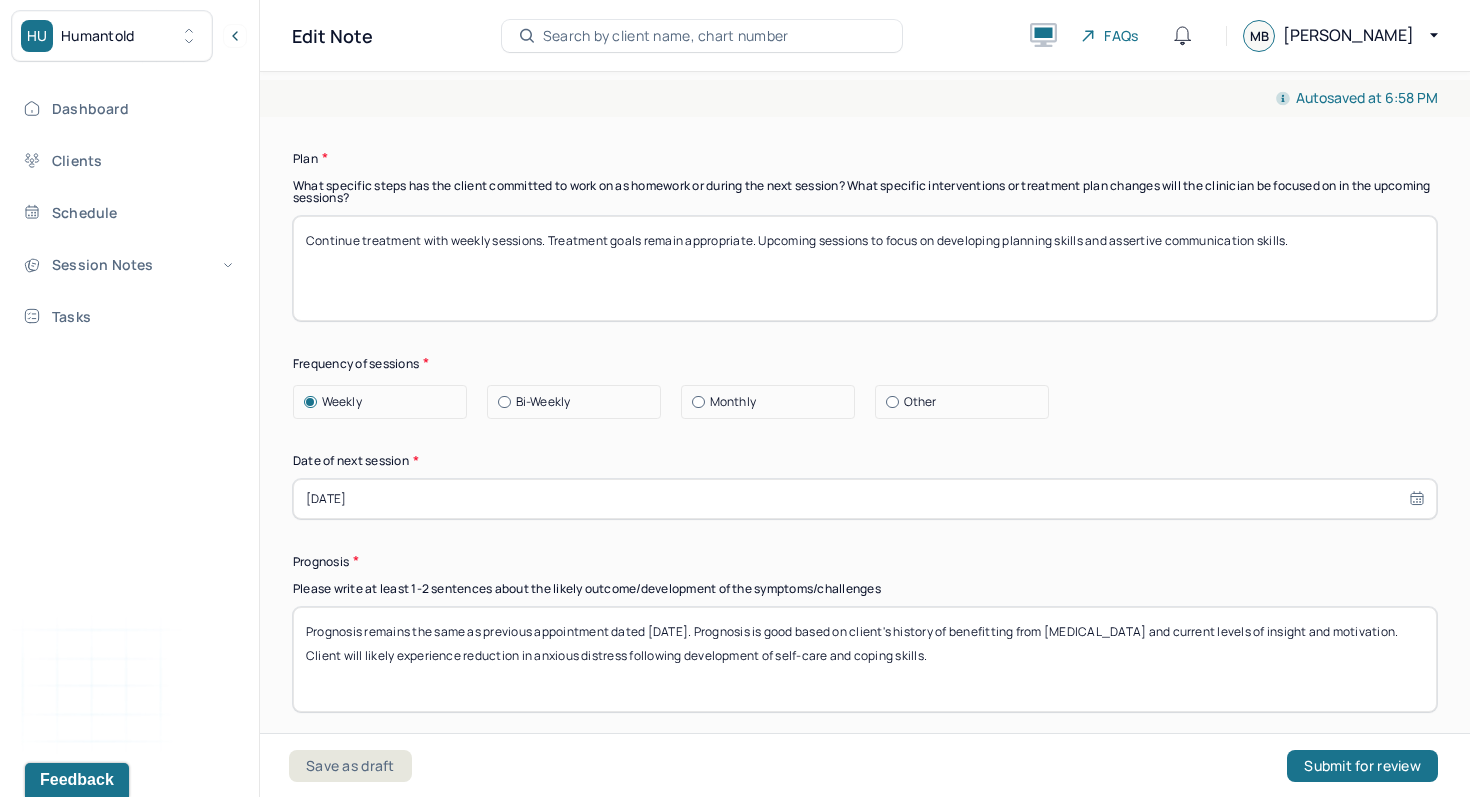 click on "Prognosis remains the same as previous appointment dated [DATE]. Prognosis is good based on client's history of benefitting from [MEDICAL_DATA] and current levels of insight and motivation. Client will likely experience reduction in anxious distress following development of self-care and coping skills." at bounding box center [865, 659] 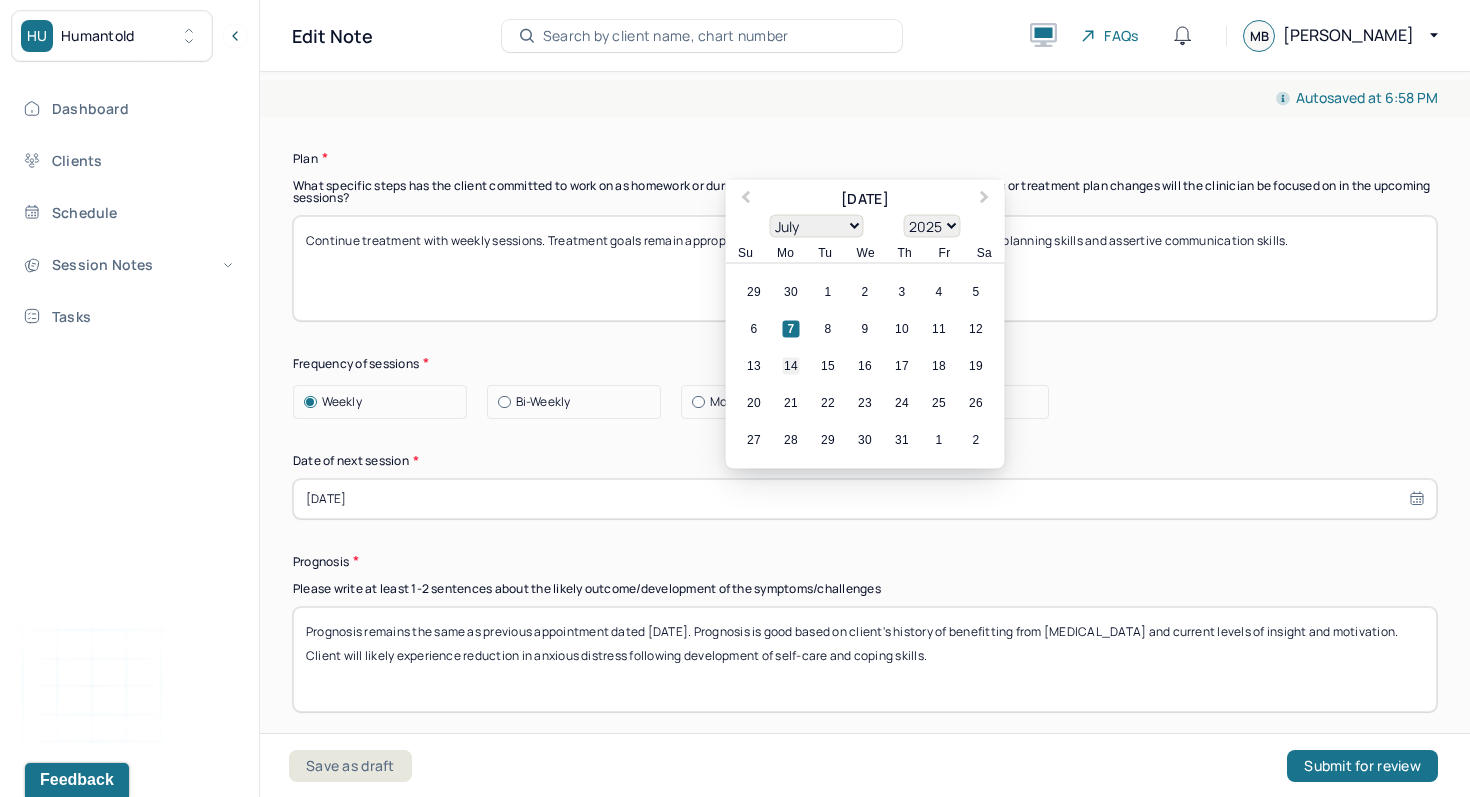 click on "14" at bounding box center (791, 365) 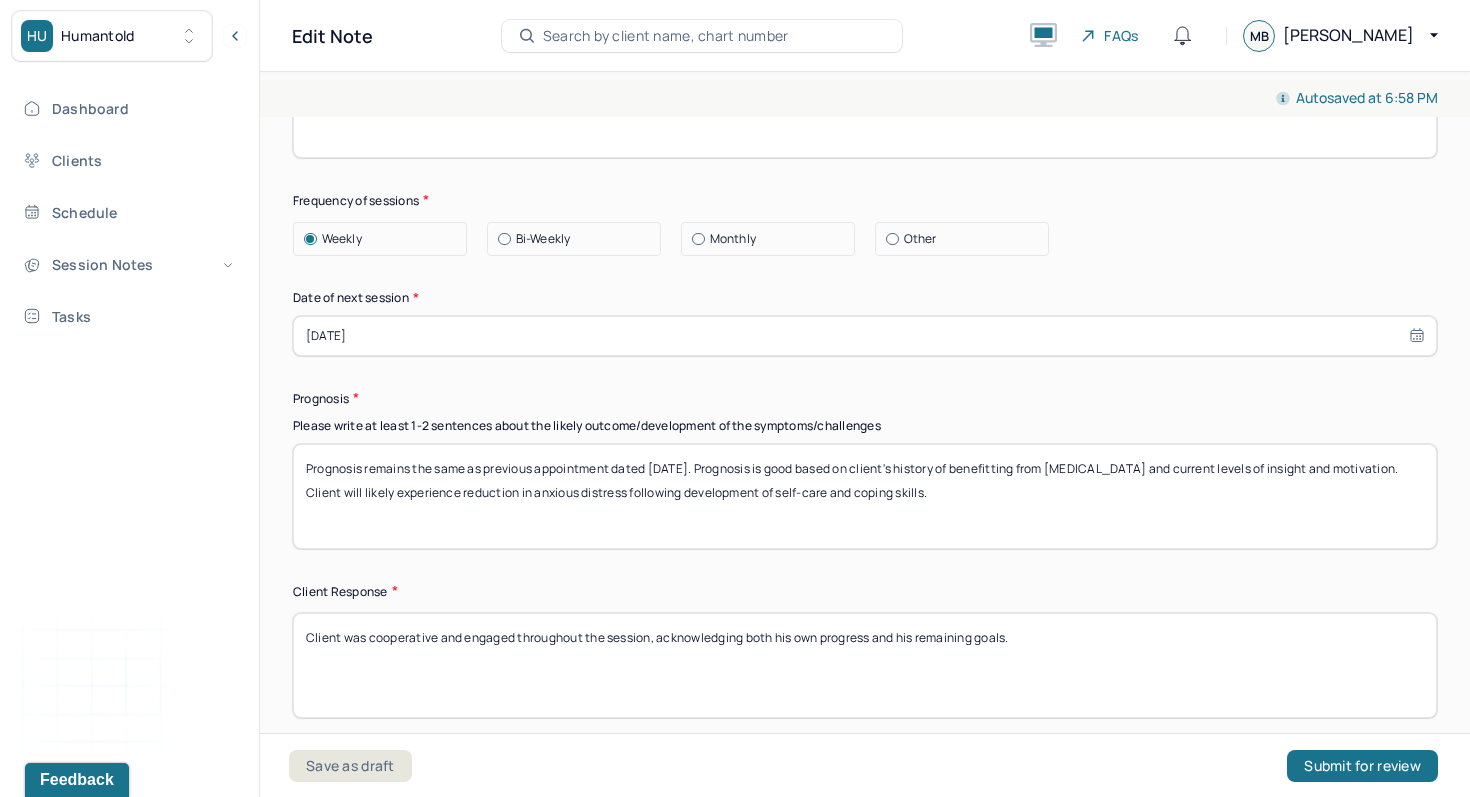 scroll, scrollTop: 2811, scrollLeft: 0, axis: vertical 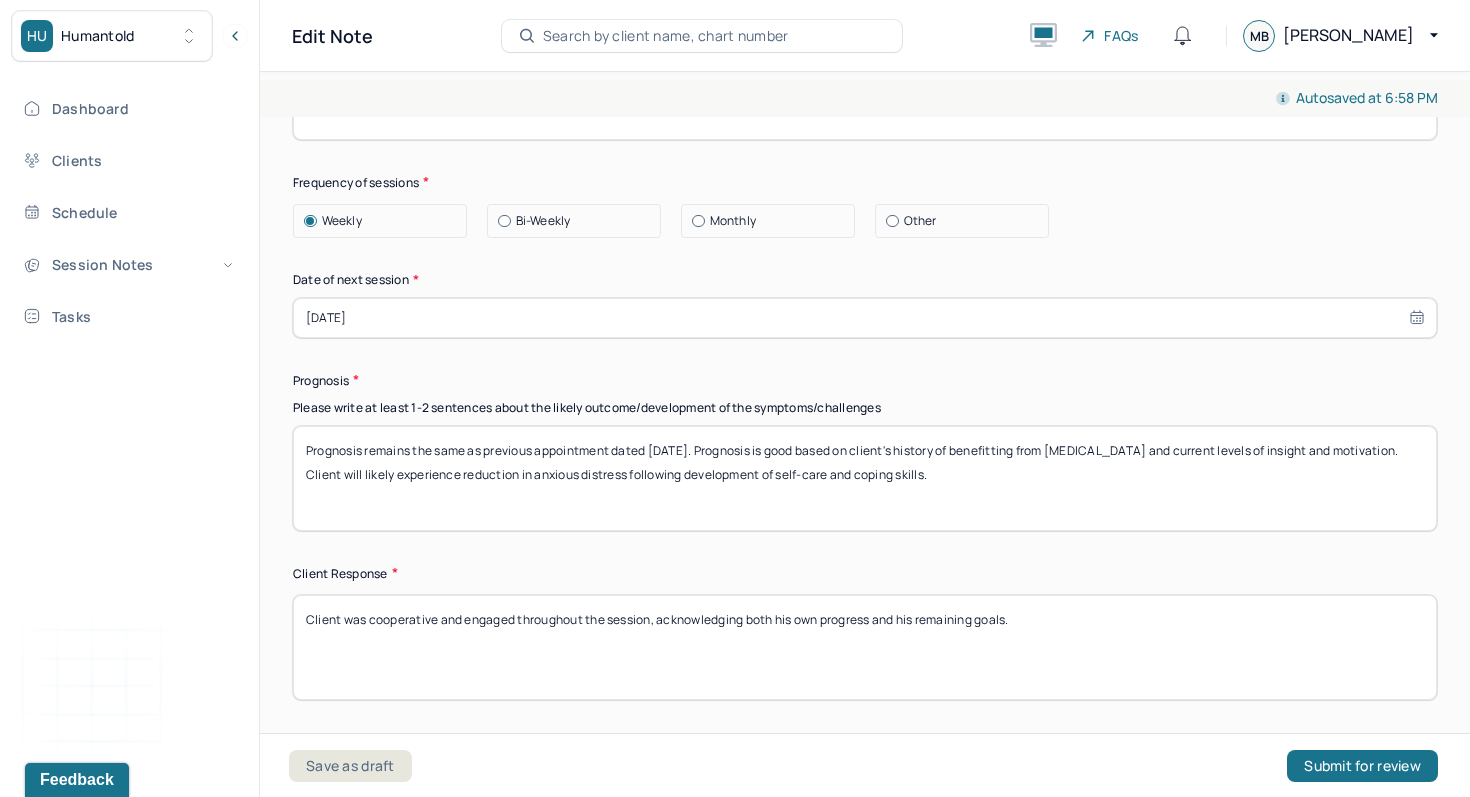 click on "Client was cooperative and engaged throughout the session, acknowledging both his own progress and his remaining goals." at bounding box center (865, 647) 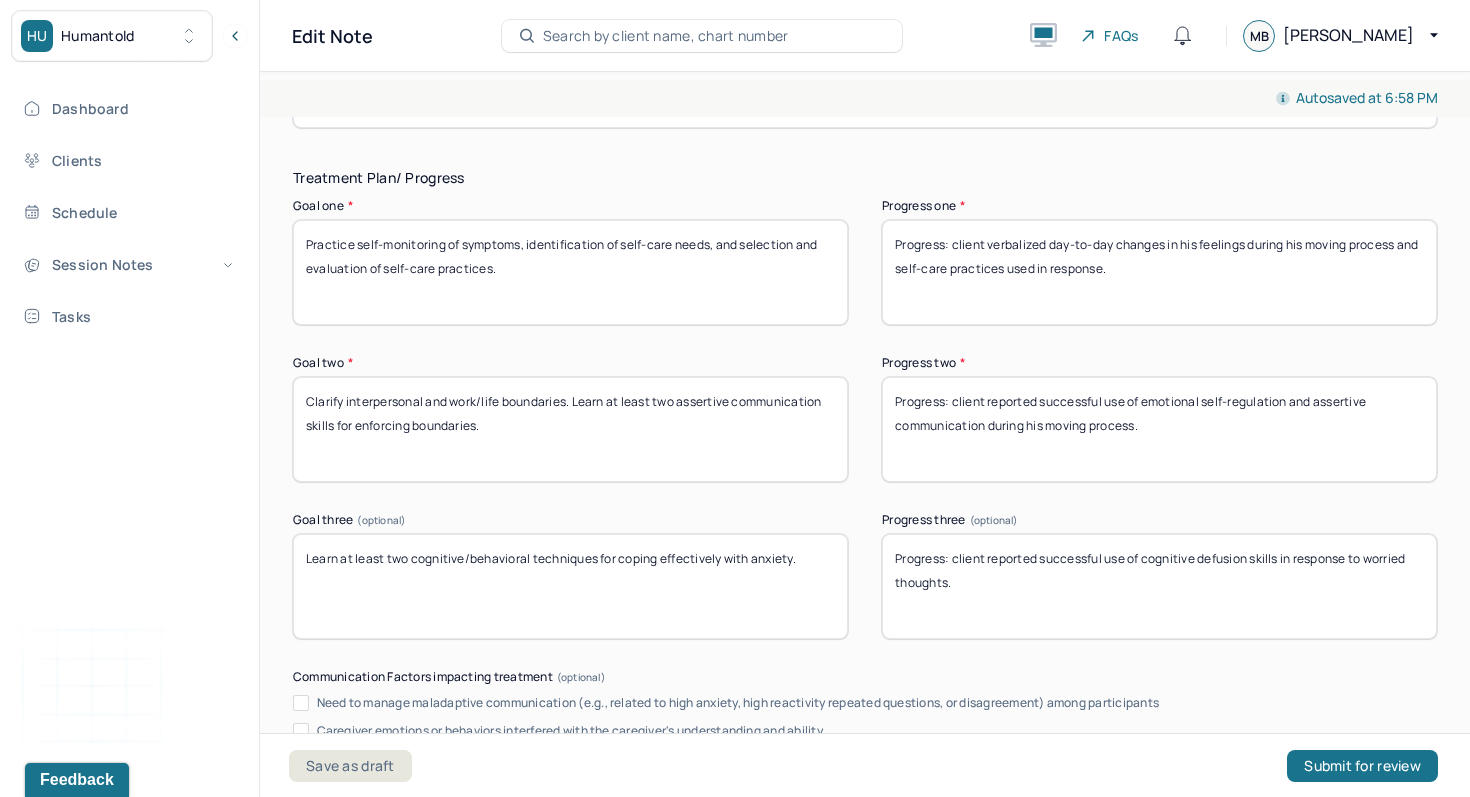 scroll, scrollTop: 3383, scrollLeft: 0, axis: vertical 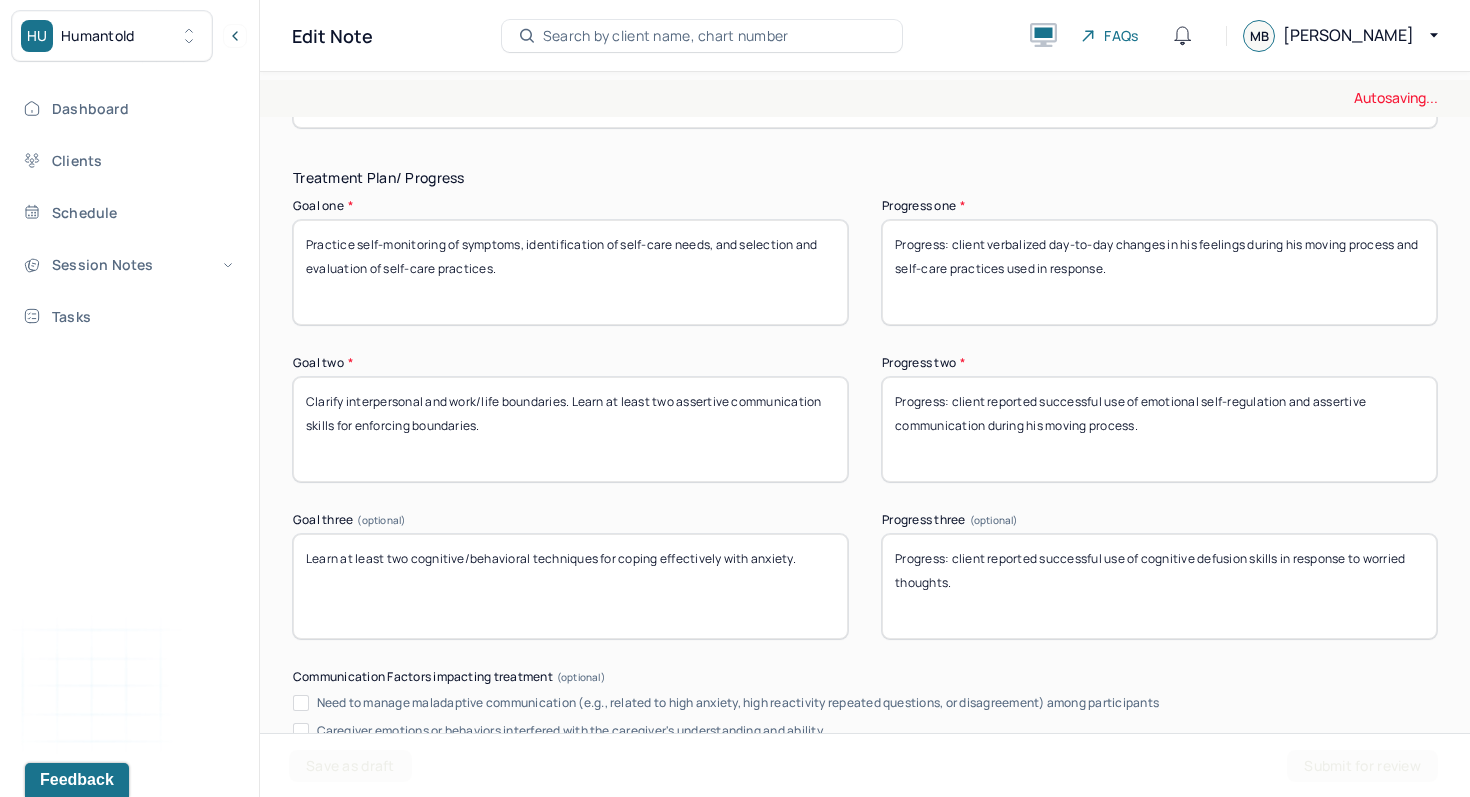 click on "Progress: client verbalized day-to-day changes in his feelings during his moving process and self-care practices used in response." at bounding box center [1159, 272] 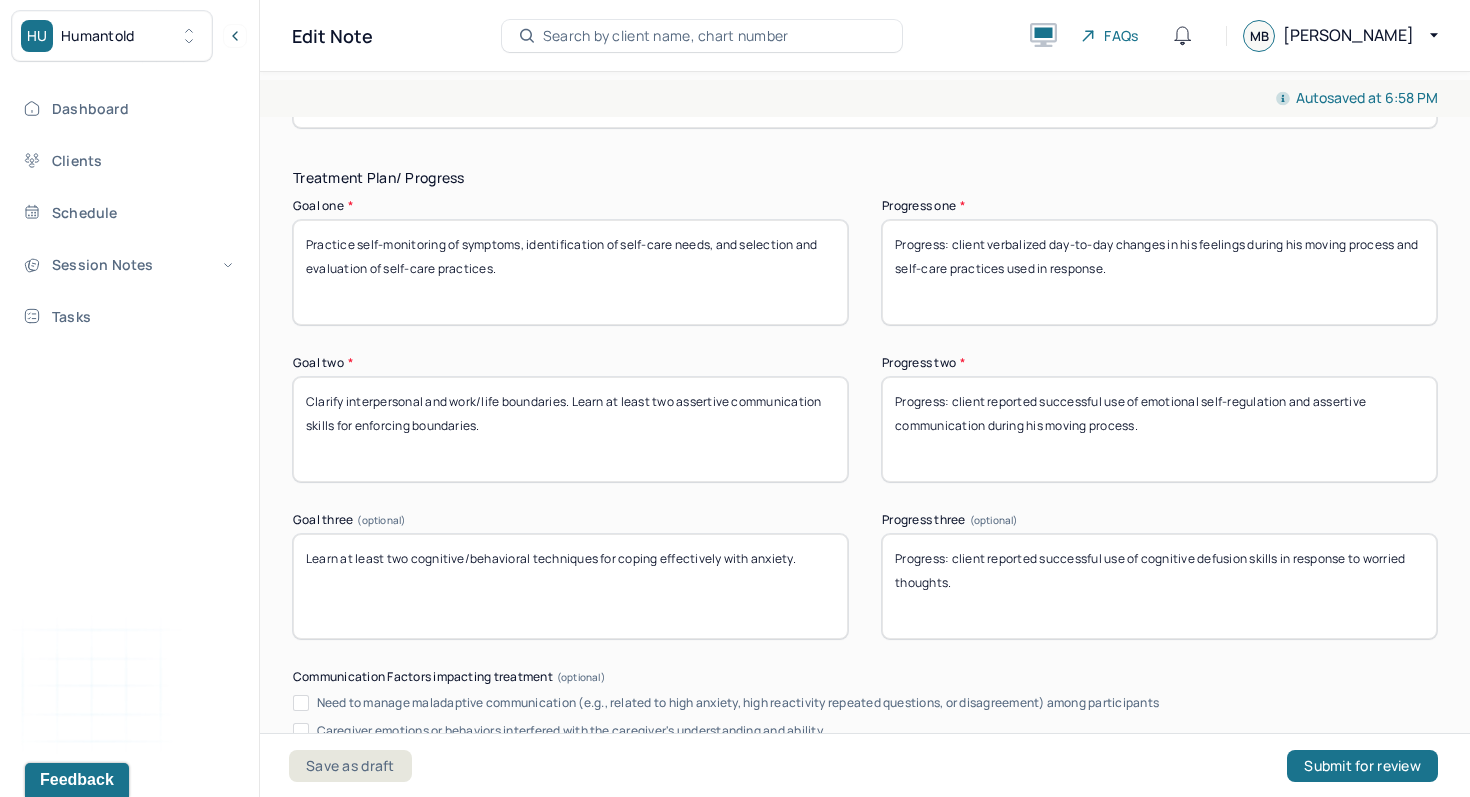 type on "\" 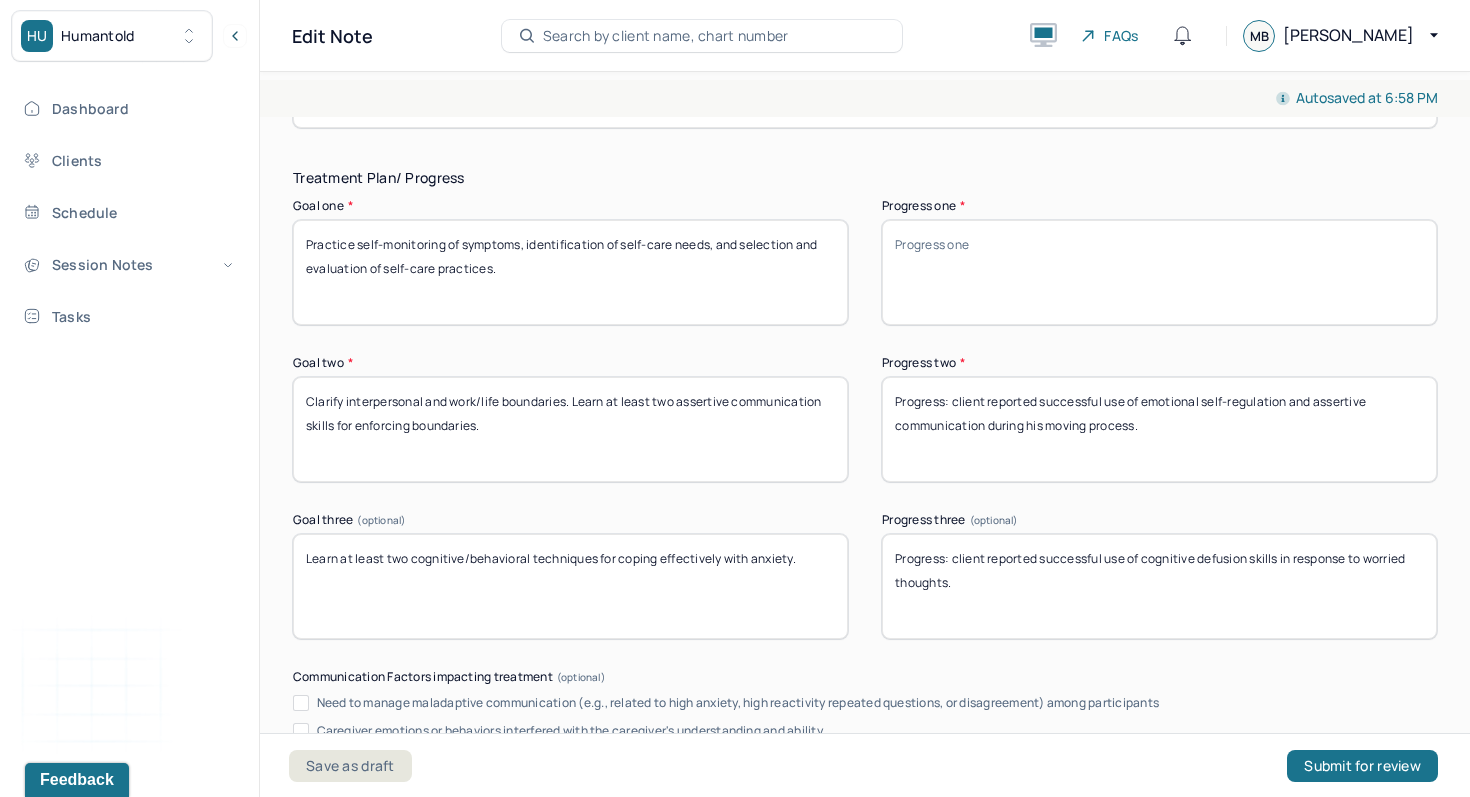 type 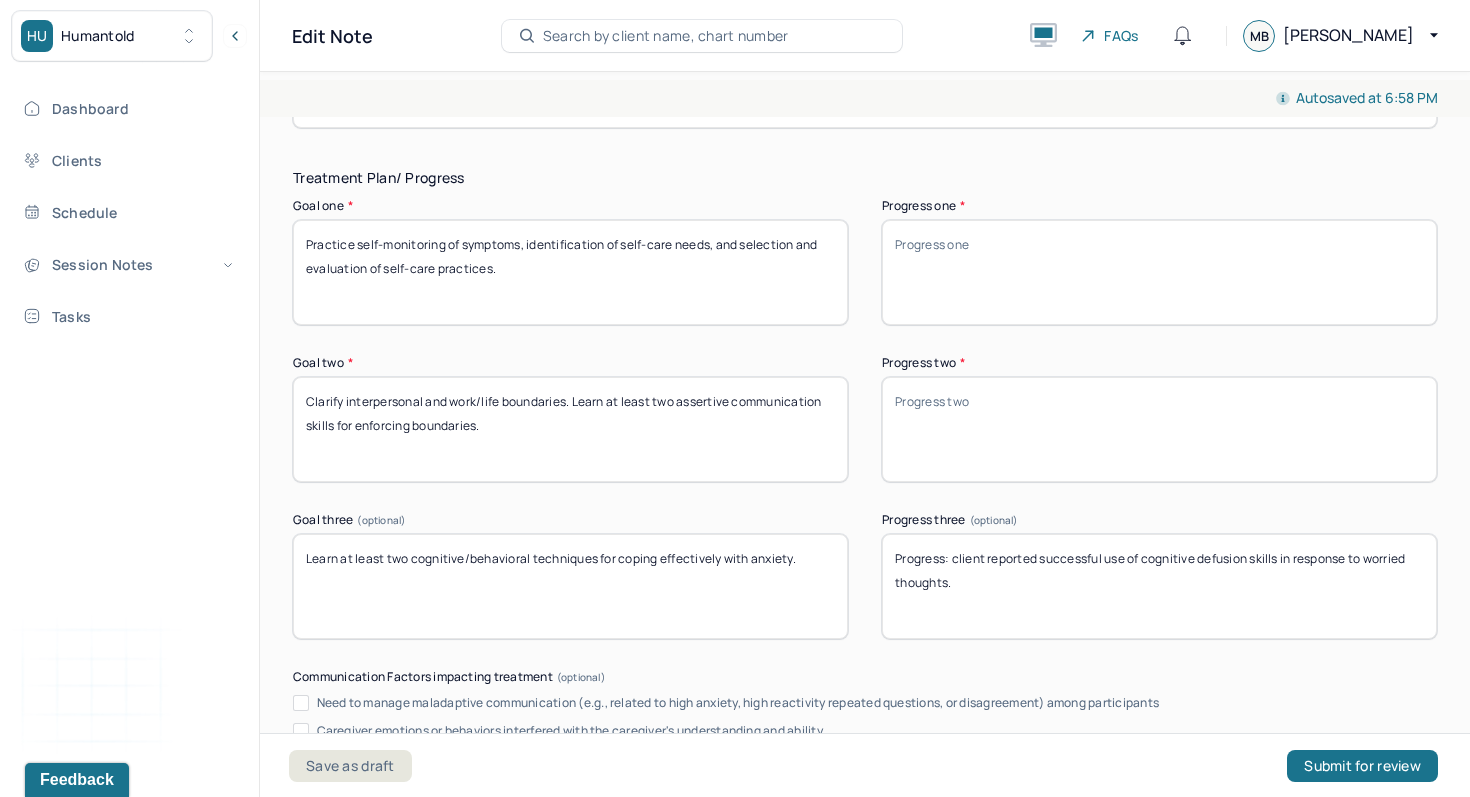 type 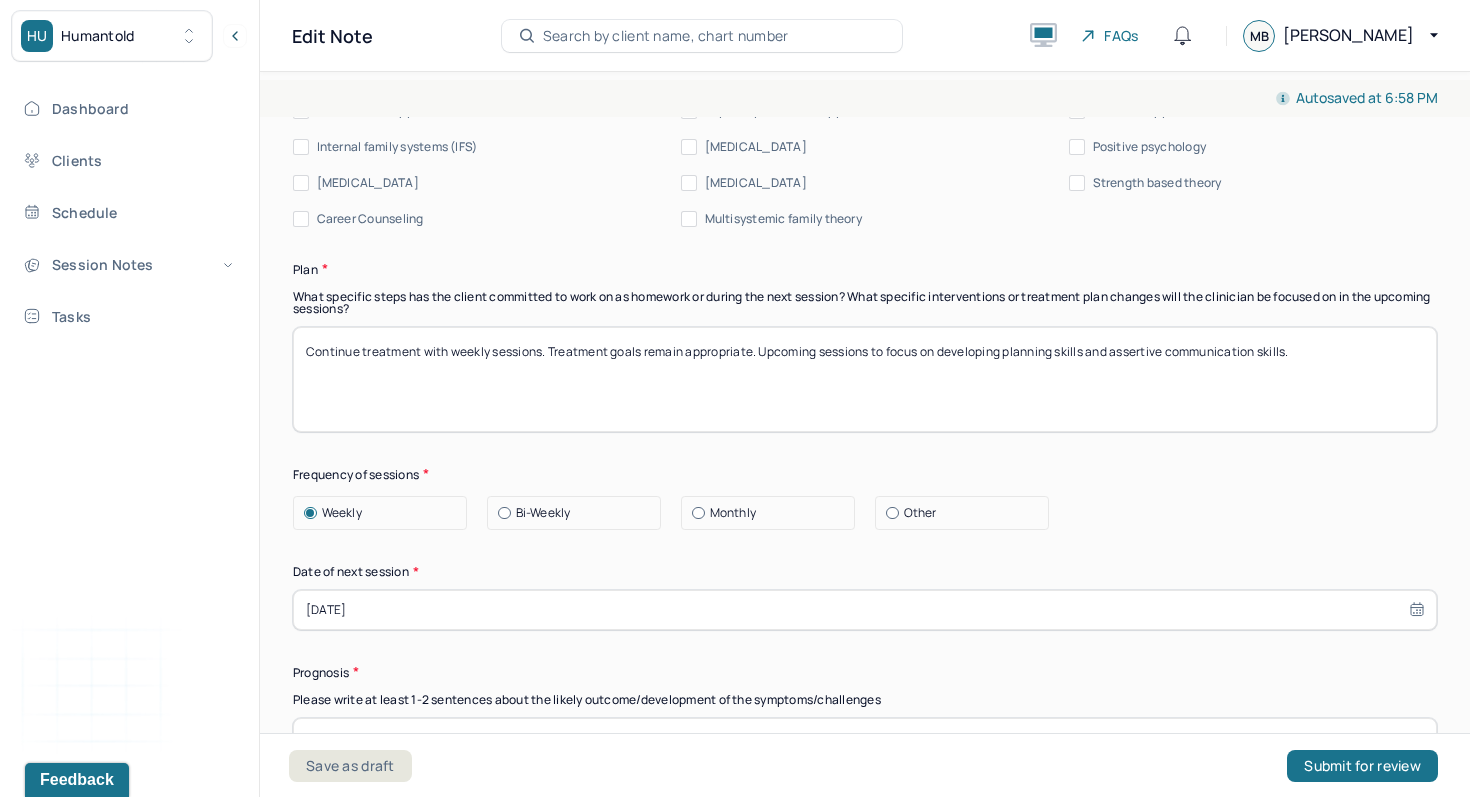 scroll, scrollTop: 2492, scrollLeft: 0, axis: vertical 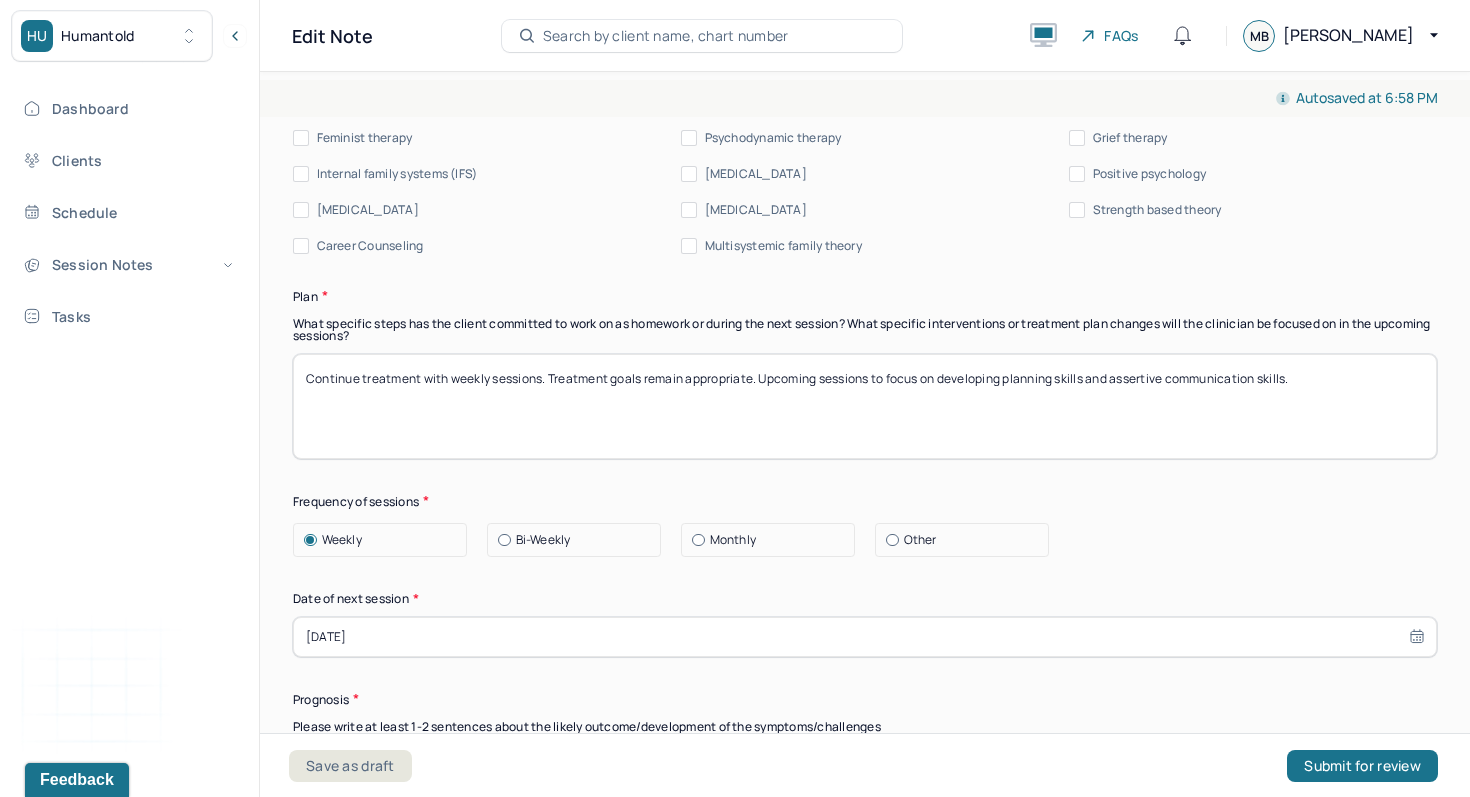type 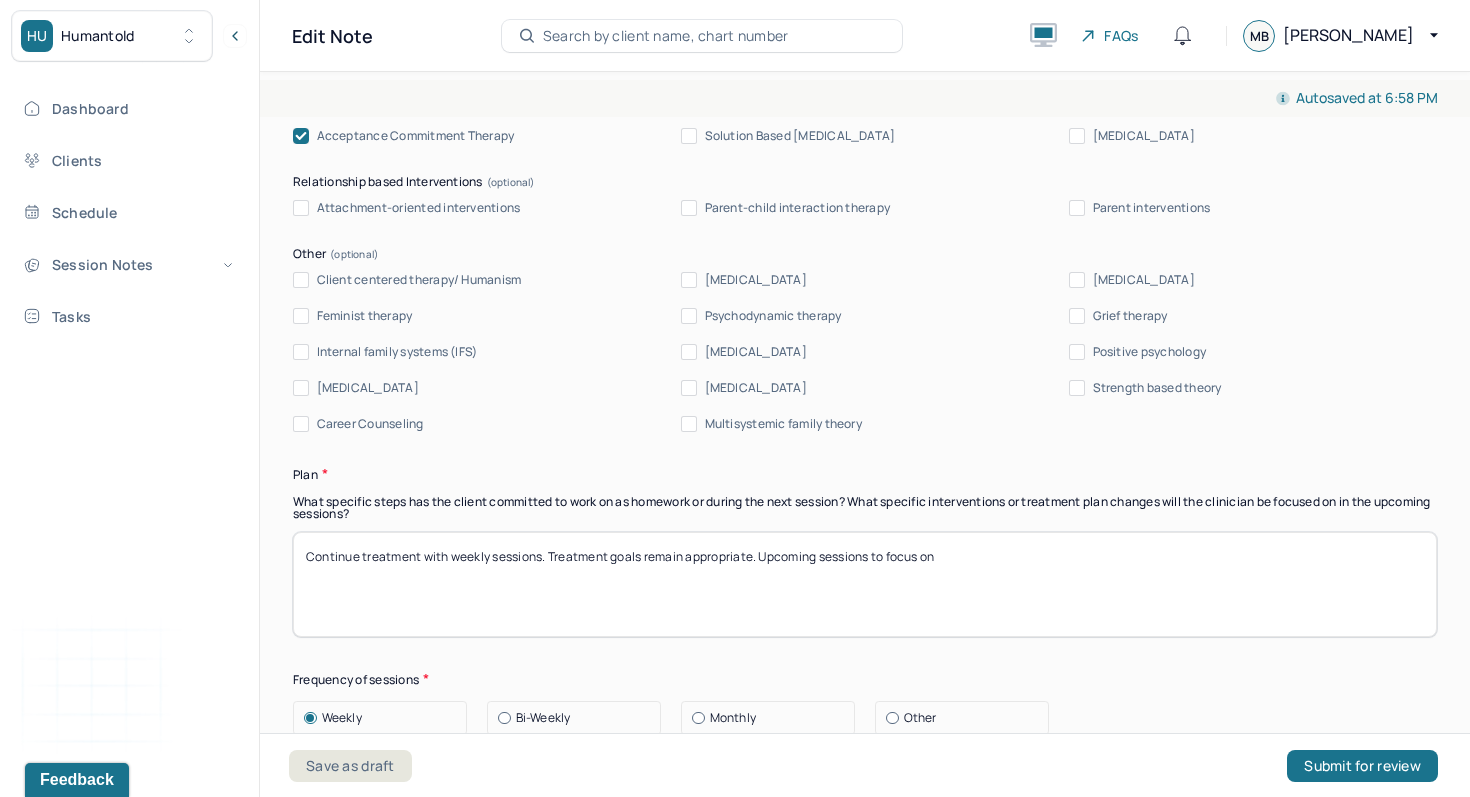 scroll, scrollTop: 1975, scrollLeft: 0, axis: vertical 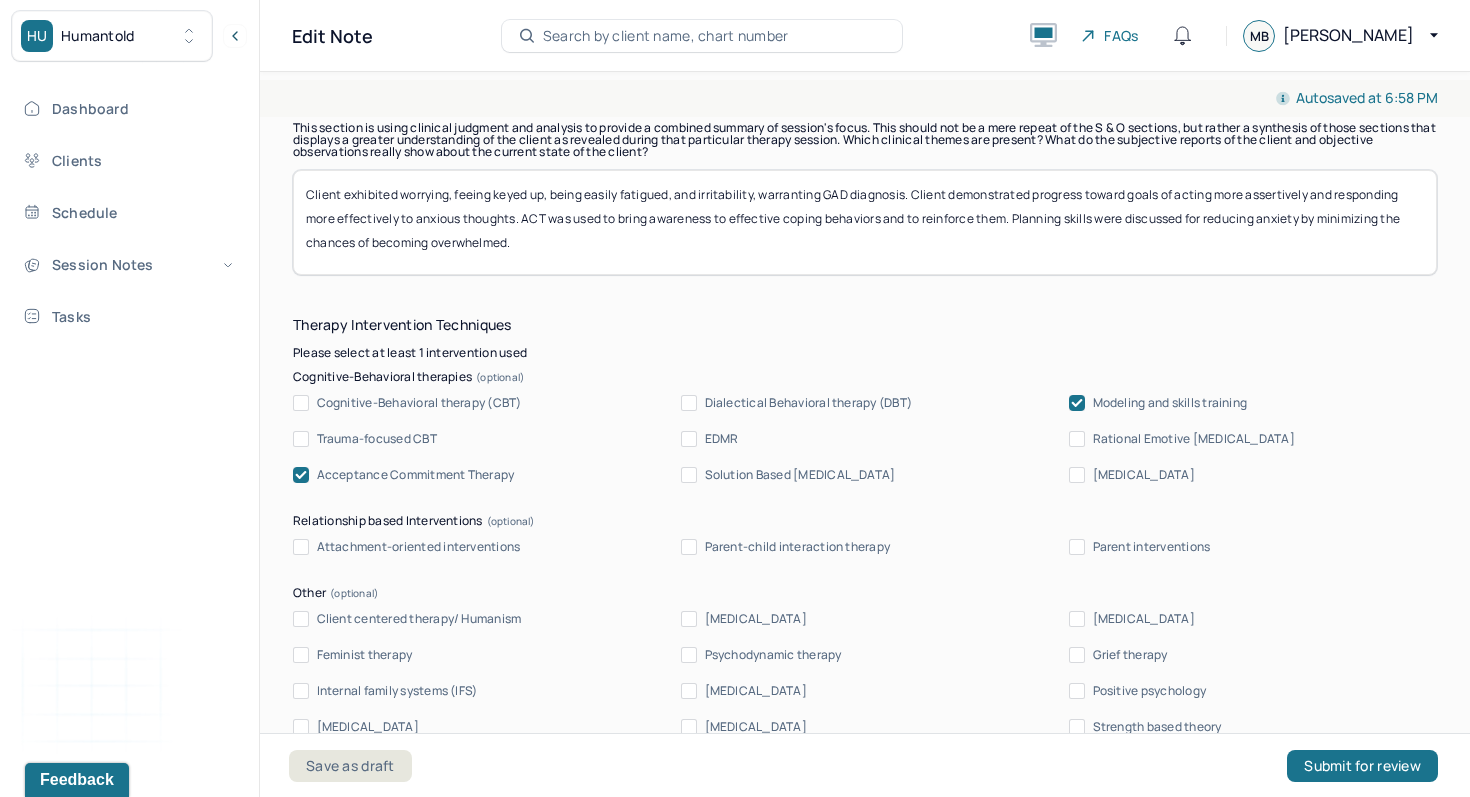 type on "Continue treatment with weekly sessions. Treatment goals remain appropriate. Upcoming sessions to focus on" 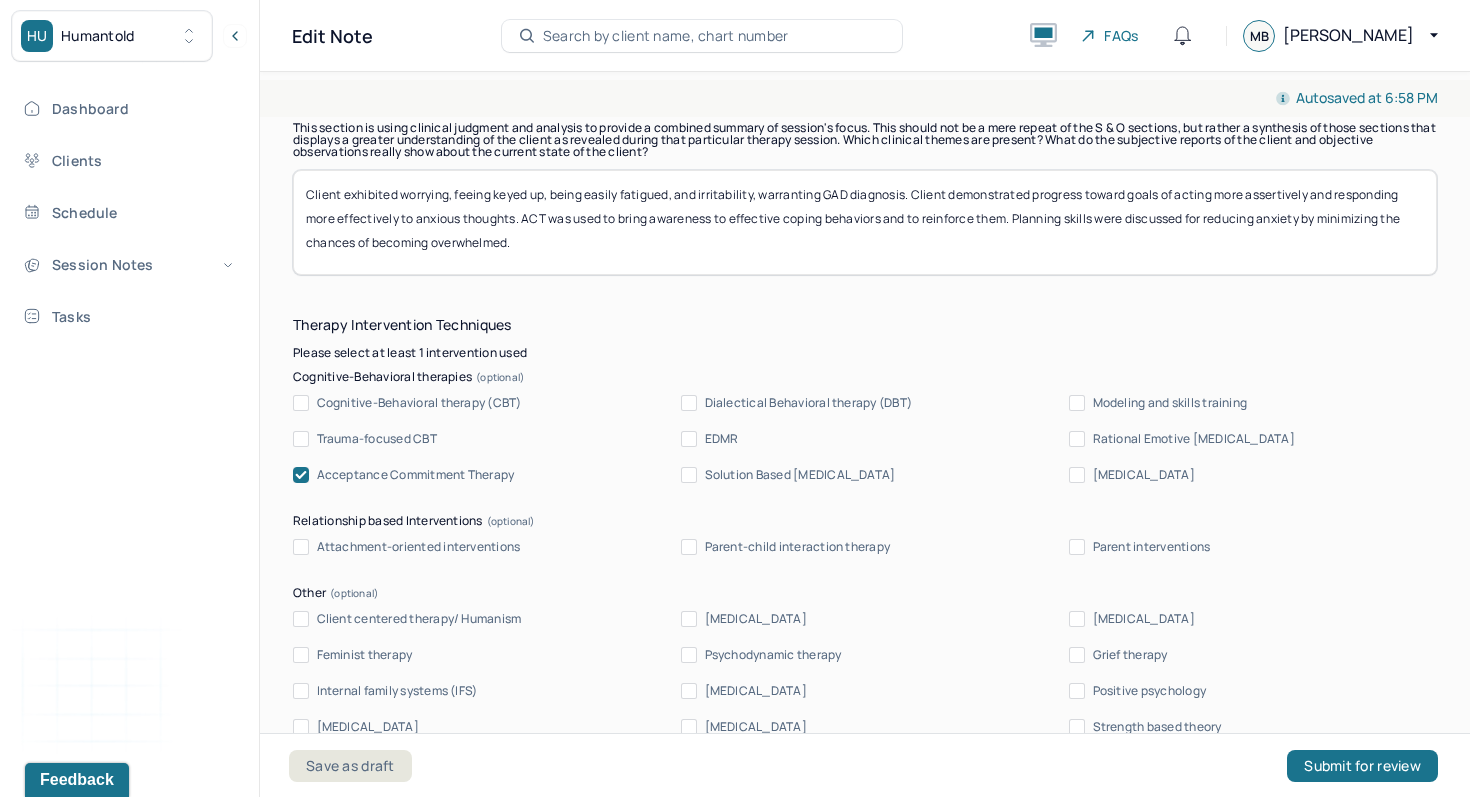 click on "Therapy Intervention Techniques Please select at least 1 intervention used Cognitive-Behavioral therapies Cognitive-Behavioral therapy (CBT) Dialectical Behavioral therapy (DBT) Modeling and skills training Trauma-focused CBT EDMR Rational Emotive [MEDICAL_DATA] Acceptance Commitment Therapy Solution Based [MEDICAL_DATA] [MEDICAL_DATA] Relationship based Interventions Attachment-oriented interventions Parent-child interaction therapy Parent interventions Other Client centered therapy/ Humanism [MEDICAL_DATA] [MEDICAL_DATA] Feminist therapy Psychodynamic therapy Grief therapy Internal family systems (IFS) [MEDICAL_DATA] Positive psychology [MEDICAL_DATA] [MEDICAL_DATA] Strength based theory Career Counseling Multisystemic family theory Plan What specific steps has the client committed to work on as homework or during the next session? What specific interventions or treatment plan changes will the clinician be focused on in the upcoming sessions? Frequency of sessions Weekly Other" at bounding box center [865, 925] 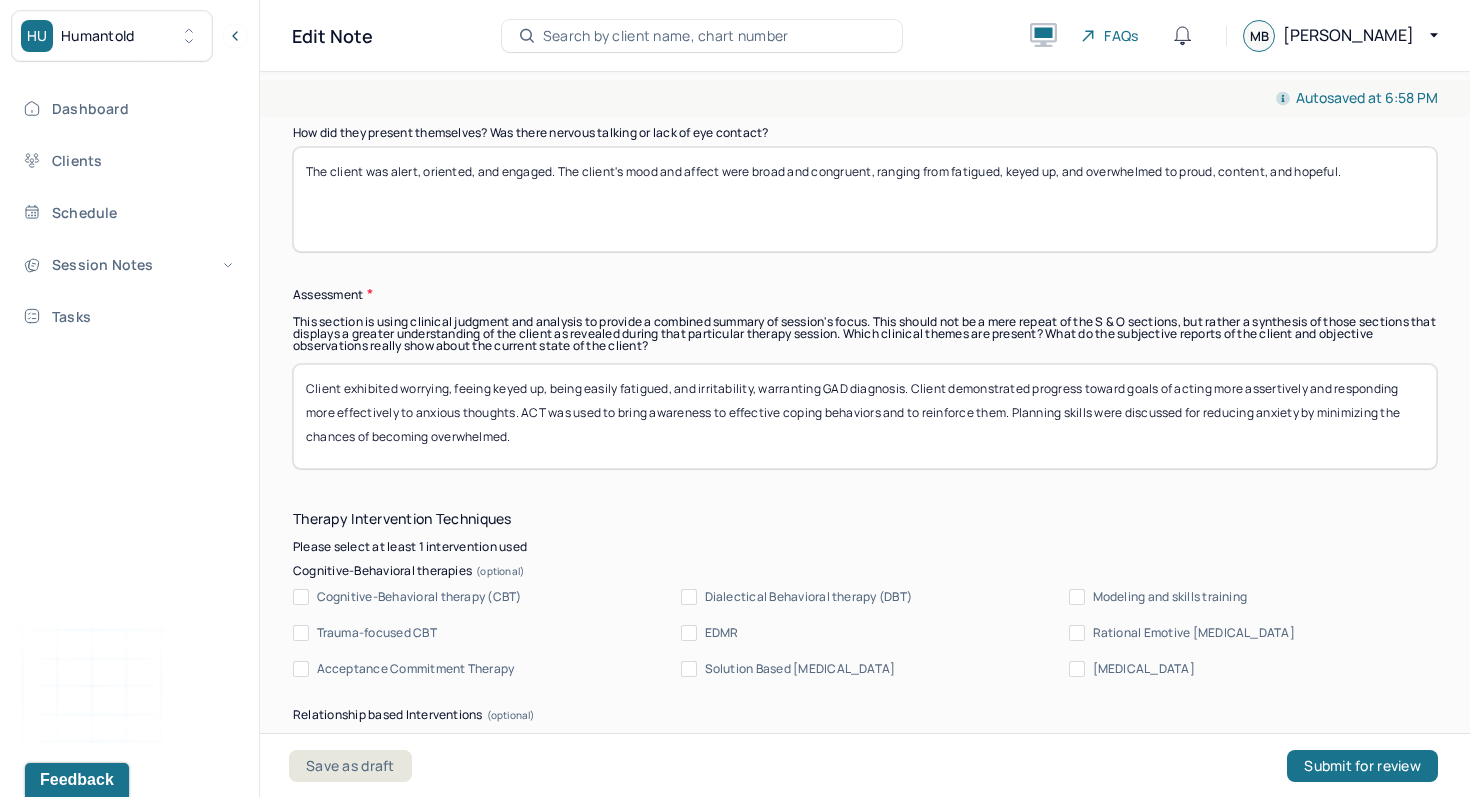 scroll, scrollTop: 1782, scrollLeft: 0, axis: vertical 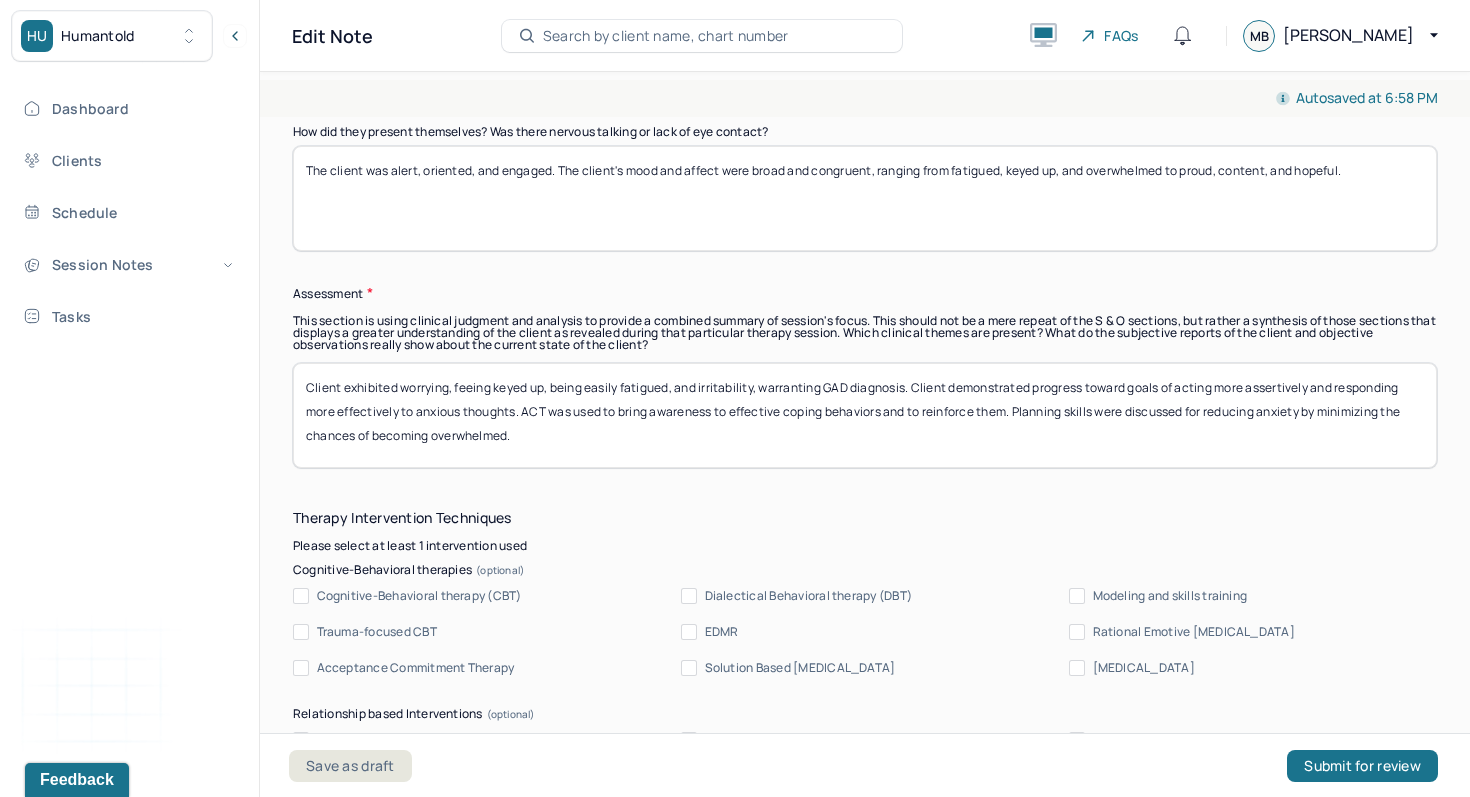 drag, startPoint x: 920, startPoint y: 395, endPoint x: 1033, endPoint y: 593, distance: 227.97588 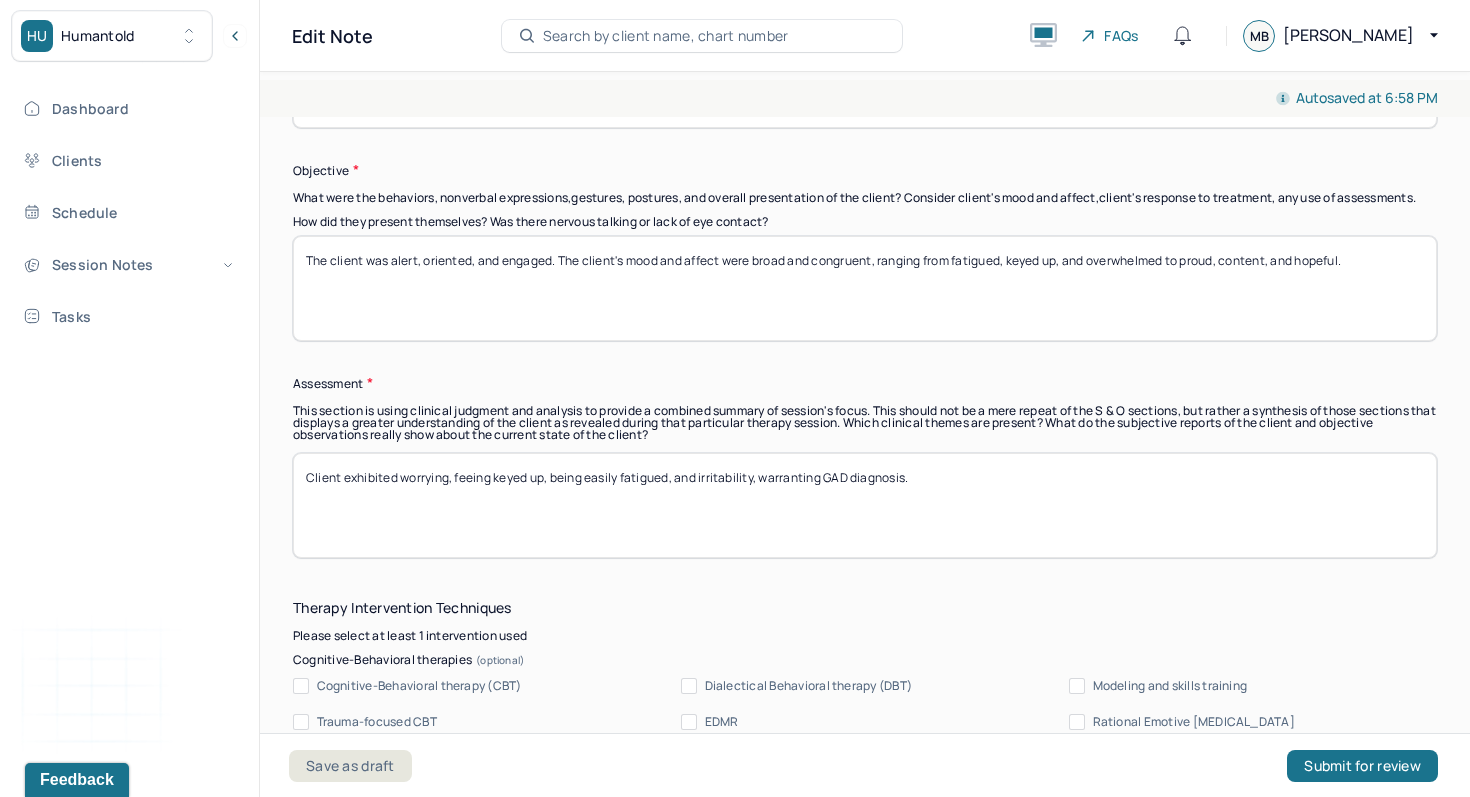 scroll, scrollTop: 1689, scrollLeft: 0, axis: vertical 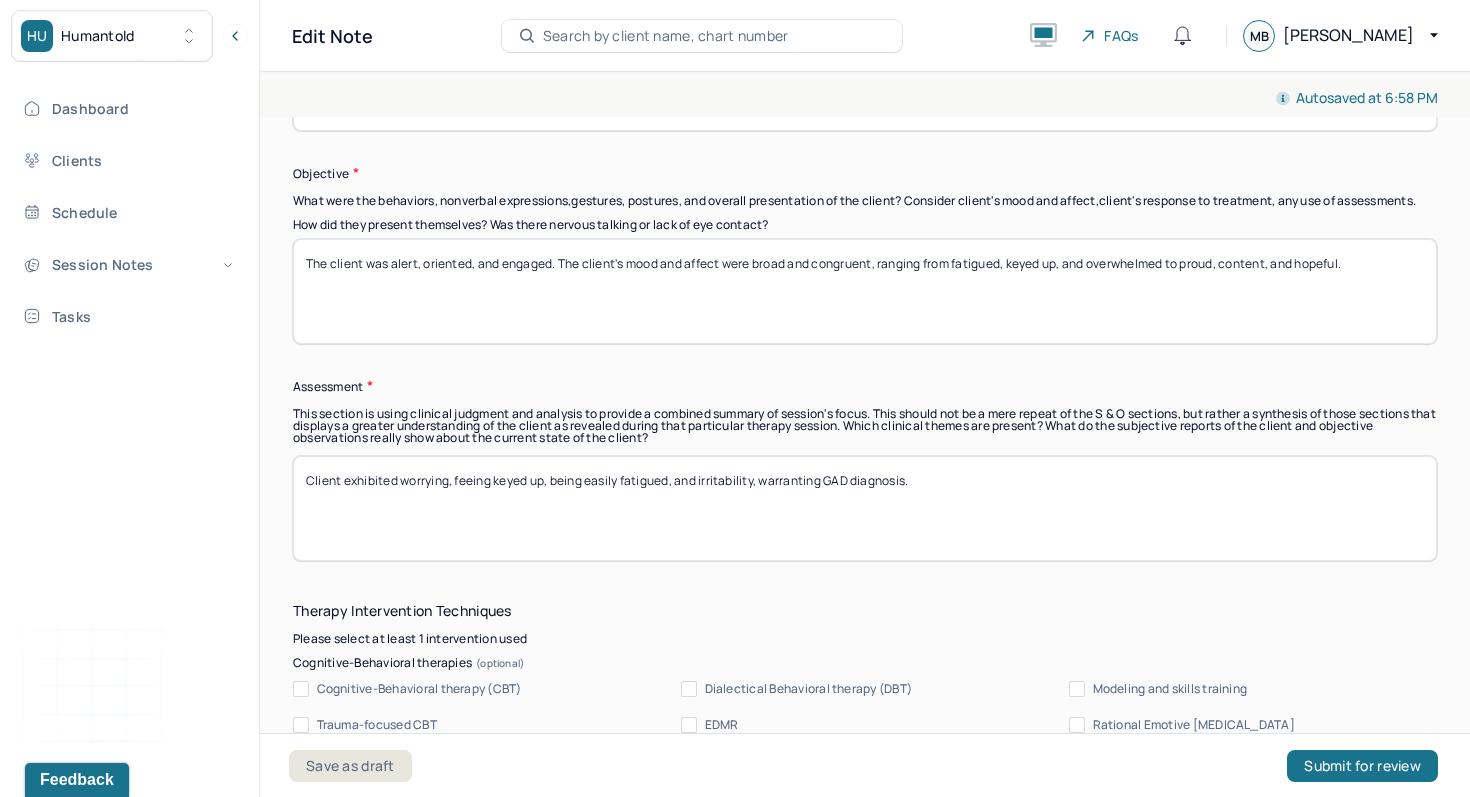 type on "Client exhibited worrying, feeing keyed up, being easily fatigued, and irritability, warranting GAD diagnosis." 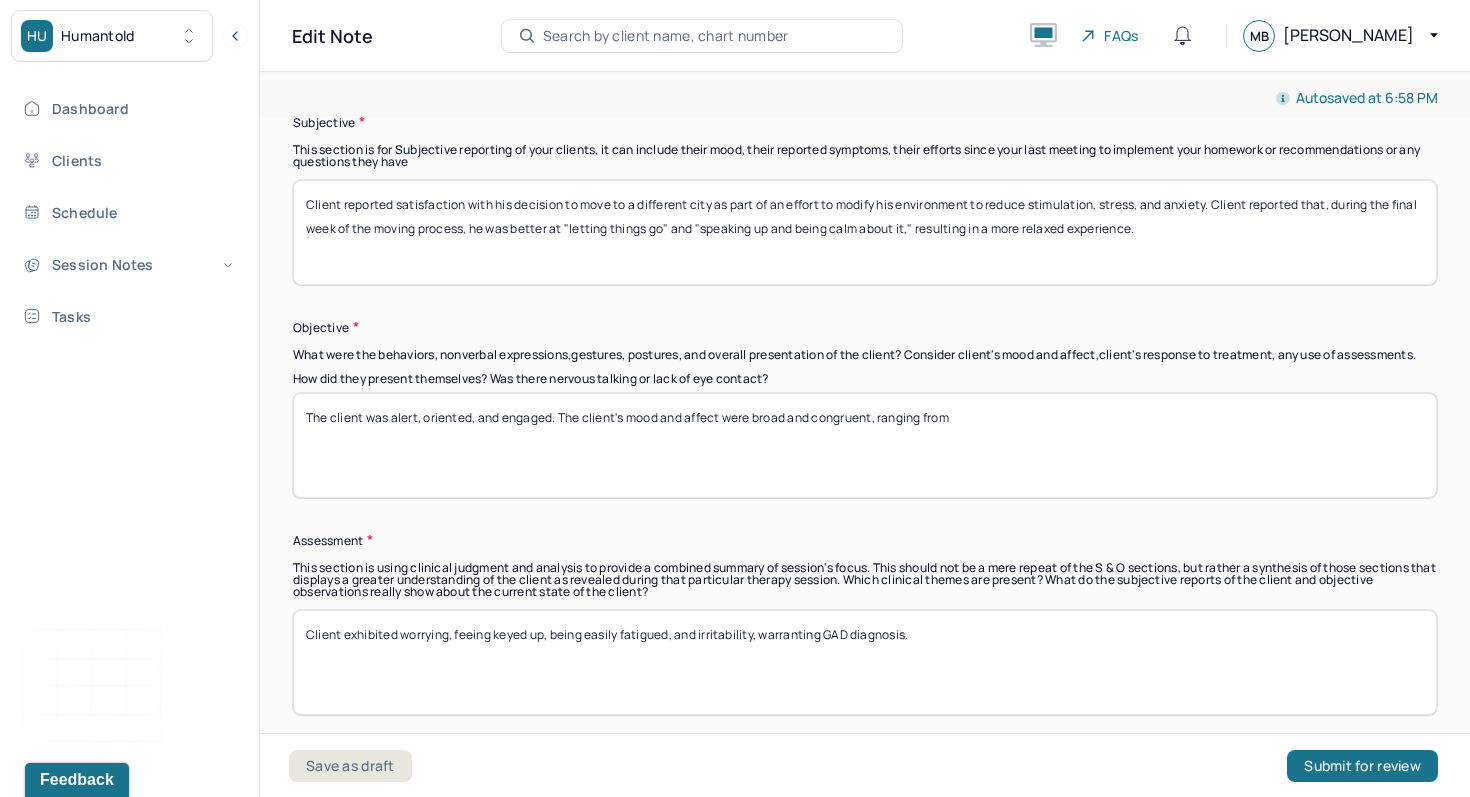 scroll, scrollTop: 1186, scrollLeft: 0, axis: vertical 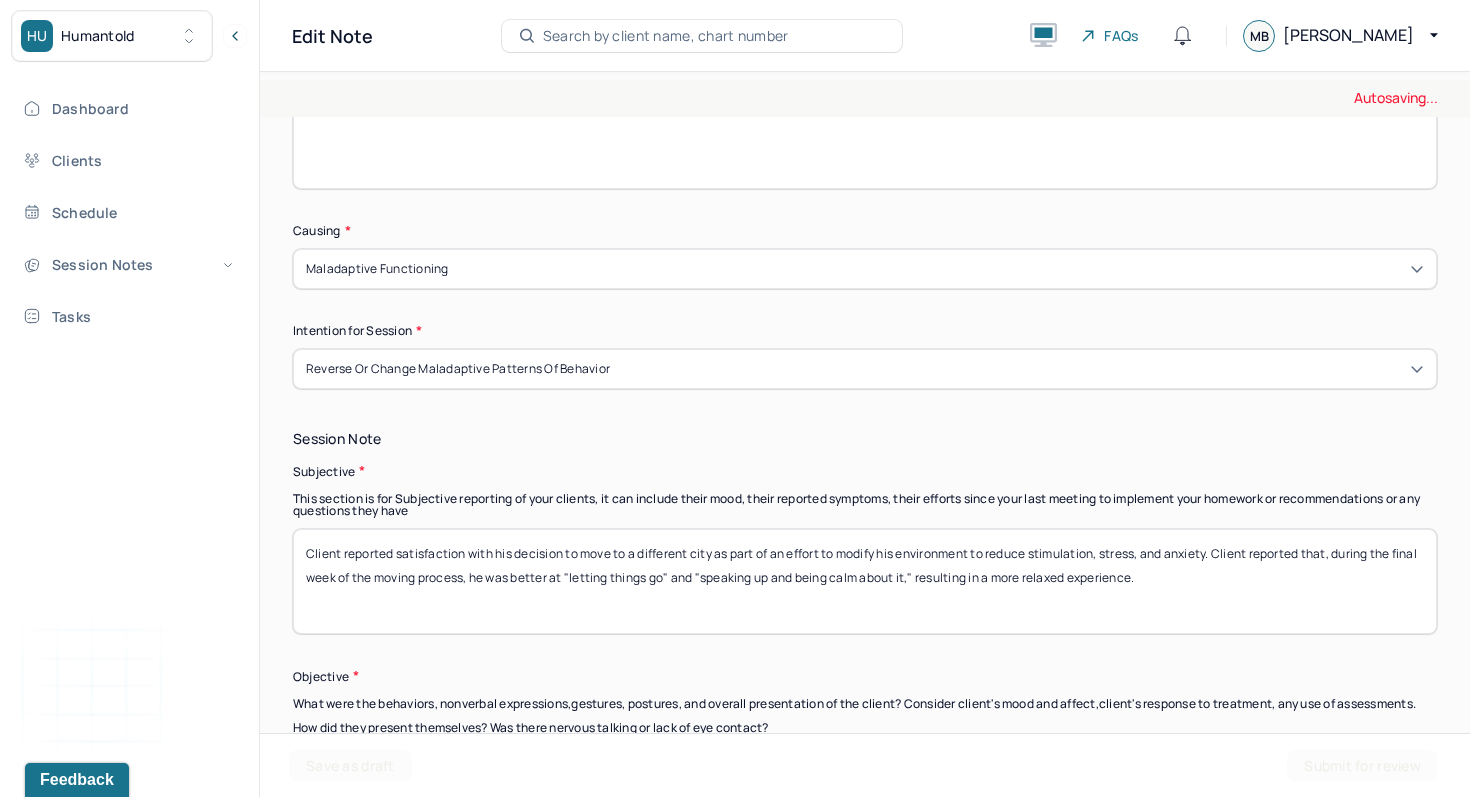 type on "The client was alert, oriented, and engaged. The client's mood and affect were broad and congruent, ranging from" 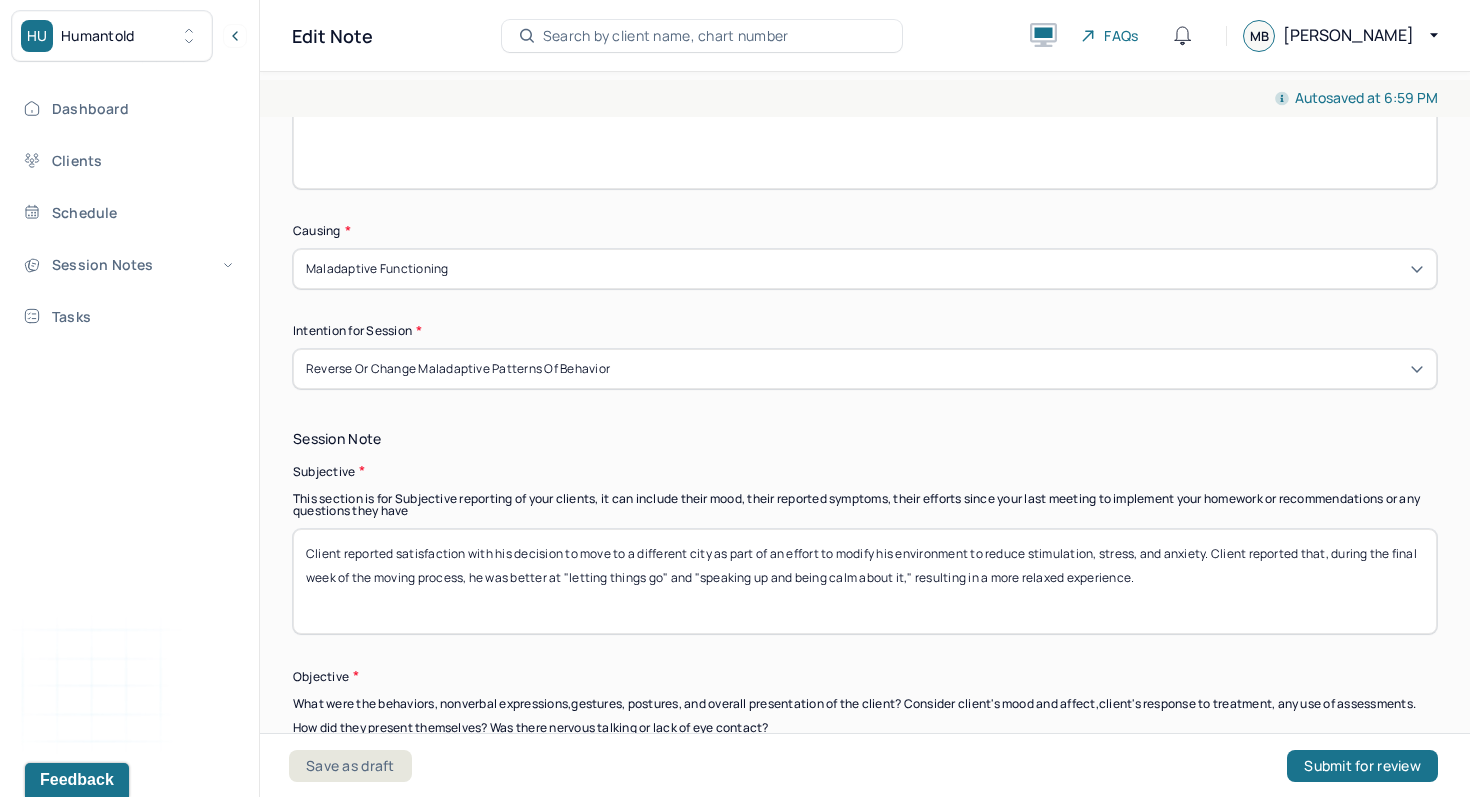 drag, startPoint x: 1253, startPoint y: 601, endPoint x: 462, endPoint y: 497, distance: 797.8076 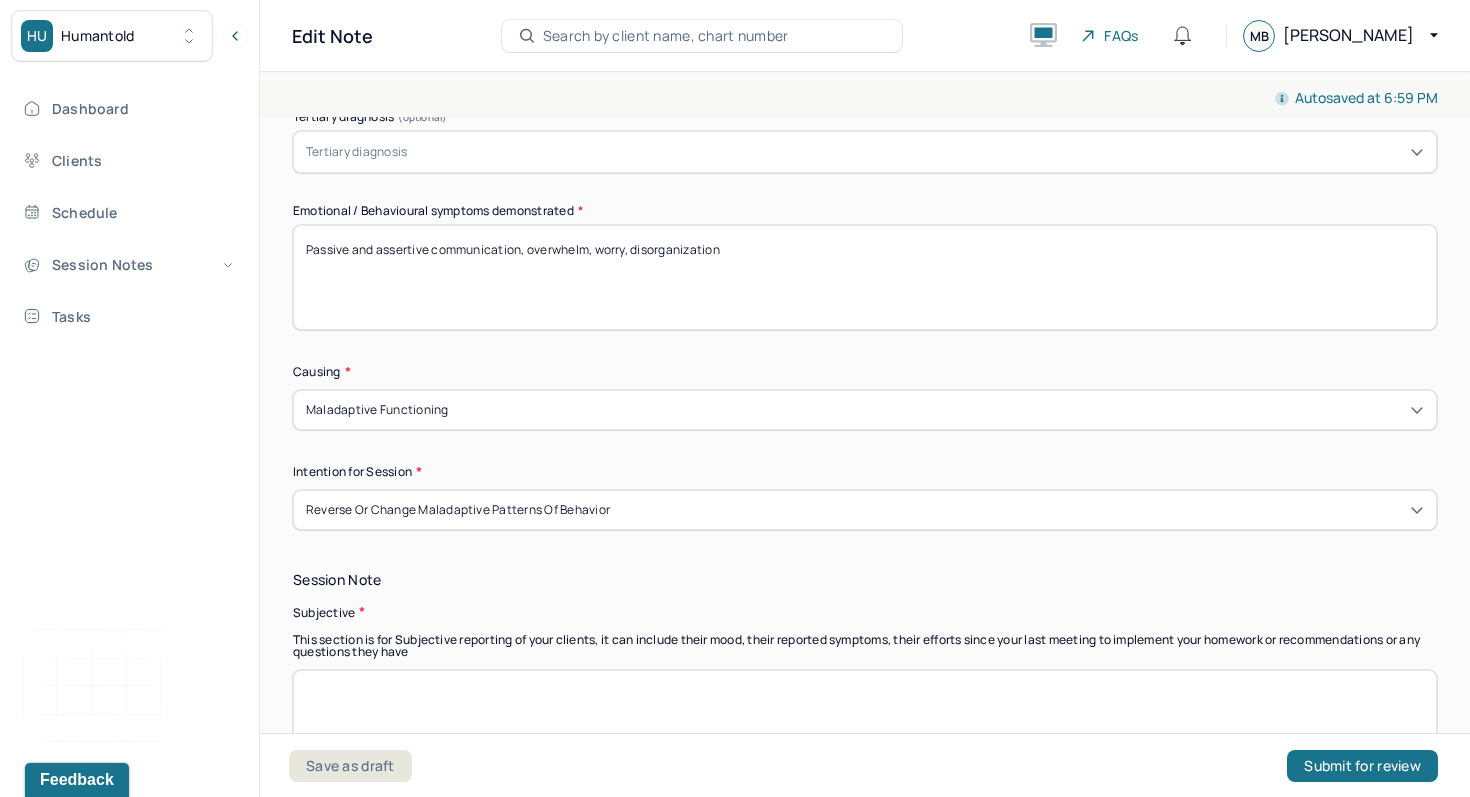 scroll, scrollTop: 846, scrollLeft: 0, axis: vertical 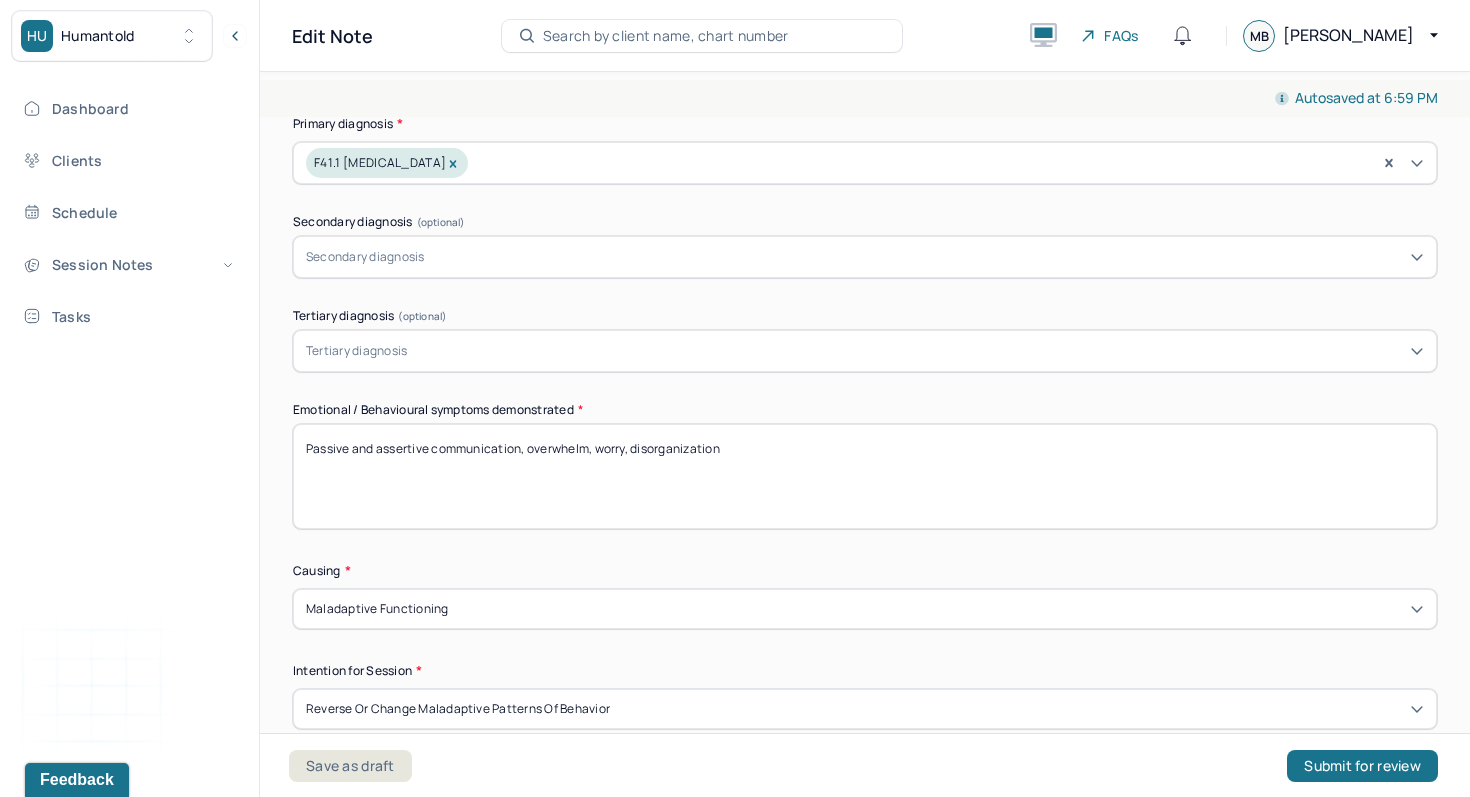 type 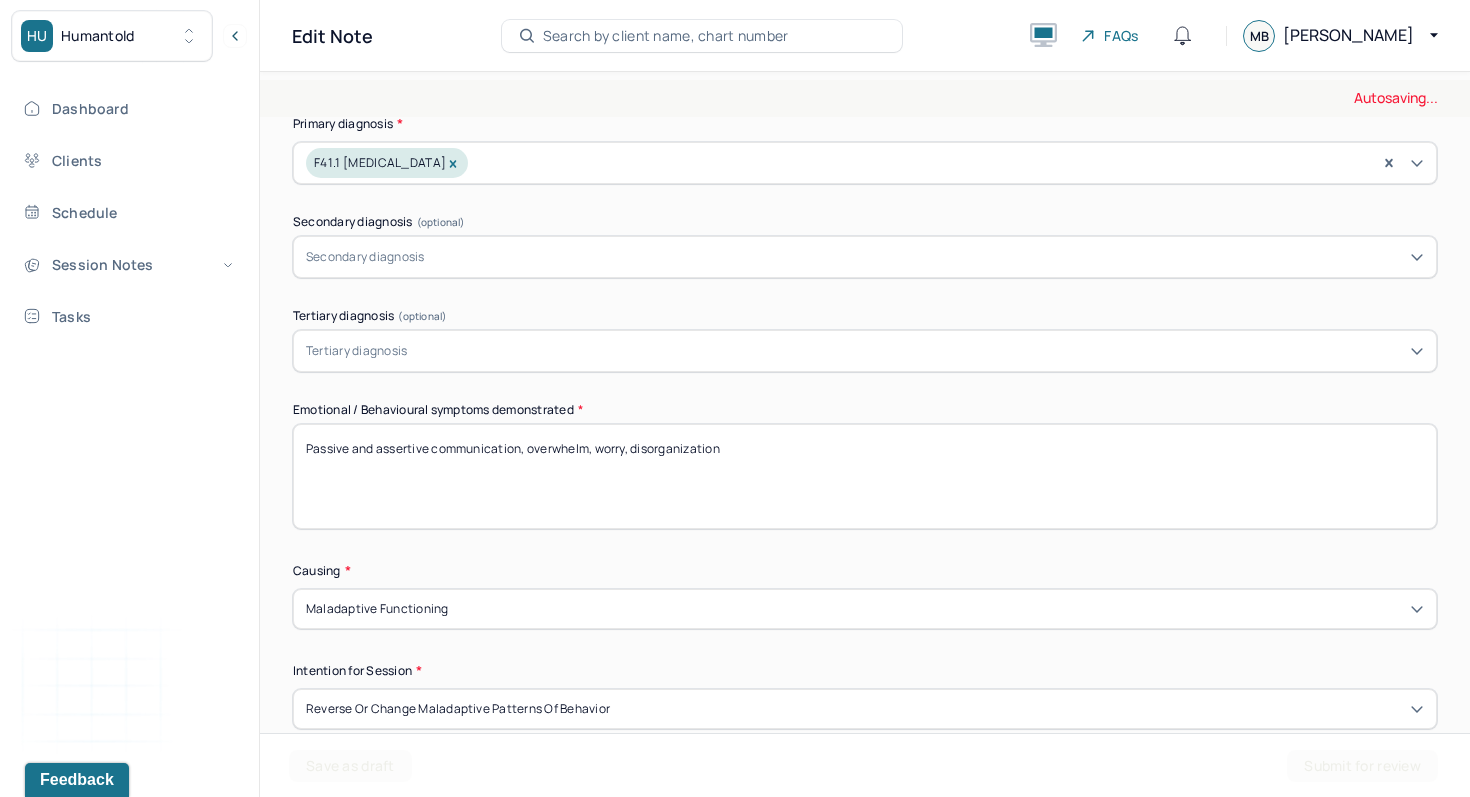 click on "Passive and assertive communication, overwhelm, worry, disorganization" at bounding box center [865, 476] 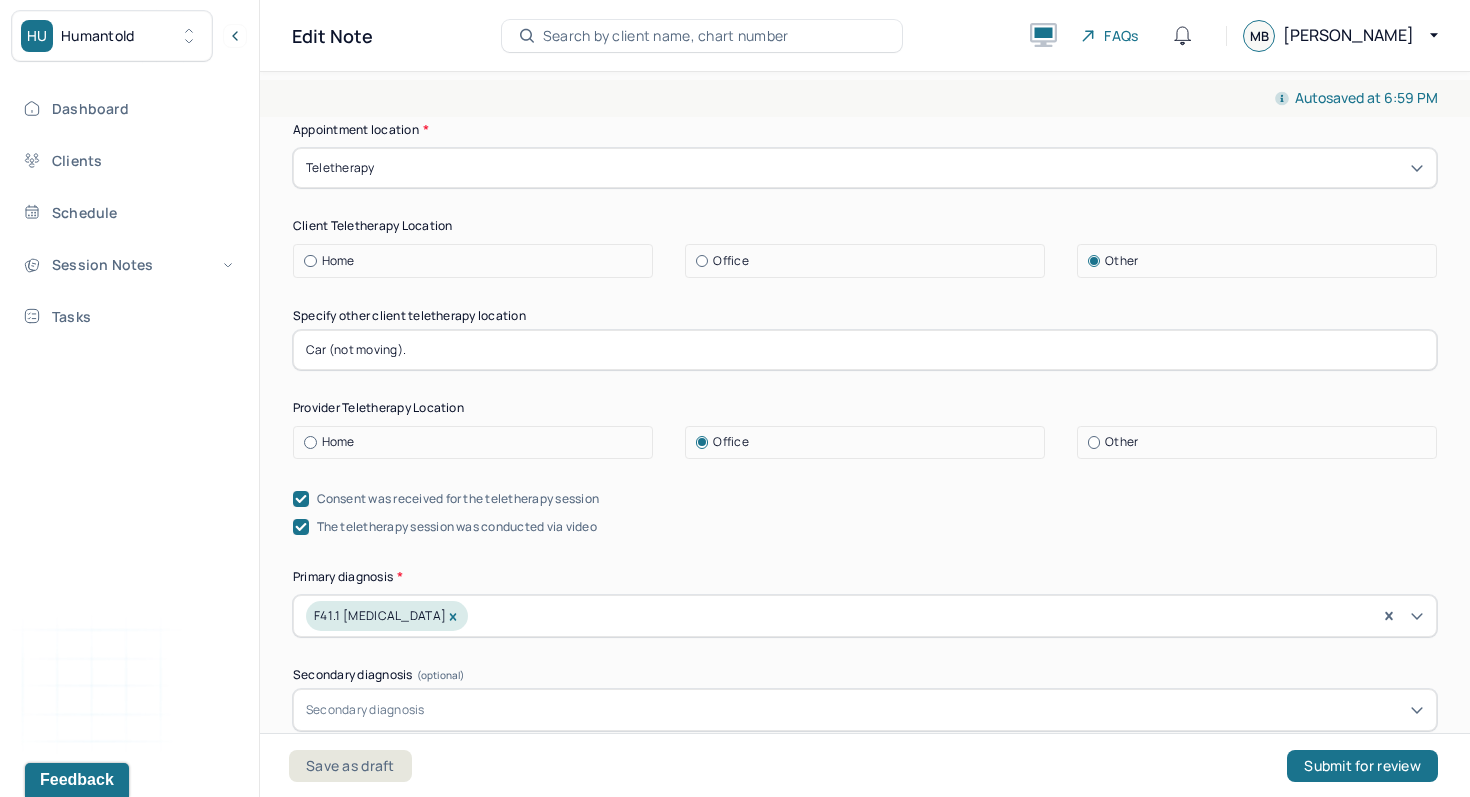scroll, scrollTop: 360, scrollLeft: 0, axis: vertical 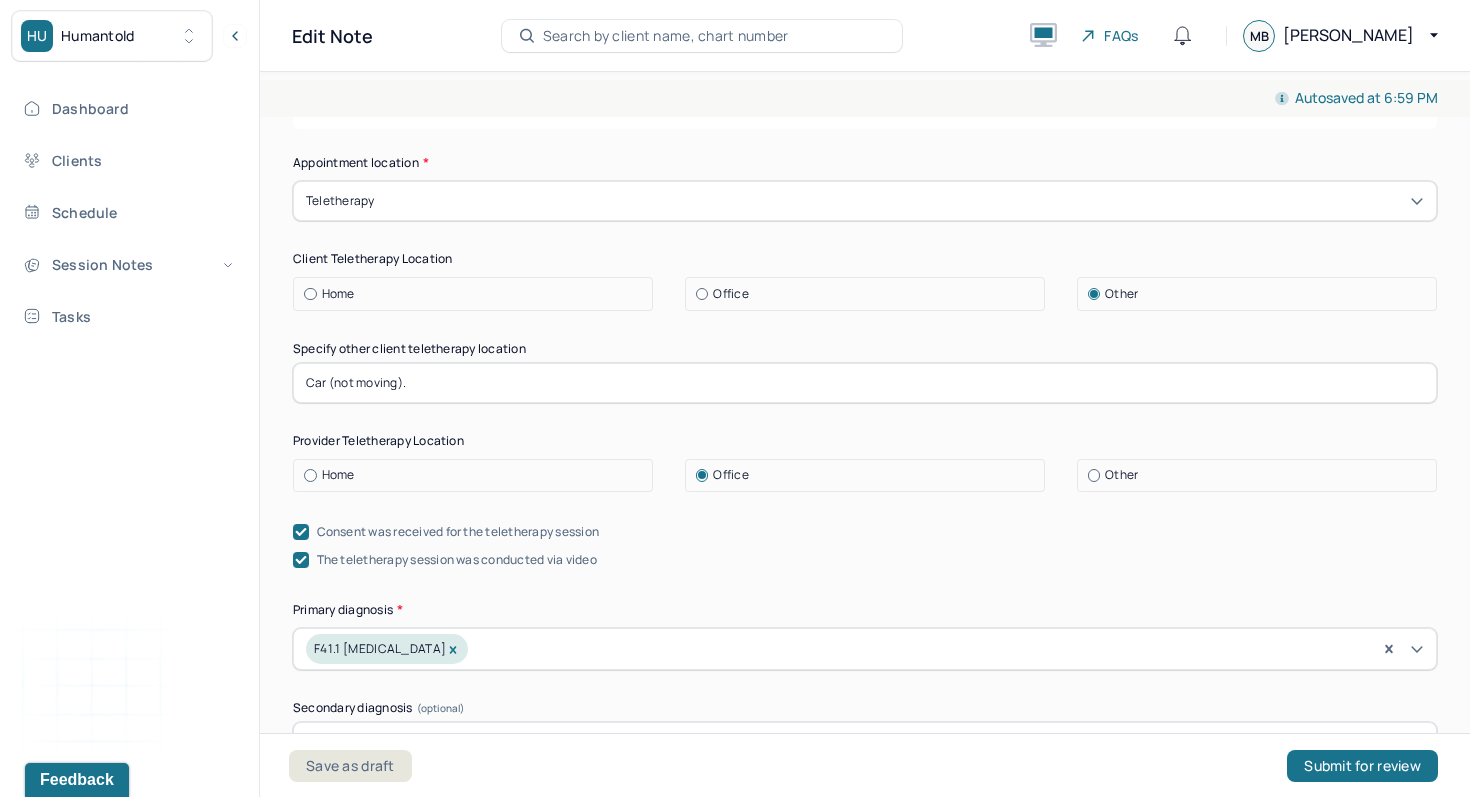 type 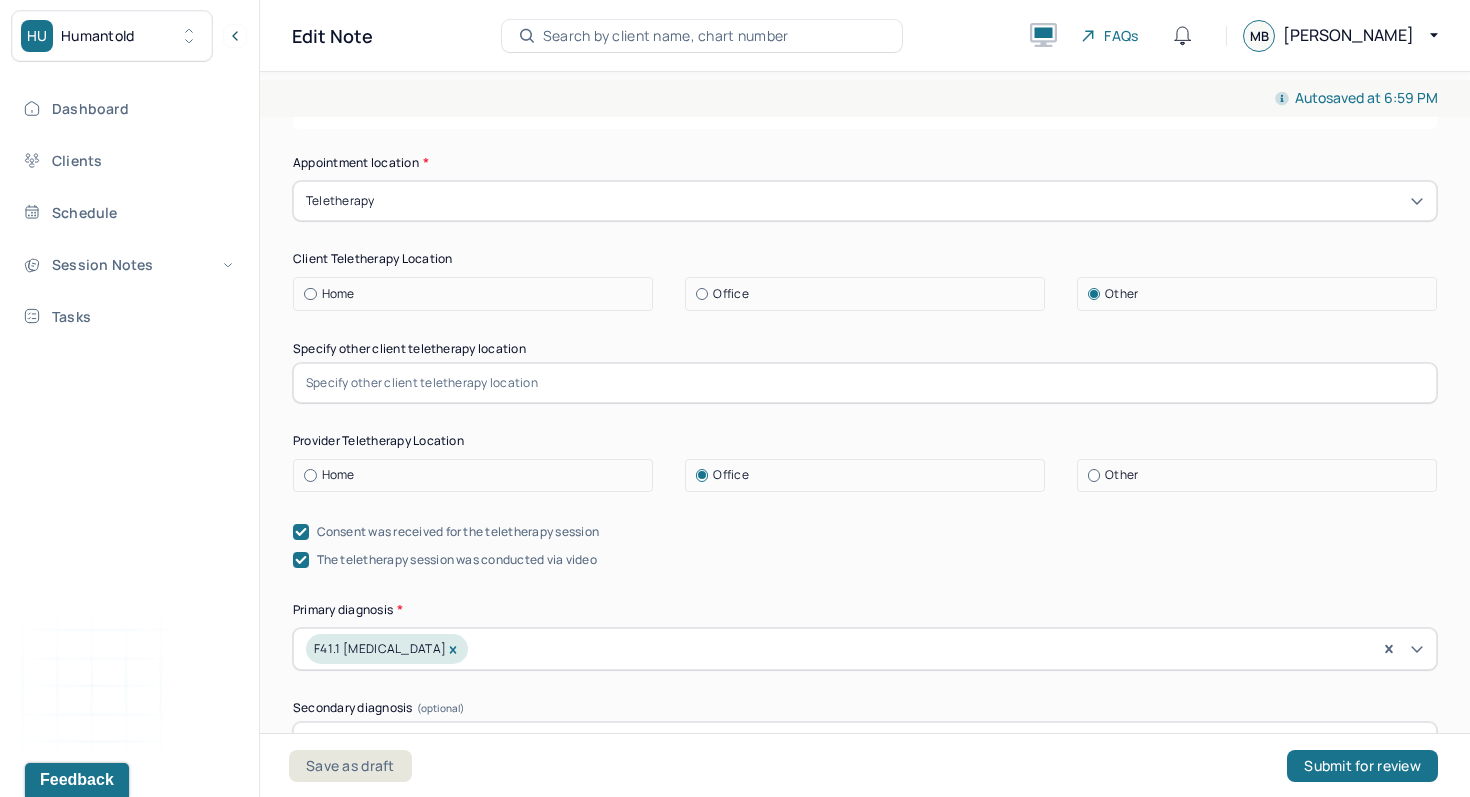 type 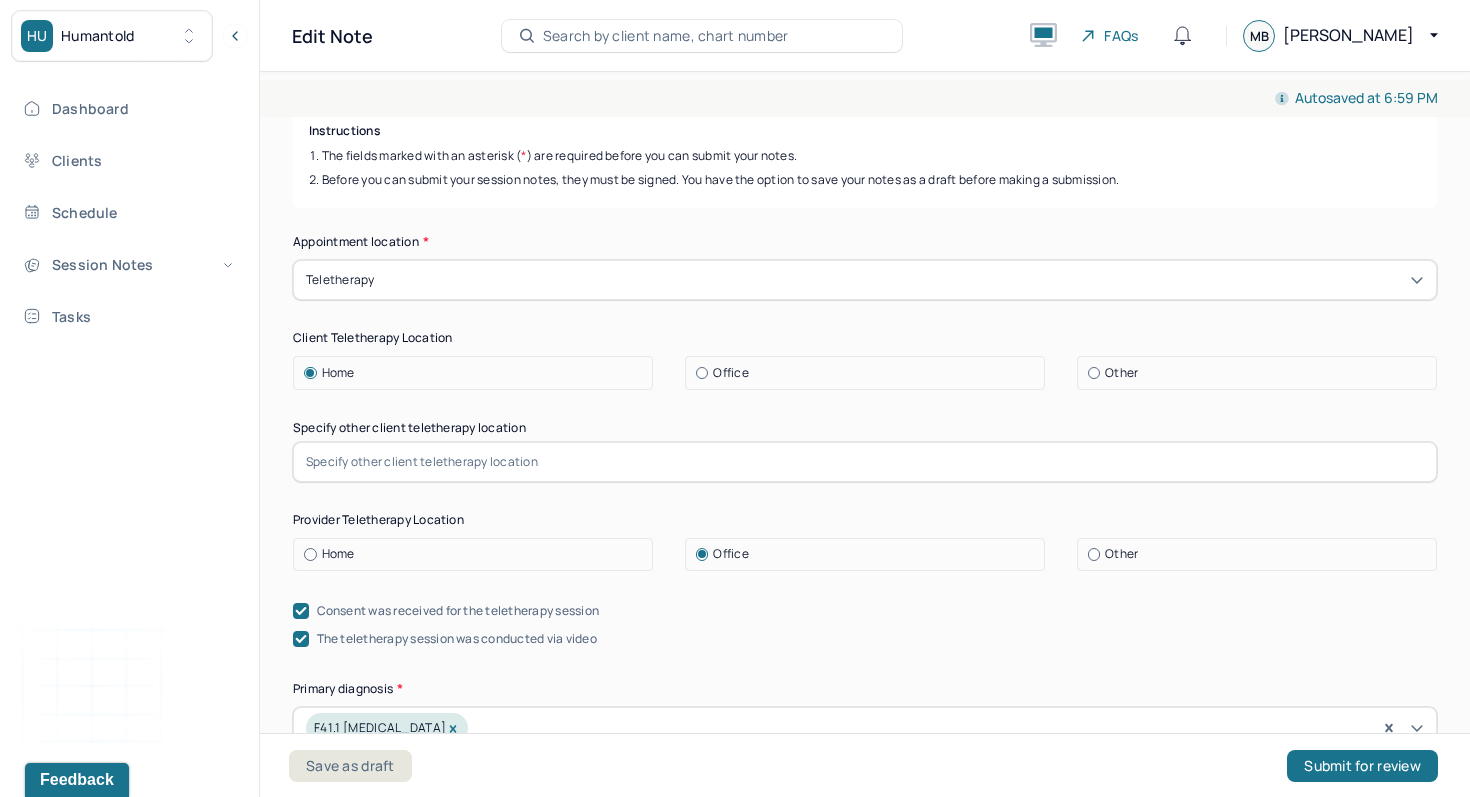 scroll, scrollTop: 271, scrollLeft: 0, axis: vertical 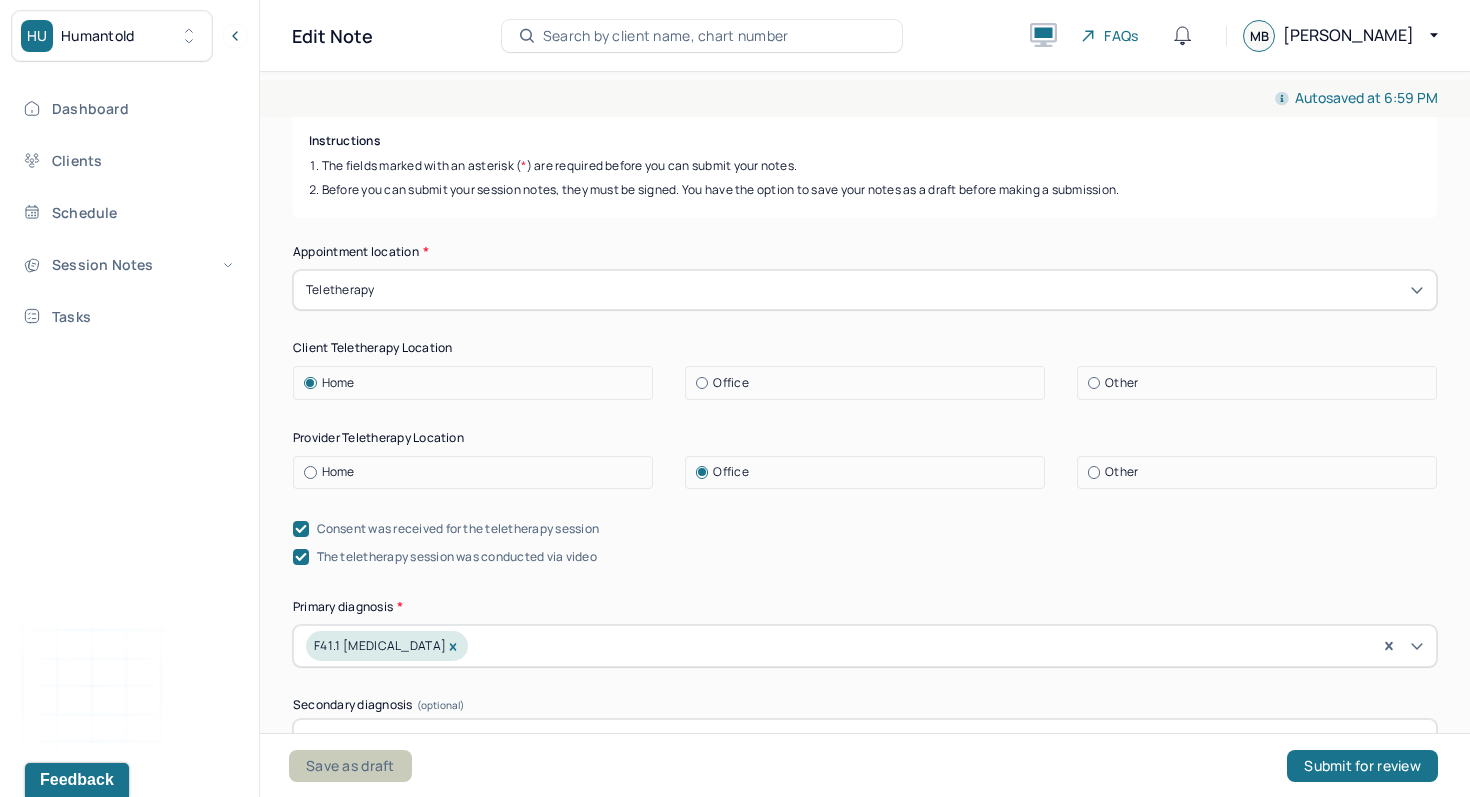click on "Save as draft" at bounding box center [350, 766] 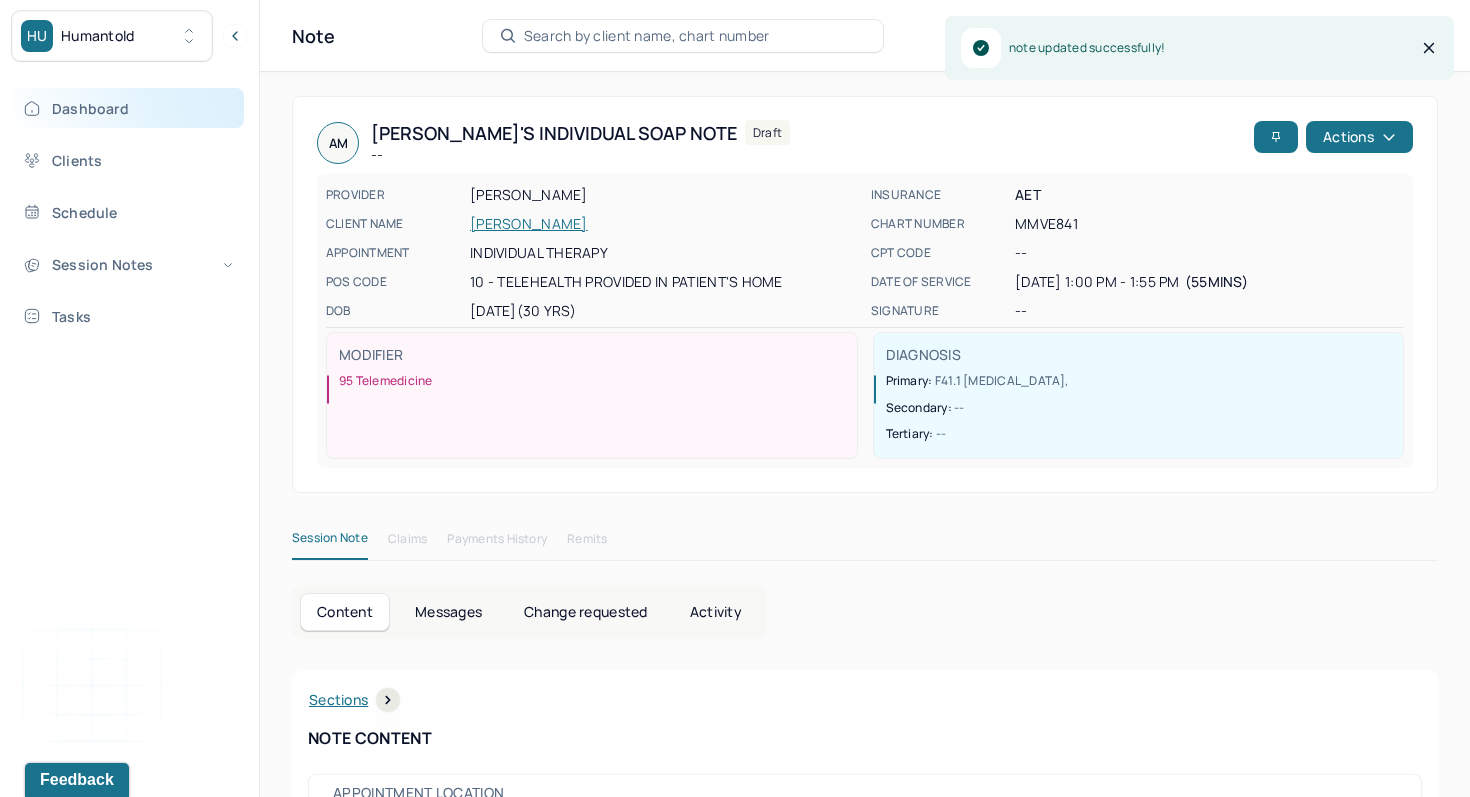 click on "Dashboard" at bounding box center (128, 108) 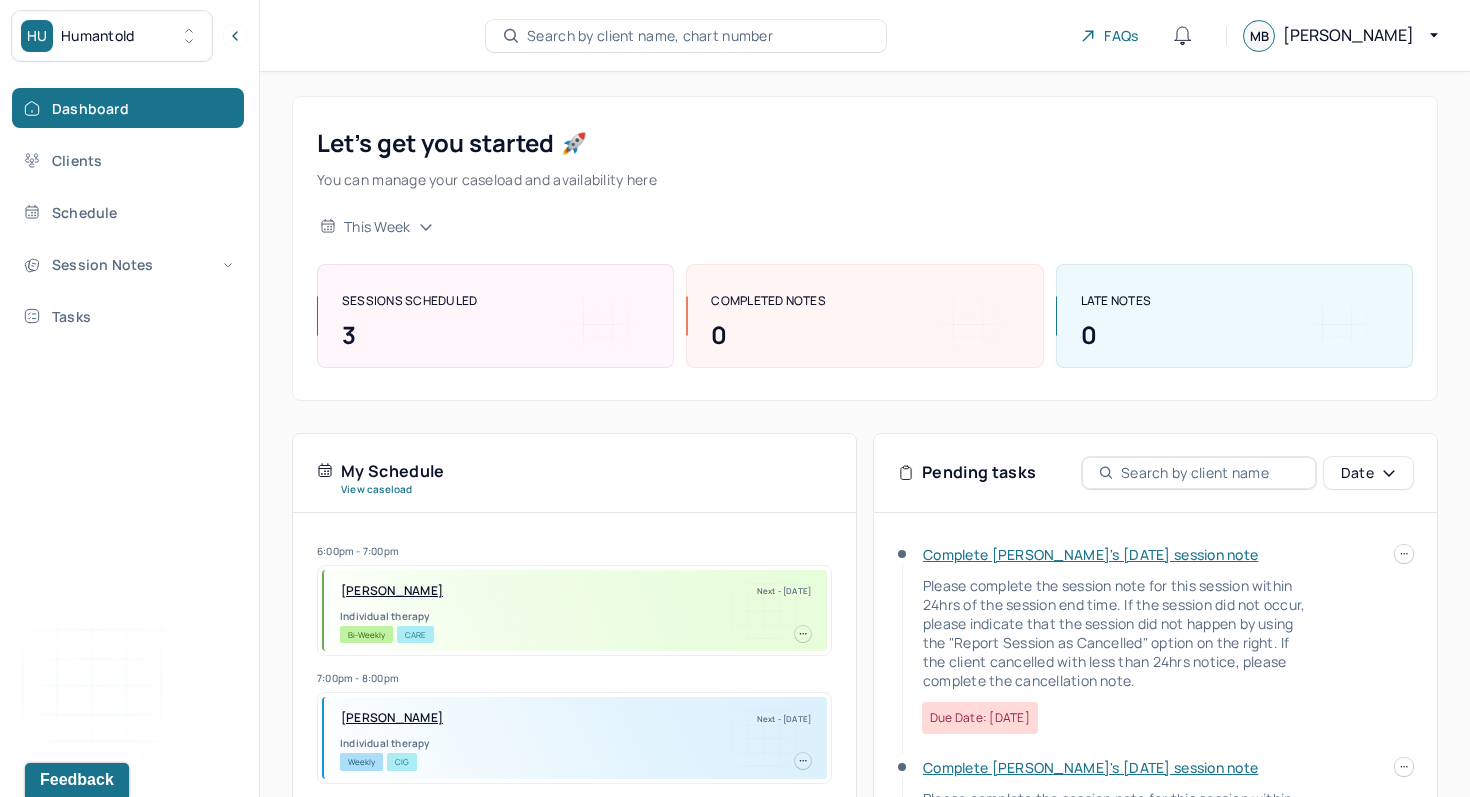 scroll, scrollTop: 43, scrollLeft: 0, axis: vertical 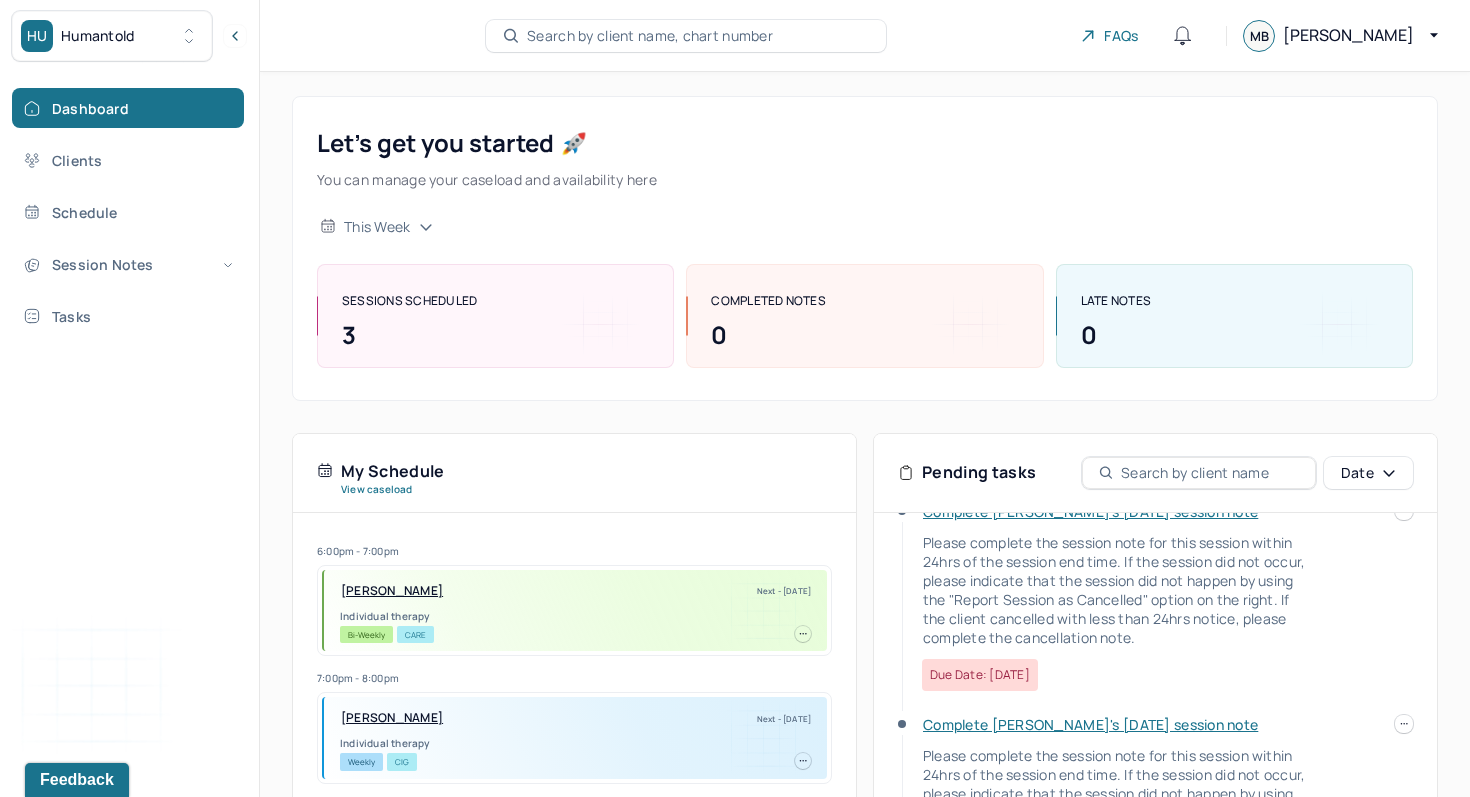 click on "Complete [PERSON_NAME]'s [DATE] session note" at bounding box center [1090, 724] 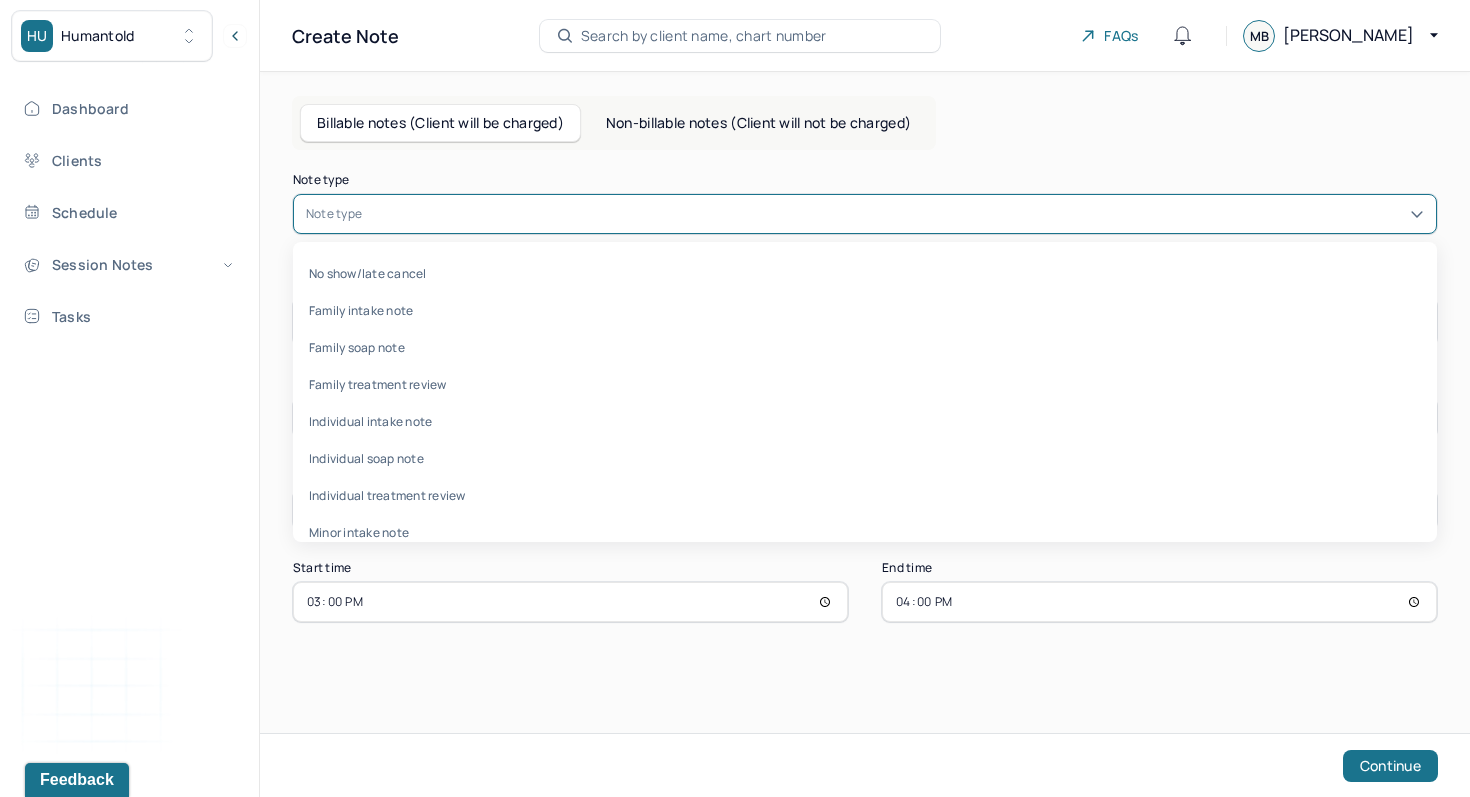 click at bounding box center (895, 214) 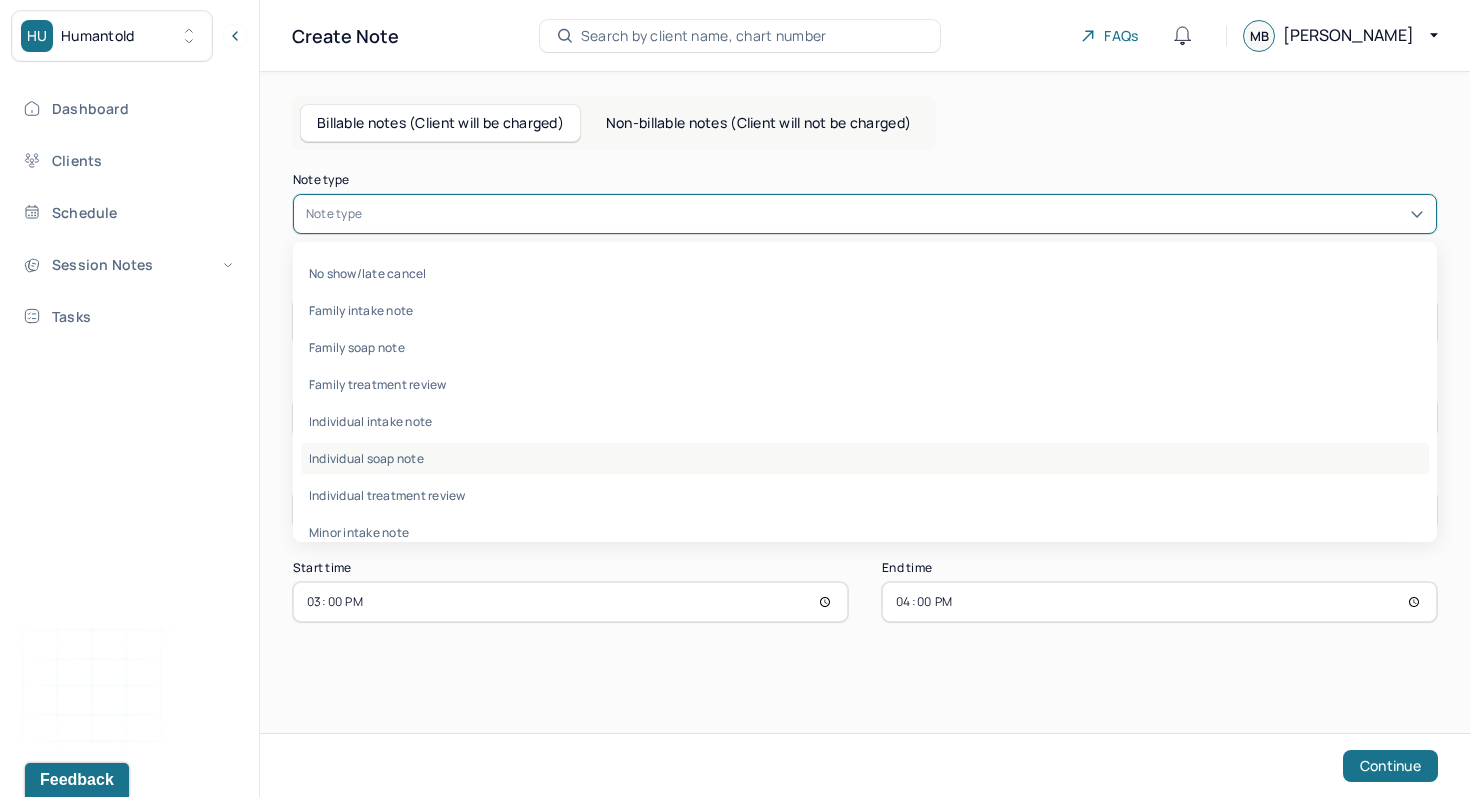 click on "Individual soap note" at bounding box center [865, 458] 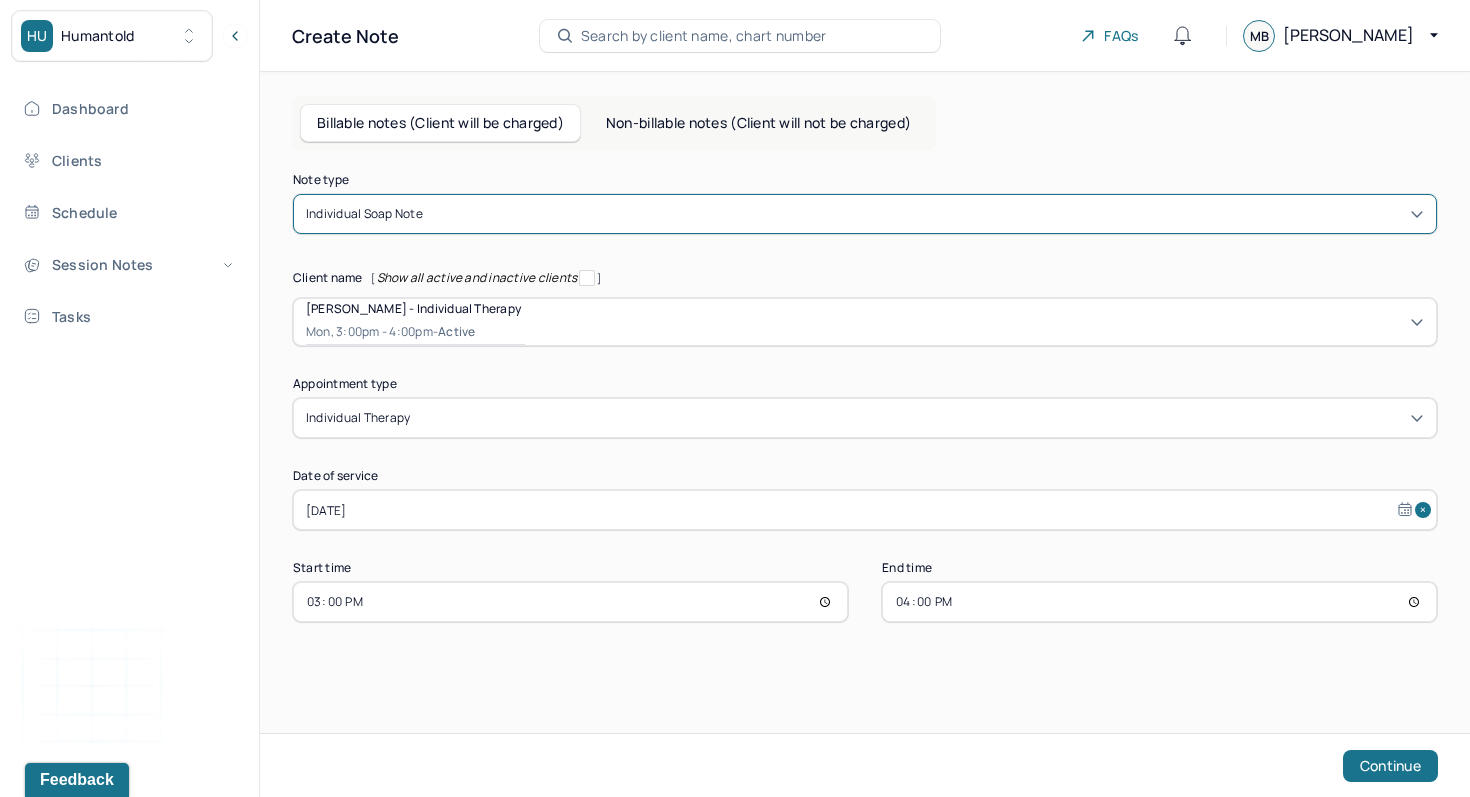 click on "16:00" at bounding box center (1159, 602) 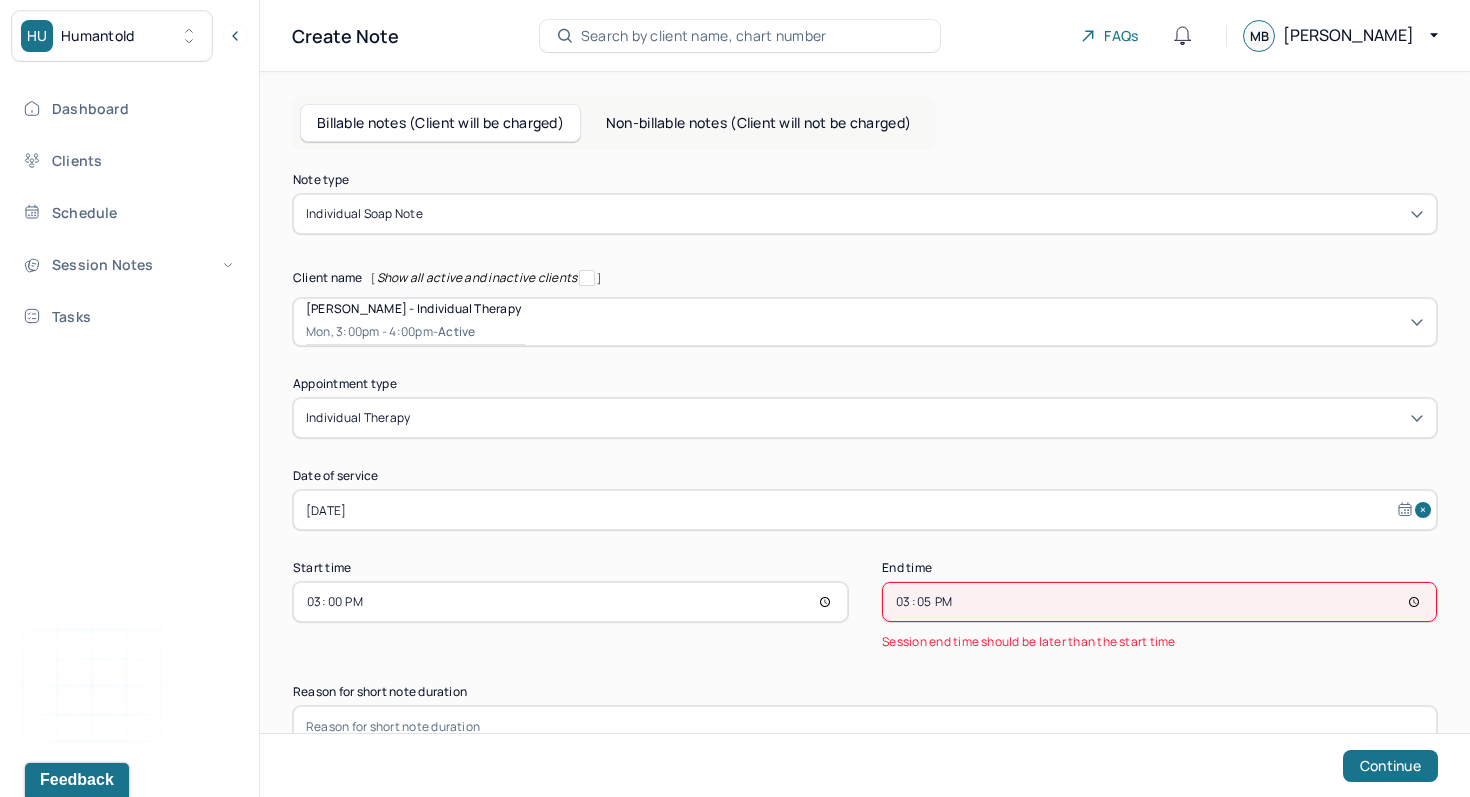 type on "15:55" 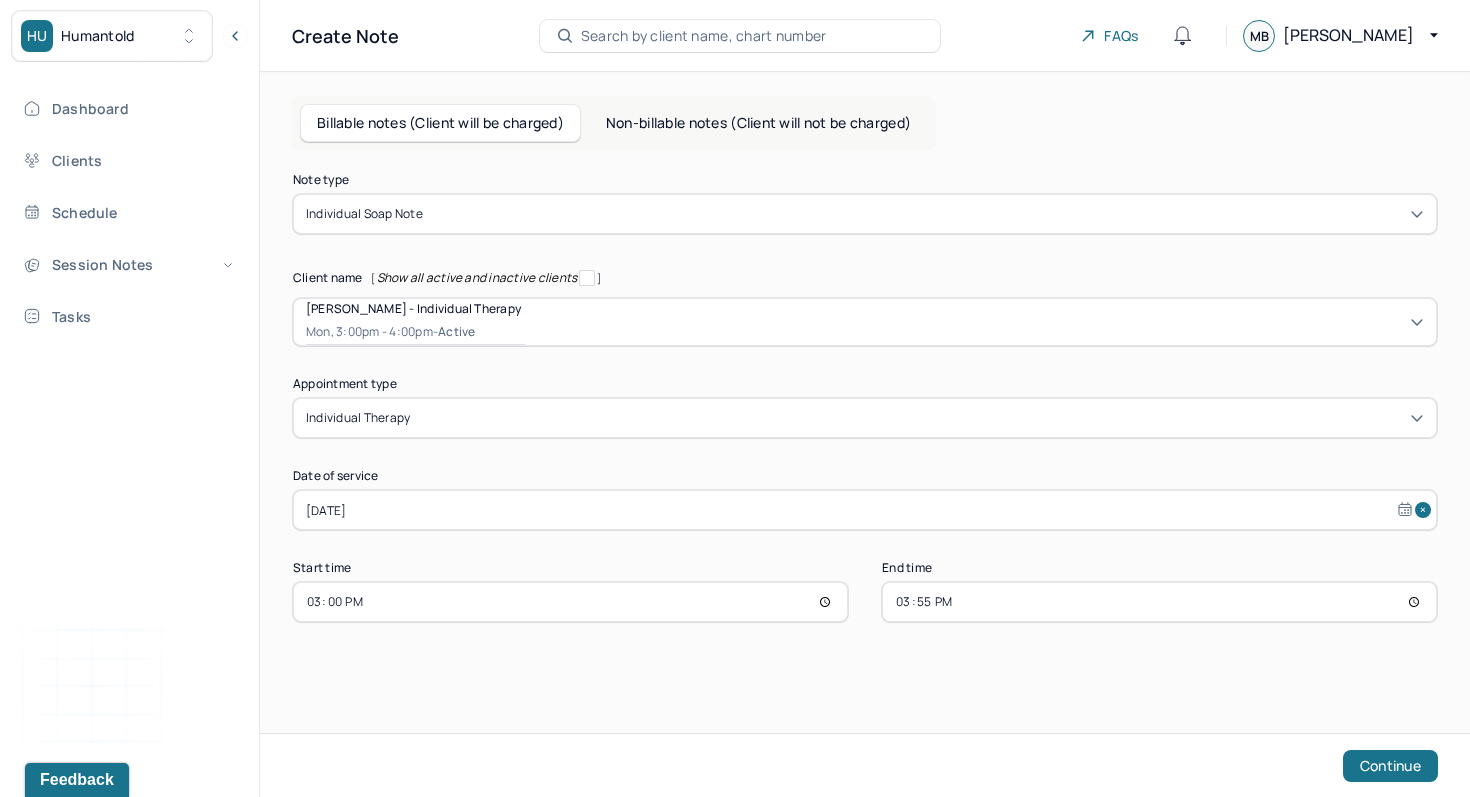 click on "Continue" at bounding box center [1390, 766] 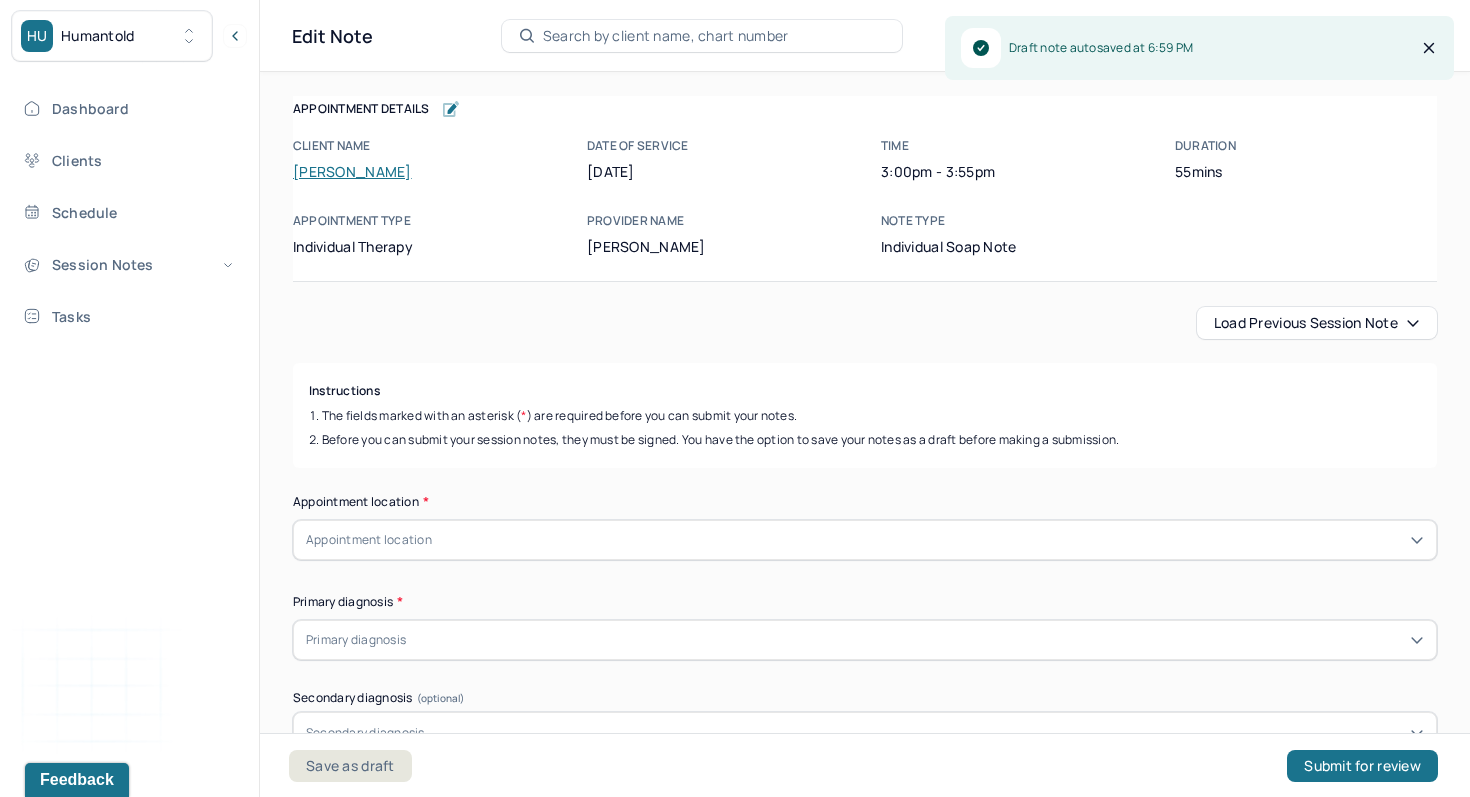 scroll, scrollTop: 22, scrollLeft: 0, axis: vertical 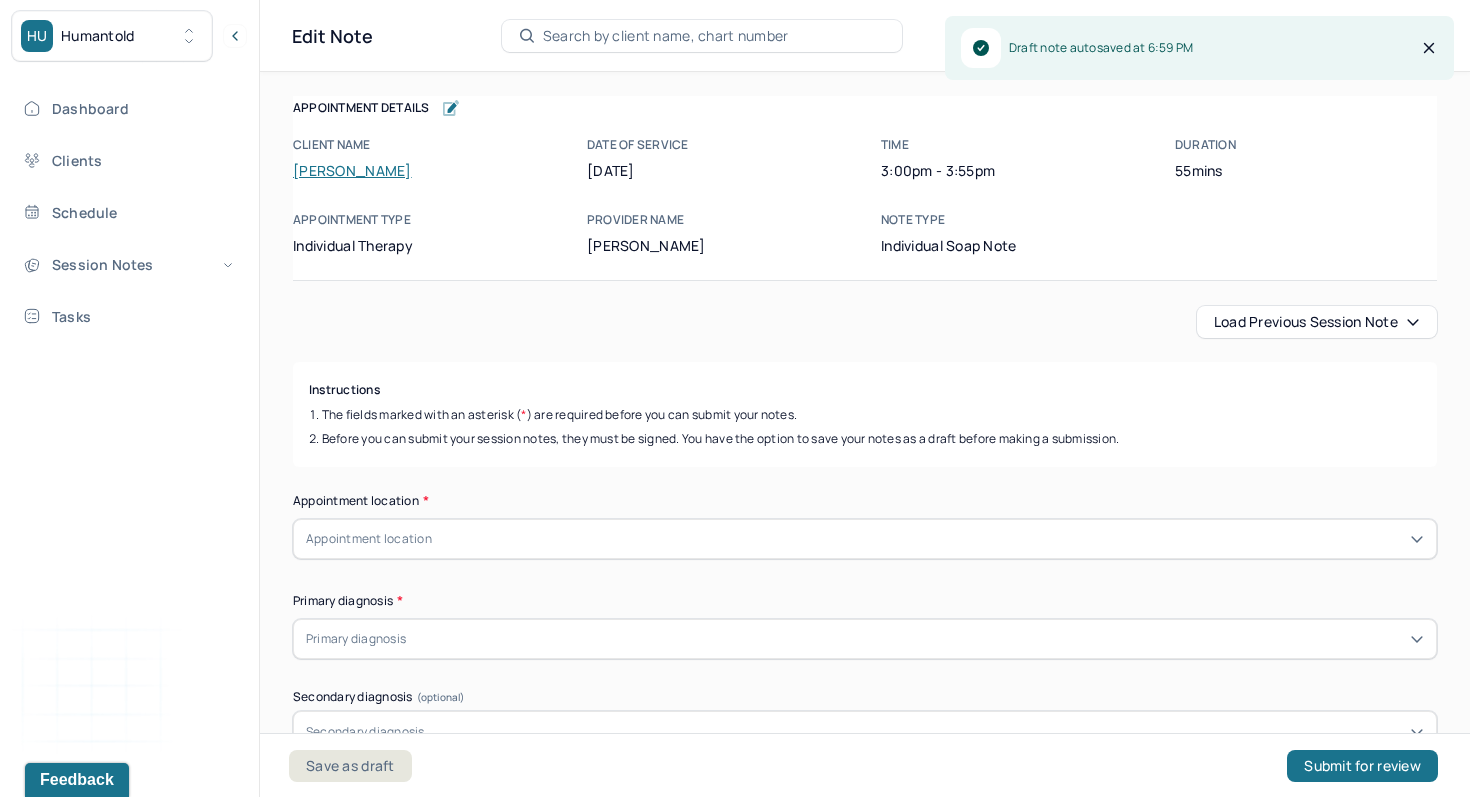 click on "Load previous session note" at bounding box center [1317, 322] 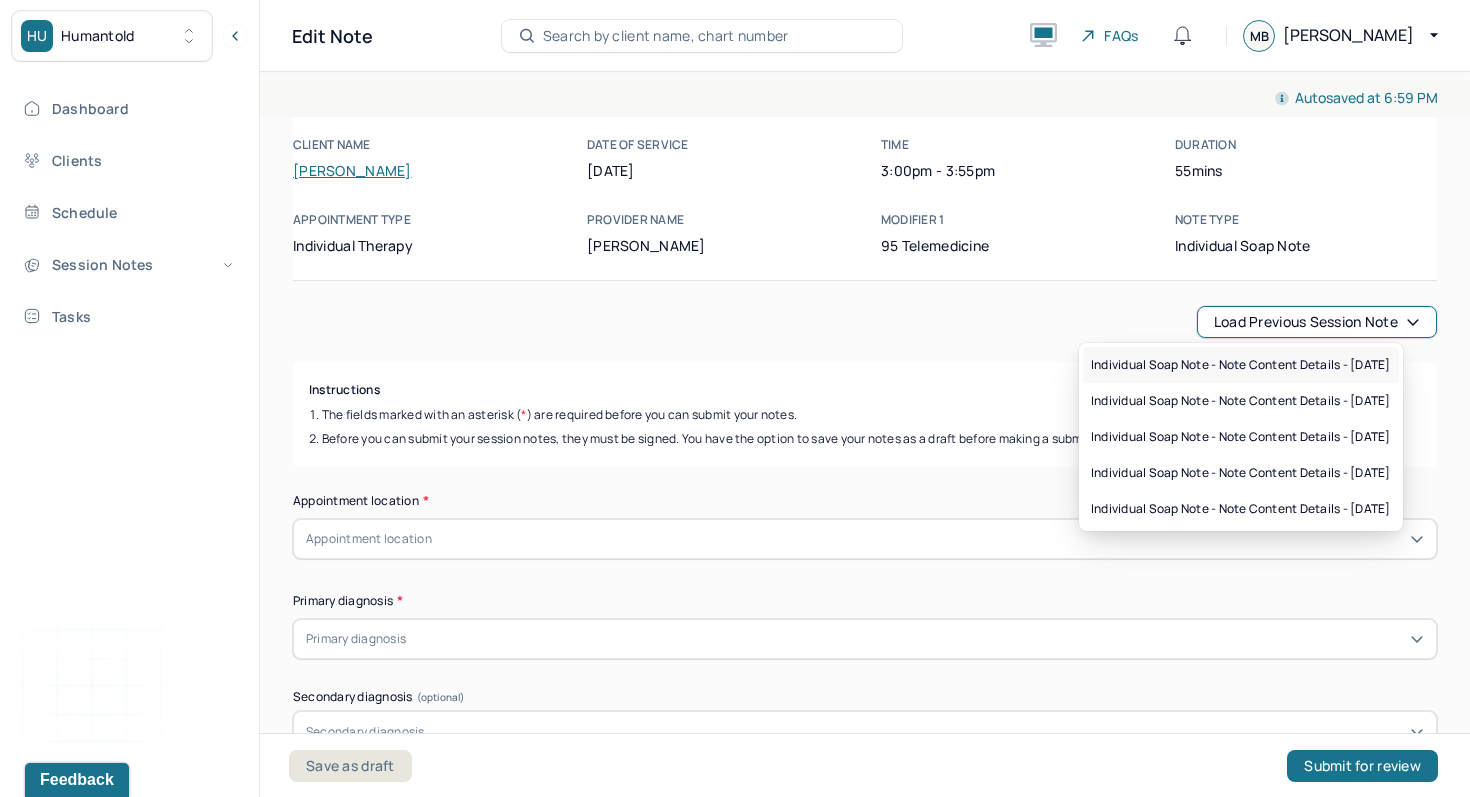 click on "Individual soap note   - Note content Details -   [DATE]" at bounding box center [1241, 365] 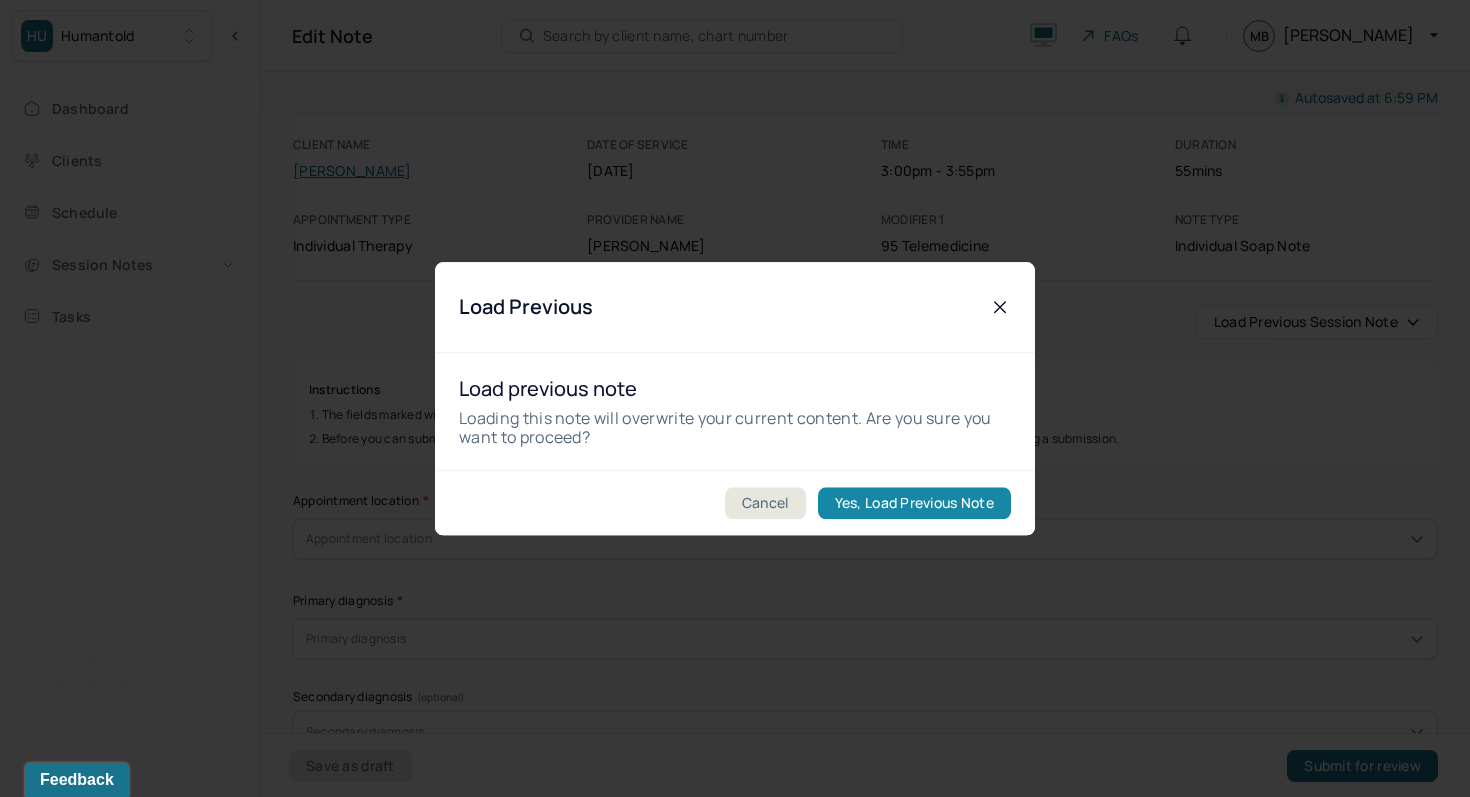 click on "Yes, Load Previous Note" at bounding box center [914, 503] 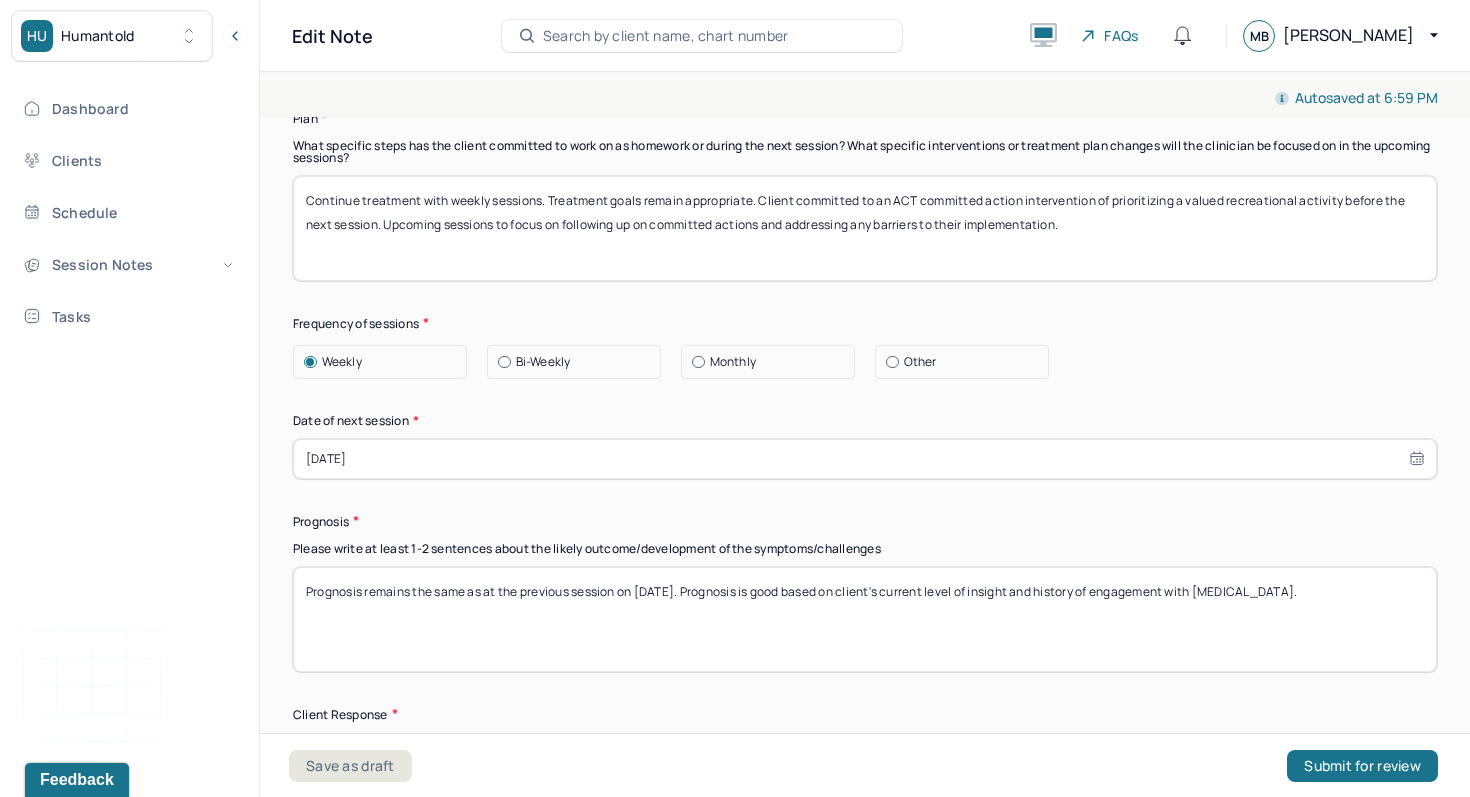 scroll, scrollTop: 2584, scrollLeft: 0, axis: vertical 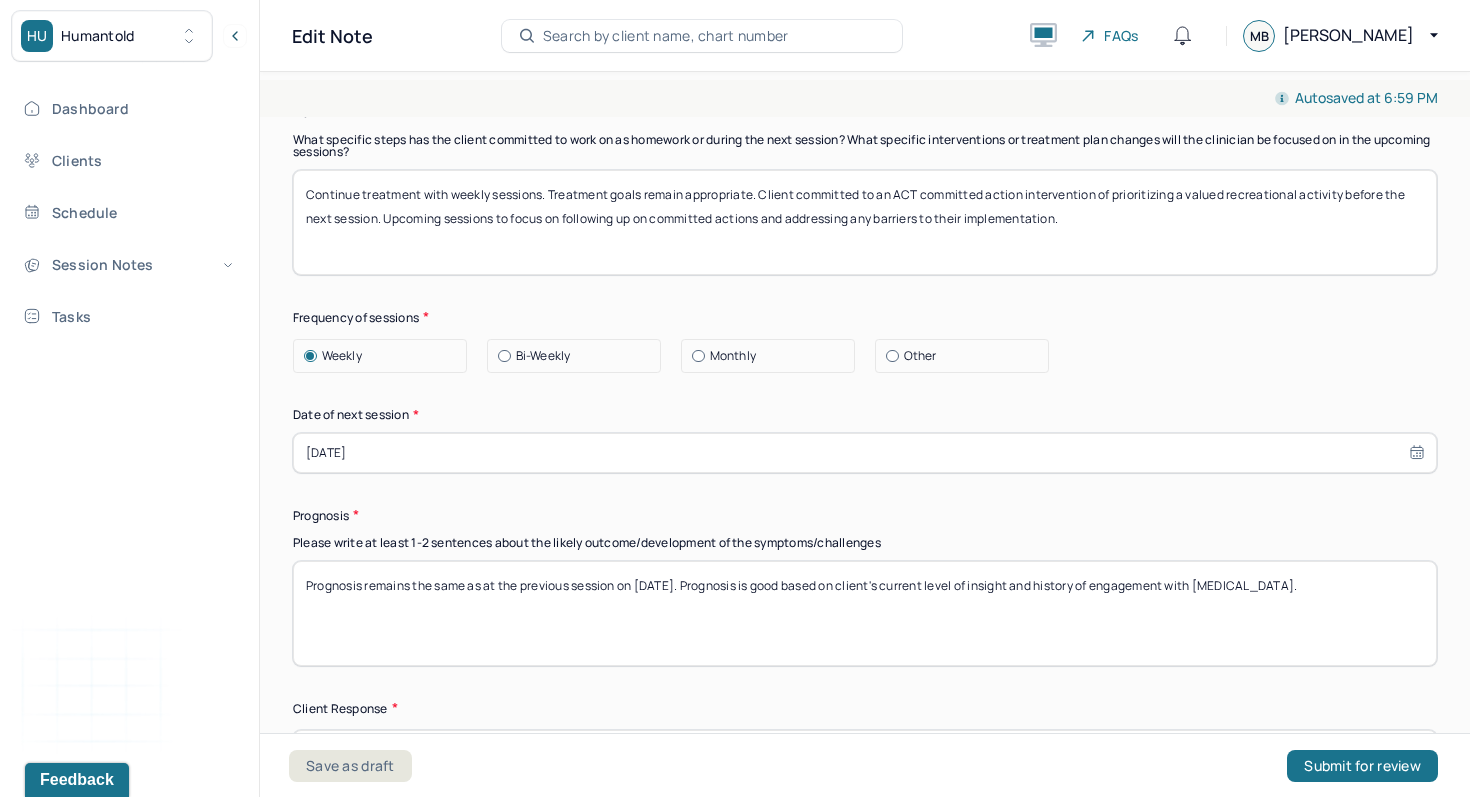click on "Prognosis remains the same as at the previous session on [DATE]. Prognosis is good based on client's current level of insight and history of engagement with [MEDICAL_DATA]." at bounding box center (865, 613) 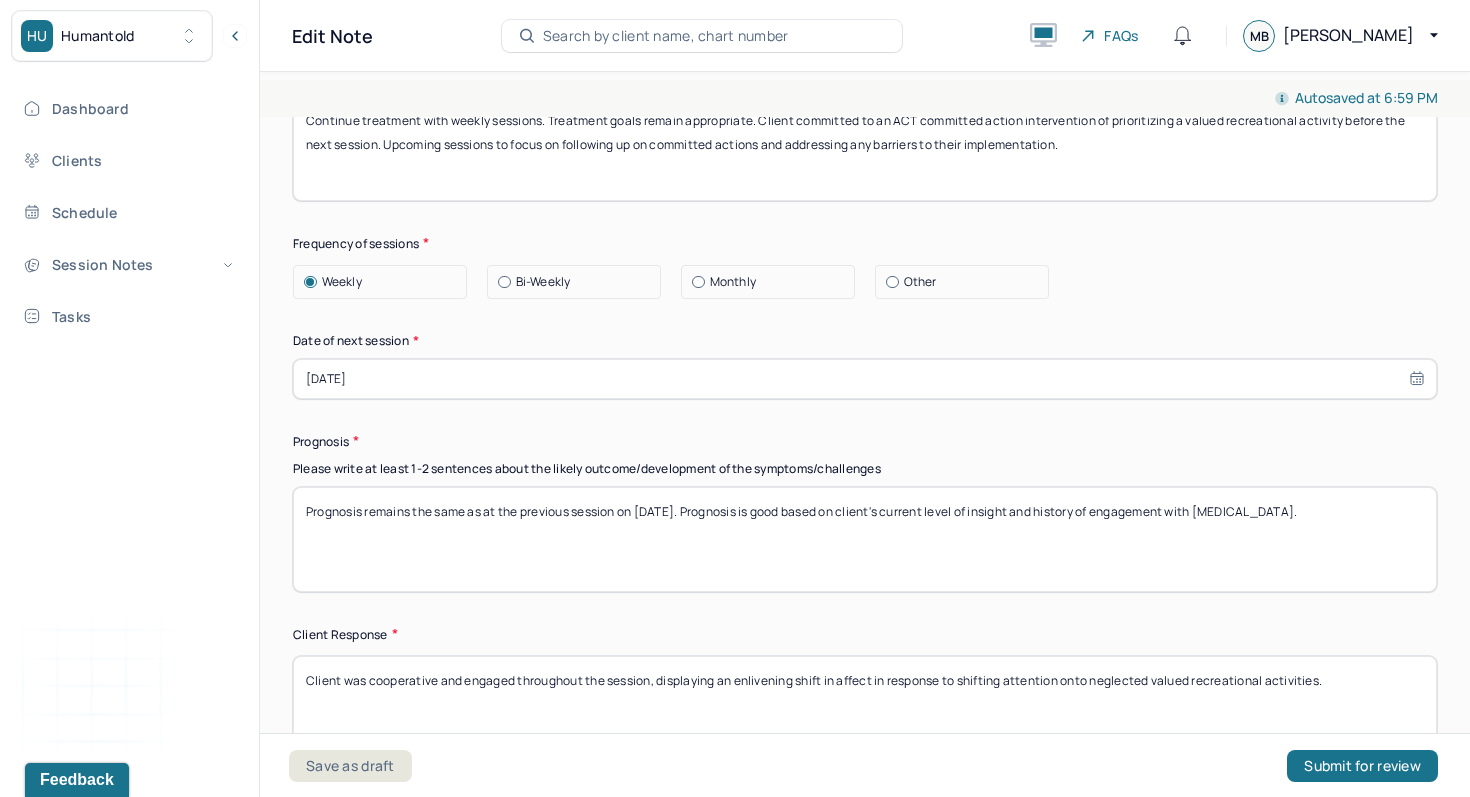 type on "Prognosis remains the same as at the previous session on [DATE]. Prognosis is good based on client's current level of insight and history of engagement with [MEDICAL_DATA]." 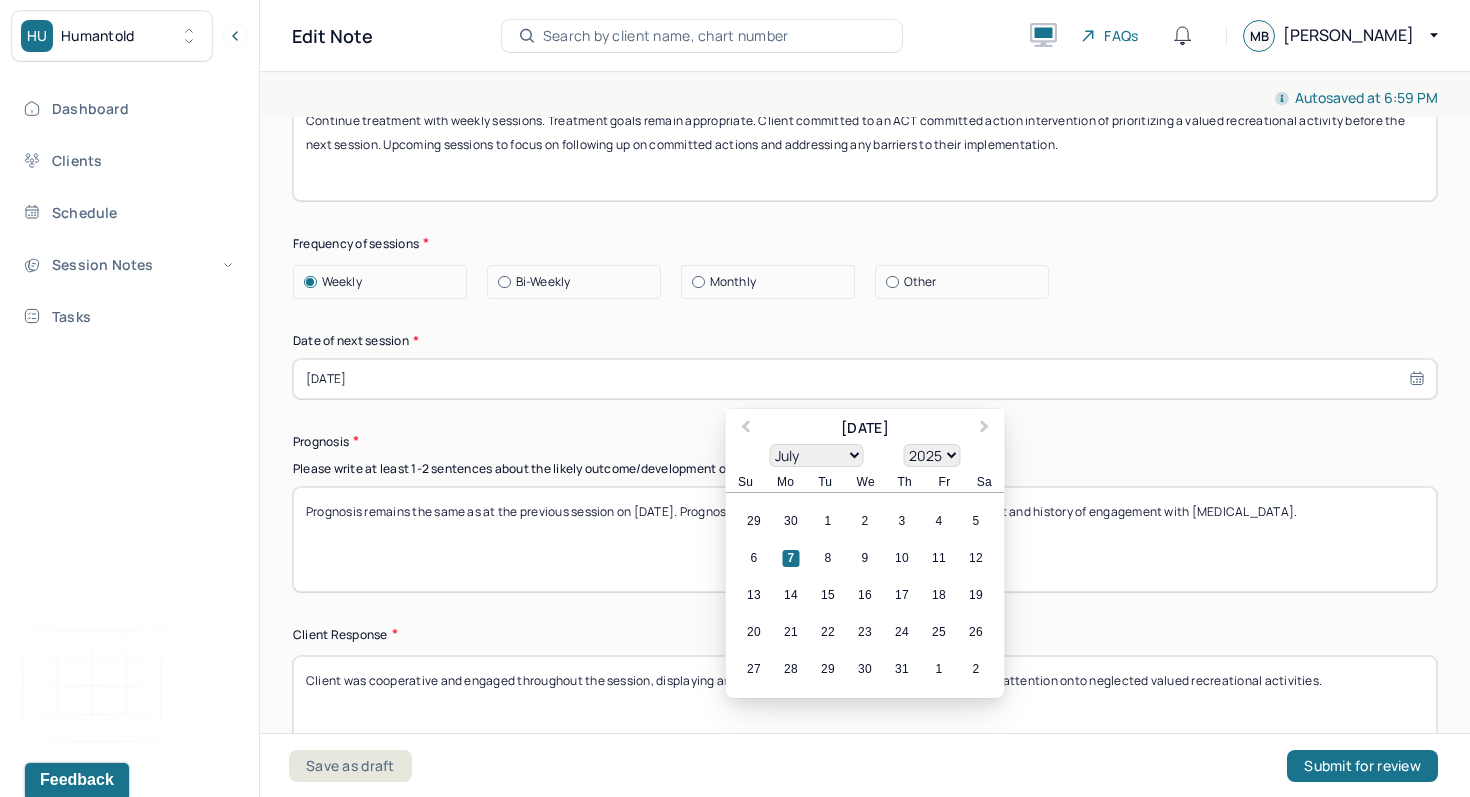 click on "[DATE]" at bounding box center (865, 379) 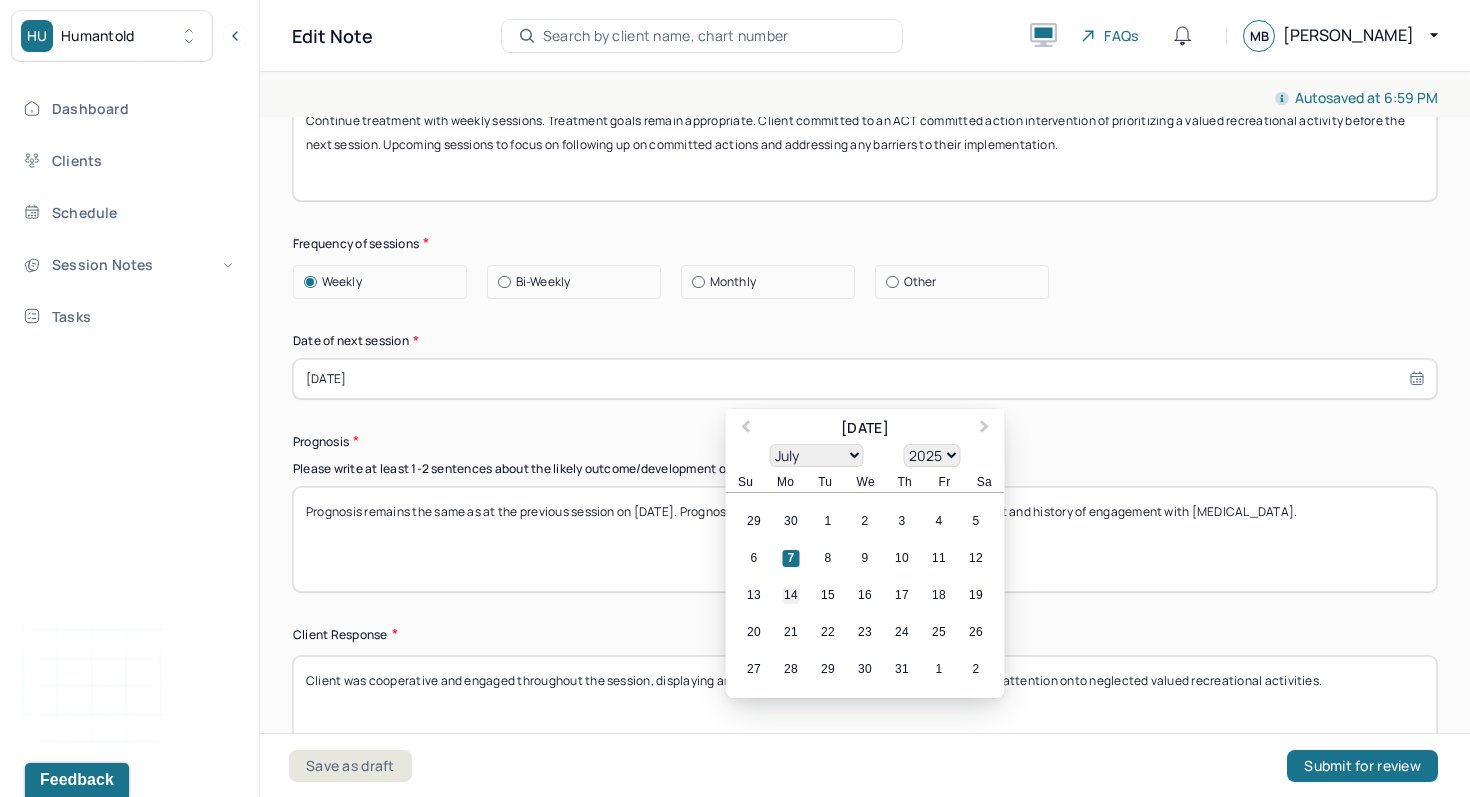 click on "14" at bounding box center (791, 595) 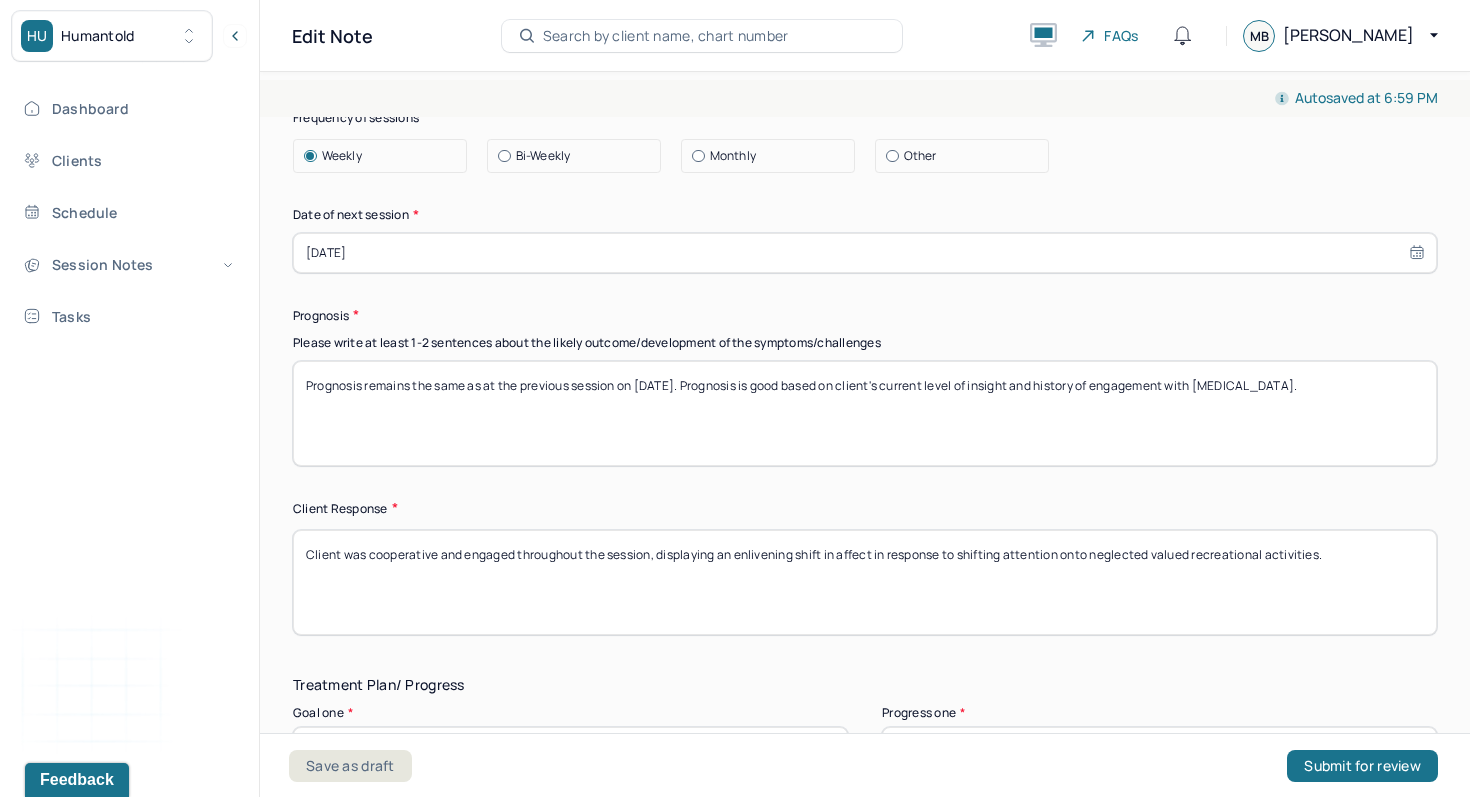 scroll, scrollTop: 2800, scrollLeft: 0, axis: vertical 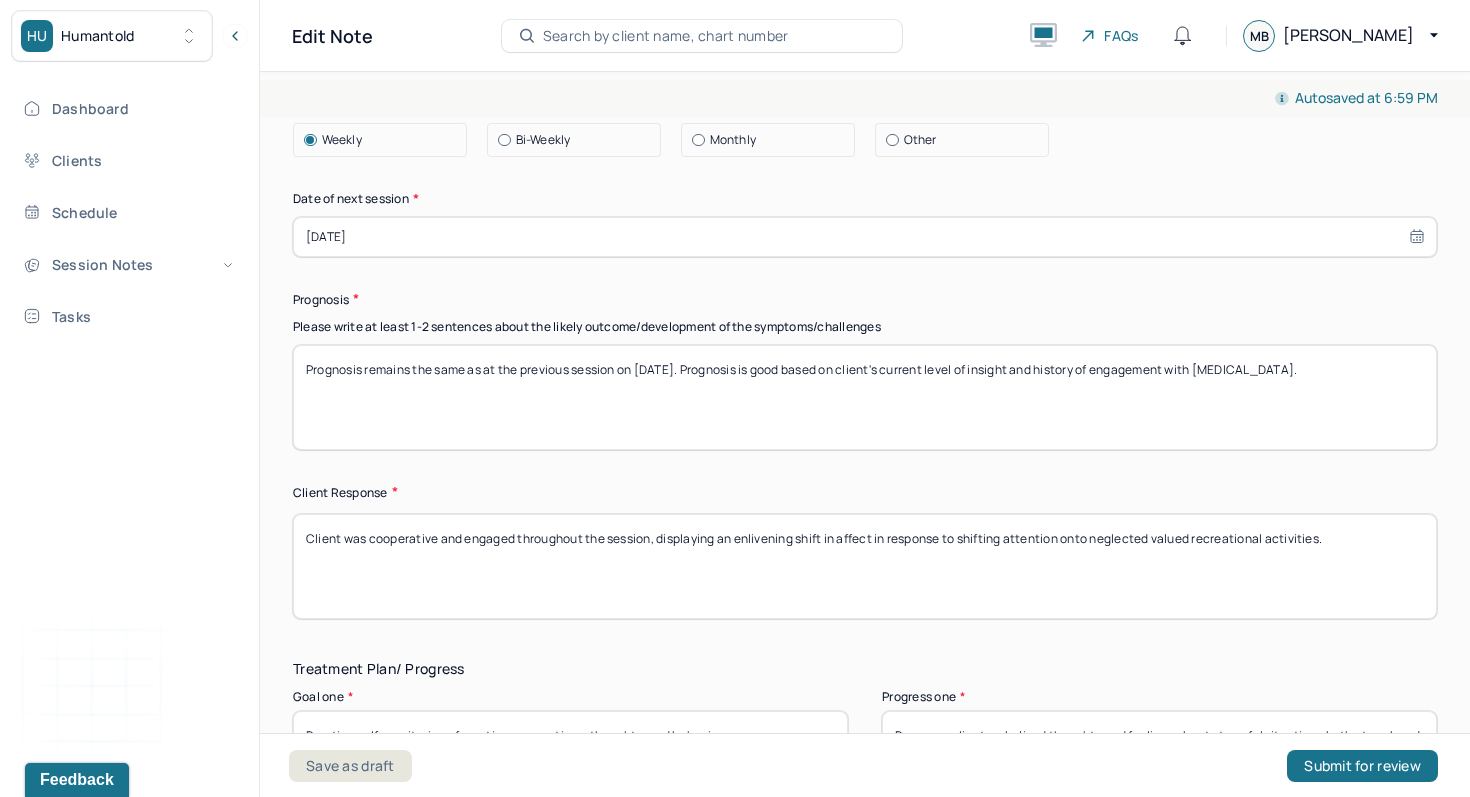 click on "Client was cooperative and engaged throughout the session, displaying an enlivening shift in affect in response to shifting attention onto neglected valued recreational activities." at bounding box center (865, 566) 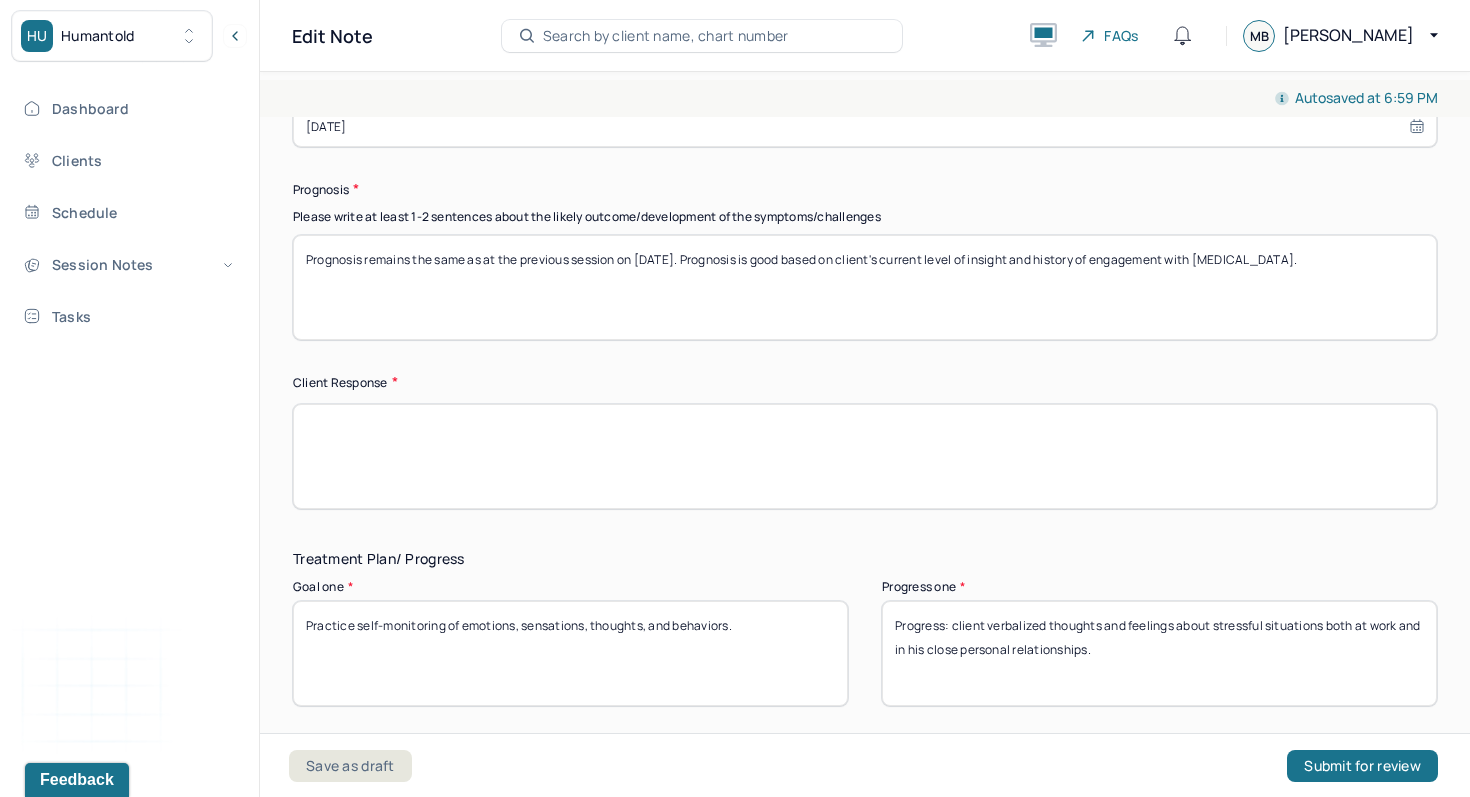 scroll, scrollTop: 2998, scrollLeft: 0, axis: vertical 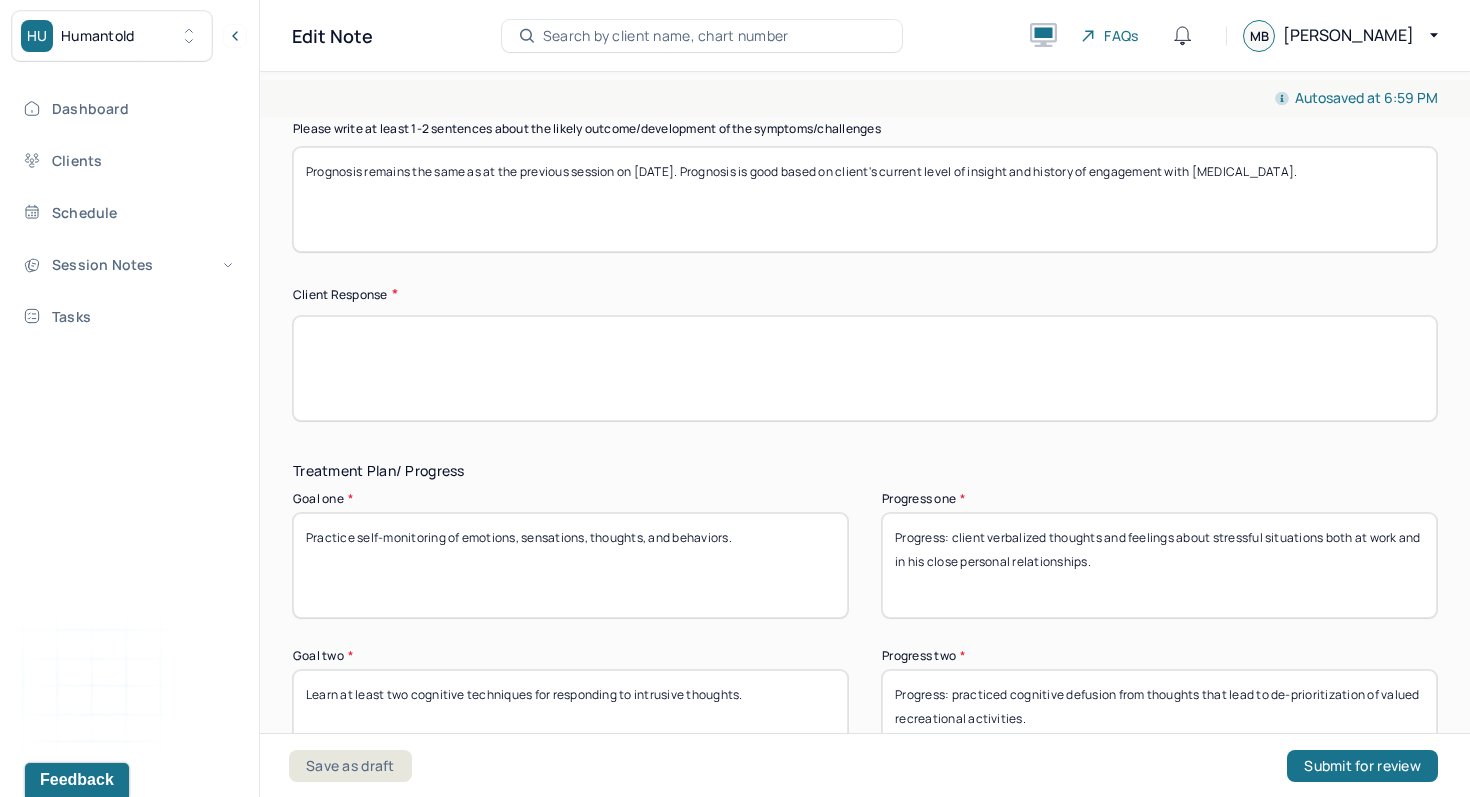 type 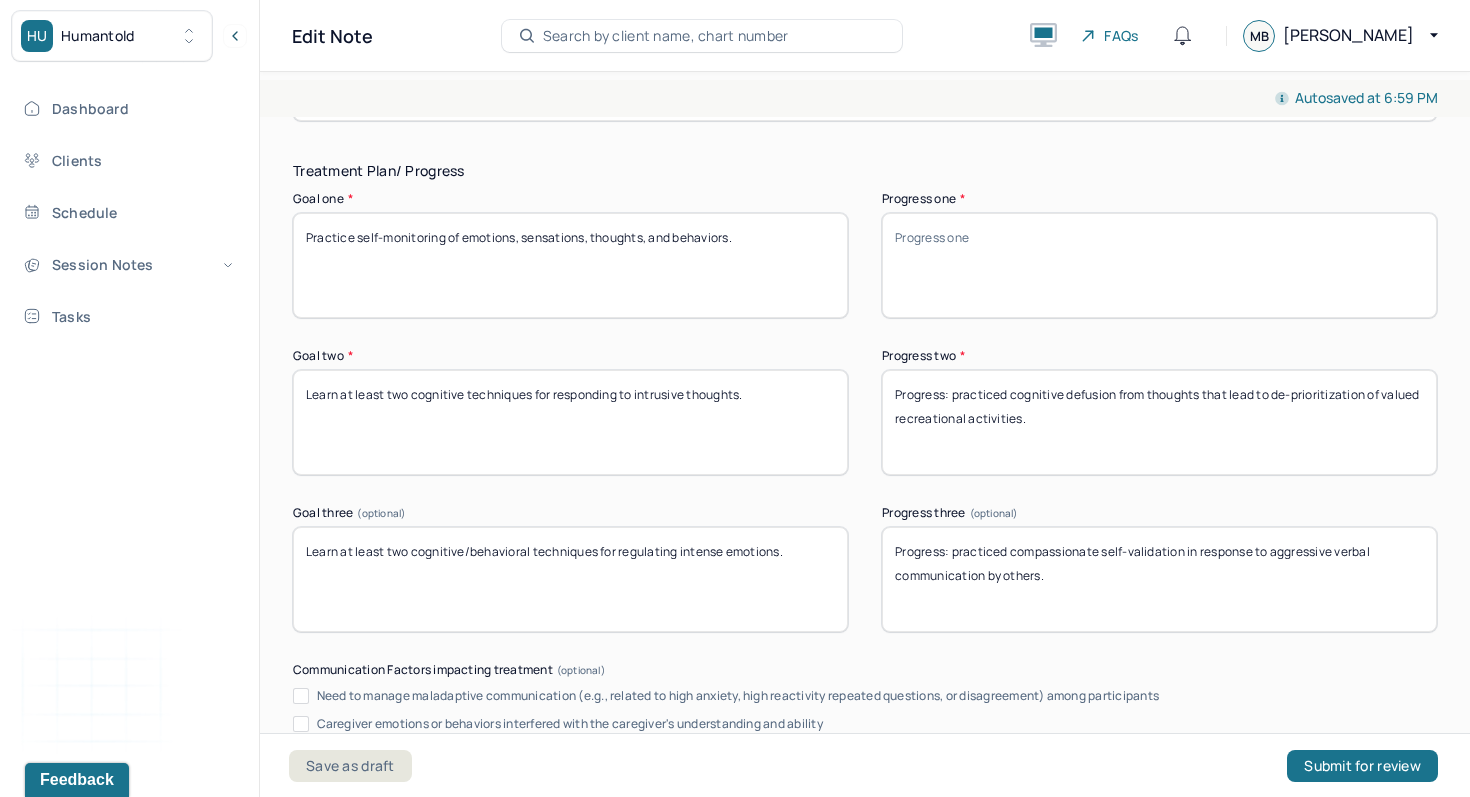 scroll, scrollTop: 3311, scrollLeft: 0, axis: vertical 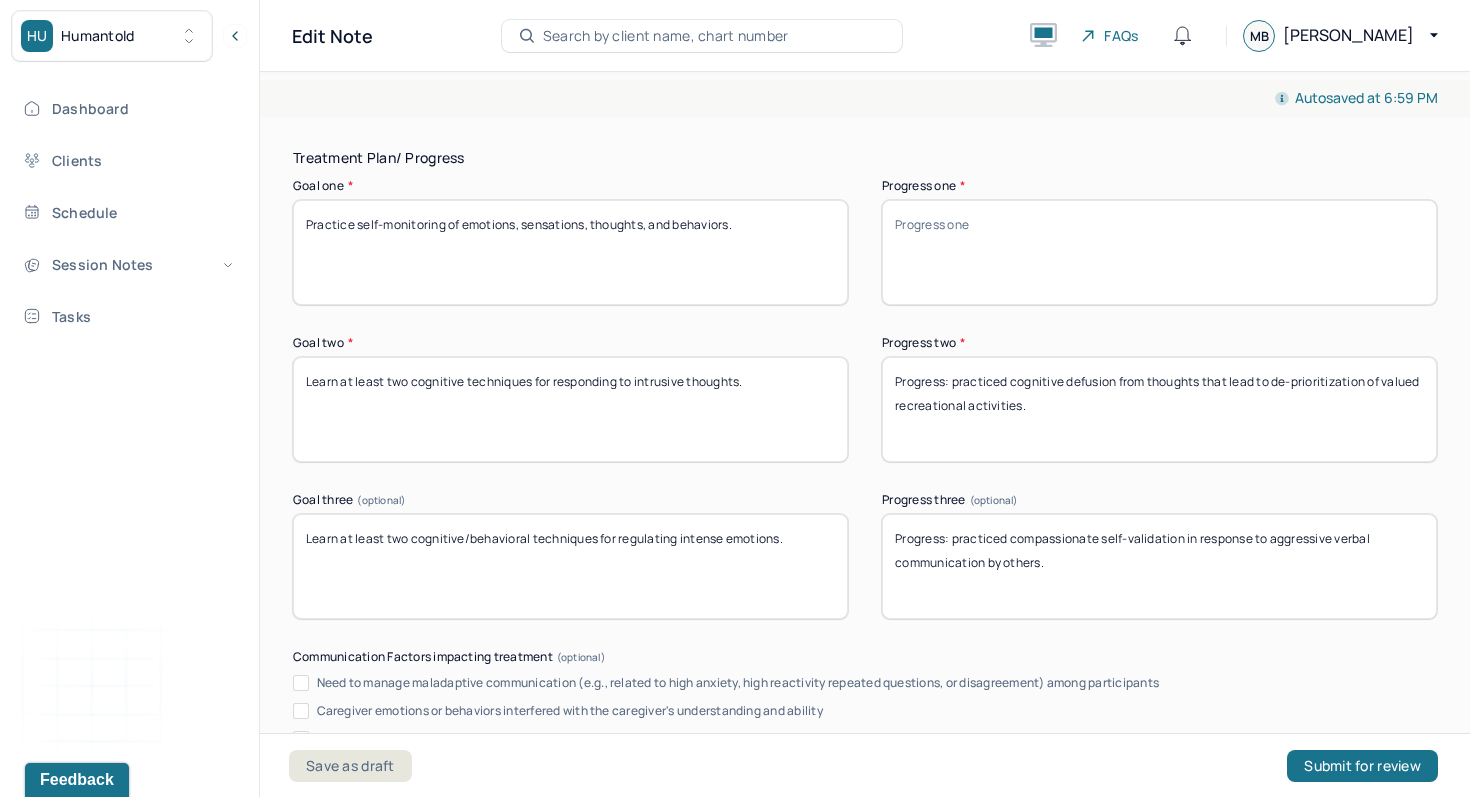 type 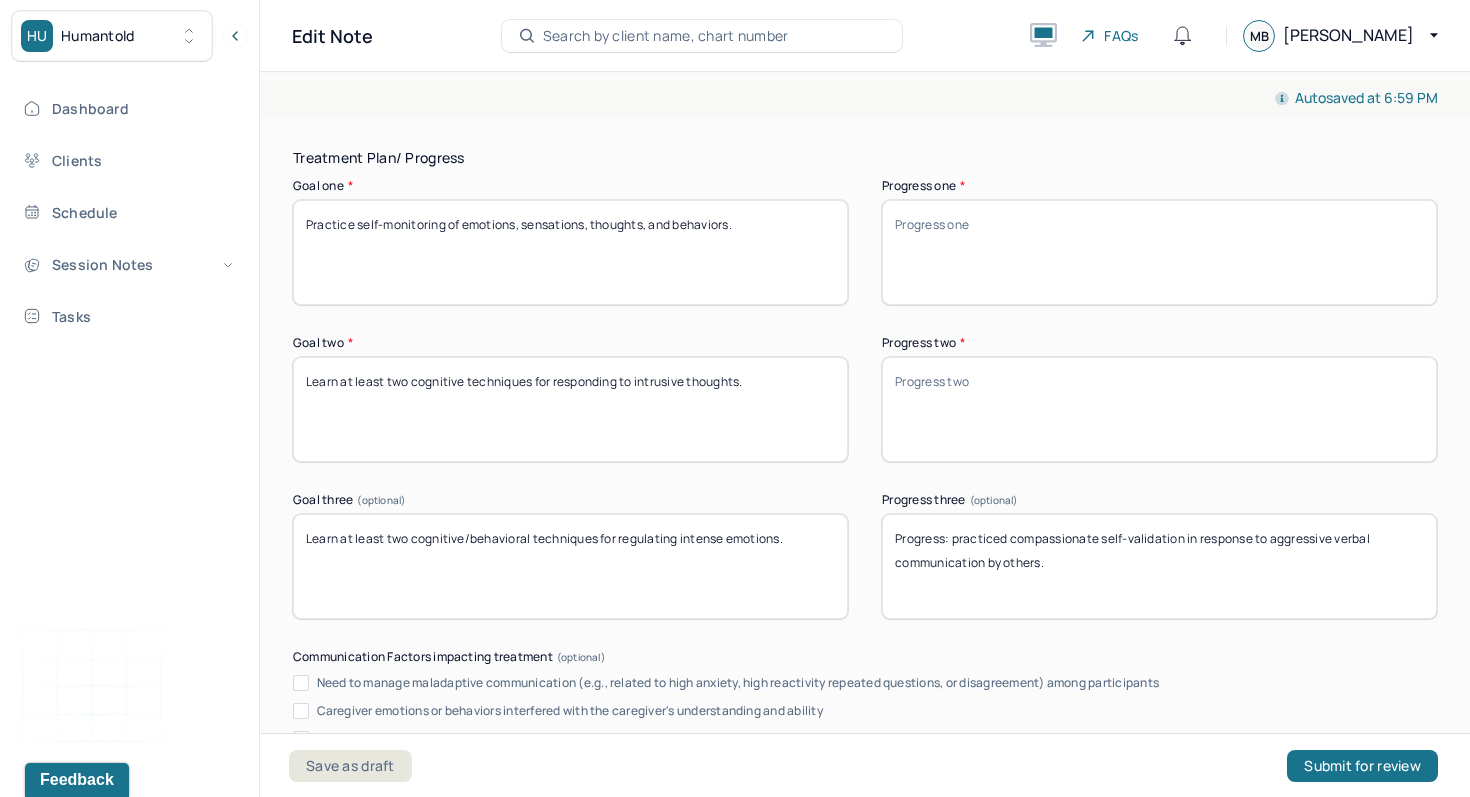 type 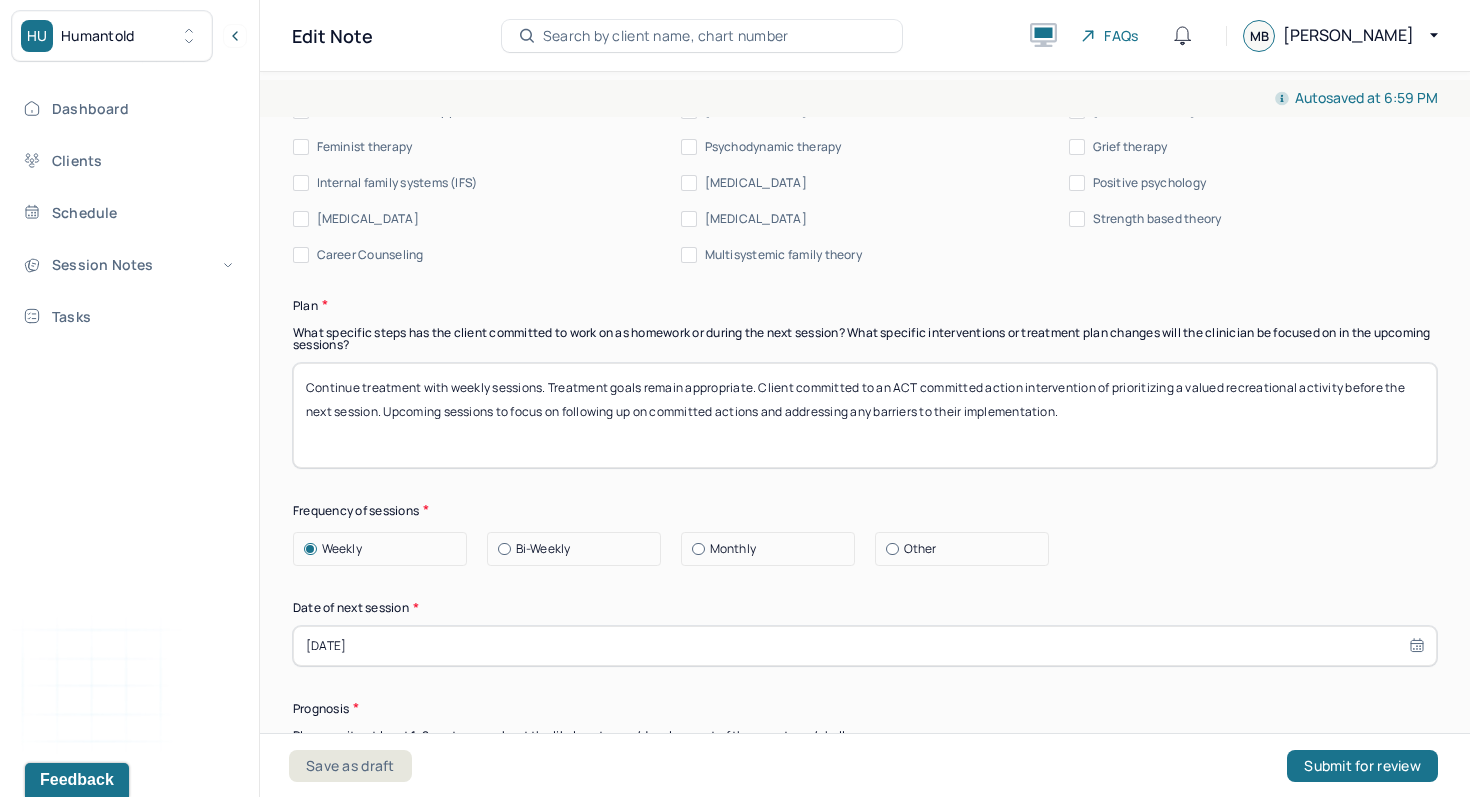 scroll, scrollTop: 2379, scrollLeft: 0, axis: vertical 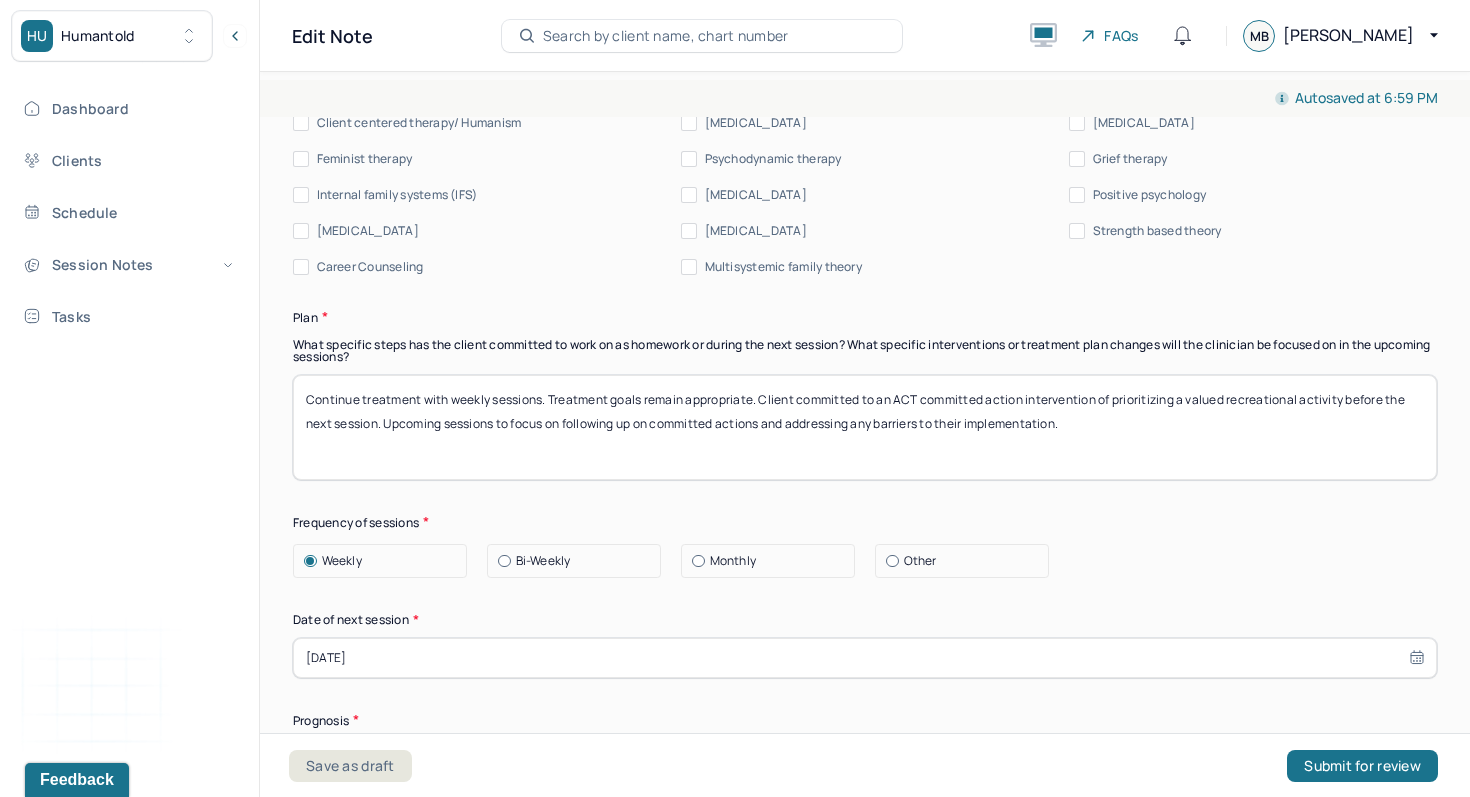 type 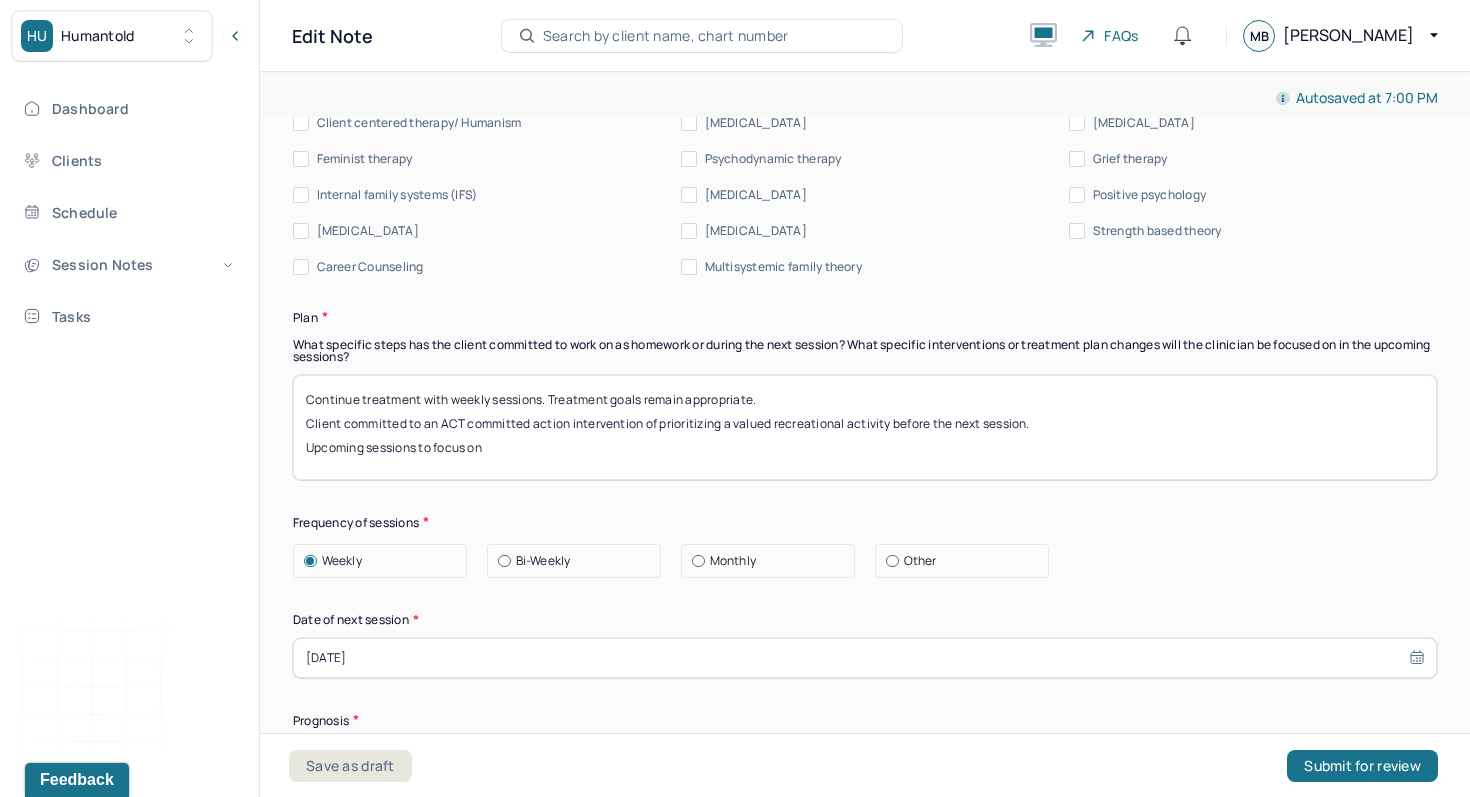 drag, startPoint x: 423, startPoint y: 429, endPoint x: 1027, endPoint y: 437, distance: 604.053 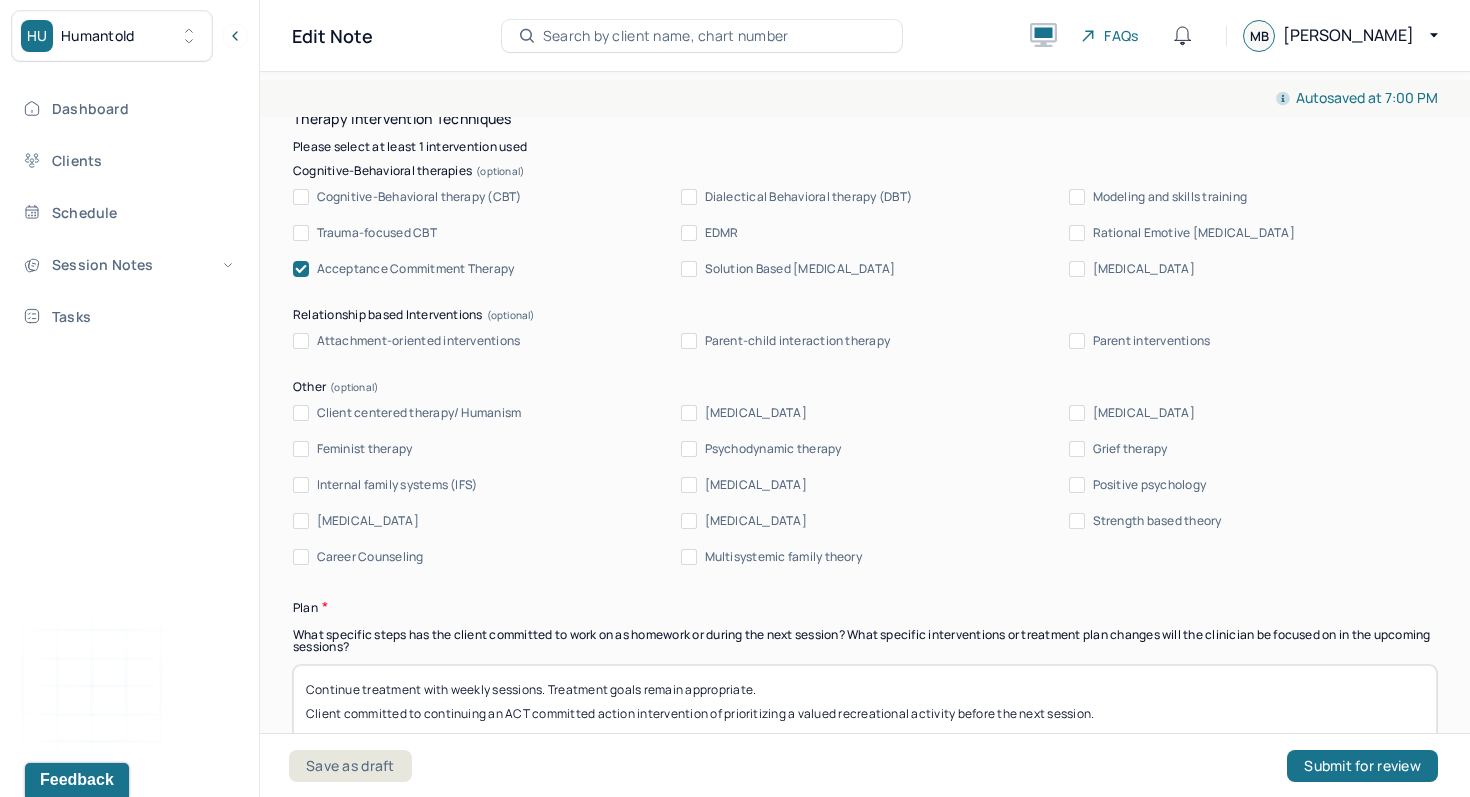 scroll, scrollTop: 2077, scrollLeft: 0, axis: vertical 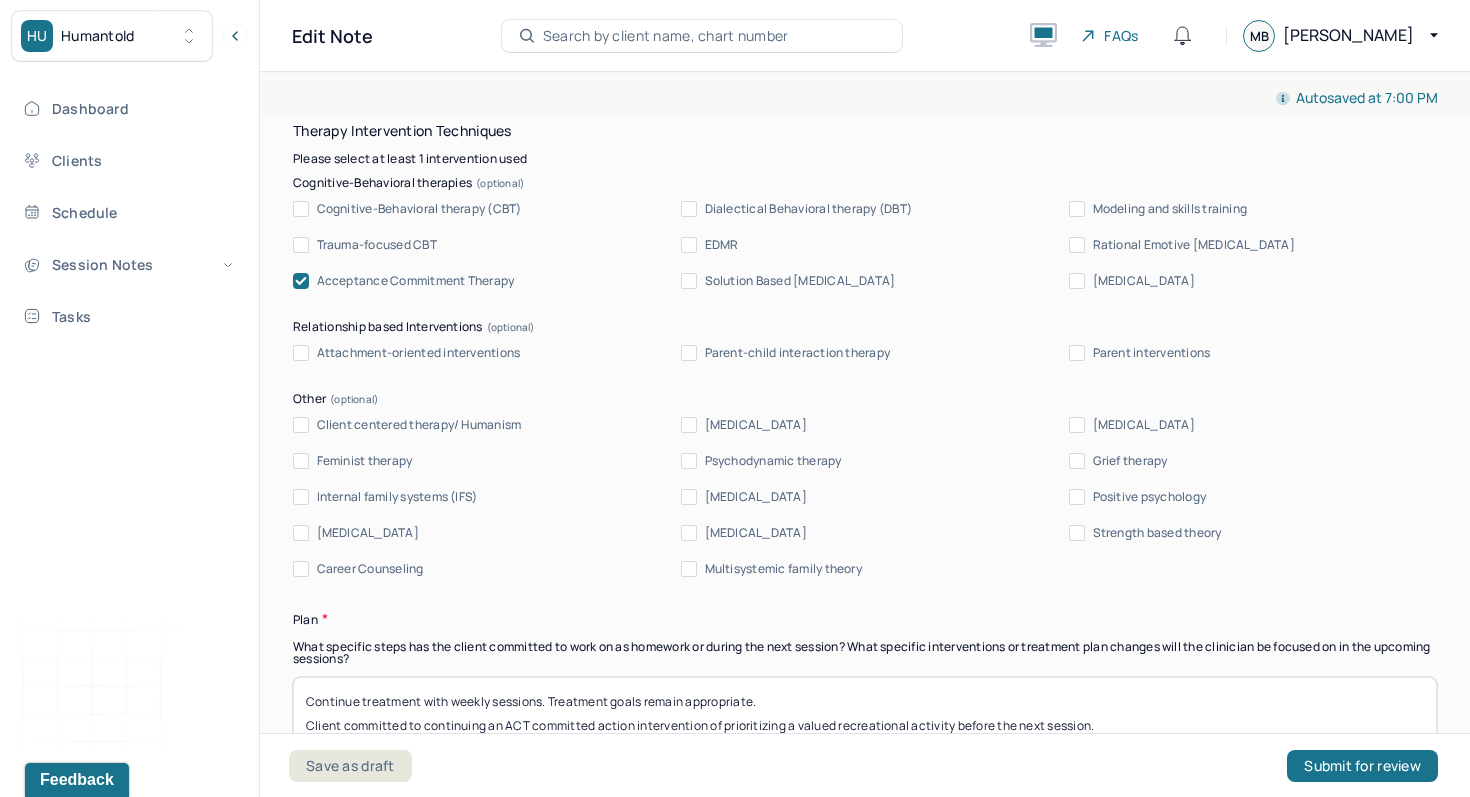 type on "Continue treatment with weekly sessions. Treatment goals remain appropriate.
Client committed to continuing an ACT committed action intervention of prioritizing a valued recreational activity before the next session.
Upcoming sessions to focus on" 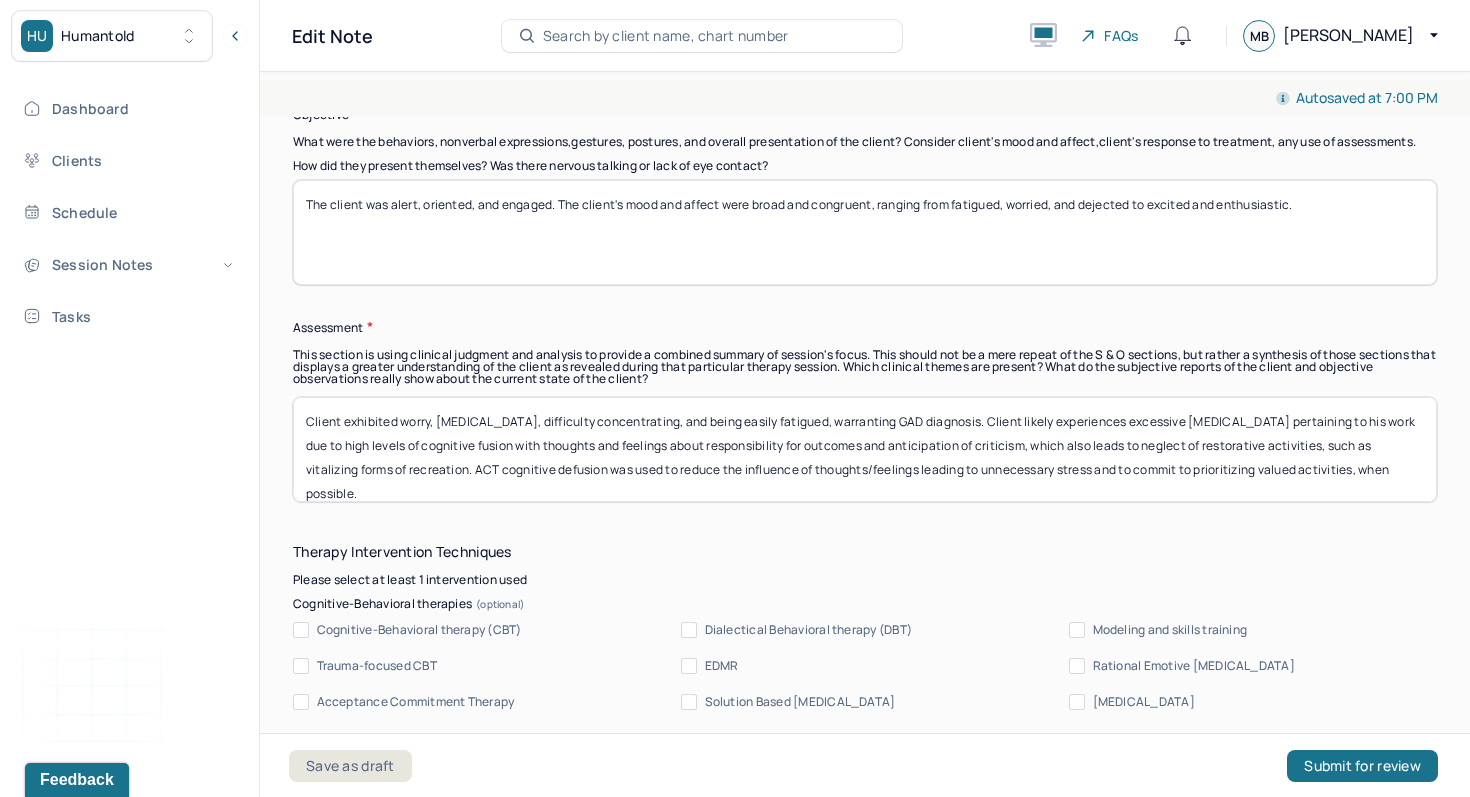 scroll, scrollTop: 1632, scrollLeft: 0, axis: vertical 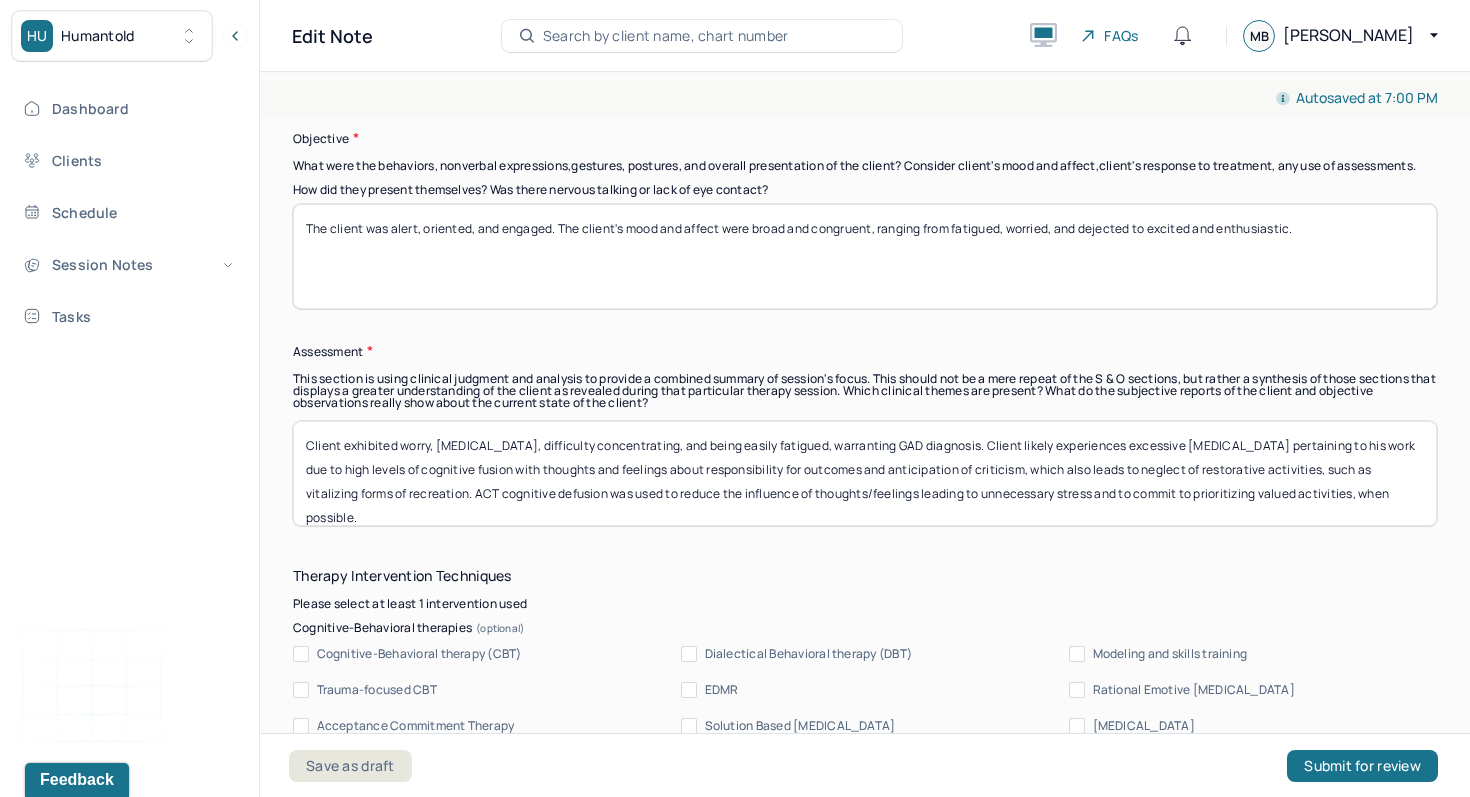 drag, startPoint x: 963, startPoint y: 451, endPoint x: 1414, endPoint y: 507, distance: 454.4634 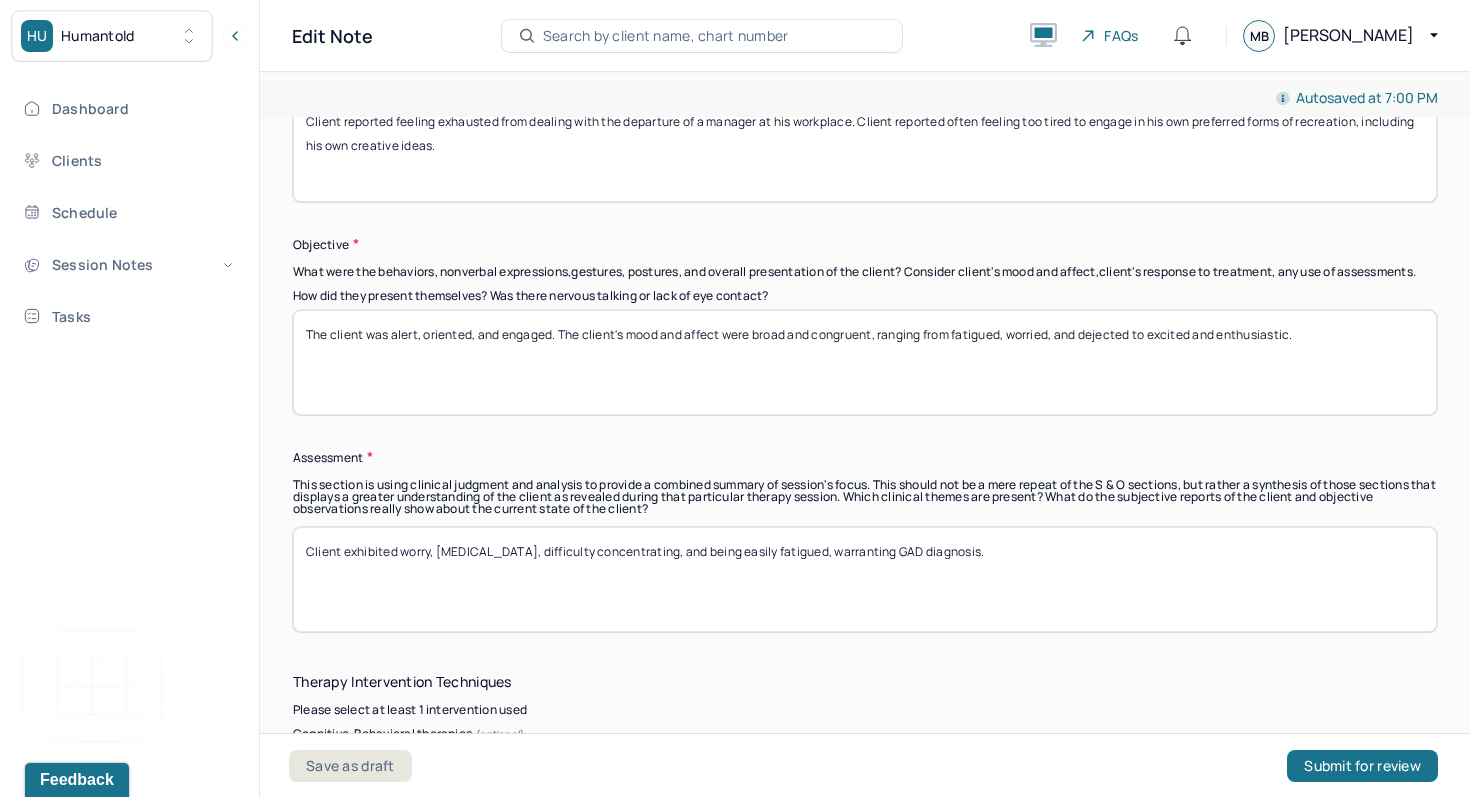 scroll, scrollTop: 1524, scrollLeft: 0, axis: vertical 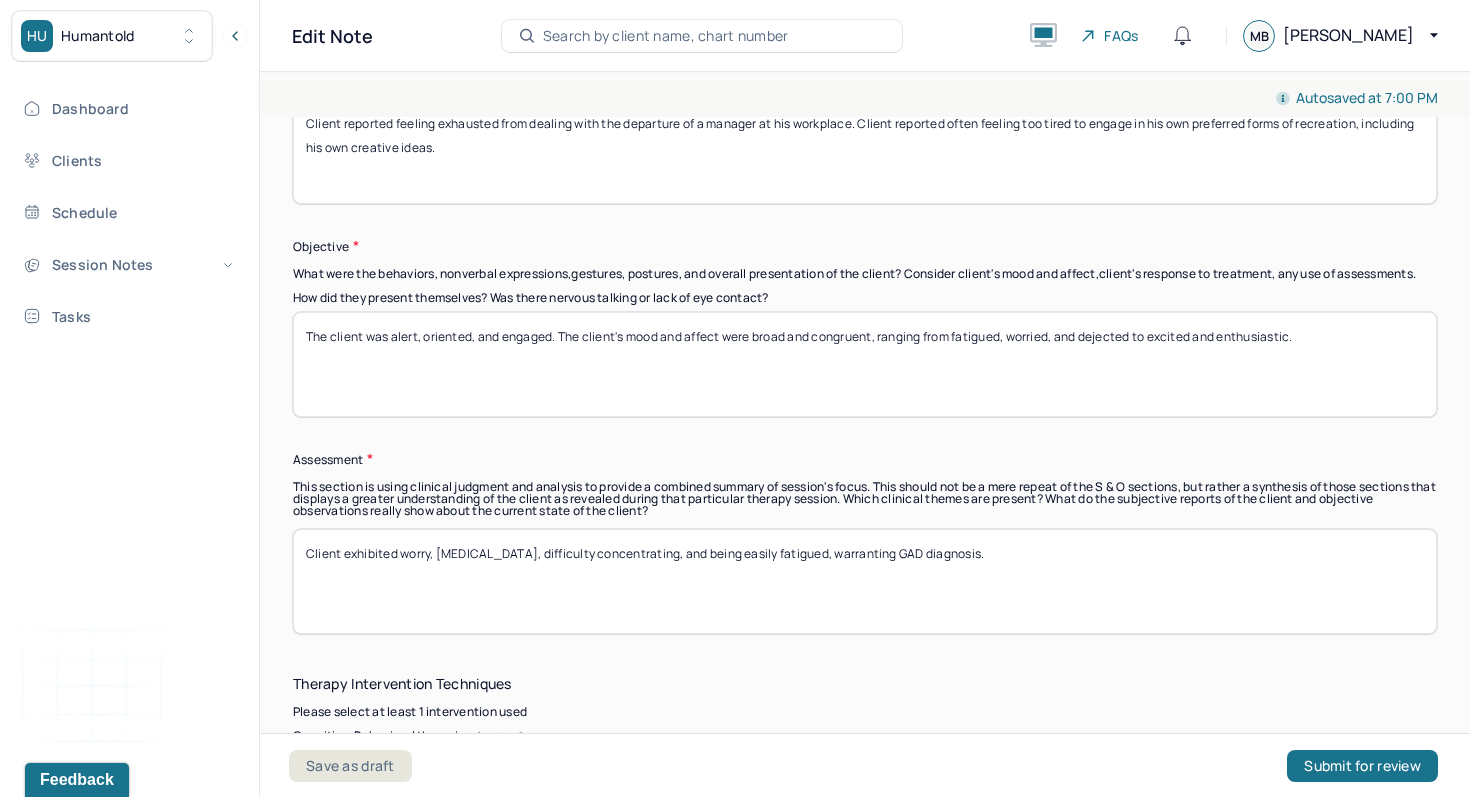 type on "Client exhibited worry, [MEDICAL_DATA], difficulty concentrating, and being easily fatigued, warranting GAD diagnosis." 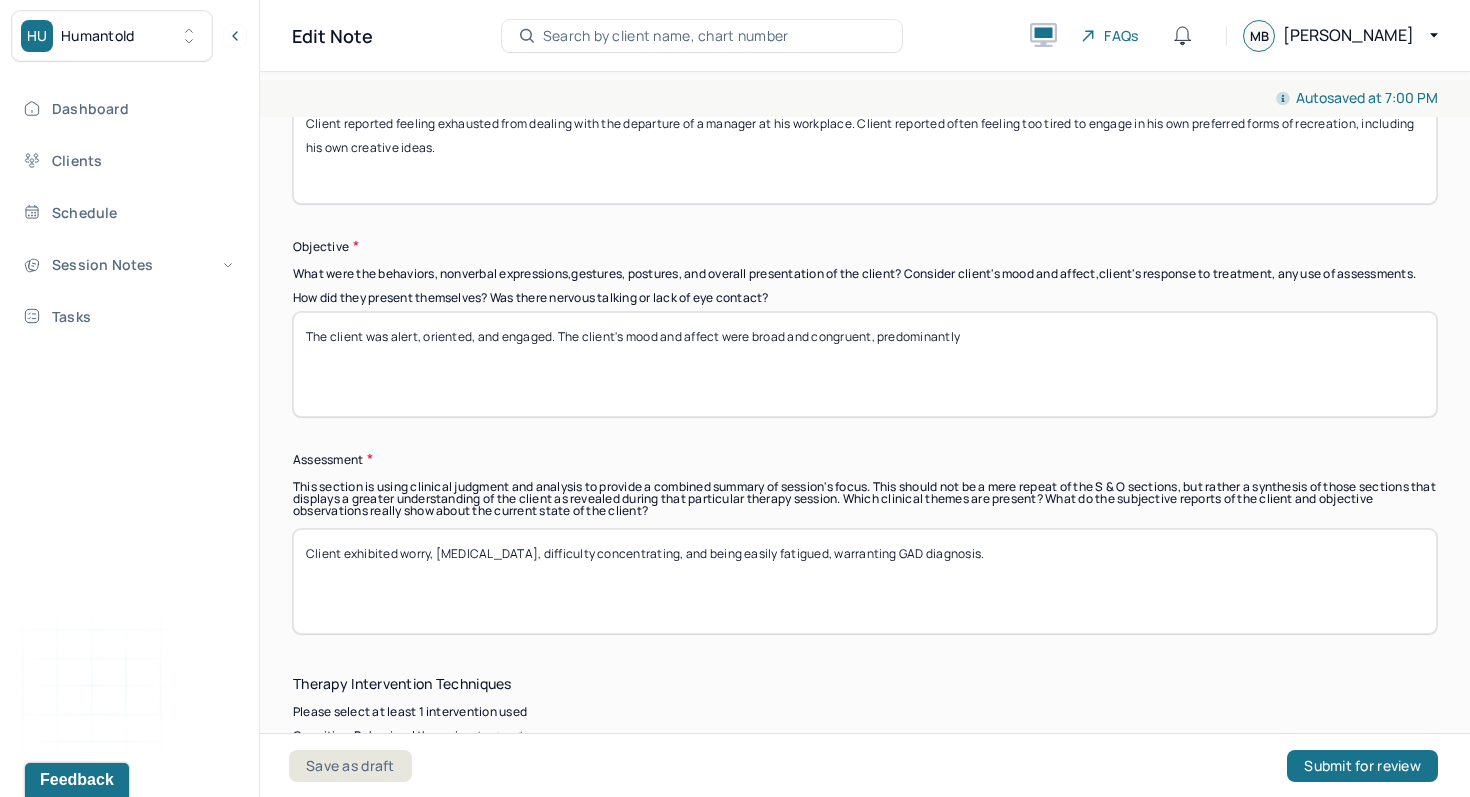 drag, startPoint x: 755, startPoint y: 343, endPoint x: 816, endPoint y: 345, distance: 61.03278 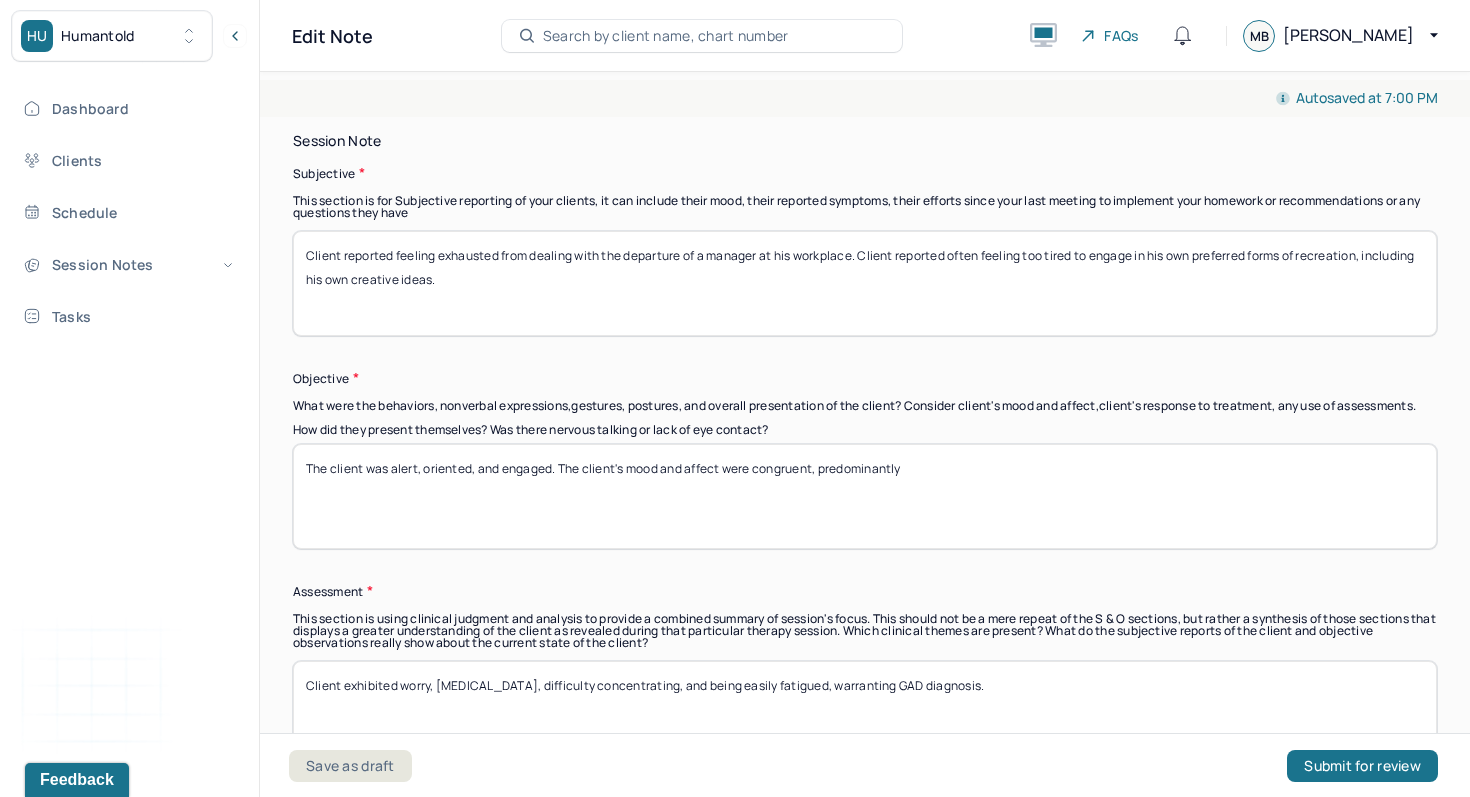 scroll, scrollTop: 1389, scrollLeft: 0, axis: vertical 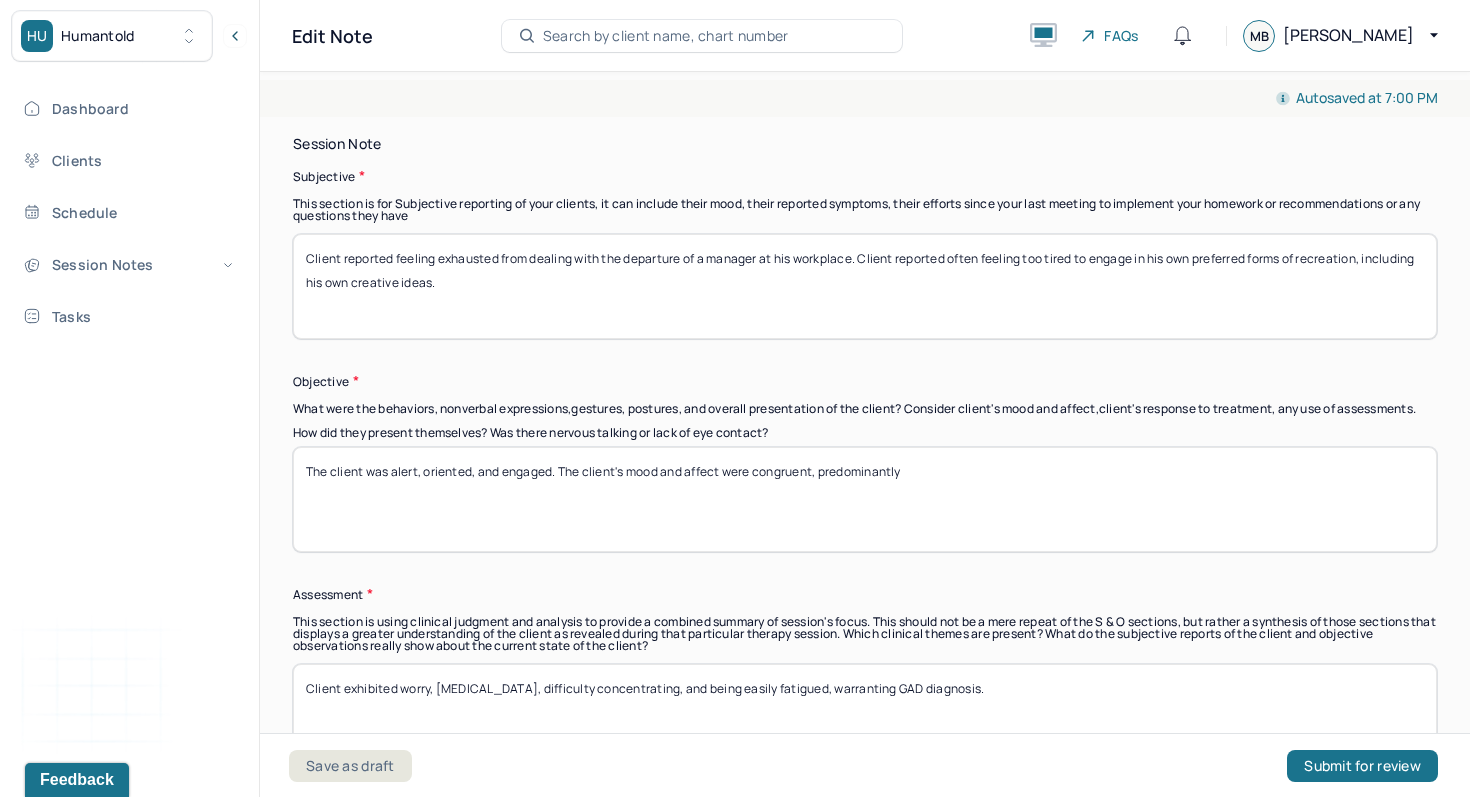 type on "The client was alert, oriented, and engaged. The client's mood and affect were congruent, predominantly" 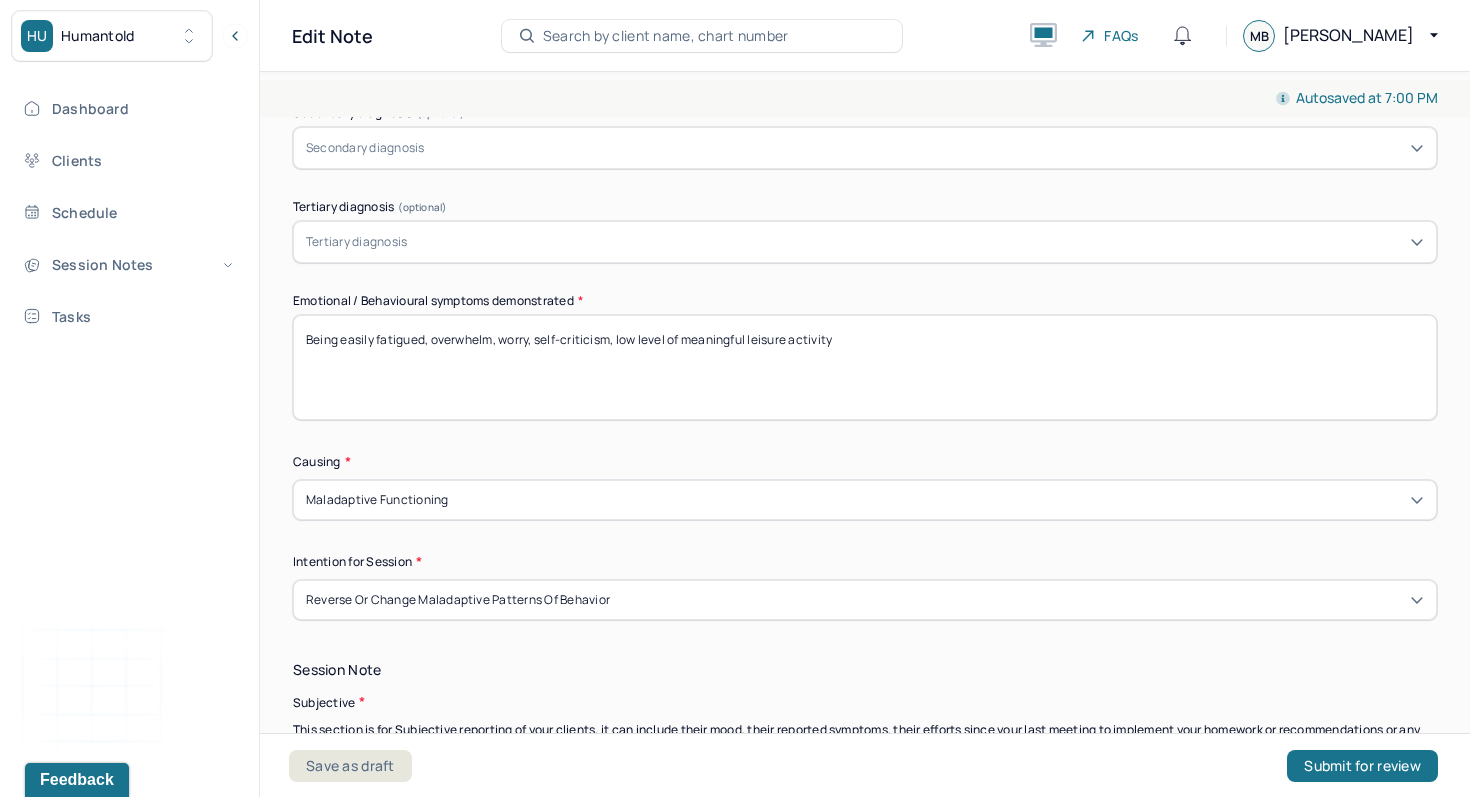 scroll, scrollTop: 857, scrollLeft: 0, axis: vertical 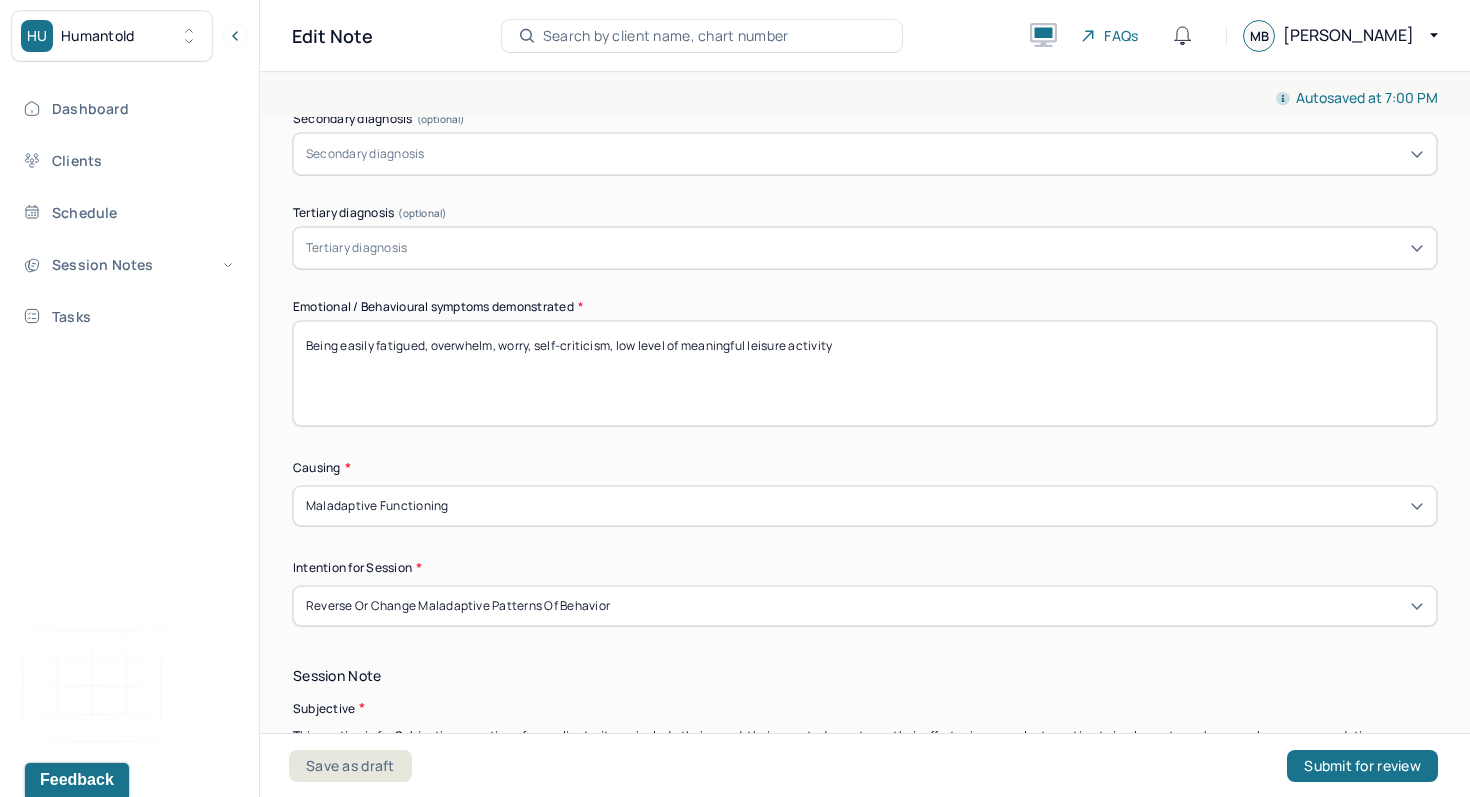 type 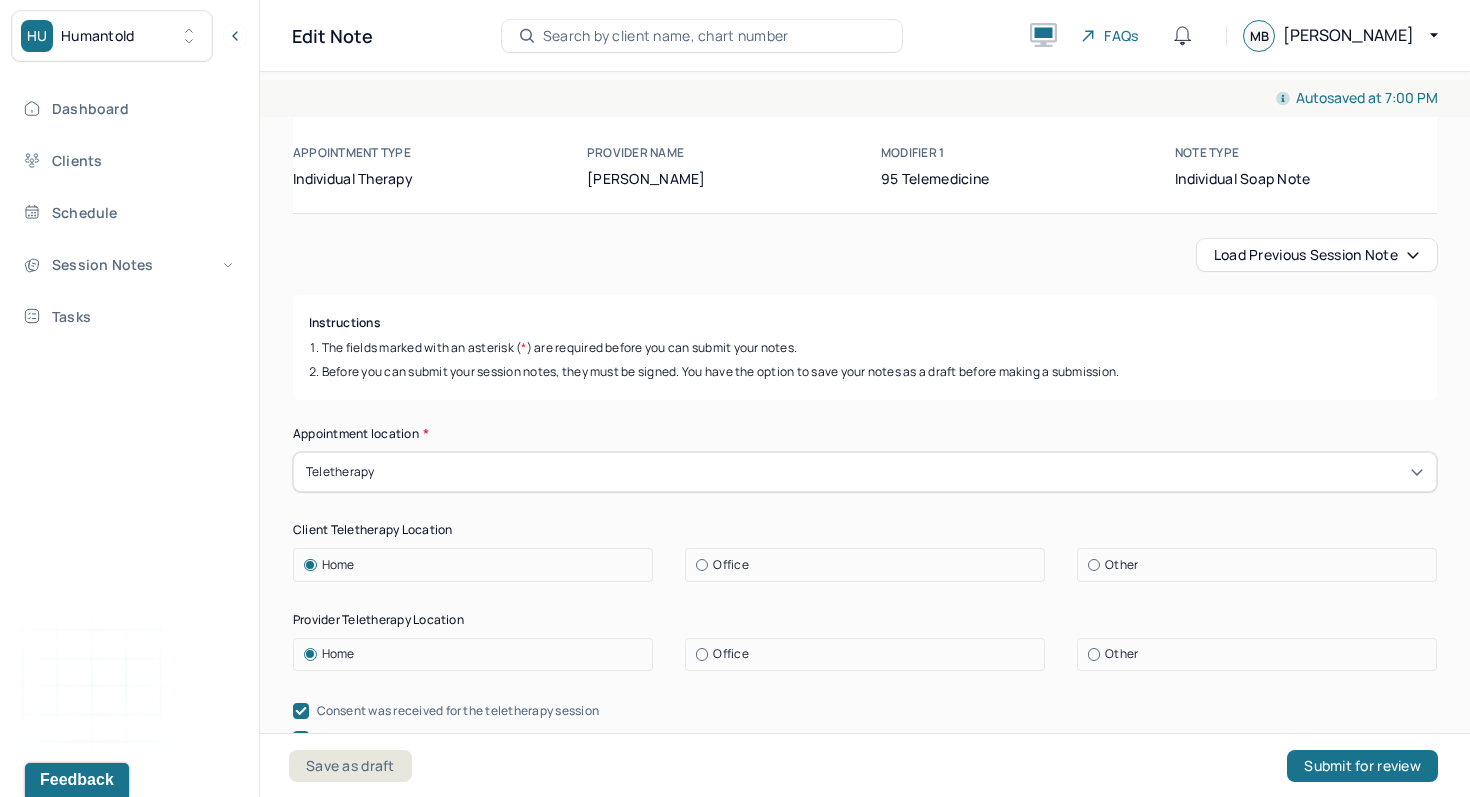 scroll, scrollTop: 16, scrollLeft: 0, axis: vertical 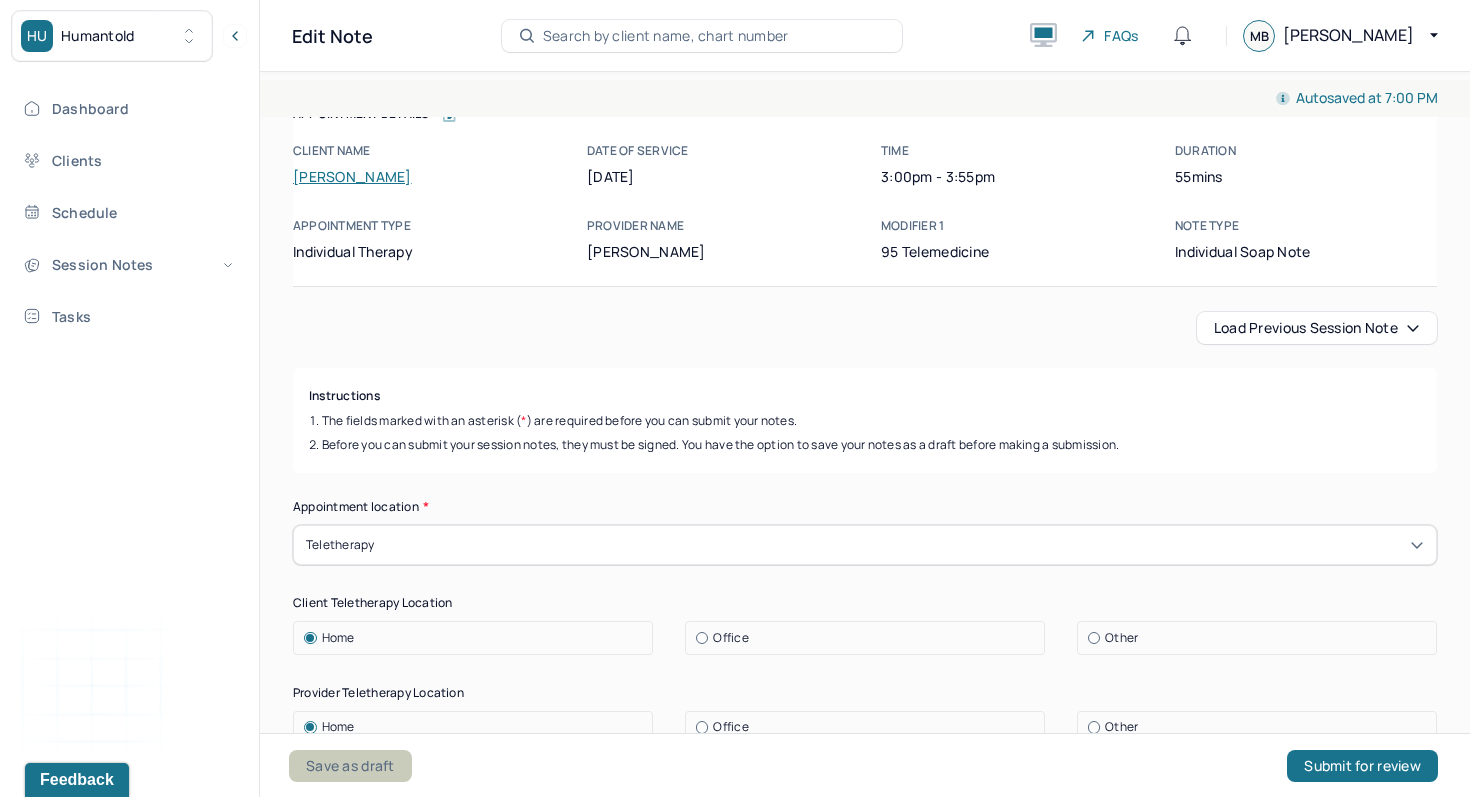 type 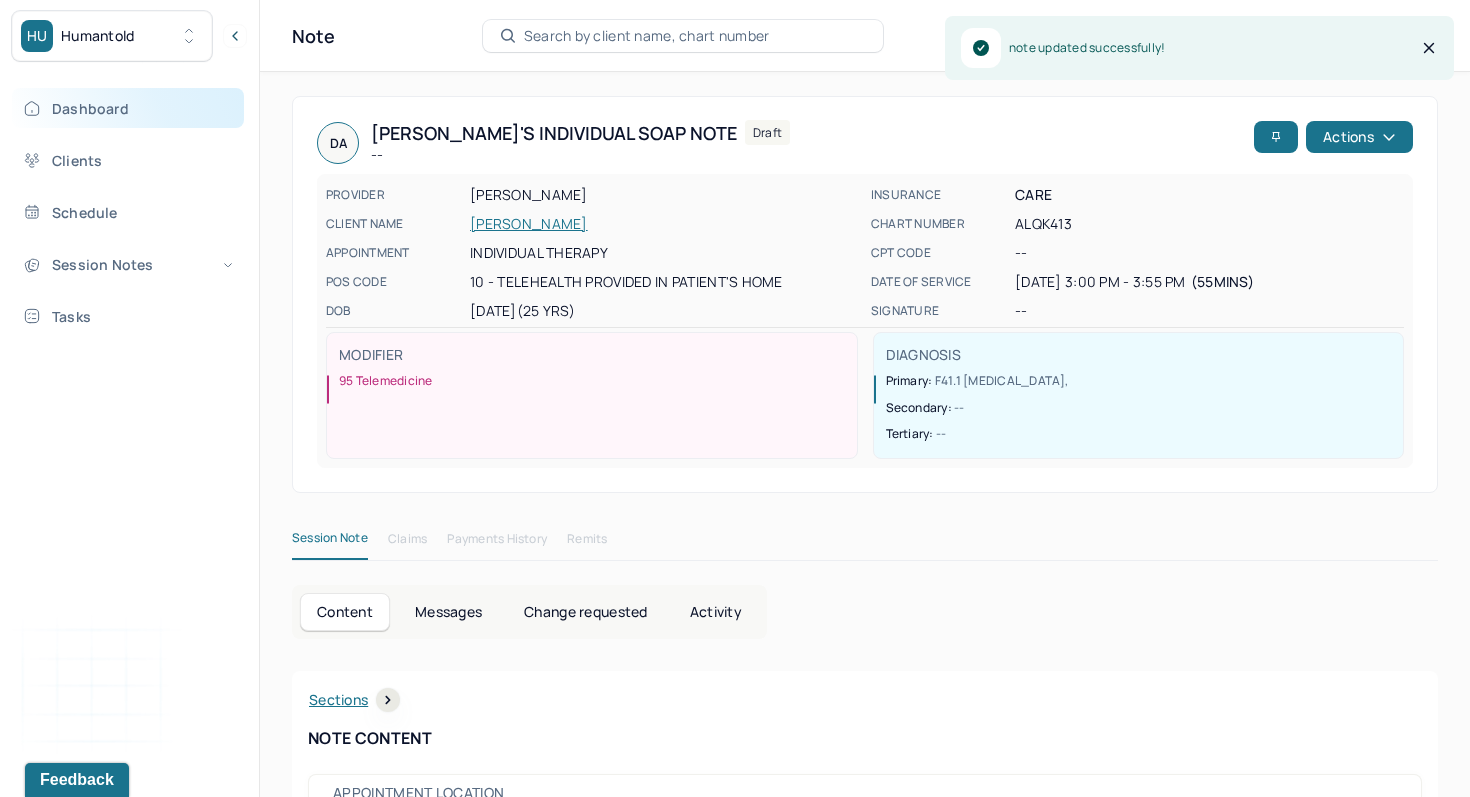 click on "Dashboard" at bounding box center [128, 108] 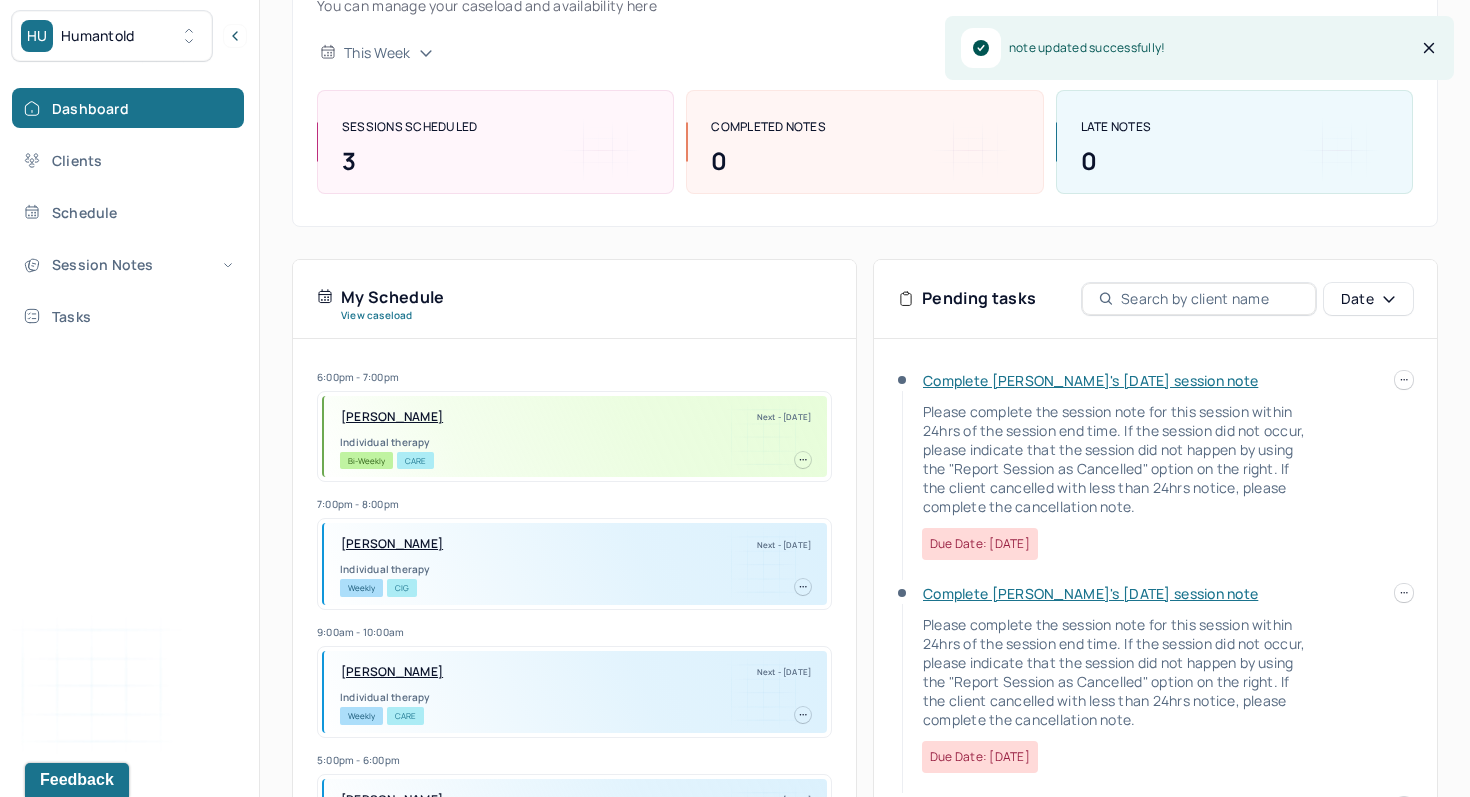 scroll, scrollTop: 368, scrollLeft: 0, axis: vertical 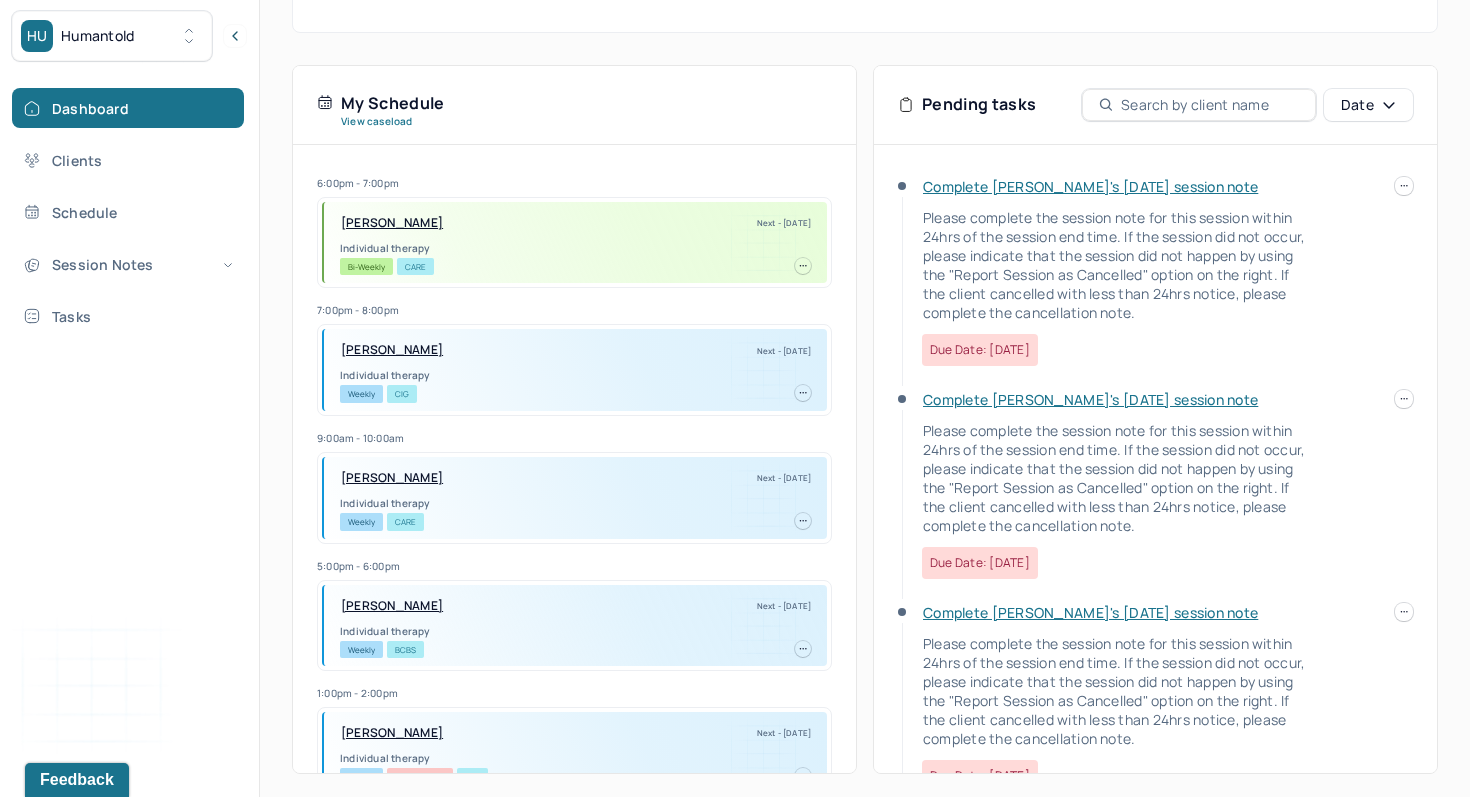 click on "Complete [PERSON_NAME]'s [DATE] session note" at bounding box center [1090, 612] 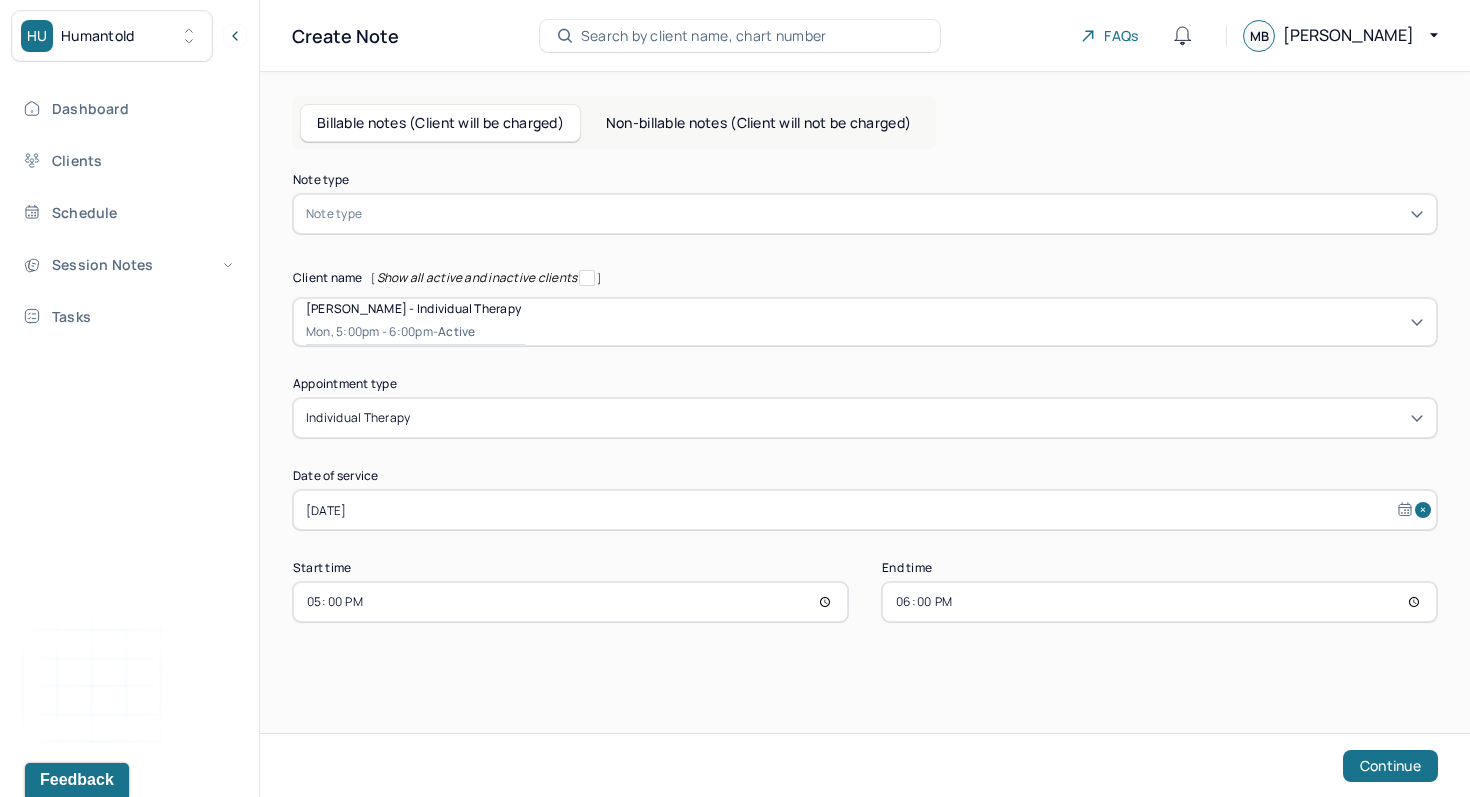 click at bounding box center (895, 214) 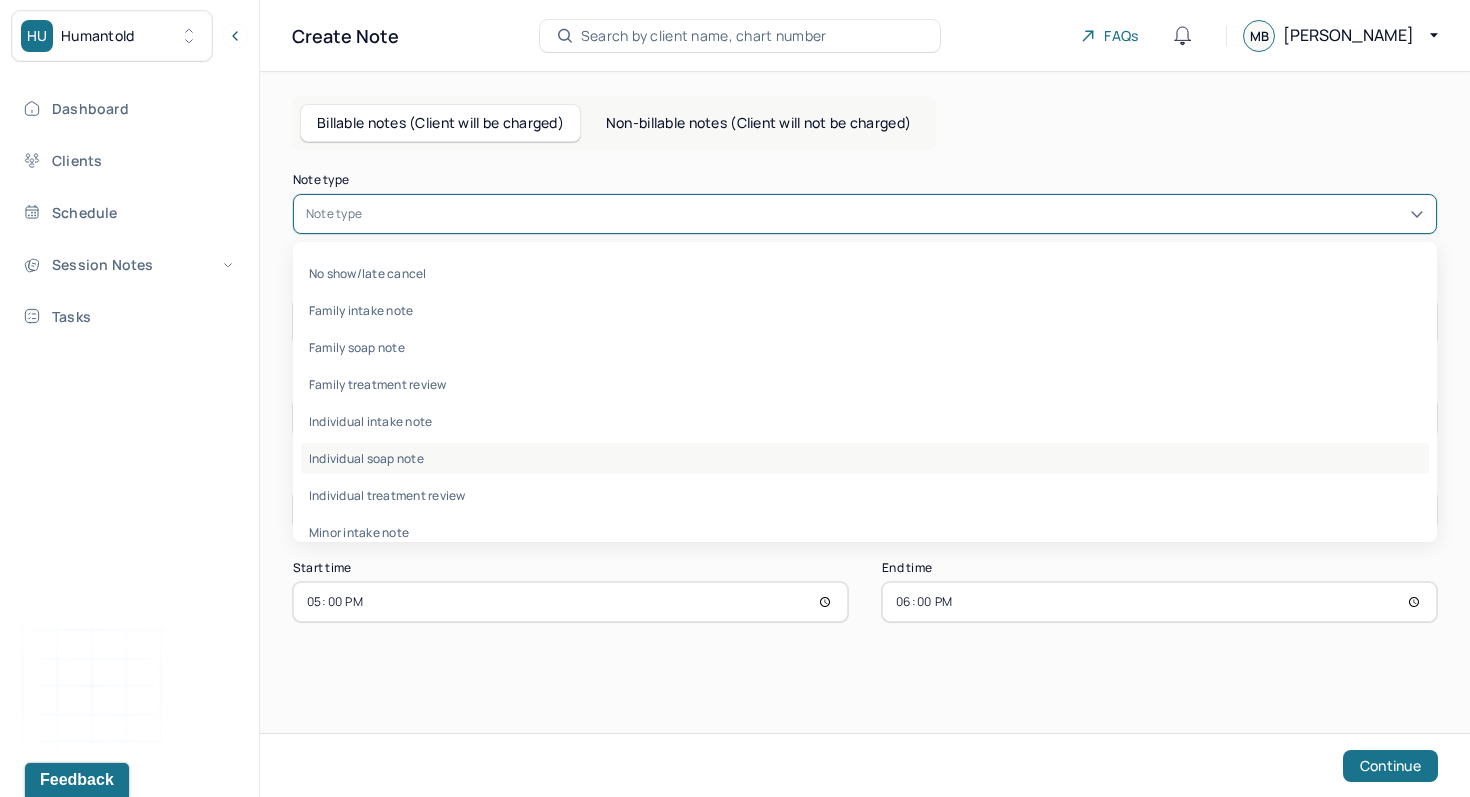 click on "Individual soap note" at bounding box center [865, 458] 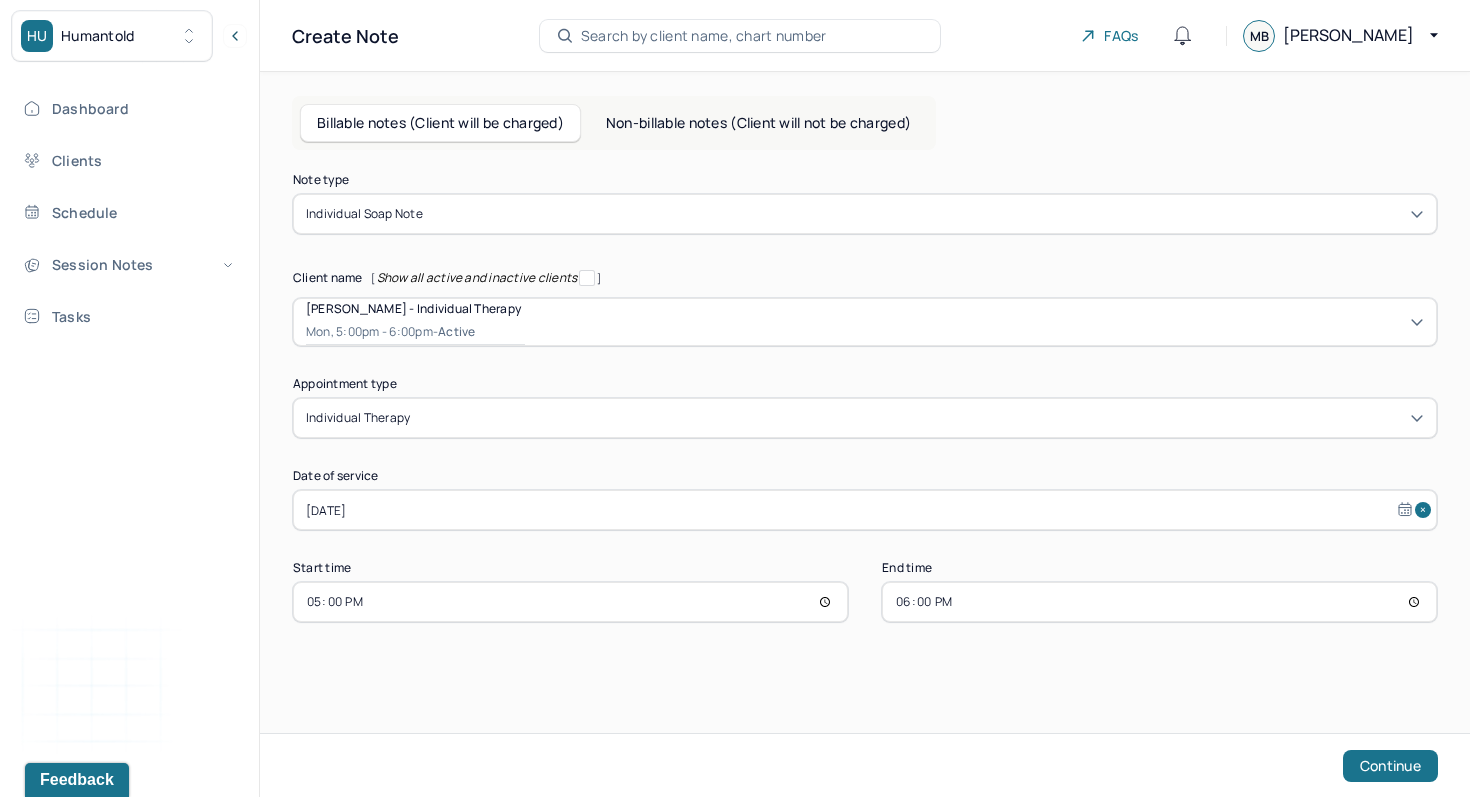 click on "18:00" at bounding box center (1159, 602) 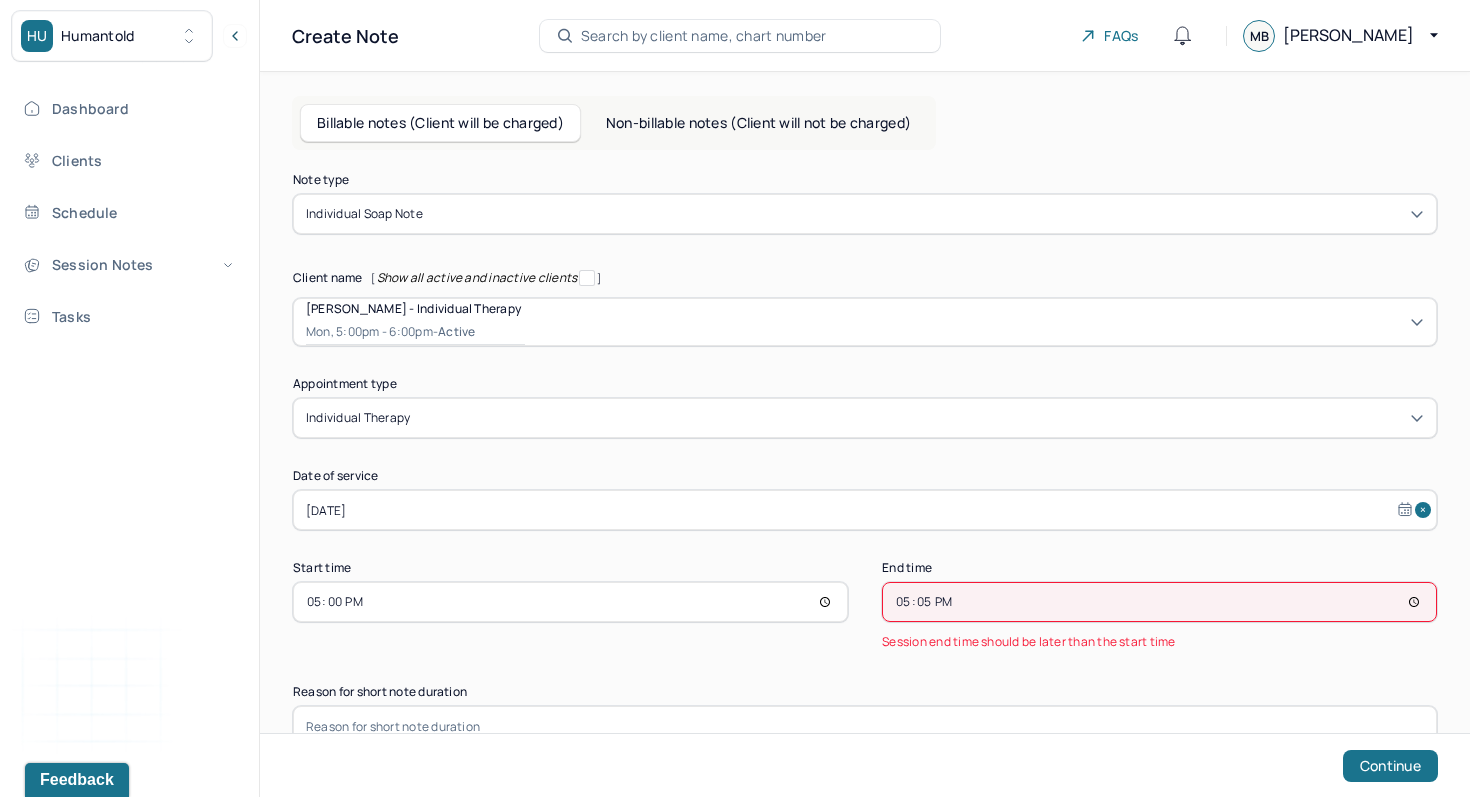 type on "17:55" 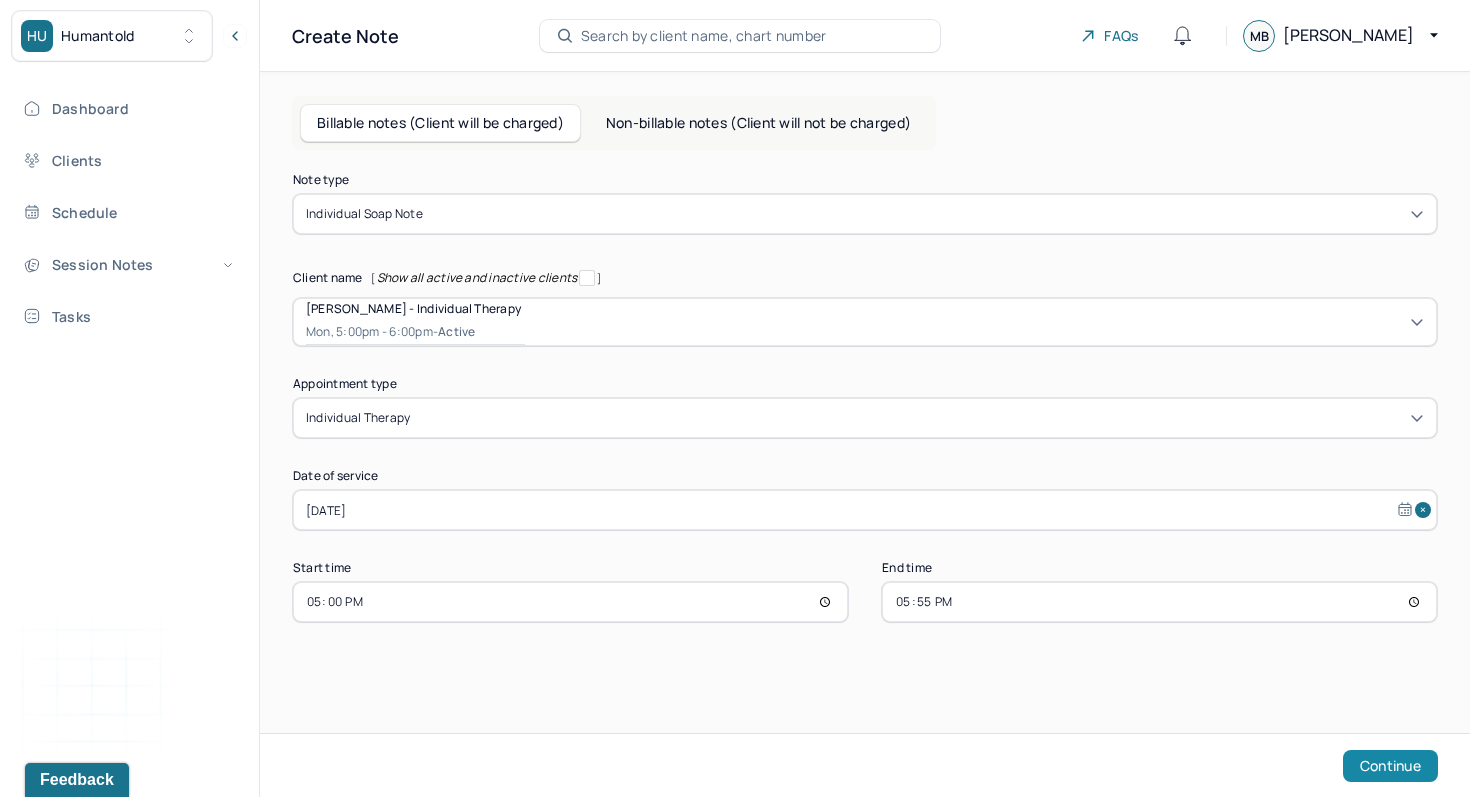 click on "Continue" at bounding box center (1390, 766) 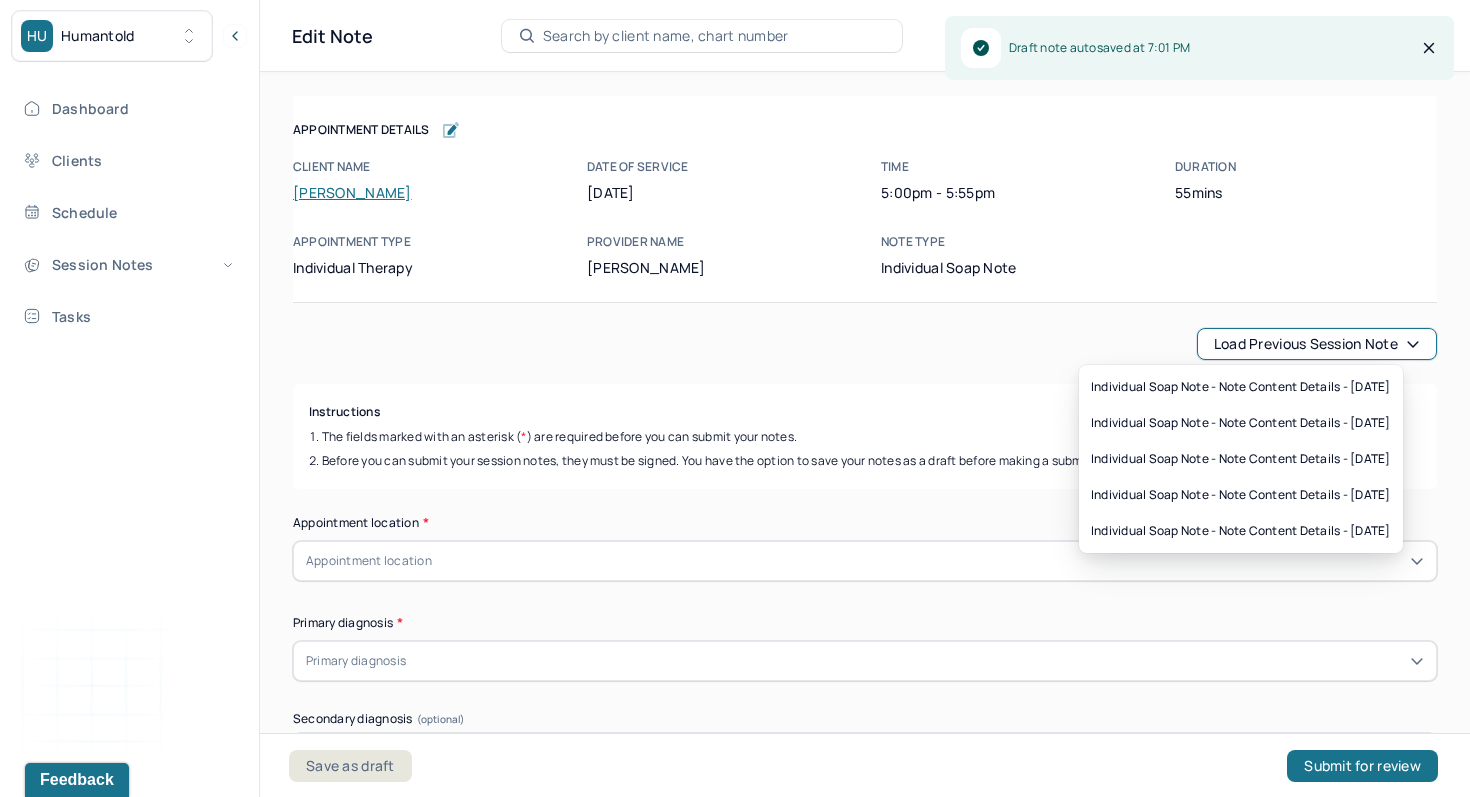 click on "Load previous session note" at bounding box center (1317, 344) 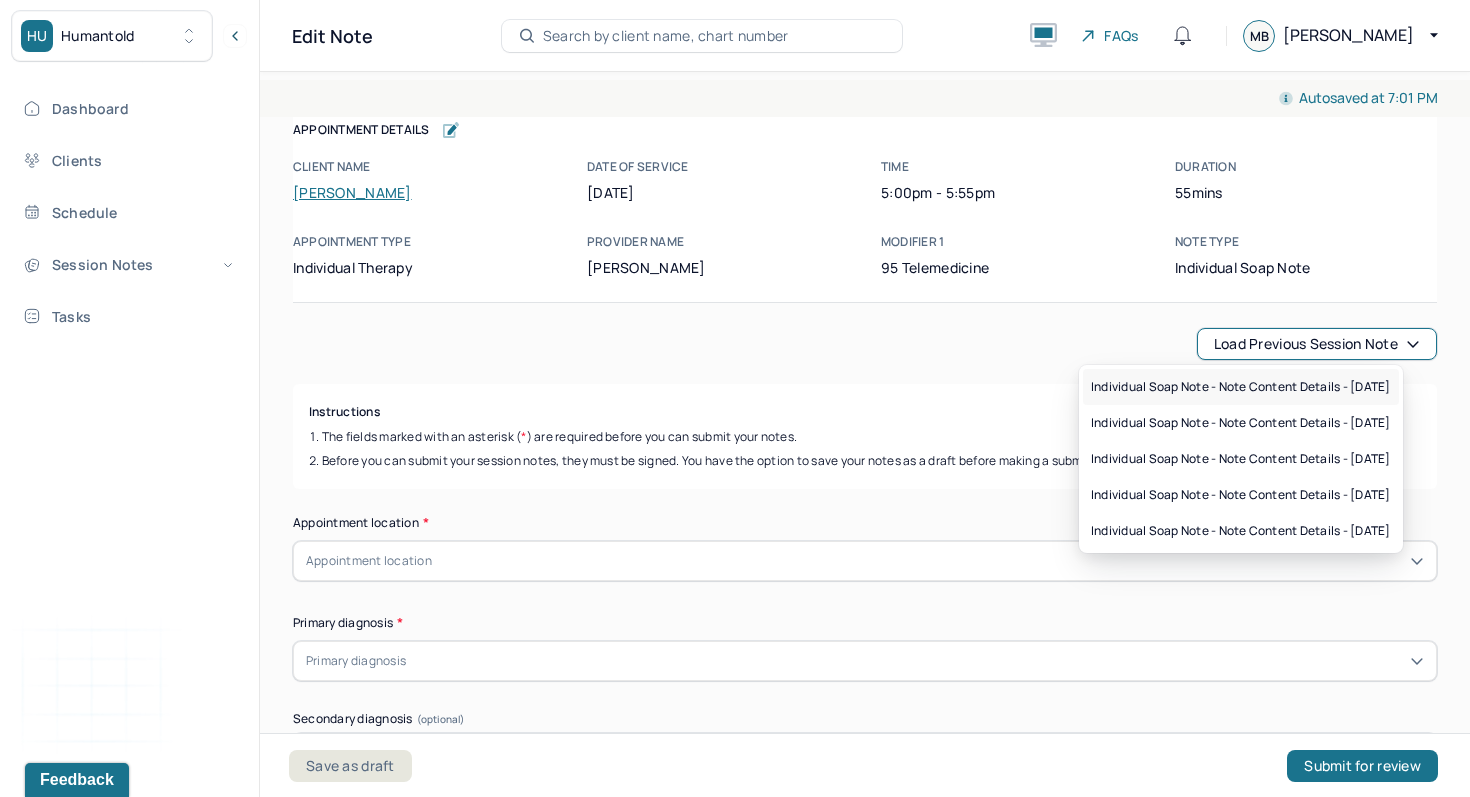 click on "Individual soap note   - Note content Details -   [DATE]" at bounding box center [1241, 387] 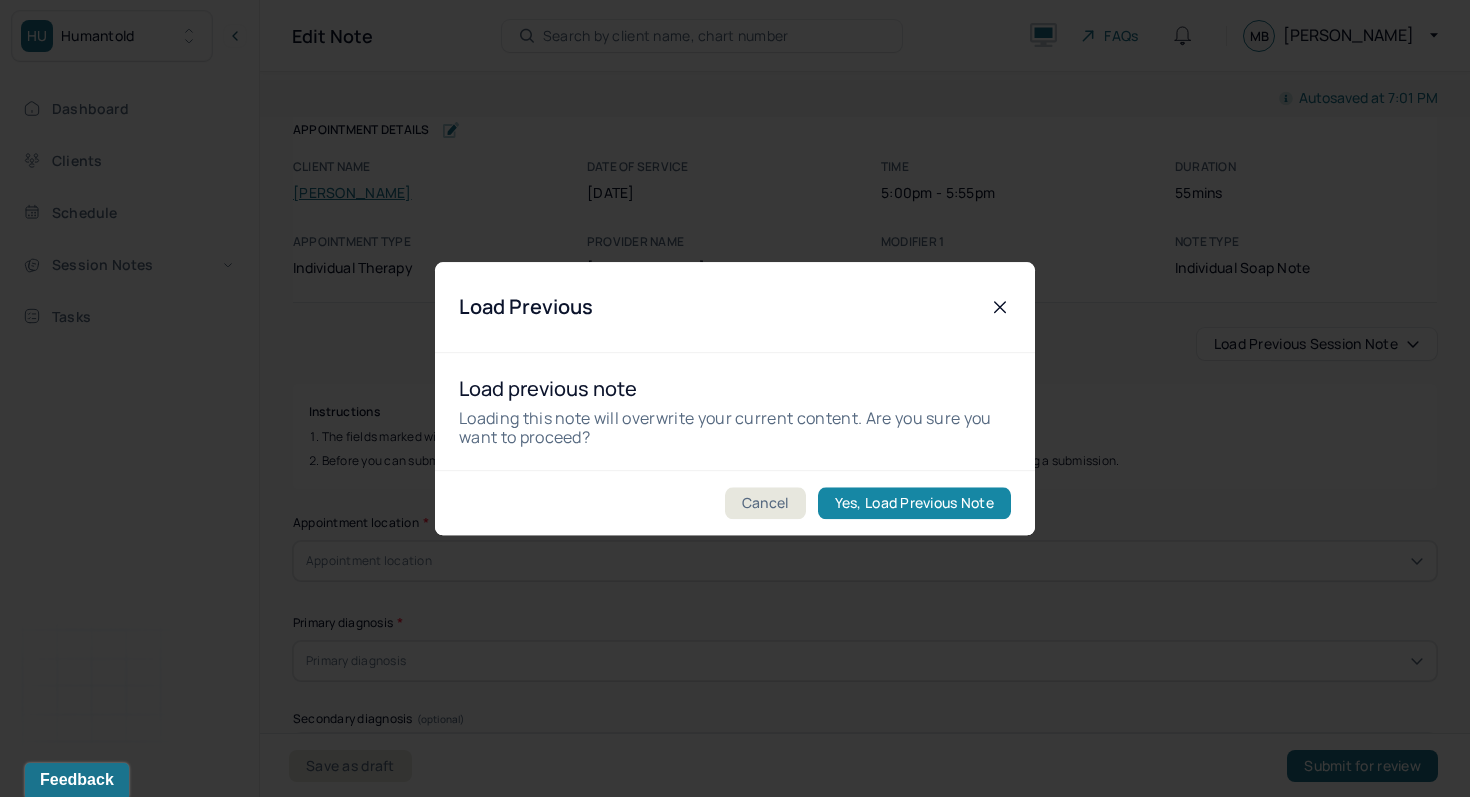 click on "Yes, Load Previous Note" at bounding box center (914, 503) 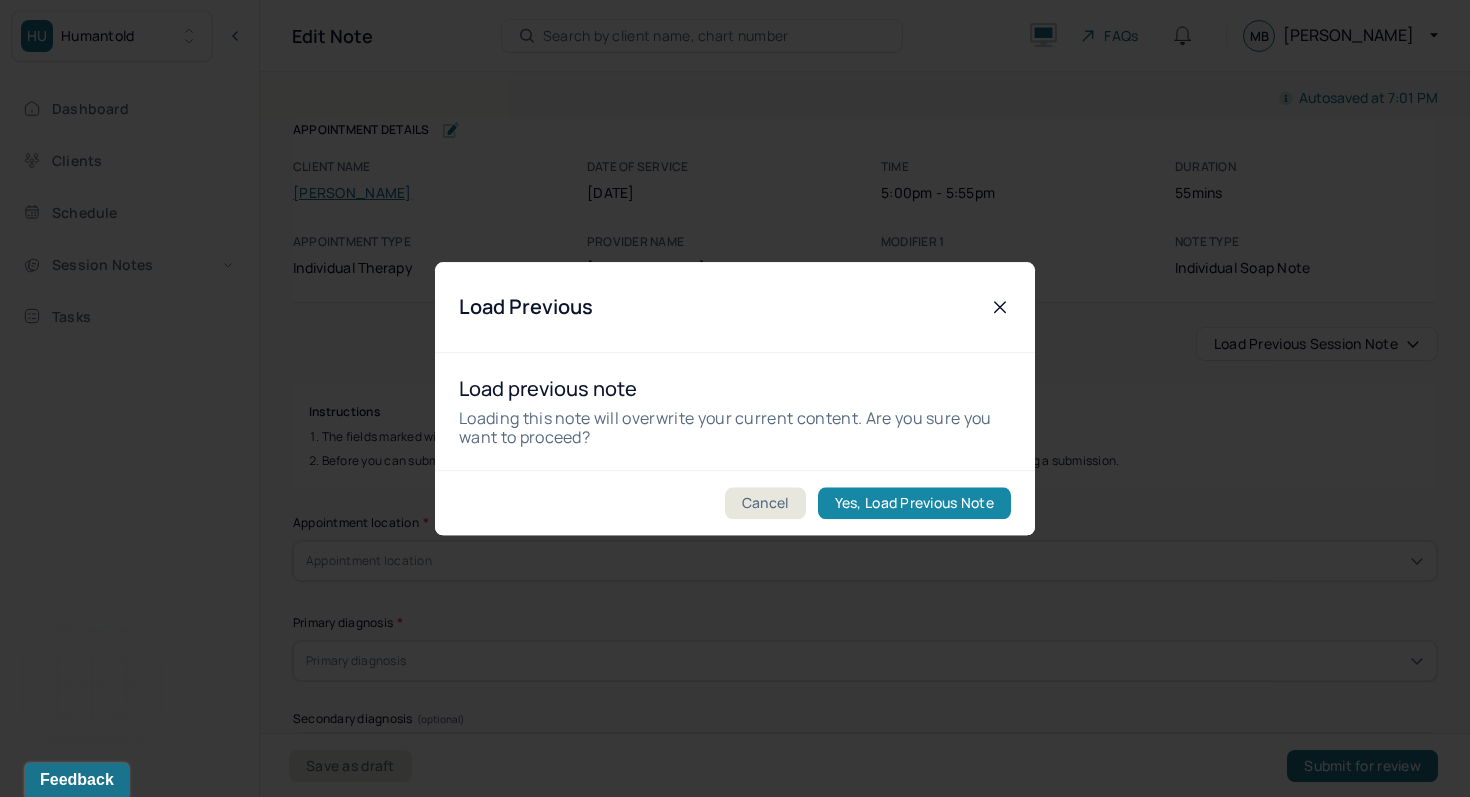 type on "[DATE]" 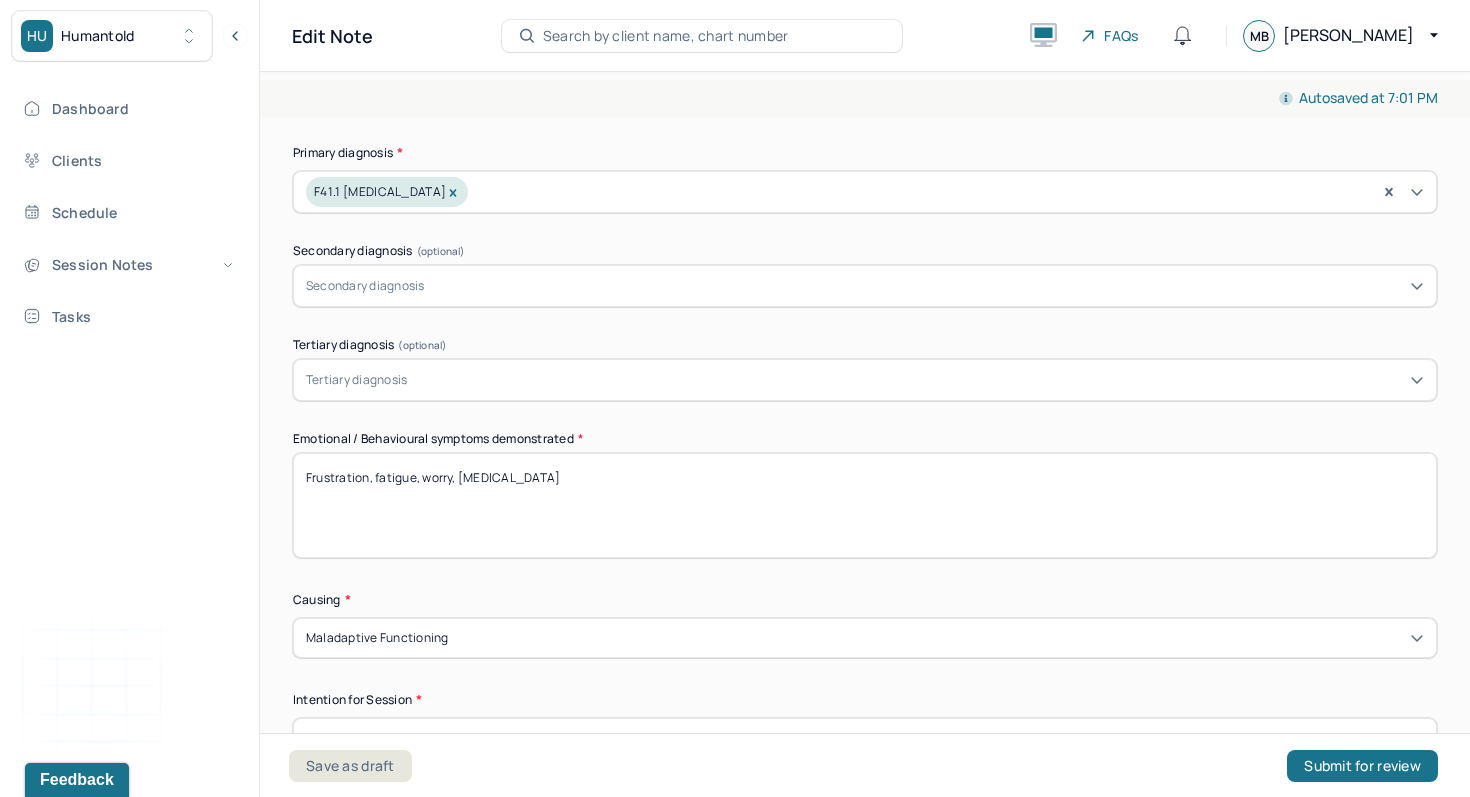scroll, scrollTop: 0, scrollLeft: 0, axis: both 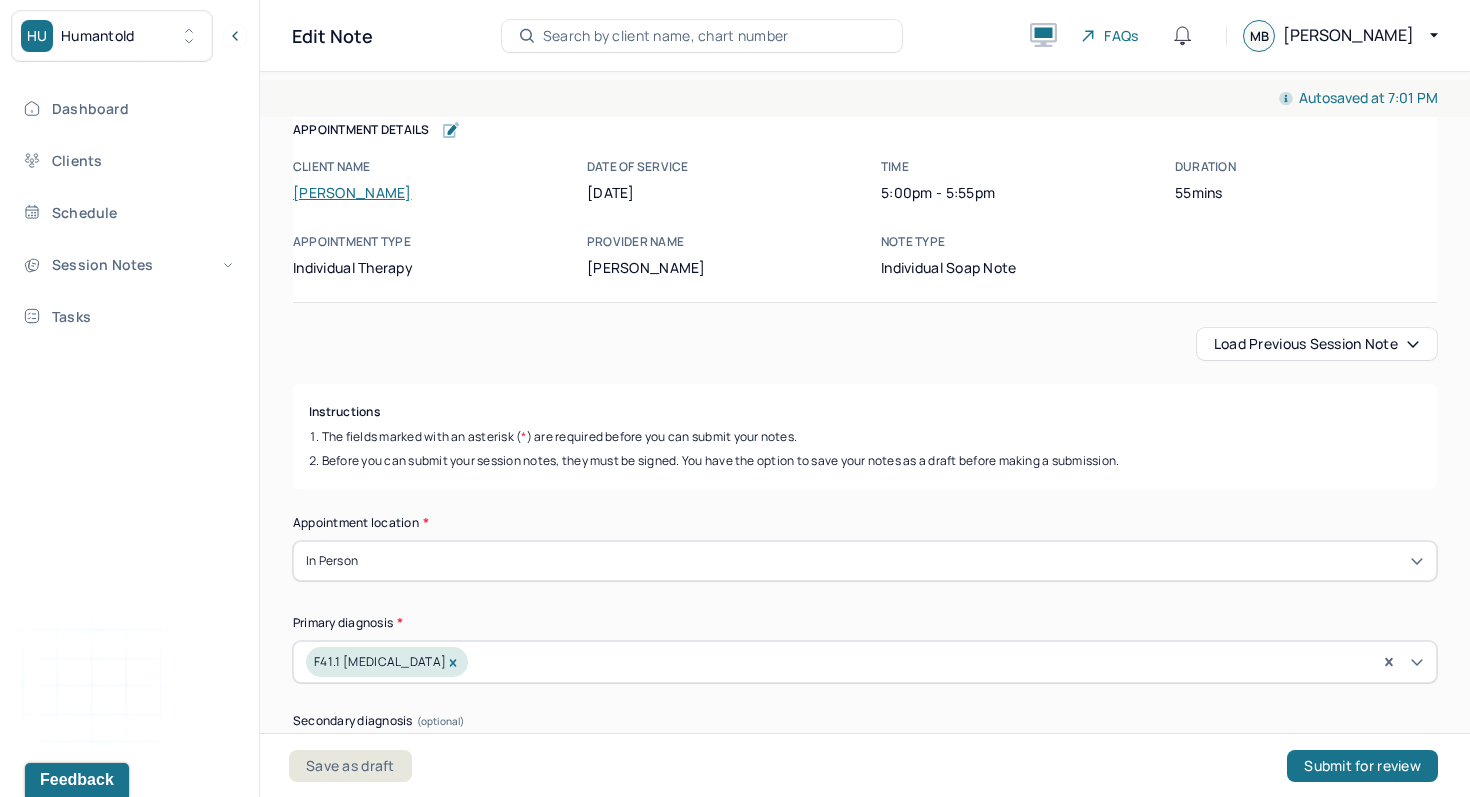 click on "Load previous session note" at bounding box center (1317, 344) 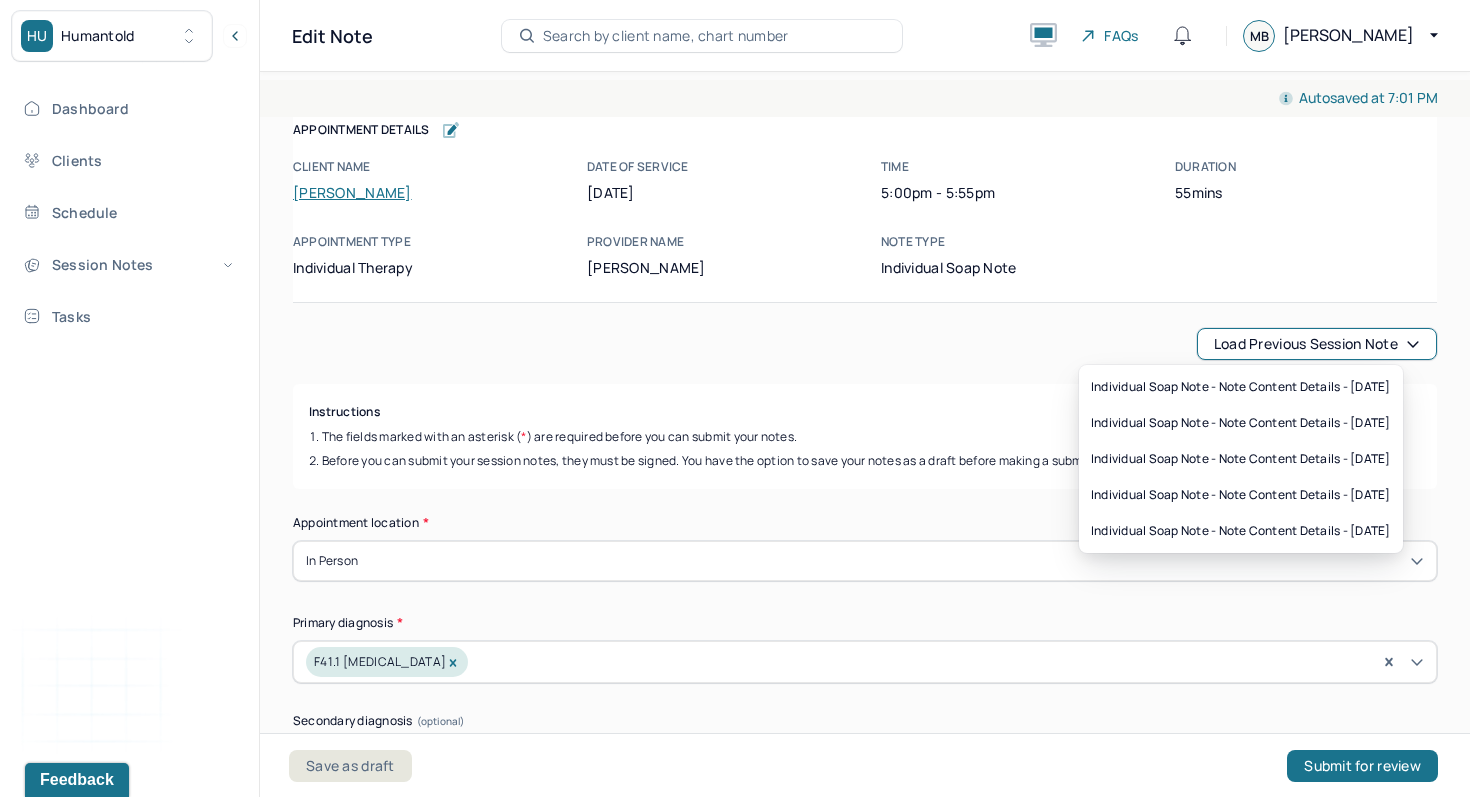 click on "Load previous session note" at bounding box center [865, 344] 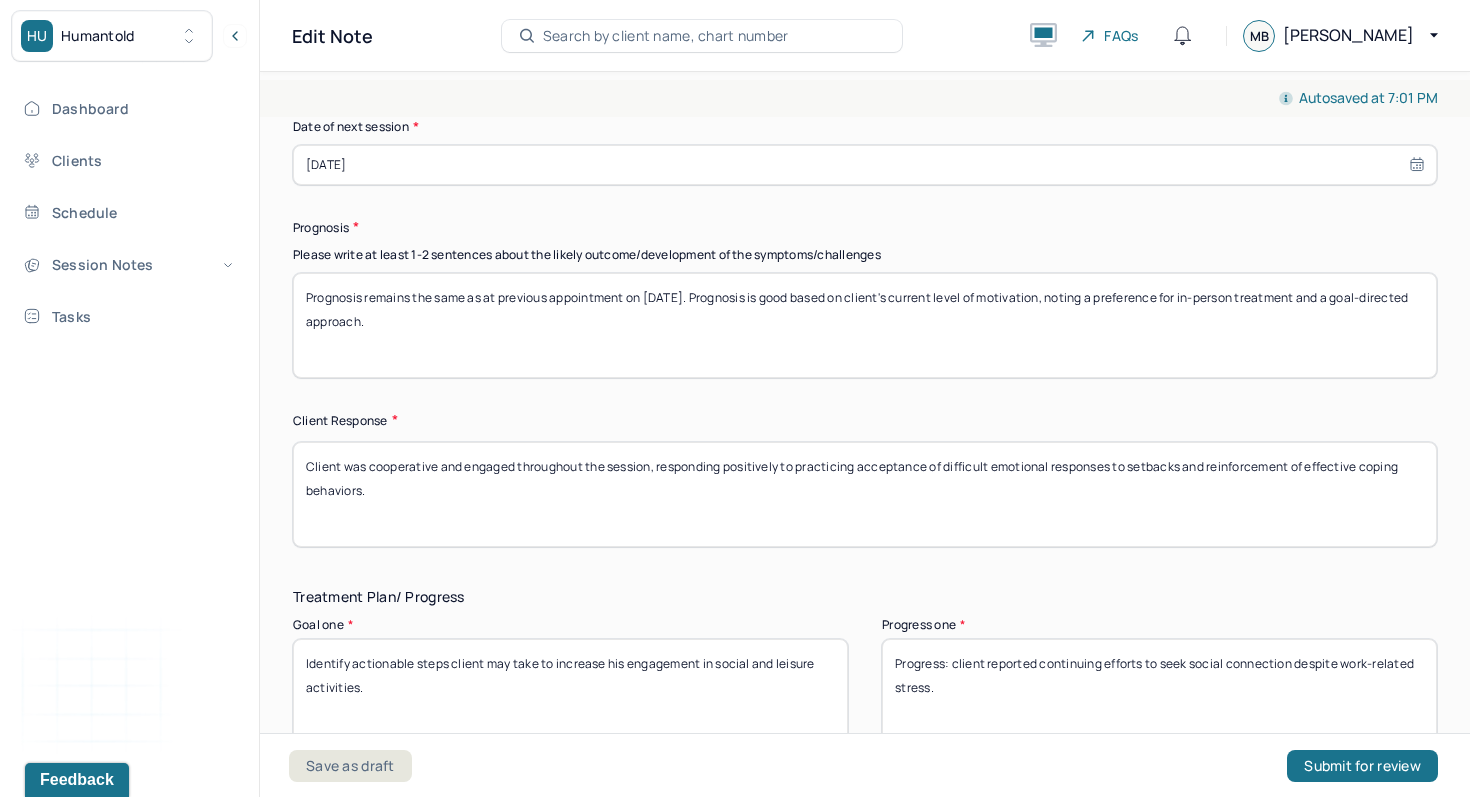 scroll, scrollTop: 2708, scrollLeft: 0, axis: vertical 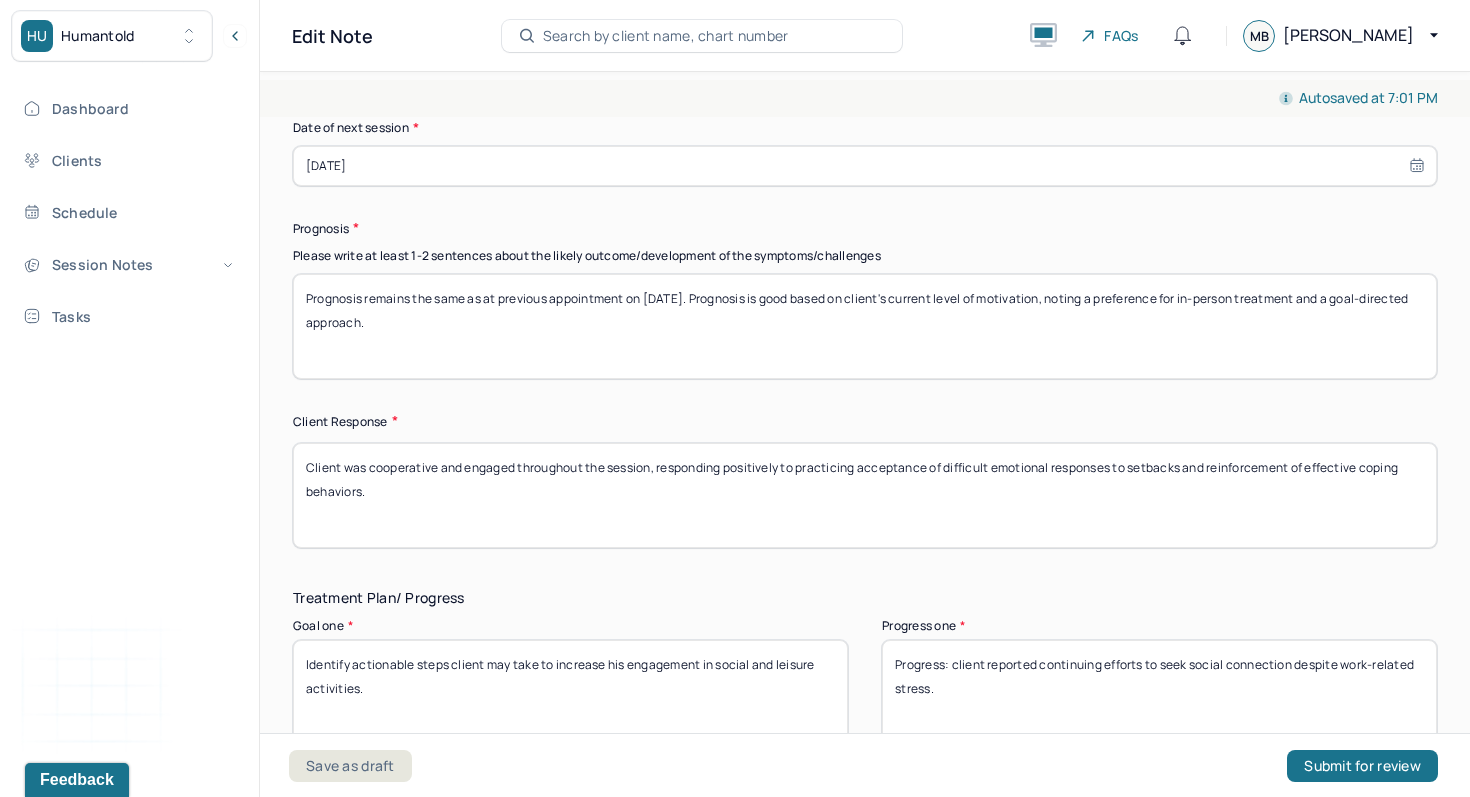 click on "Prognosis remains the same as at previous appointment on [DATE]. Prognosis is good based on client's current level of motivation, noting a preference for in-person treatment and a goal-directed approach." at bounding box center (865, 326) 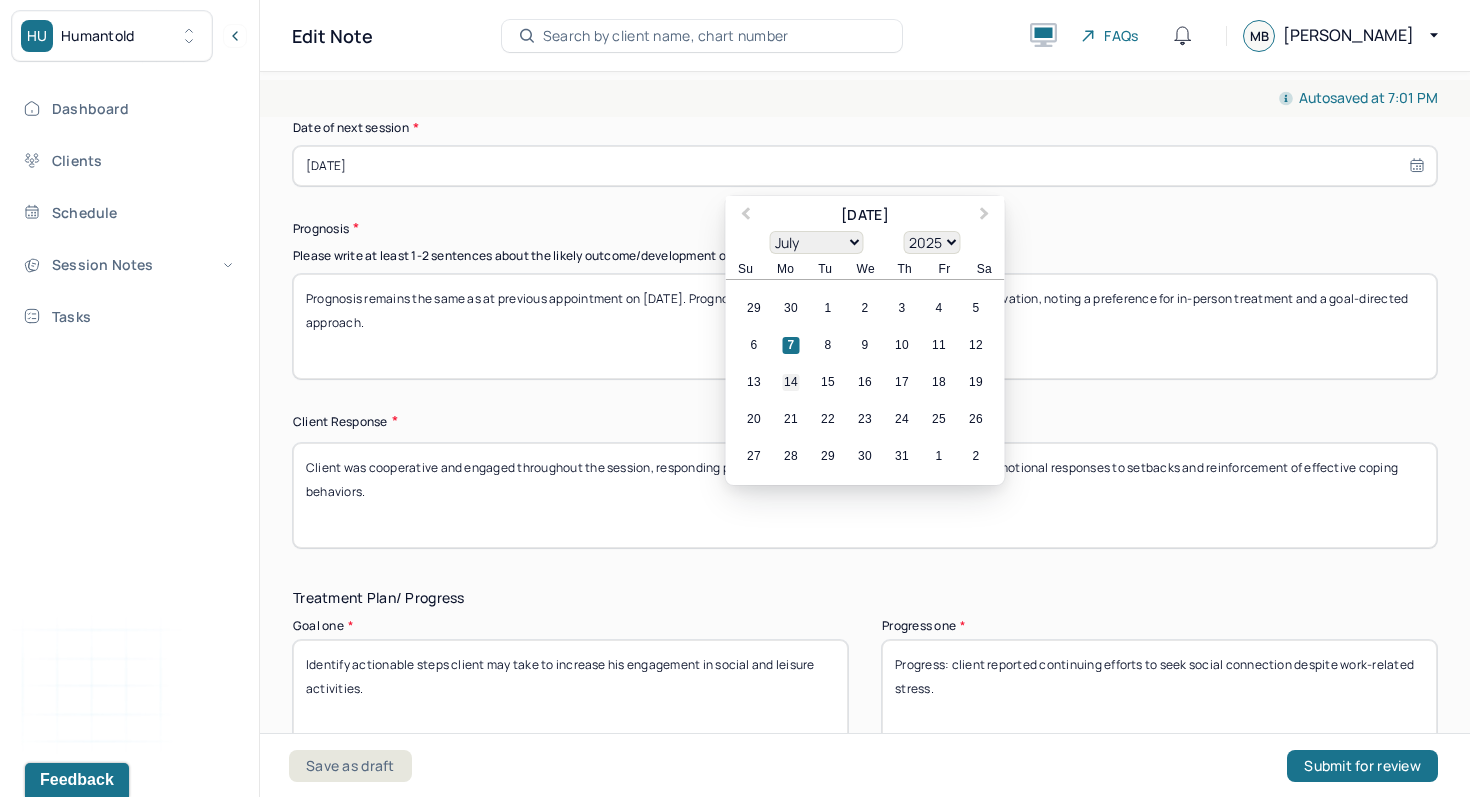 click on "14" at bounding box center [791, 382] 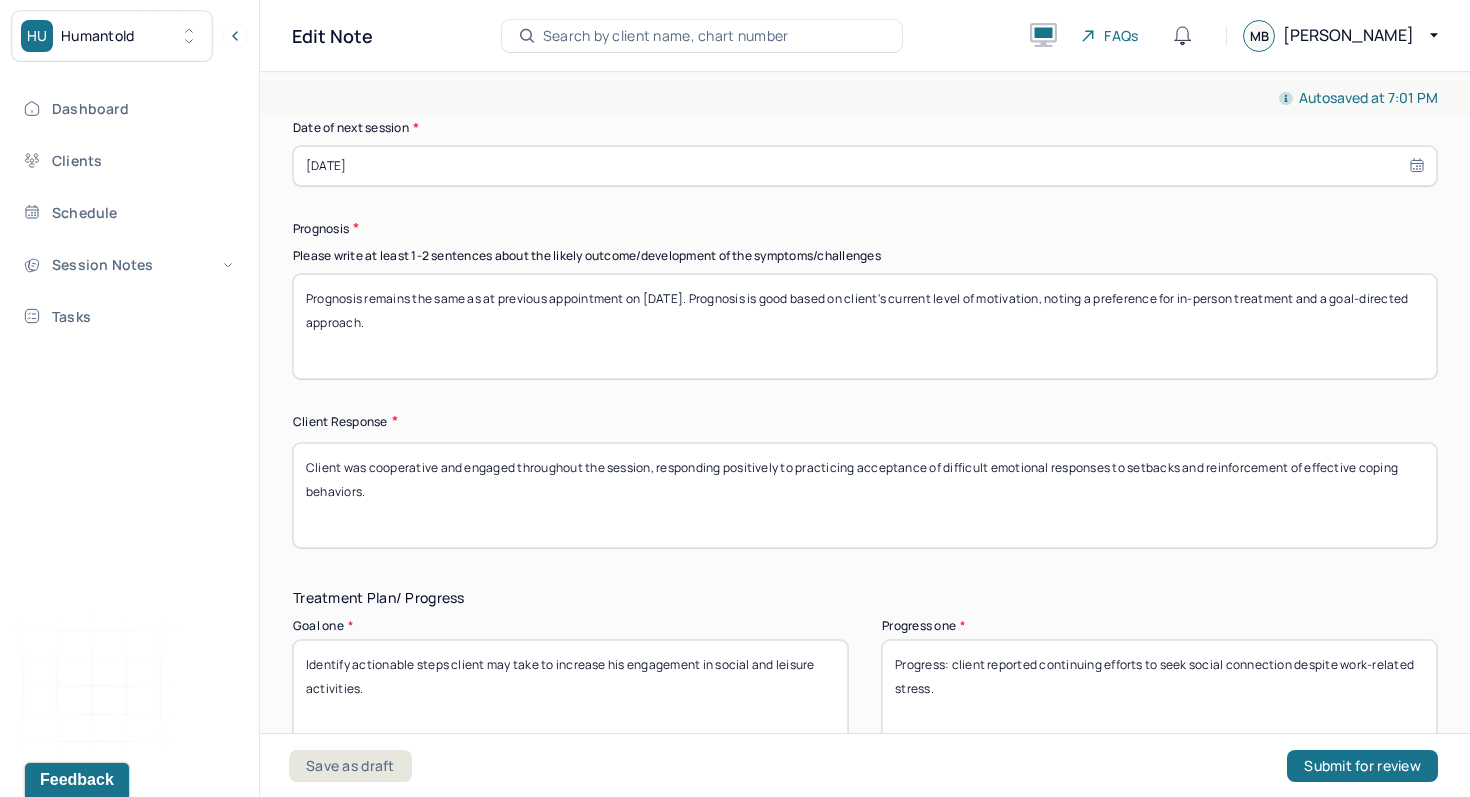 click on "Client was cooperative and engaged throughout the session, responding positively to practicing acceptance of difficult emotional responses to setbacks and reinforcement of effective coping behaviors." at bounding box center (865, 495) 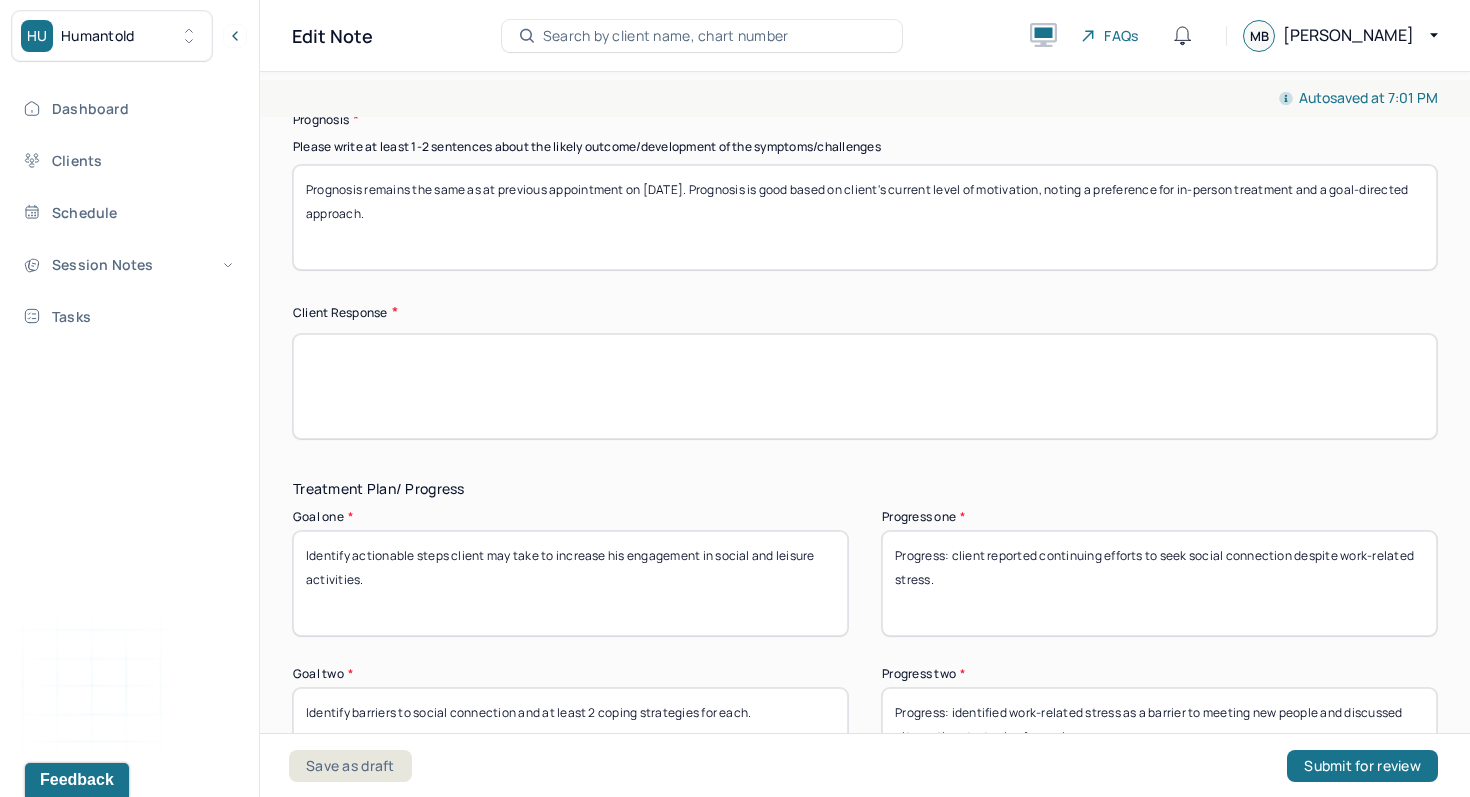 scroll, scrollTop: 2864, scrollLeft: 0, axis: vertical 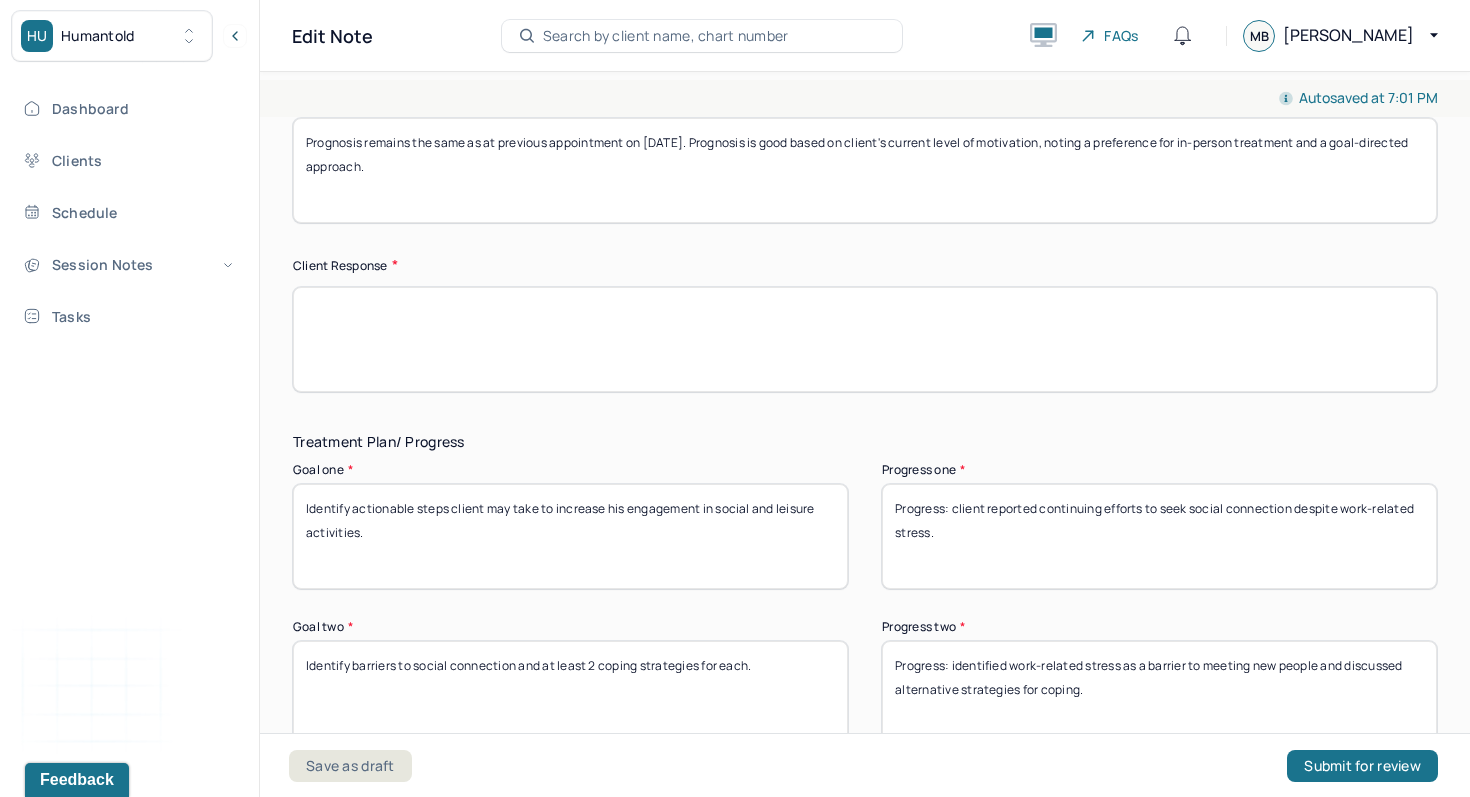 type 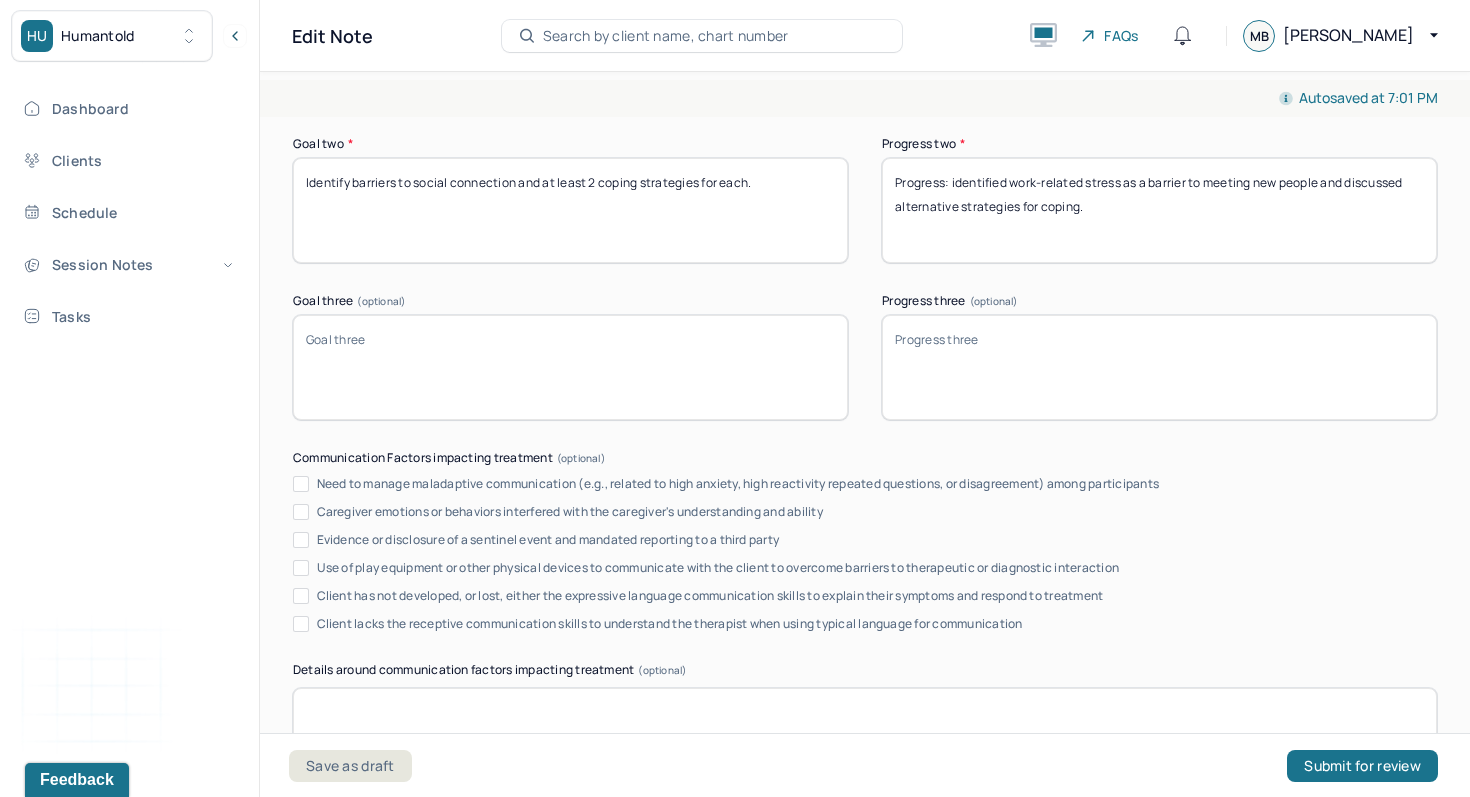 scroll, scrollTop: 3269, scrollLeft: 0, axis: vertical 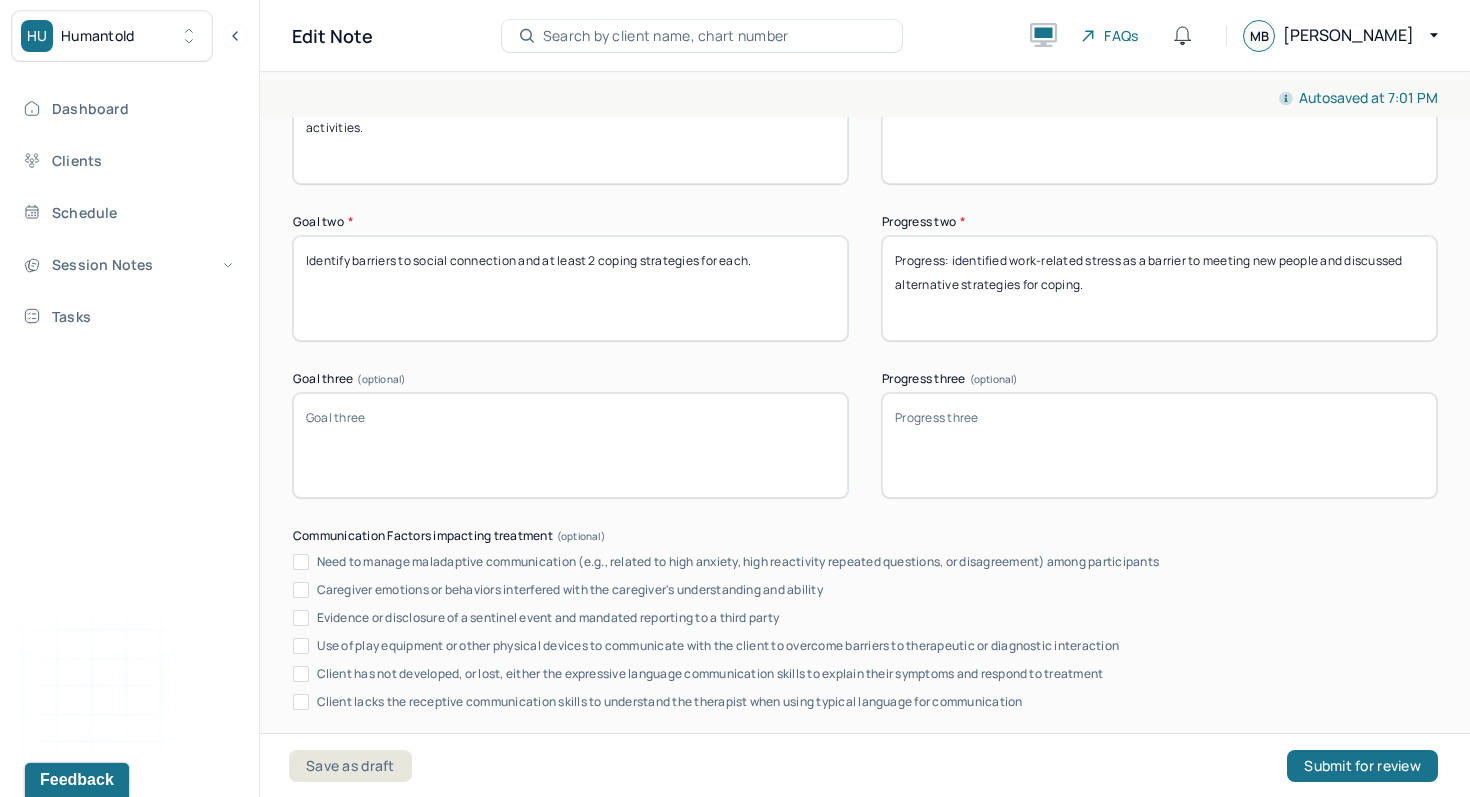 type 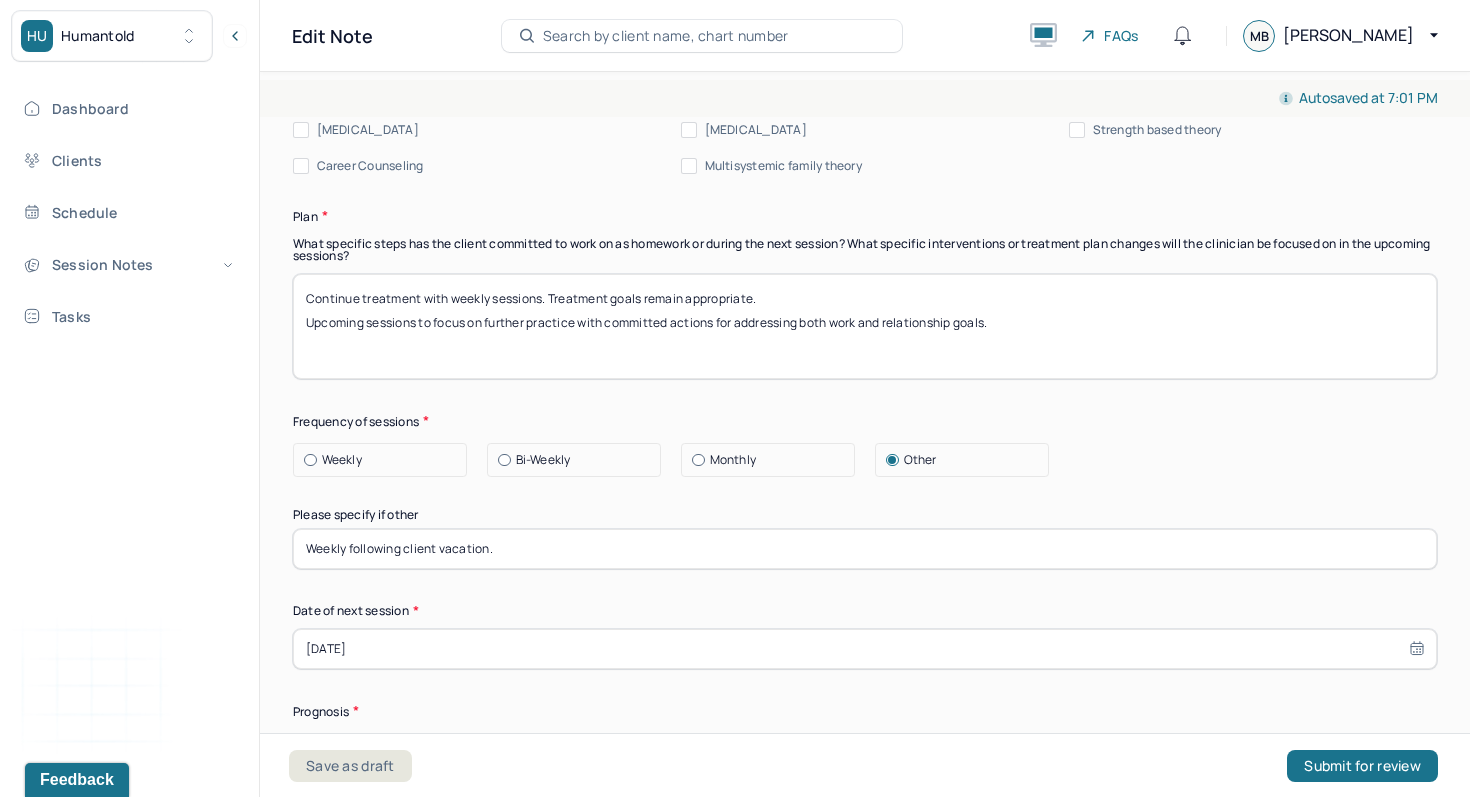 scroll, scrollTop: 2219, scrollLeft: 0, axis: vertical 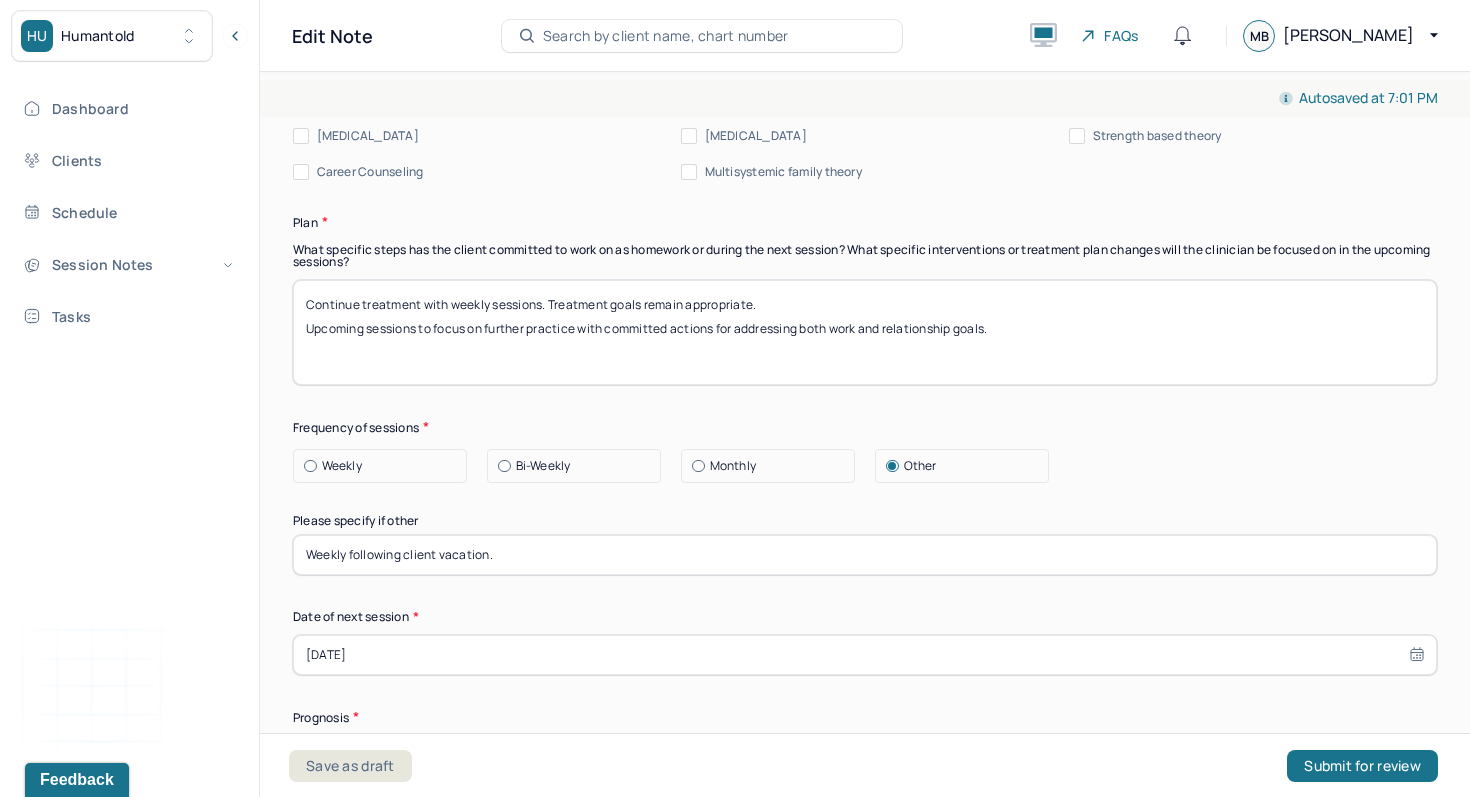 type 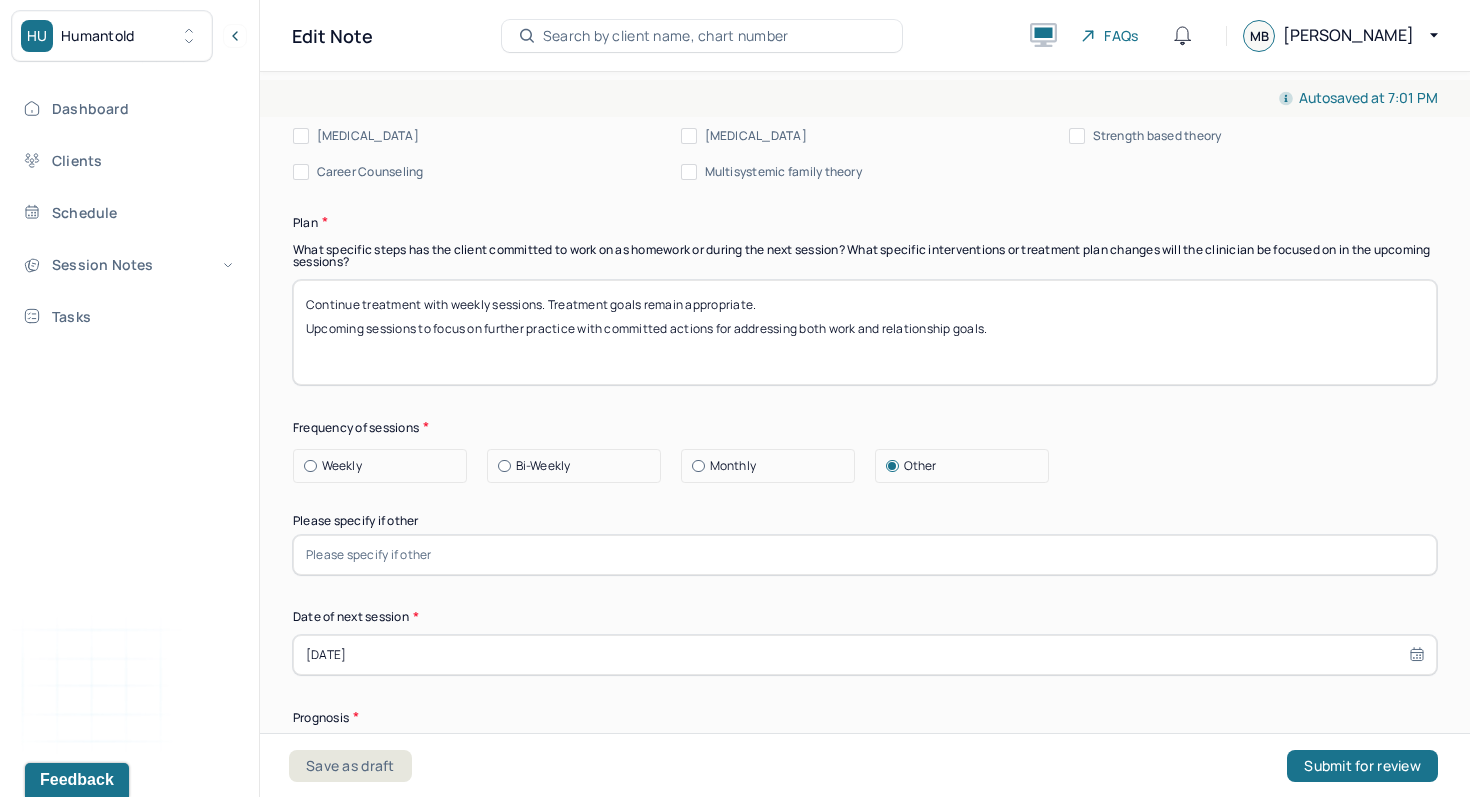type 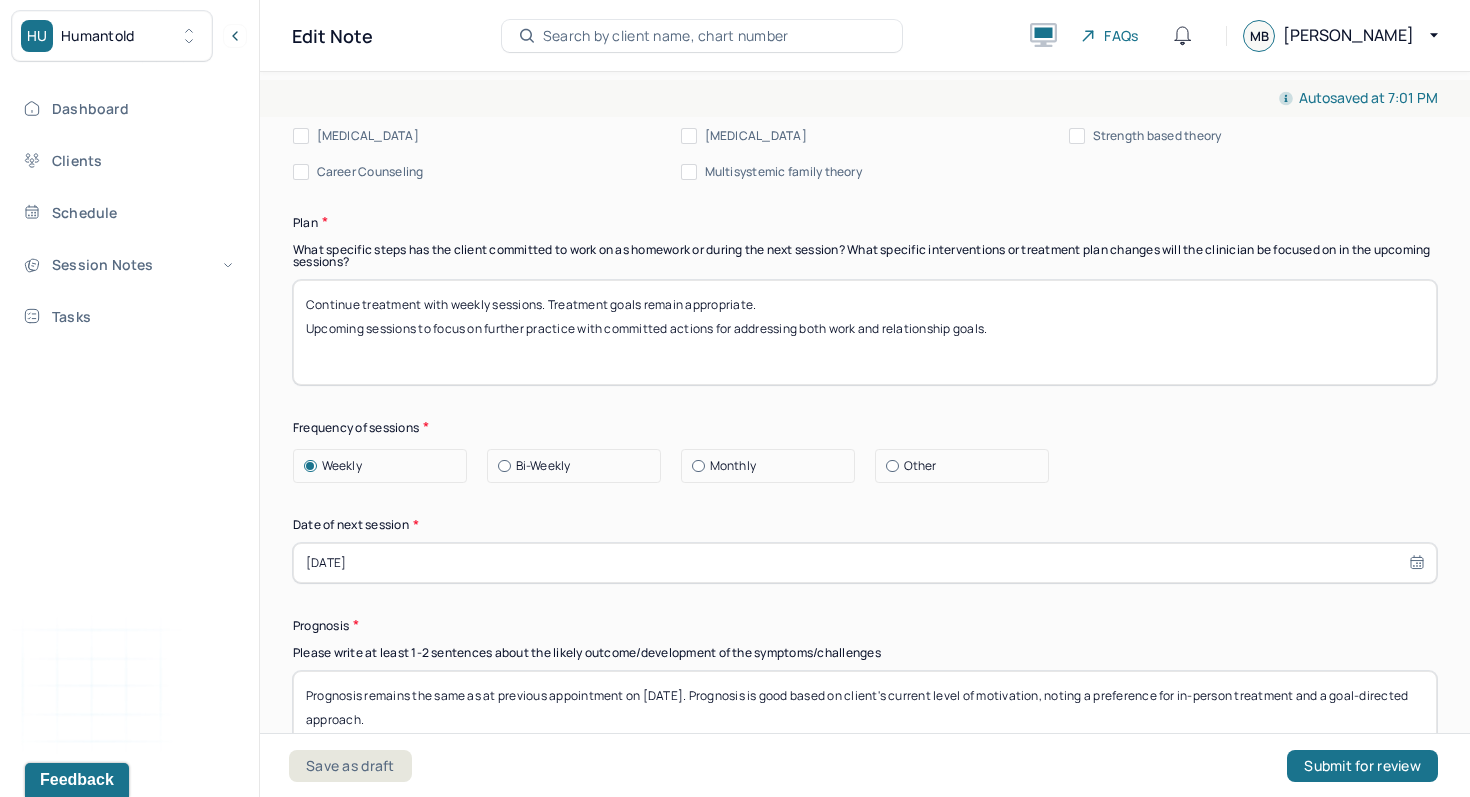 scroll, scrollTop: 2119, scrollLeft: 0, axis: vertical 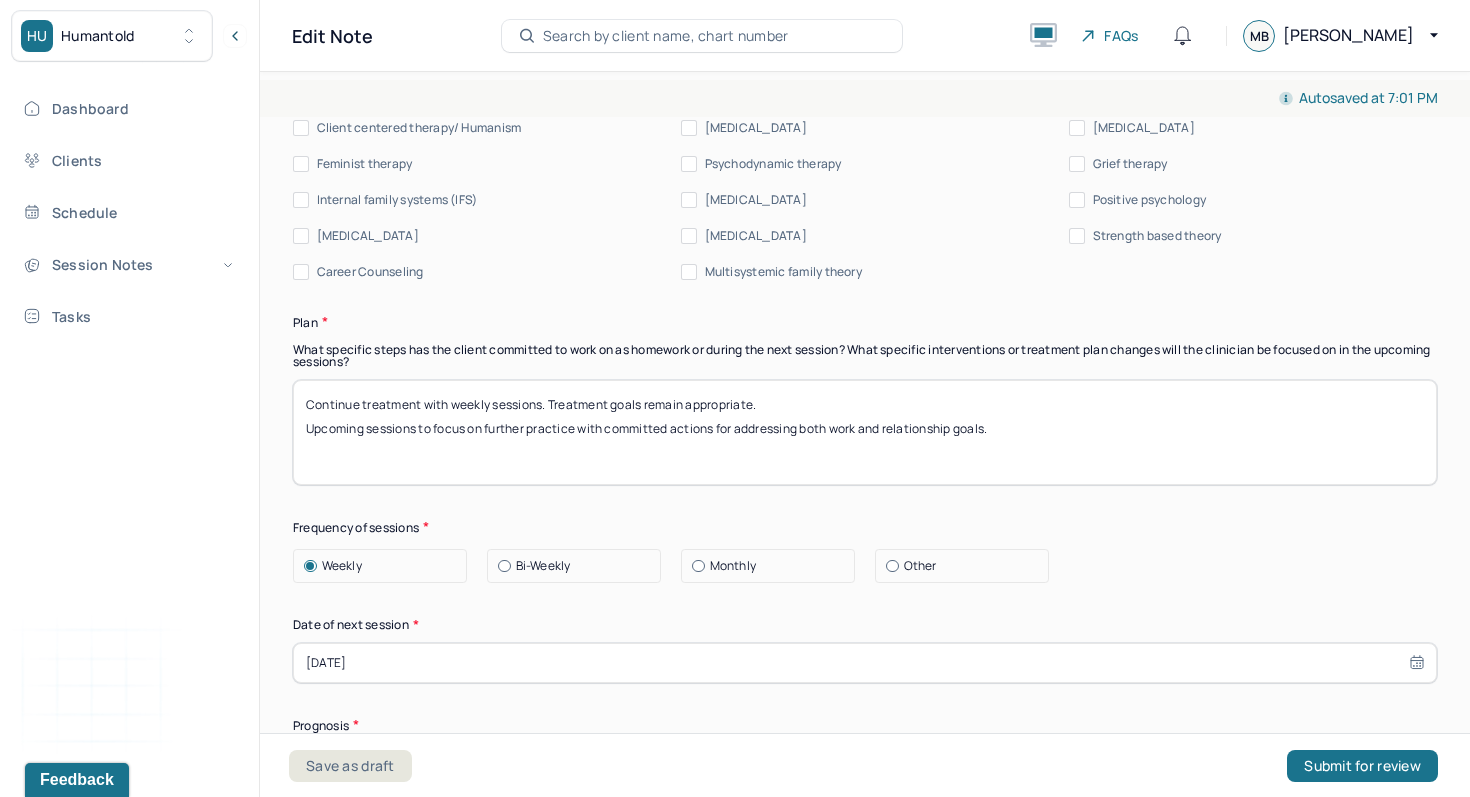 drag, startPoint x: 1073, startPoint y: 449, endPoint x: 488, endPoint y: 446, distance: 585.0077 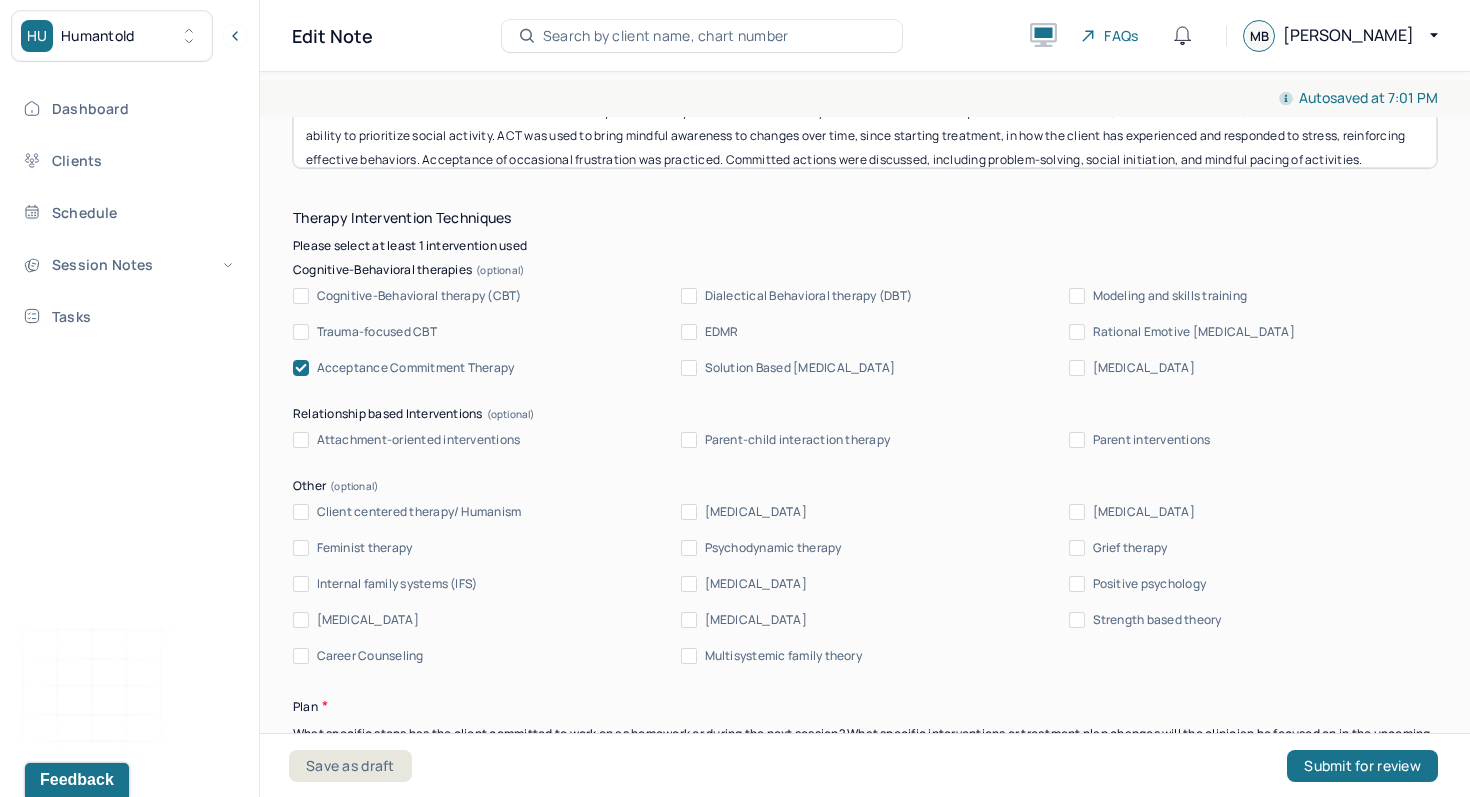 scroll, scrollTop: 1650, scrollLeft: 0, axis: vertical 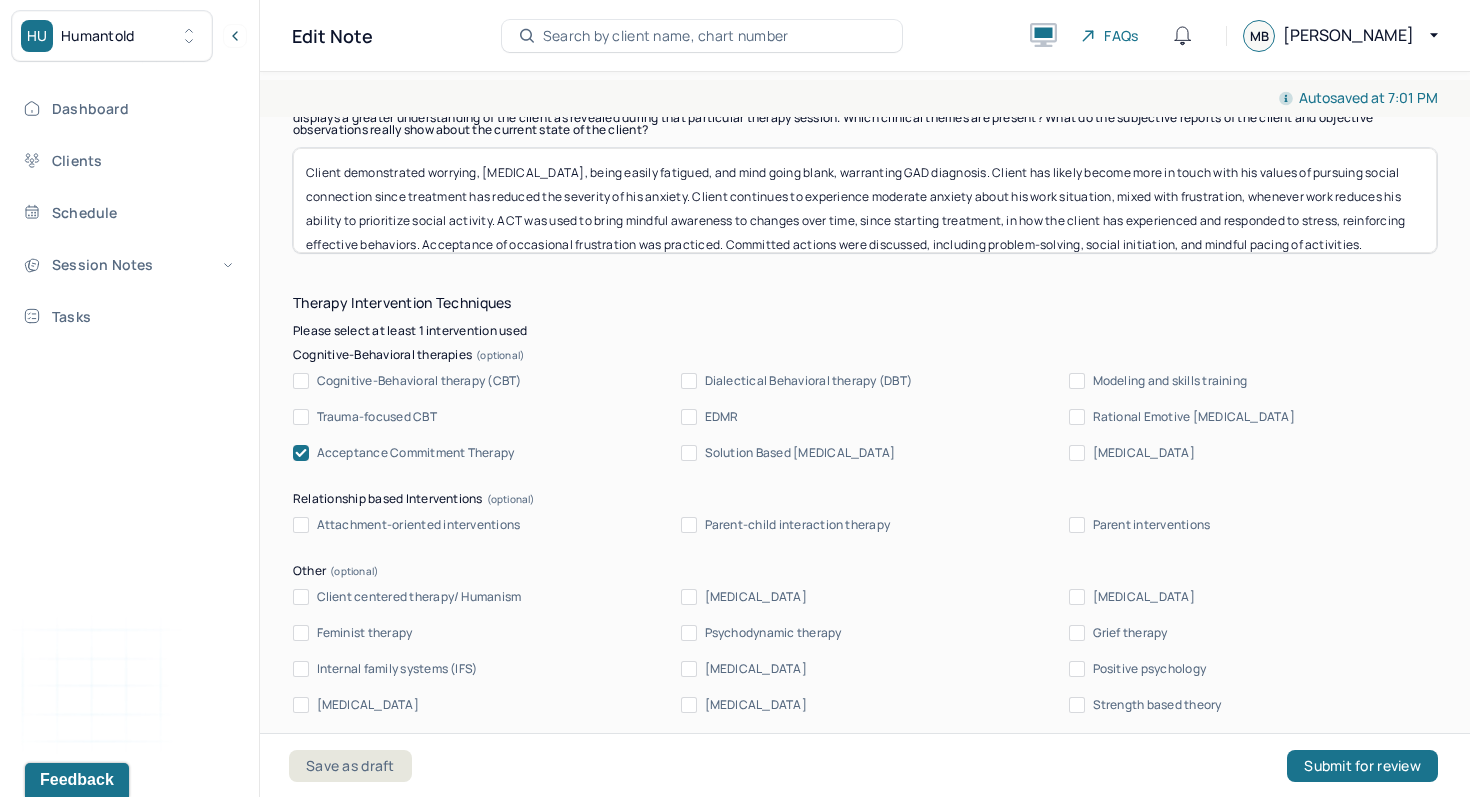 type on "Continue treatment with weekly sessions. Treatment goals remain appropriate.
Upcoming sessions to focus on" 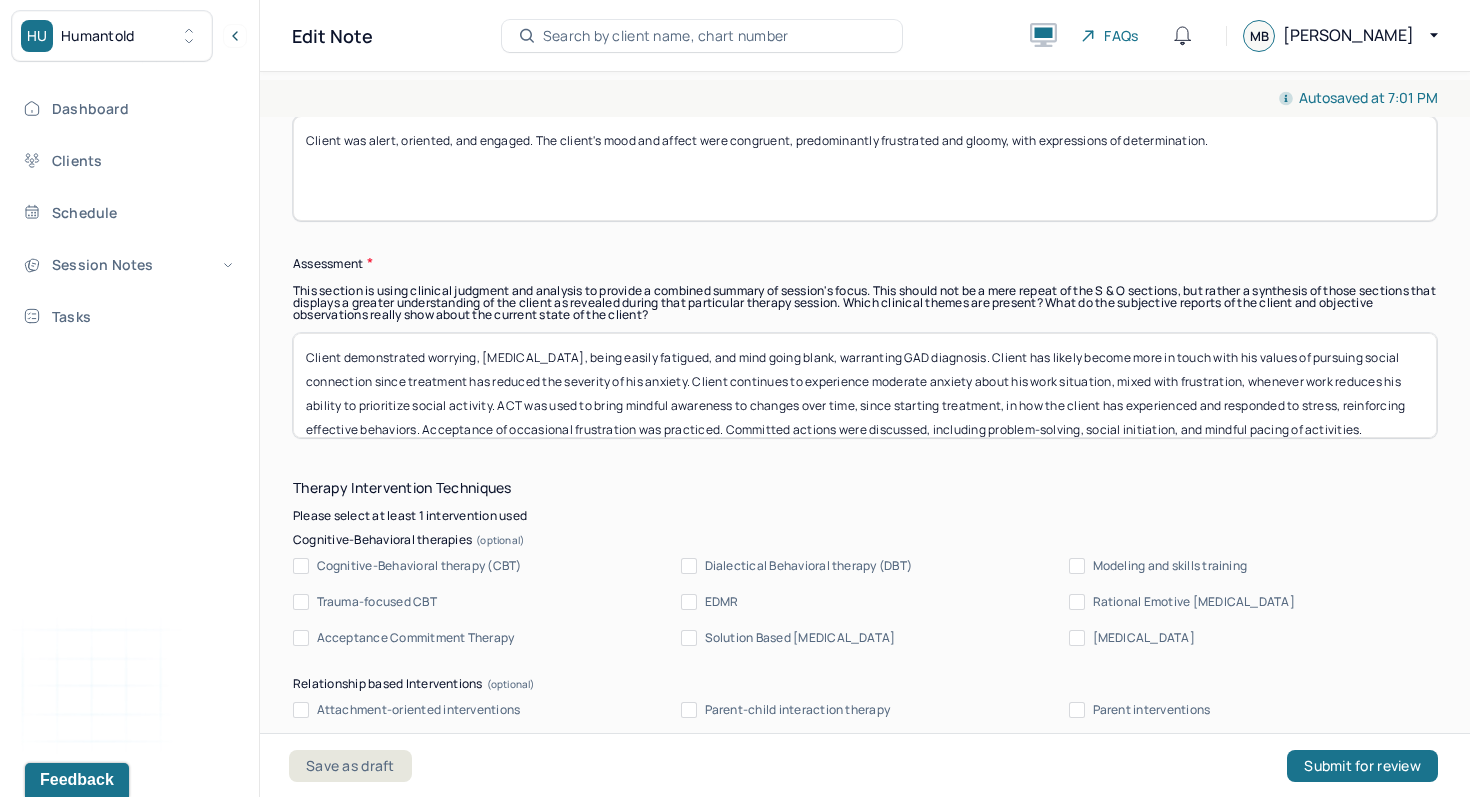scroll, scrollTop: 1464, scrollLeft: 0, axis: vertical 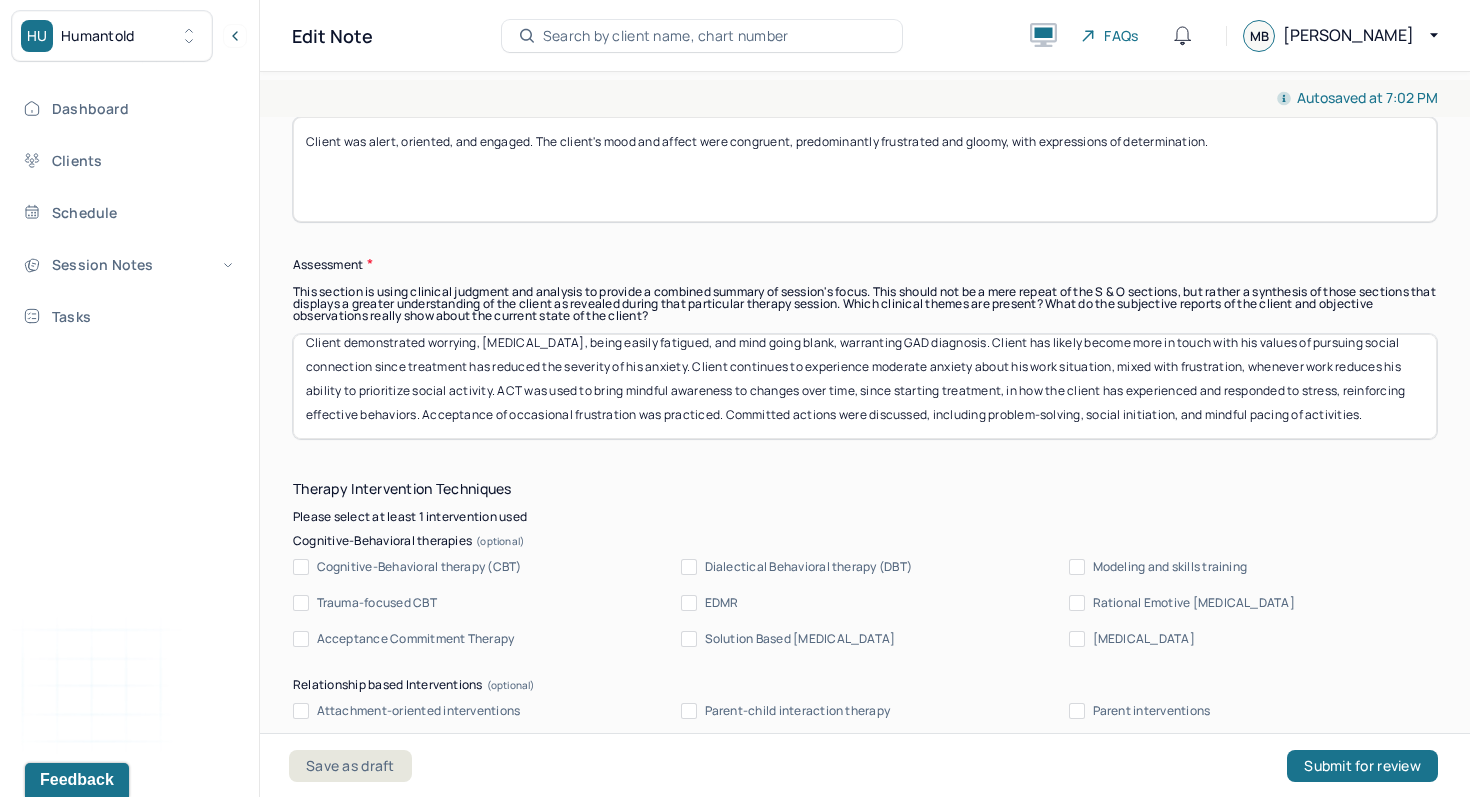 drag, startPoint x: 971, startPoint y: 366, endPoint x: 1335, endPoint y: 534, distance: 400.899 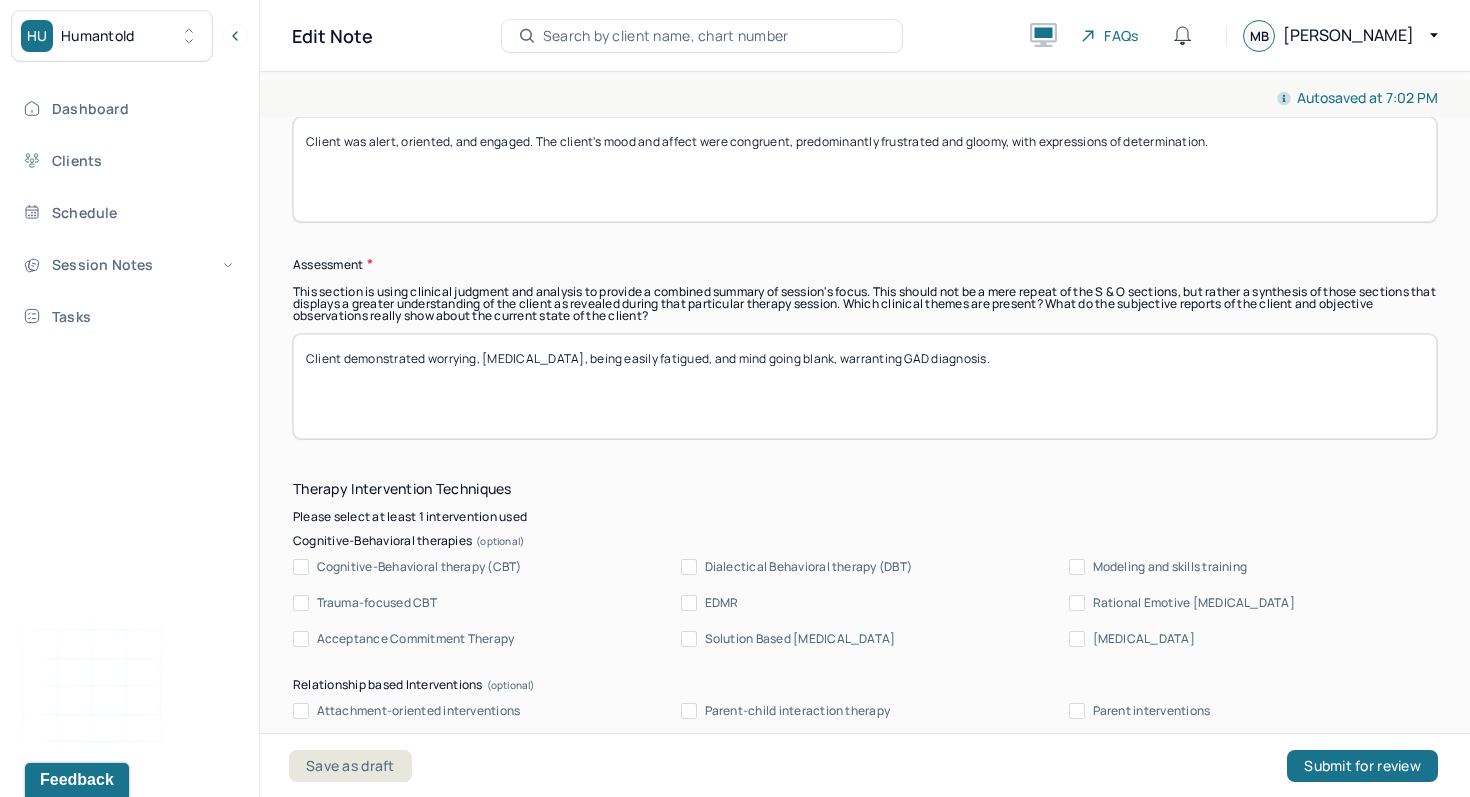 scroll, scrollTop: 0, scrollLeft: 0, axis: both 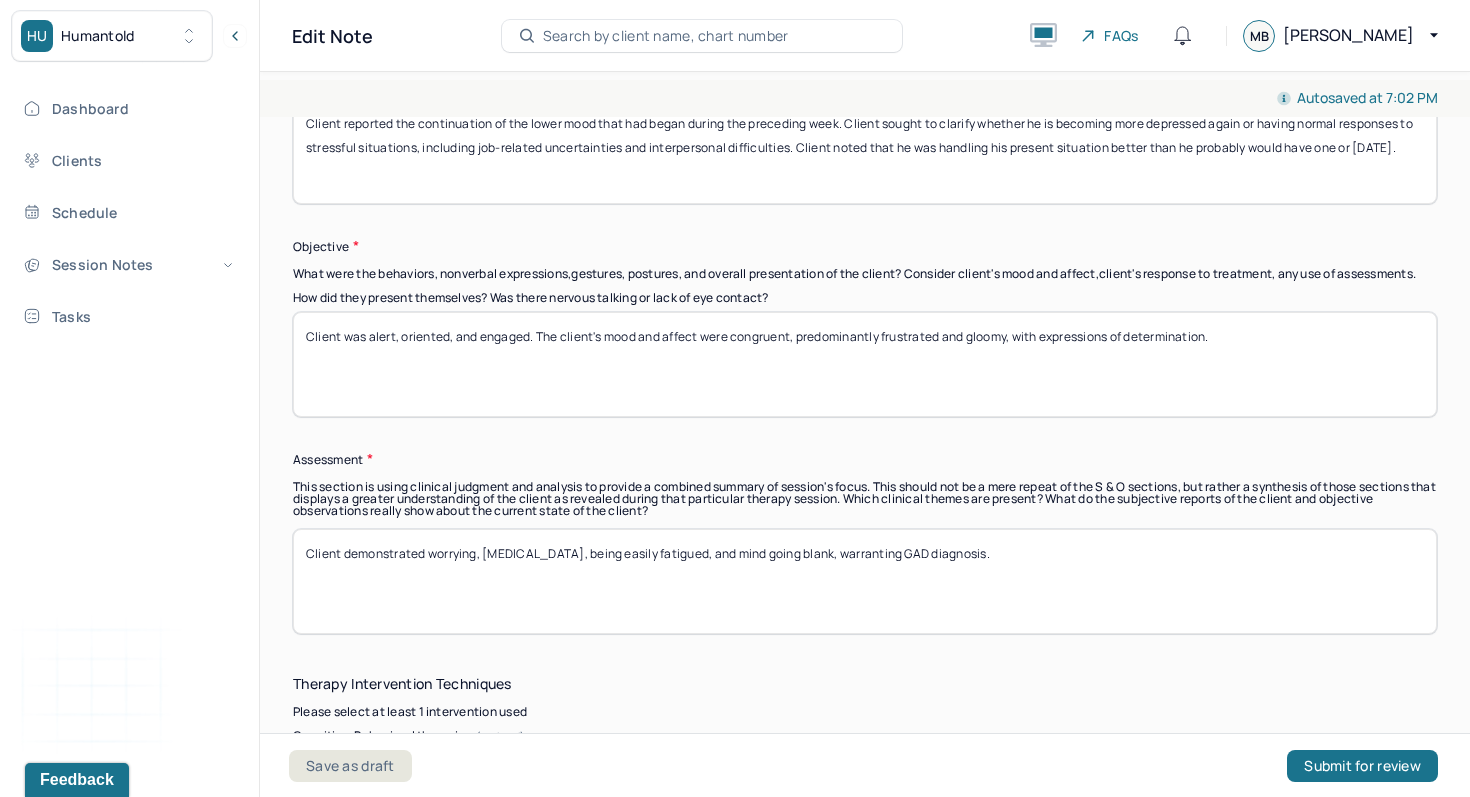 type on "Client demonstrated worrying, [MEDICAL_DATA], being easily fatigued, and mind going blank, warranting GAD diagnosis." 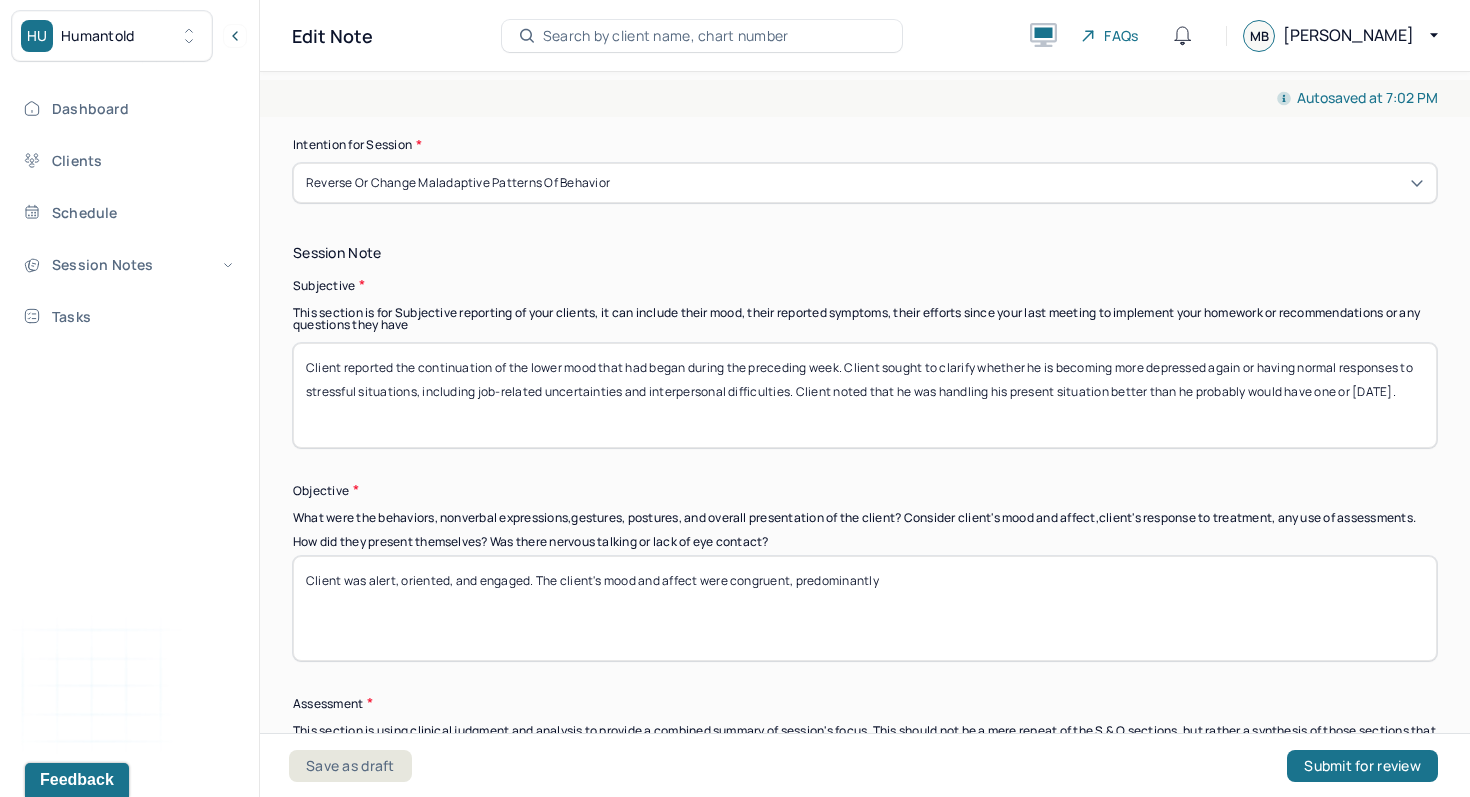 scroll, scrollTop: 1028, scrollLeft: 0, axis: vertical 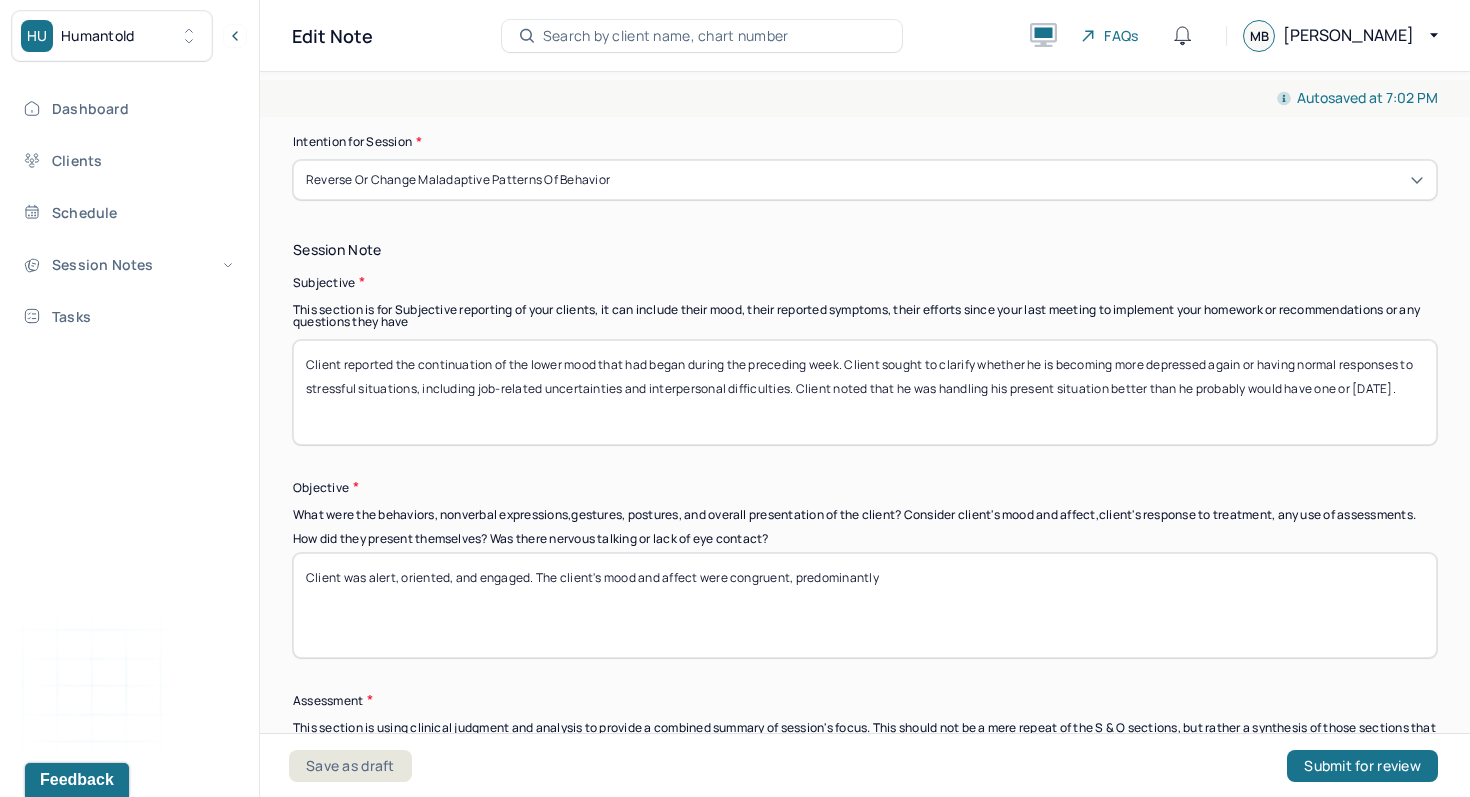 type on "Client was alert, oriented, and engaged. The client's mood and affect were congruent, predominantly" 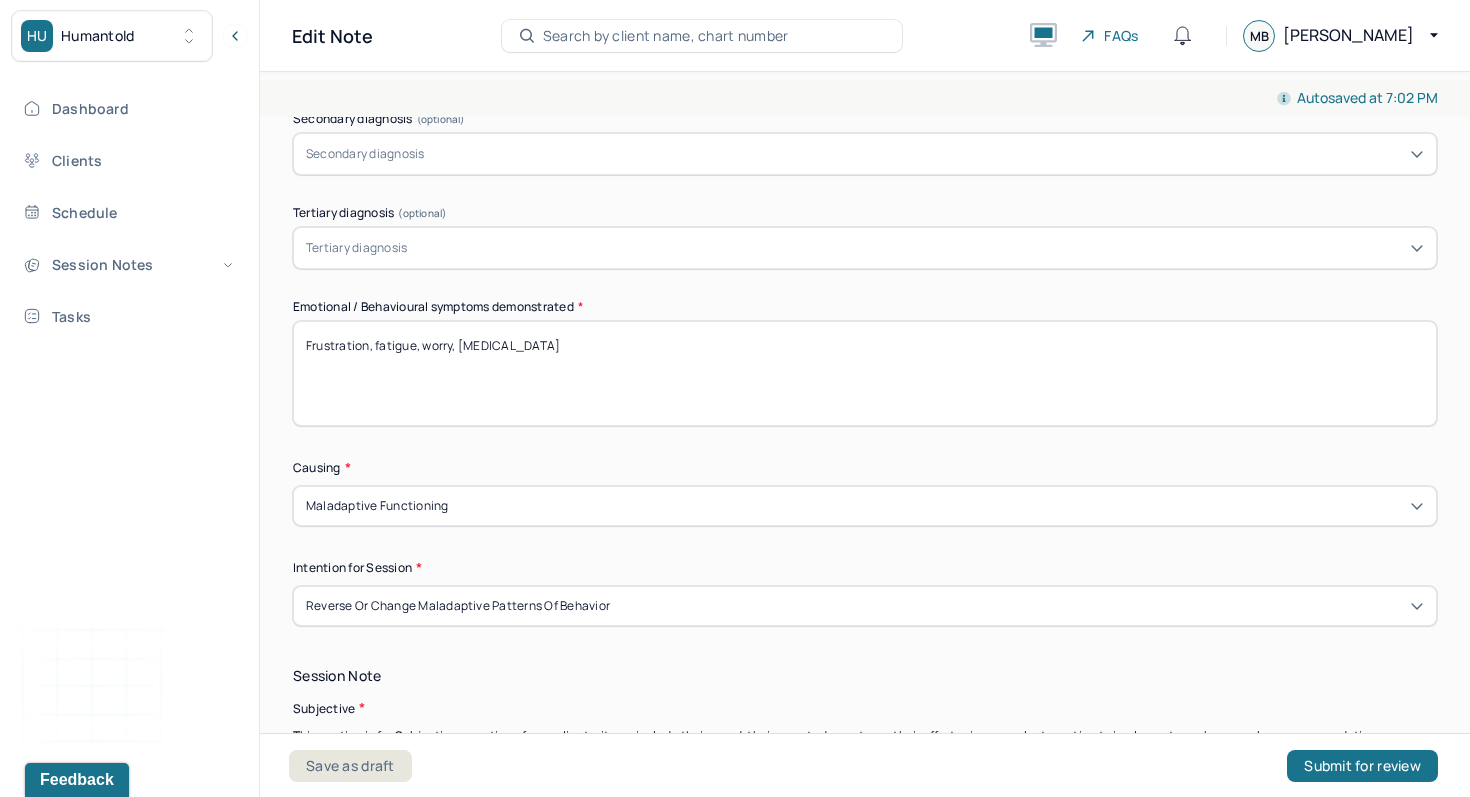 scroll, scrollTop: 600, scrollLeft: 0, axis: vertical 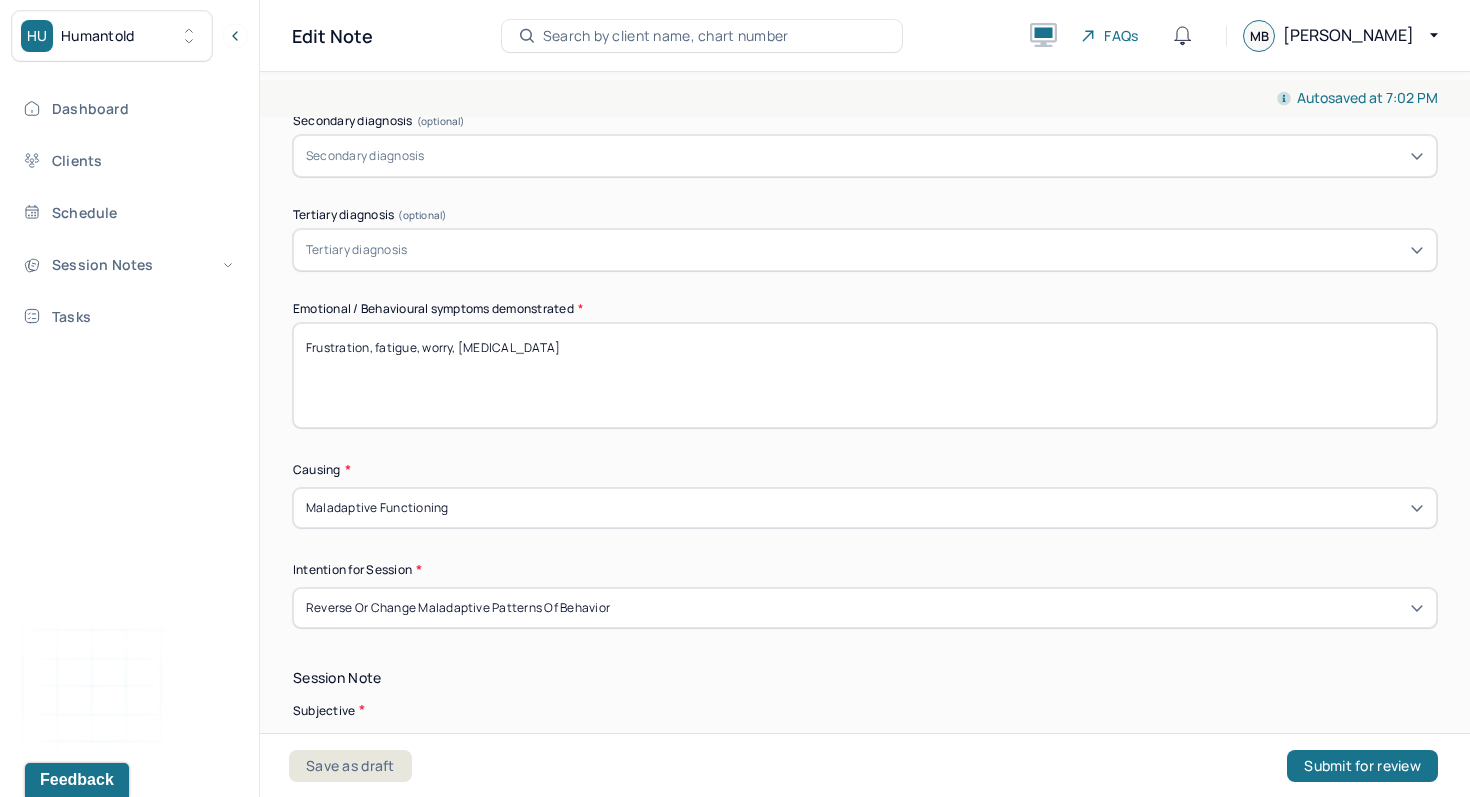 type 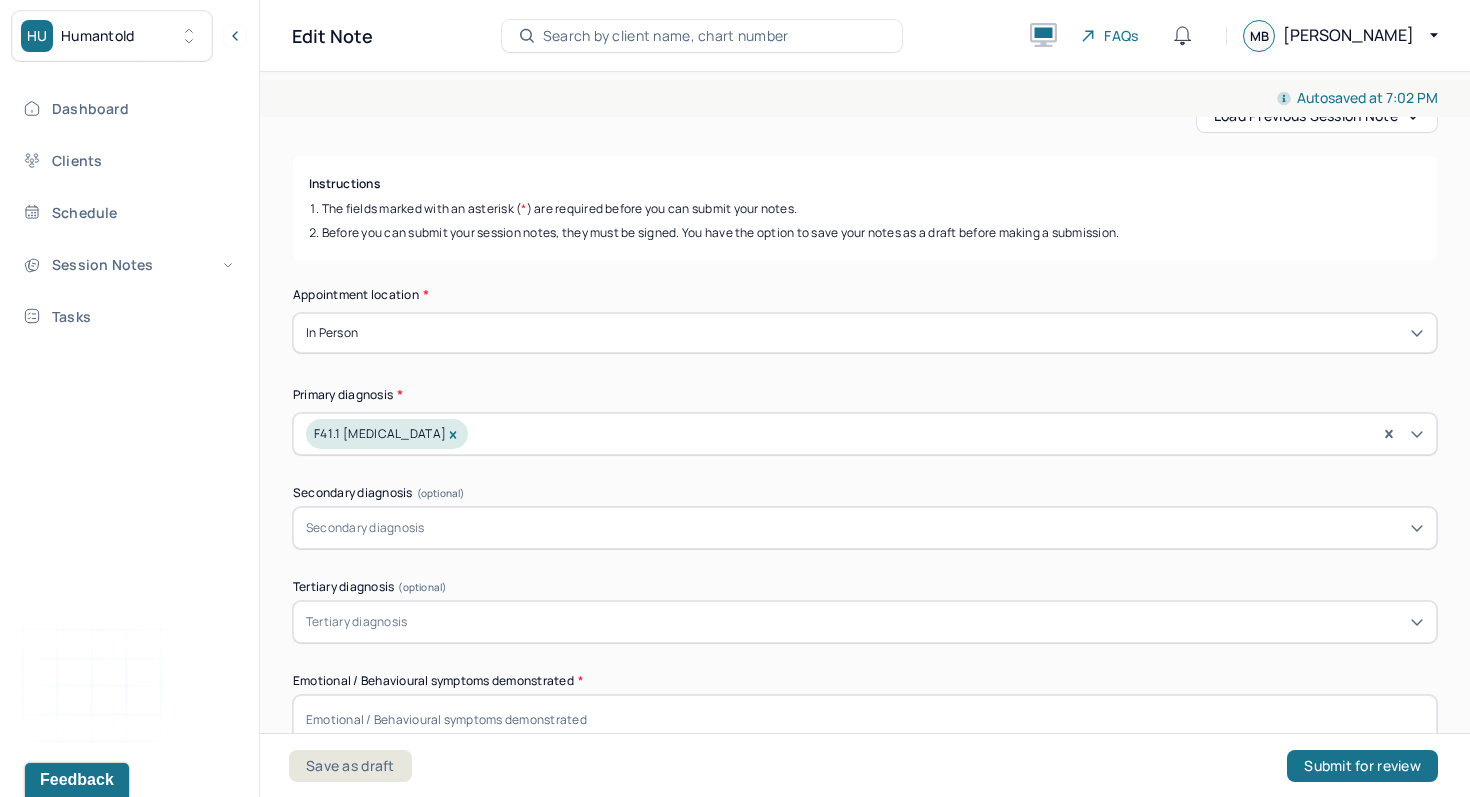 scroll, scrollTop: 39, scrollLeft: 0, axis: vertical 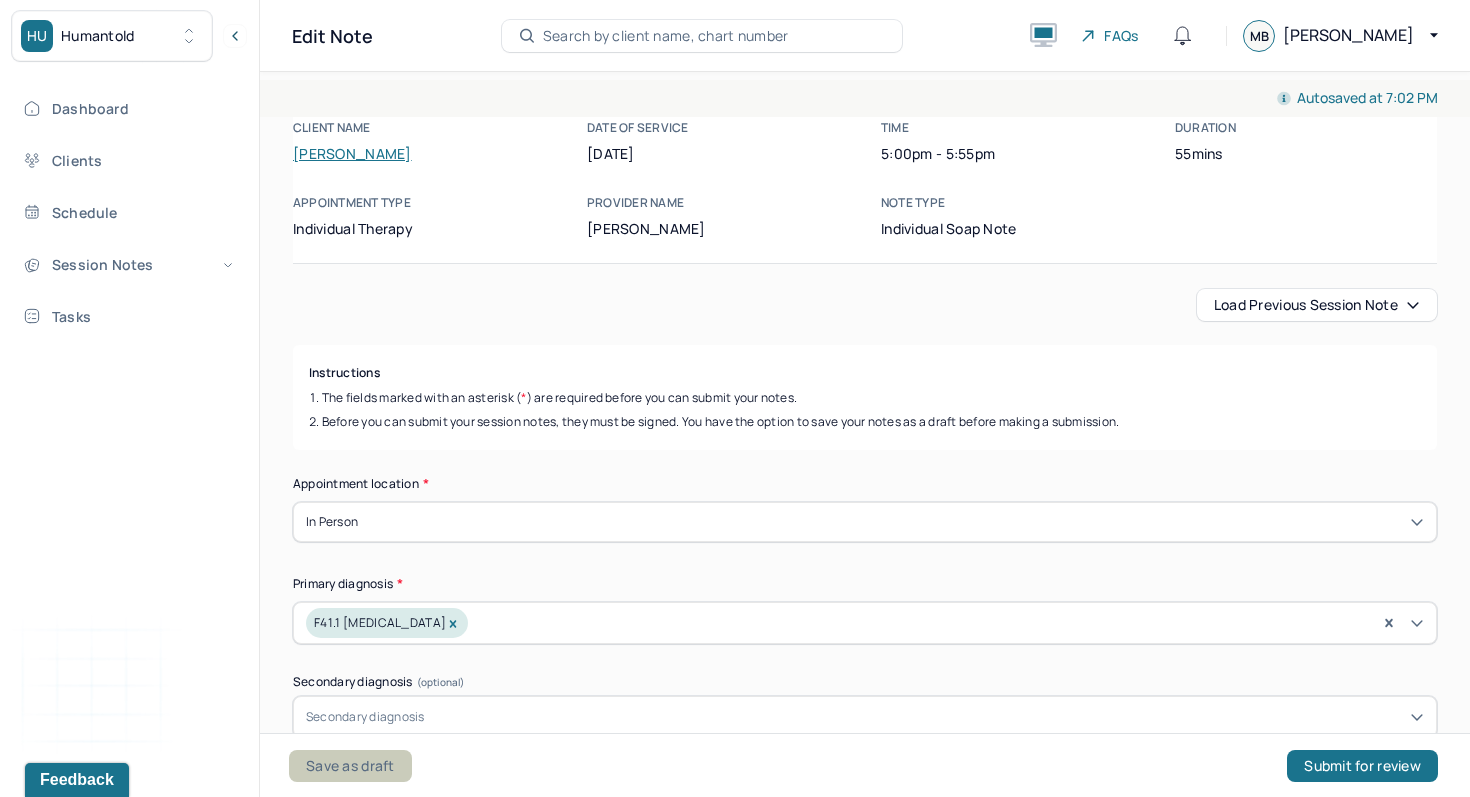 type 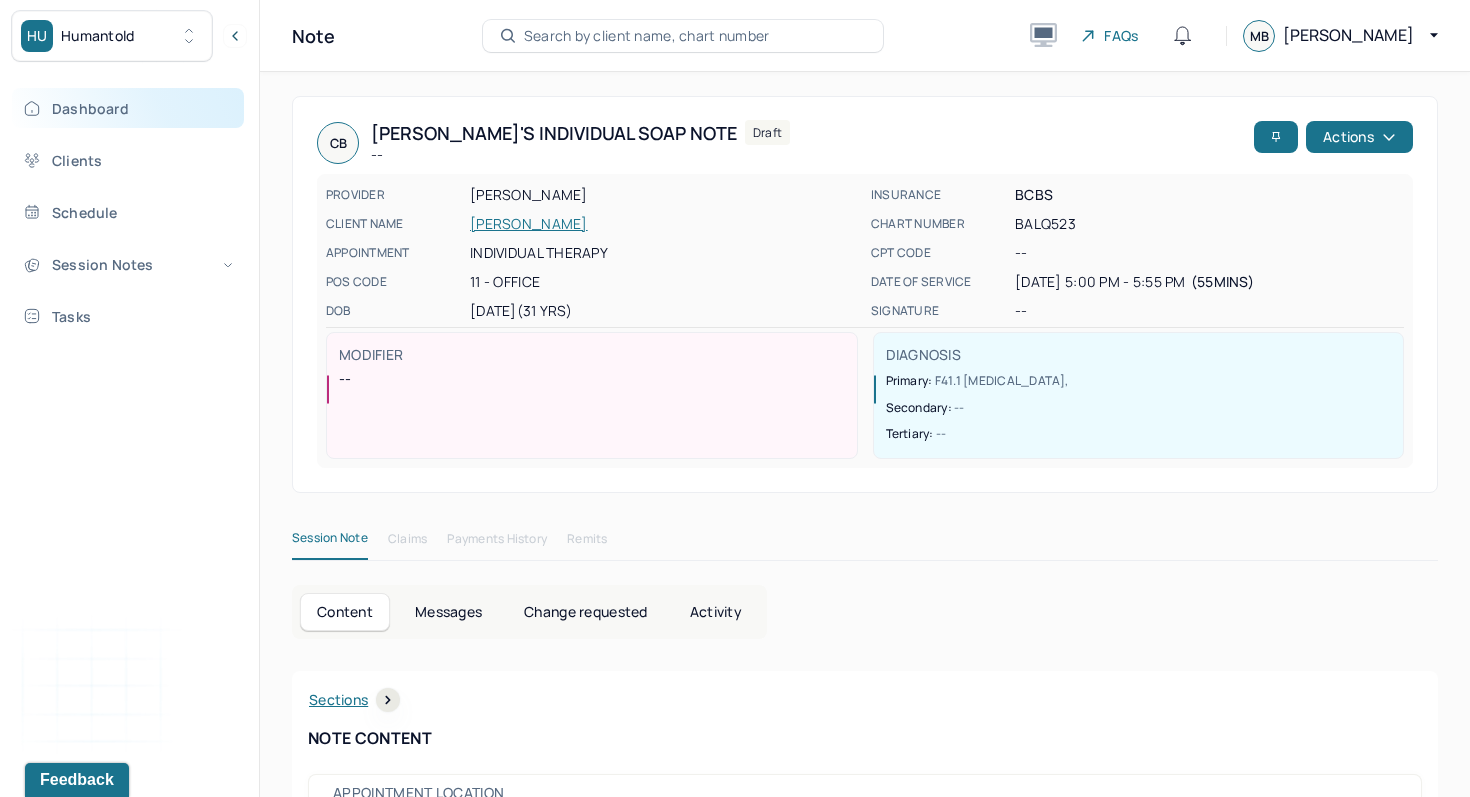 click on "Dashboard" at bounding box center (128, 108) 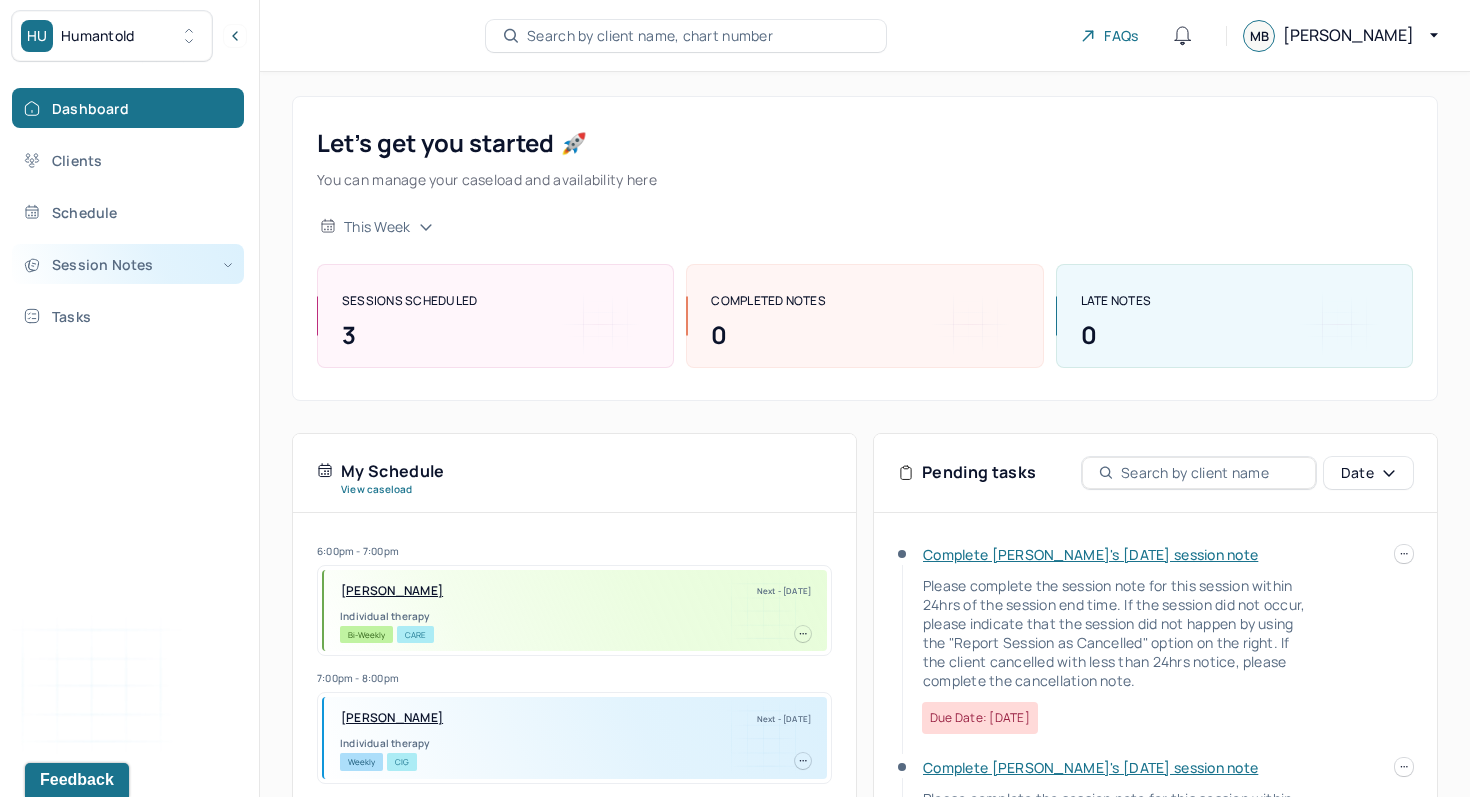 click on "Session Notes" at bounding box center (128, 264) 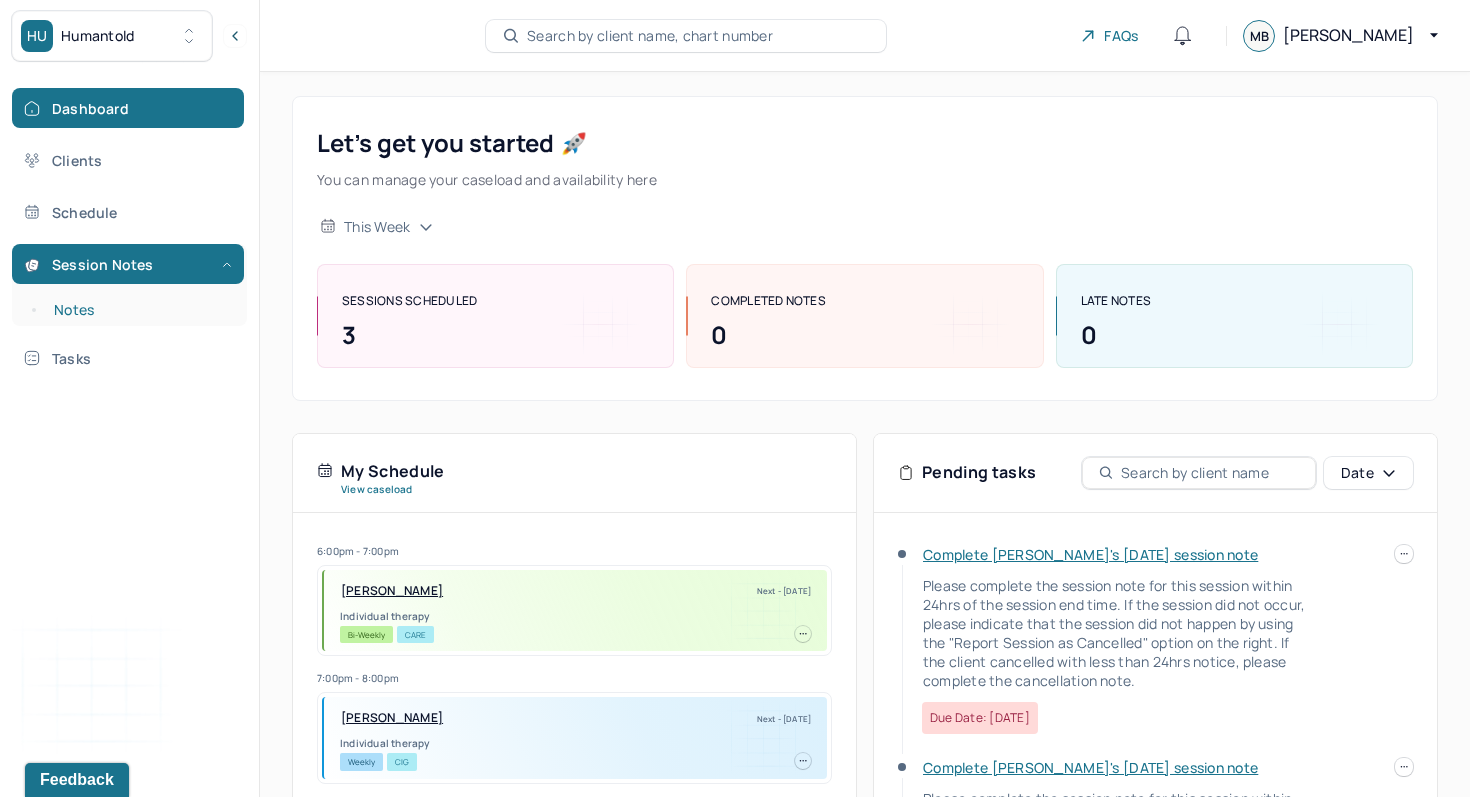 click on "Notes" at bounding box center [139, 310] 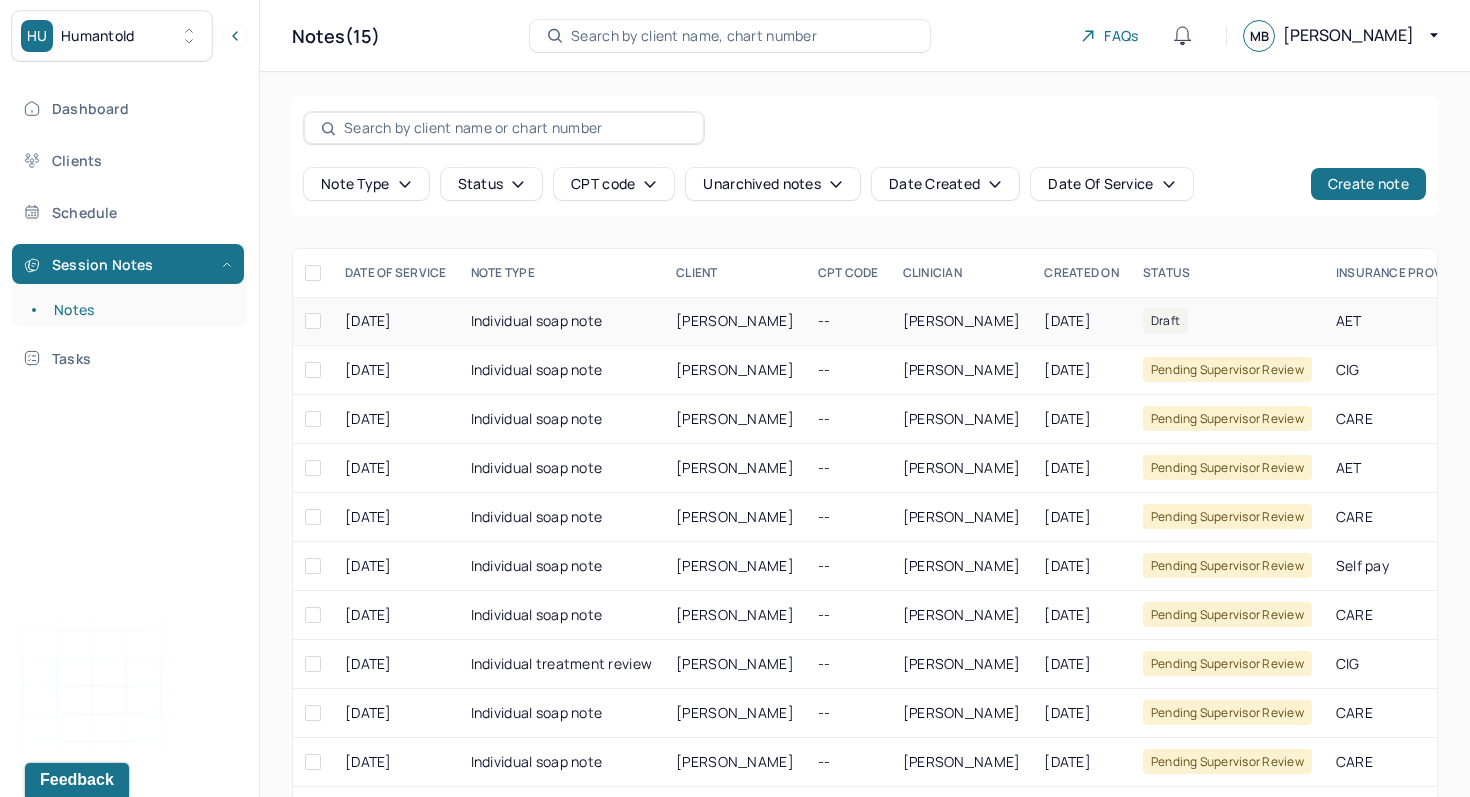 scroll, scrollTop: 0, scrollLeft: 0, axis: both 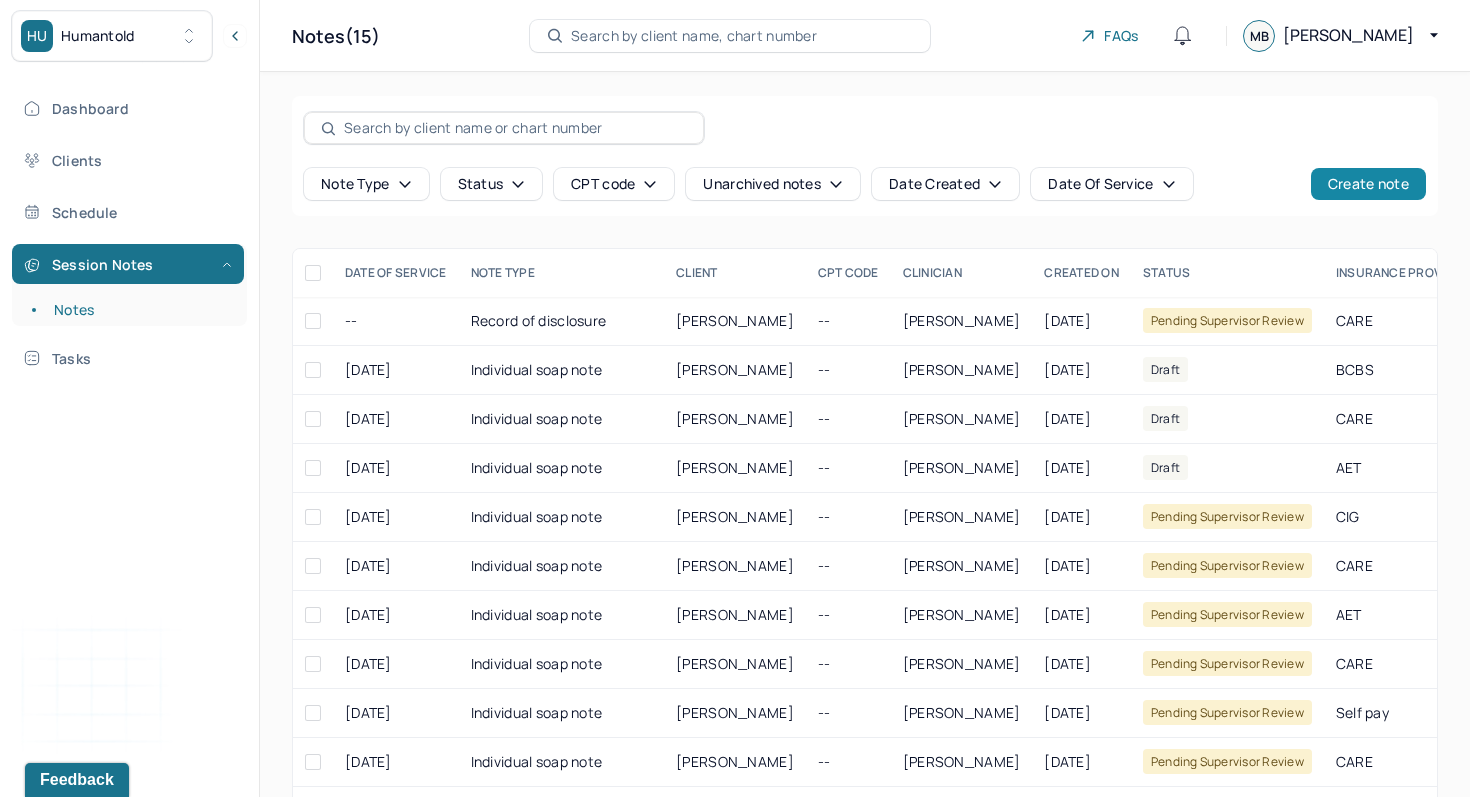 click on "Create note" at bounding box center [1368, 184] 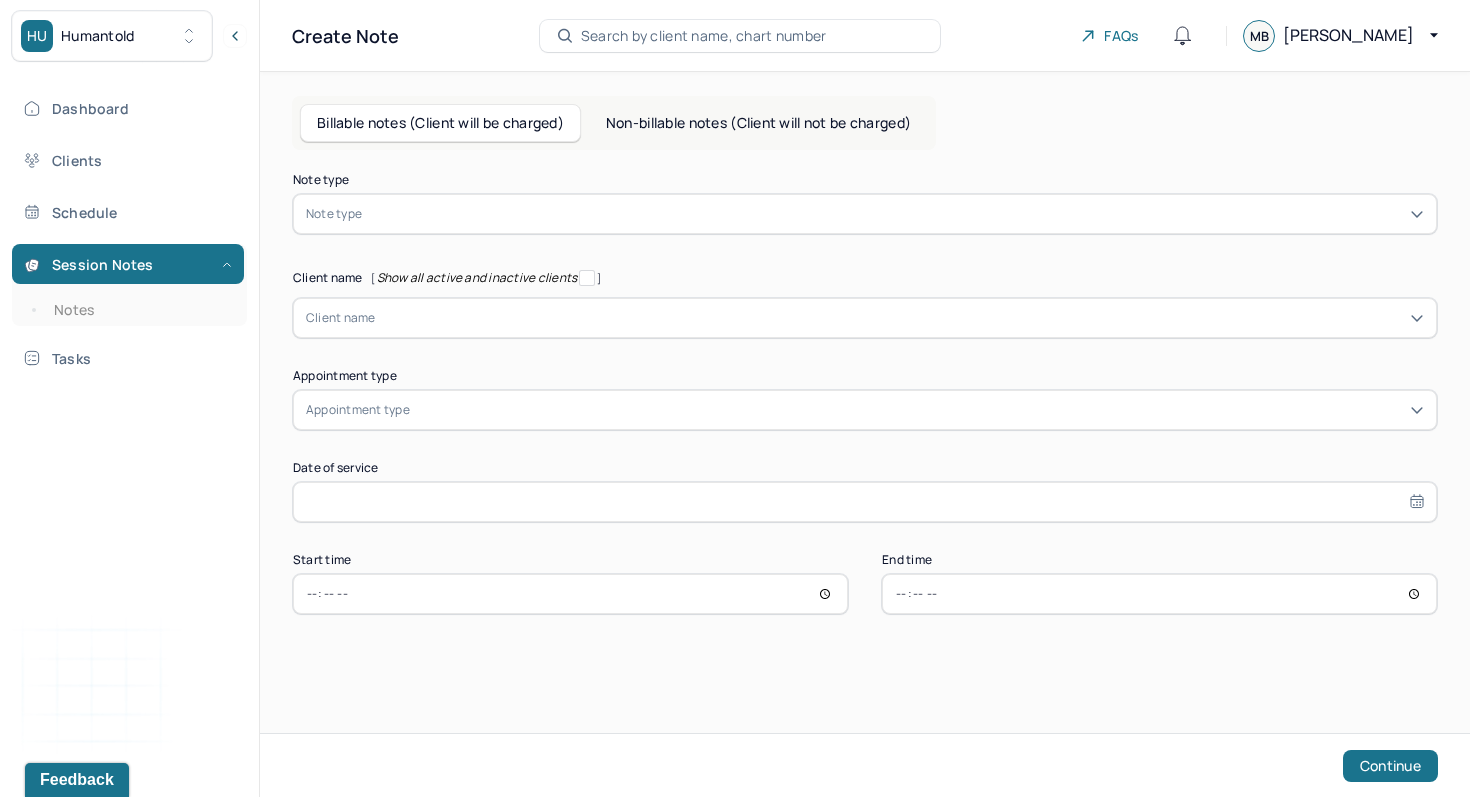 click at bounding box center (895, 214) 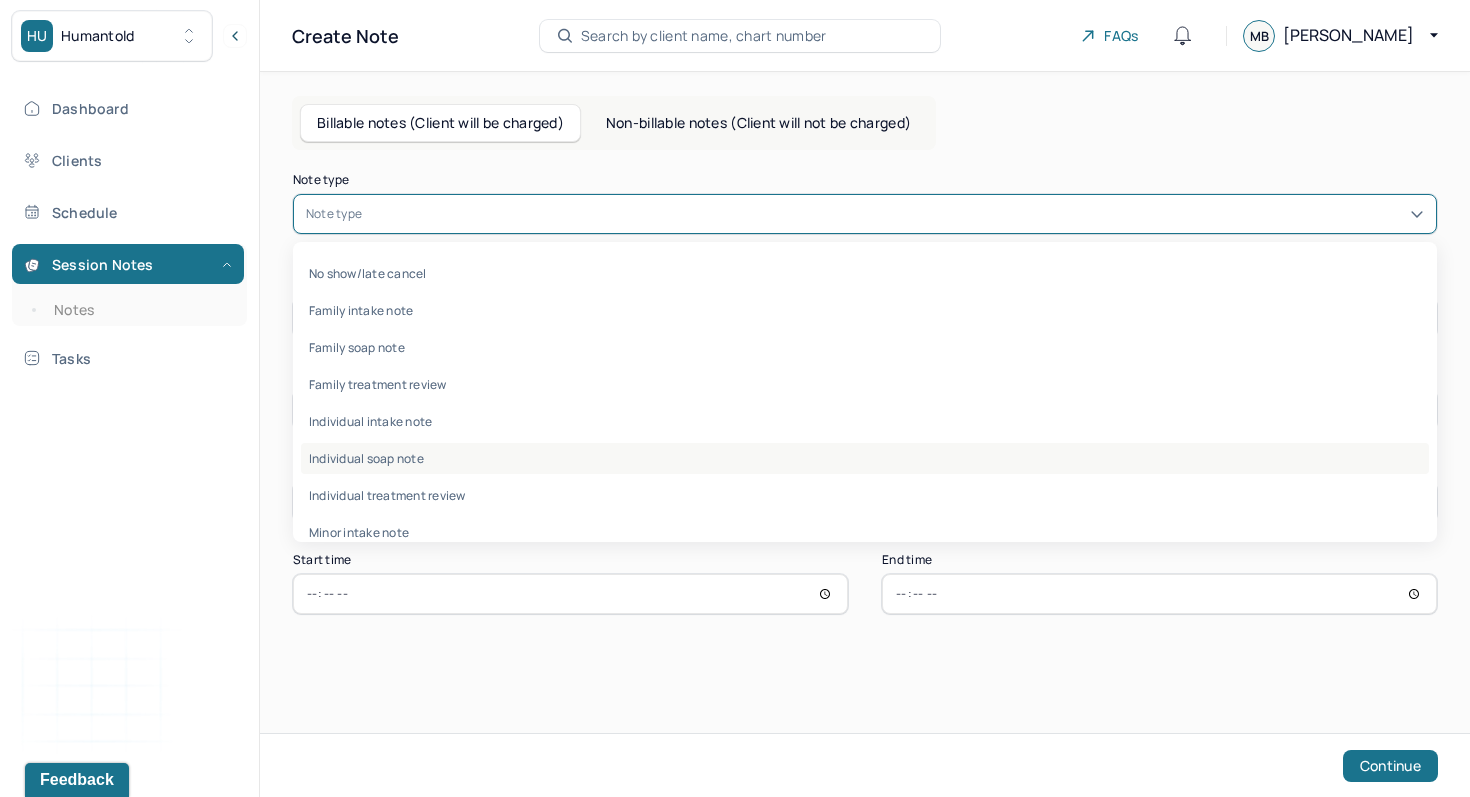 click on "Individual soap note" at bounding box center (865, 458) 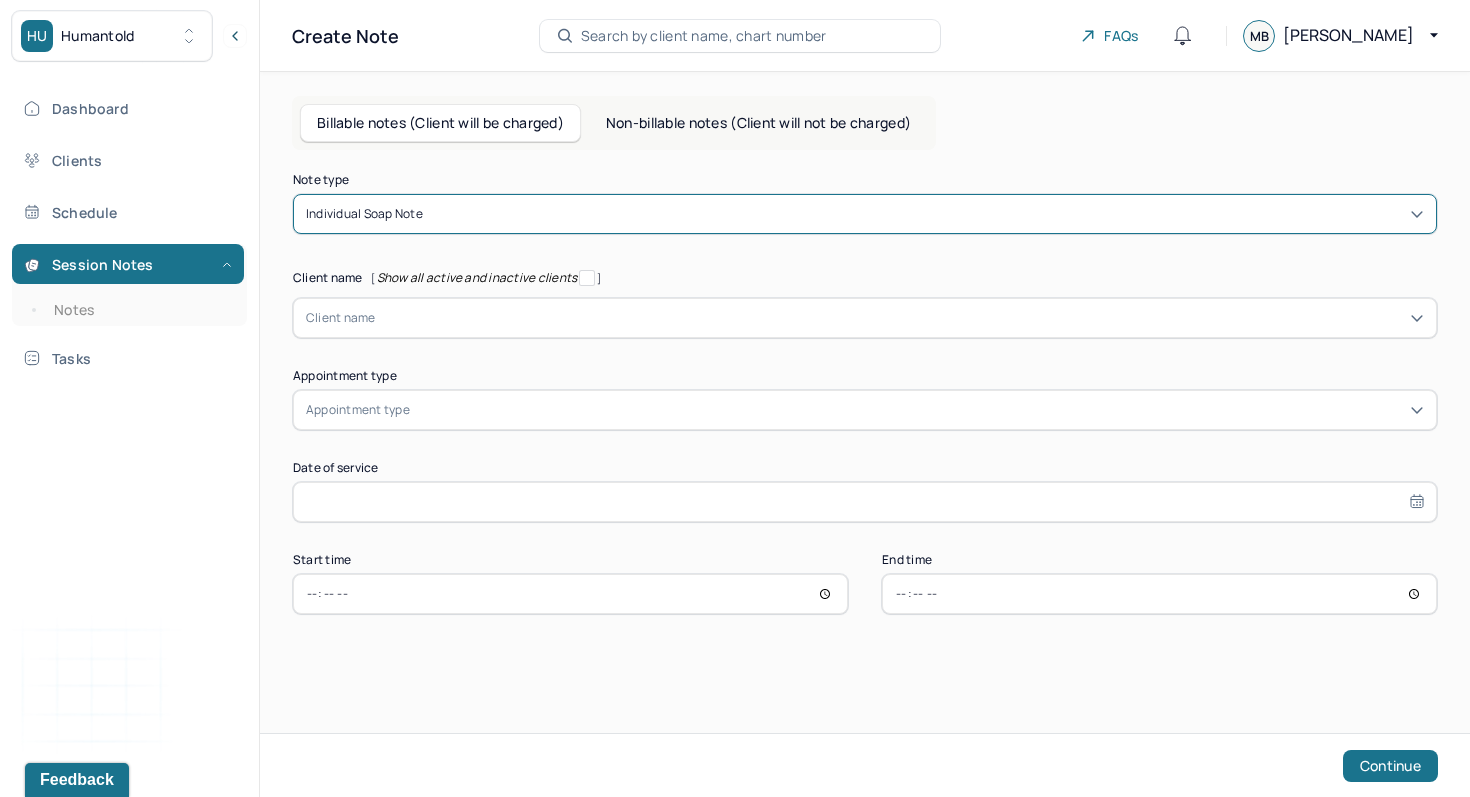 click at bounding box center [900, 318] 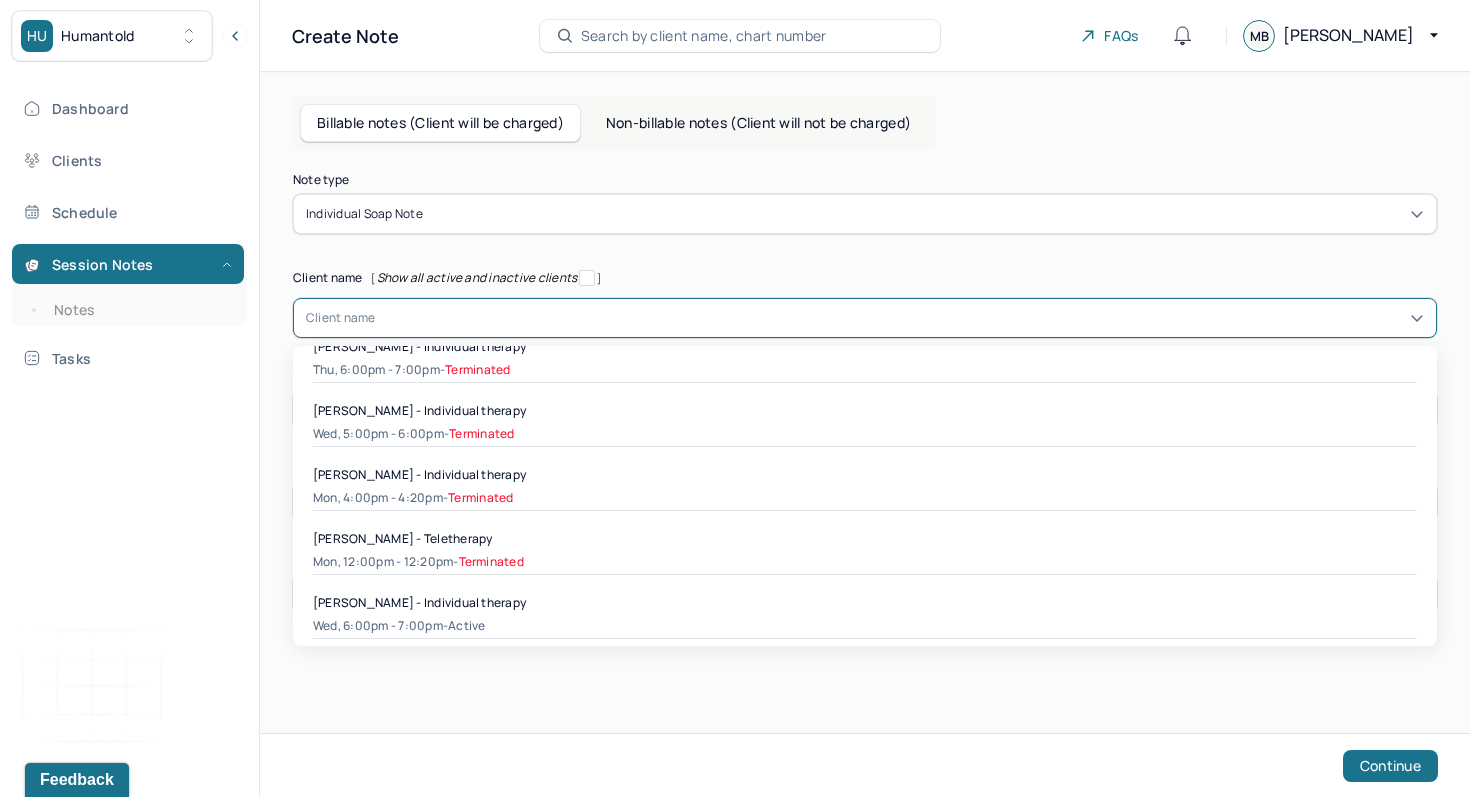 scroll, scrollTop: 1038, scrollLeft: 0, axis: vertical 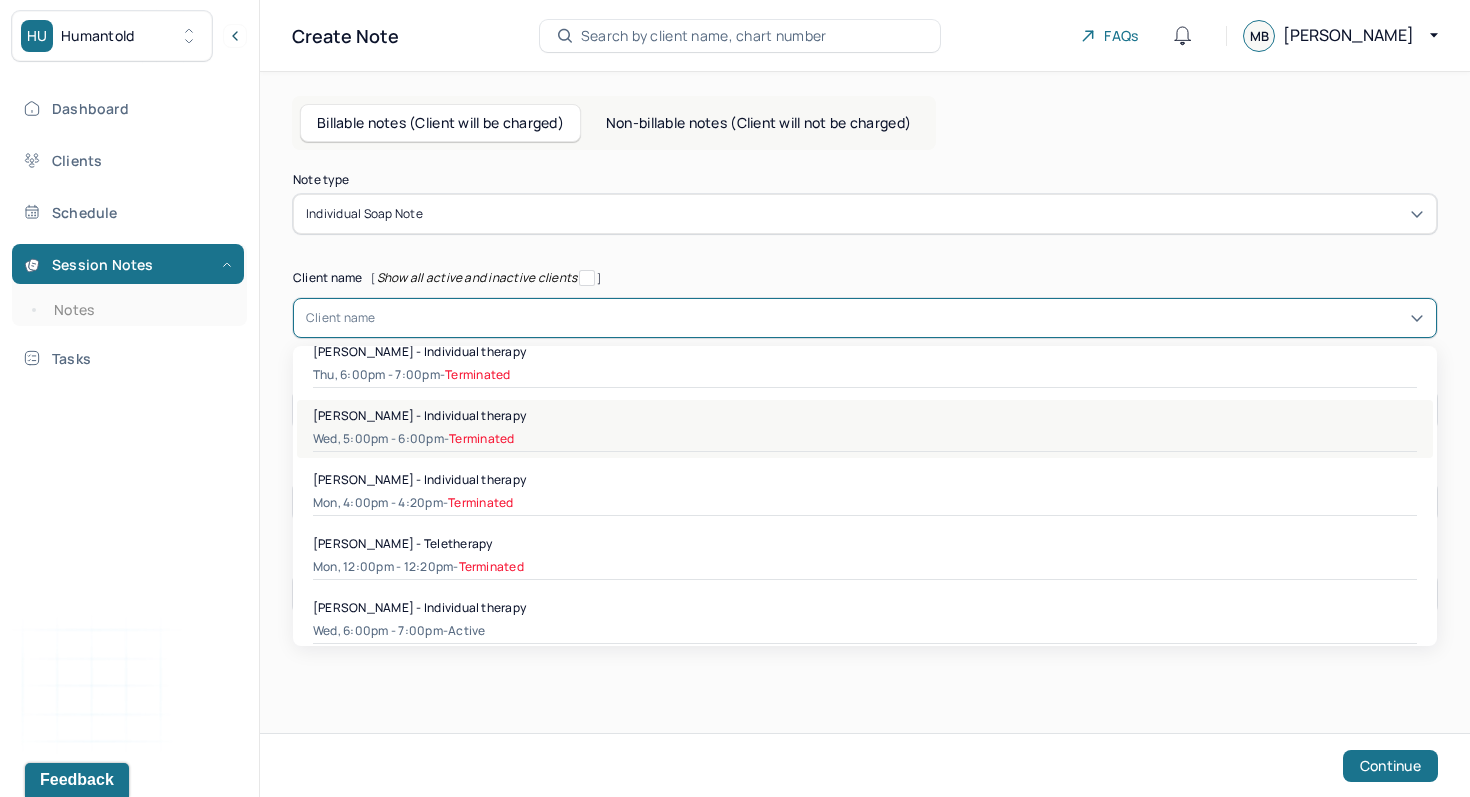 click on "Wed, 5:00pm - 6:00pm  -  Terminated" at bounding box center [865, 439] 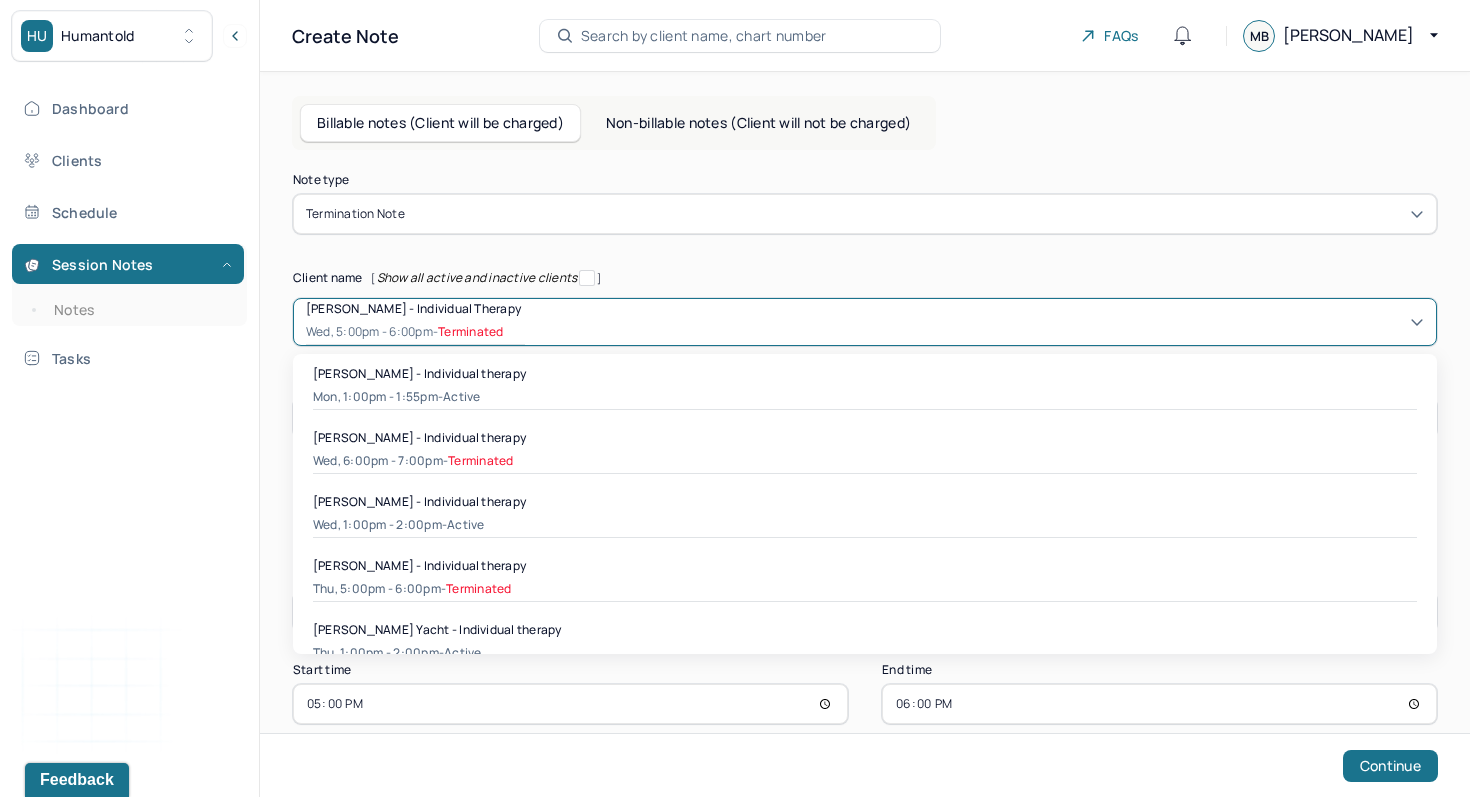 click on "Wed, 5:00pm - 6:00pm  -  Terminated" at bounding box center (415, 332) 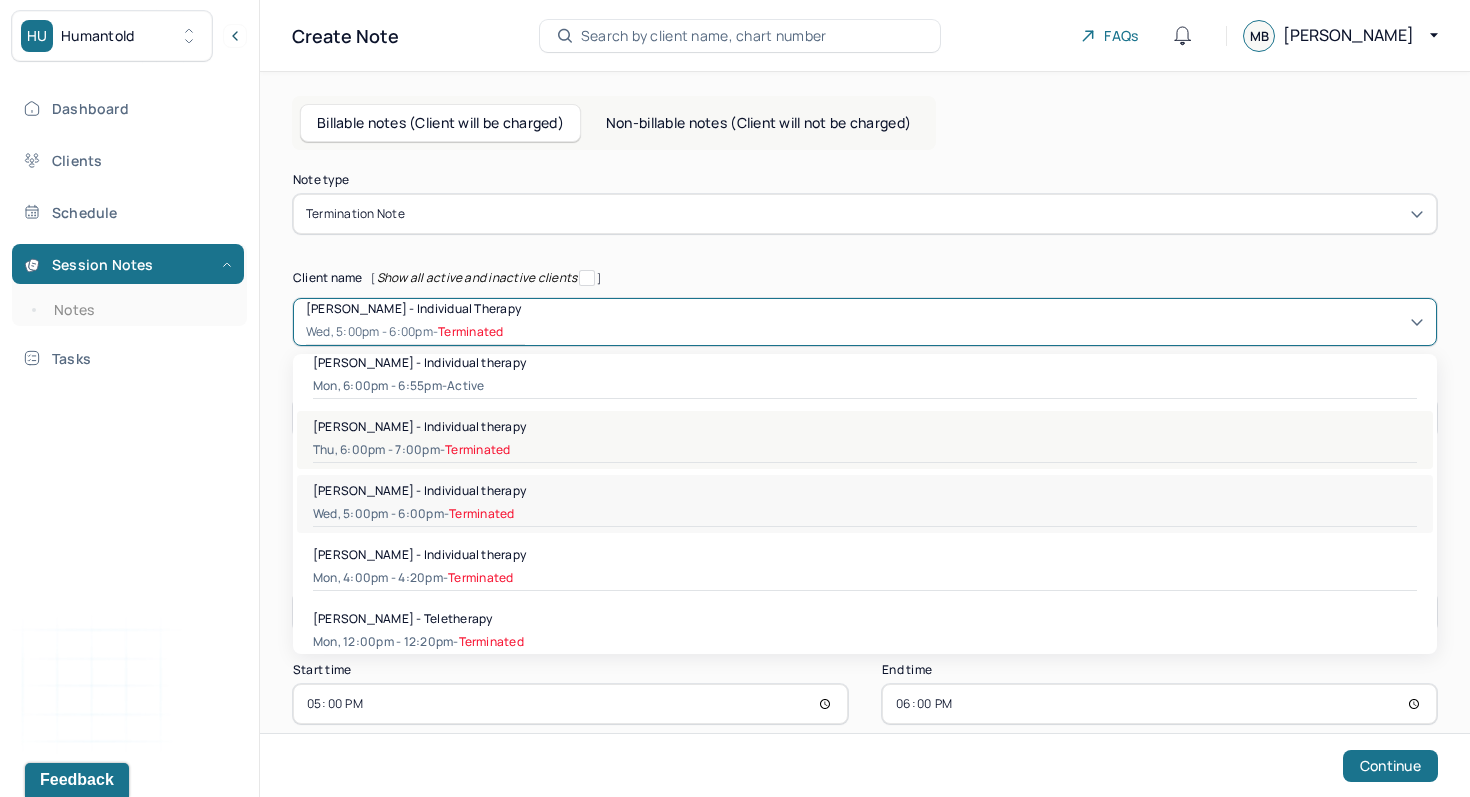 scroll, scrollTop: 934, scrollLeft: 0, axis: vertical 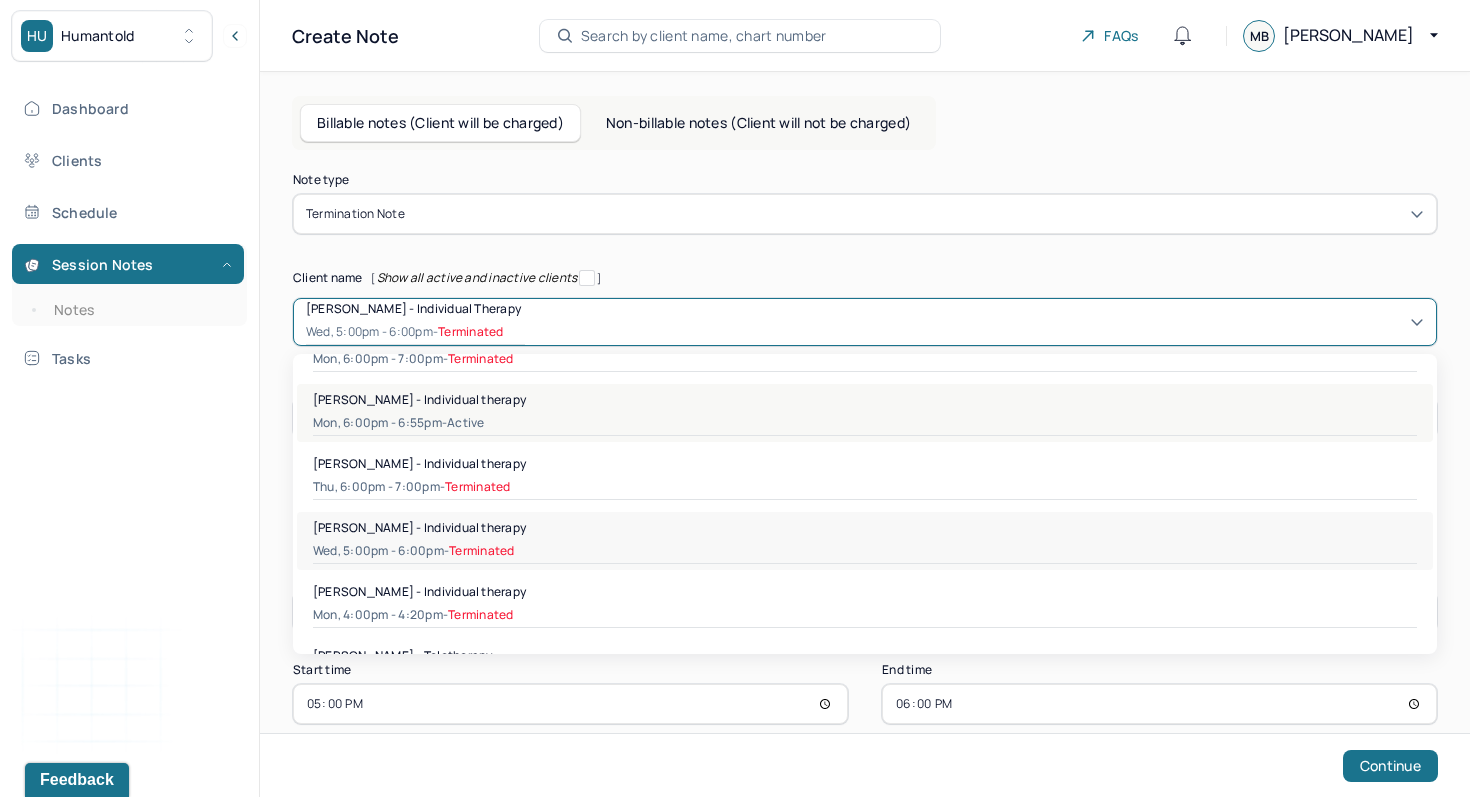 click on "Mon, 6:00pm - 6:55pm  -  active" at bounding box center [865, 423] 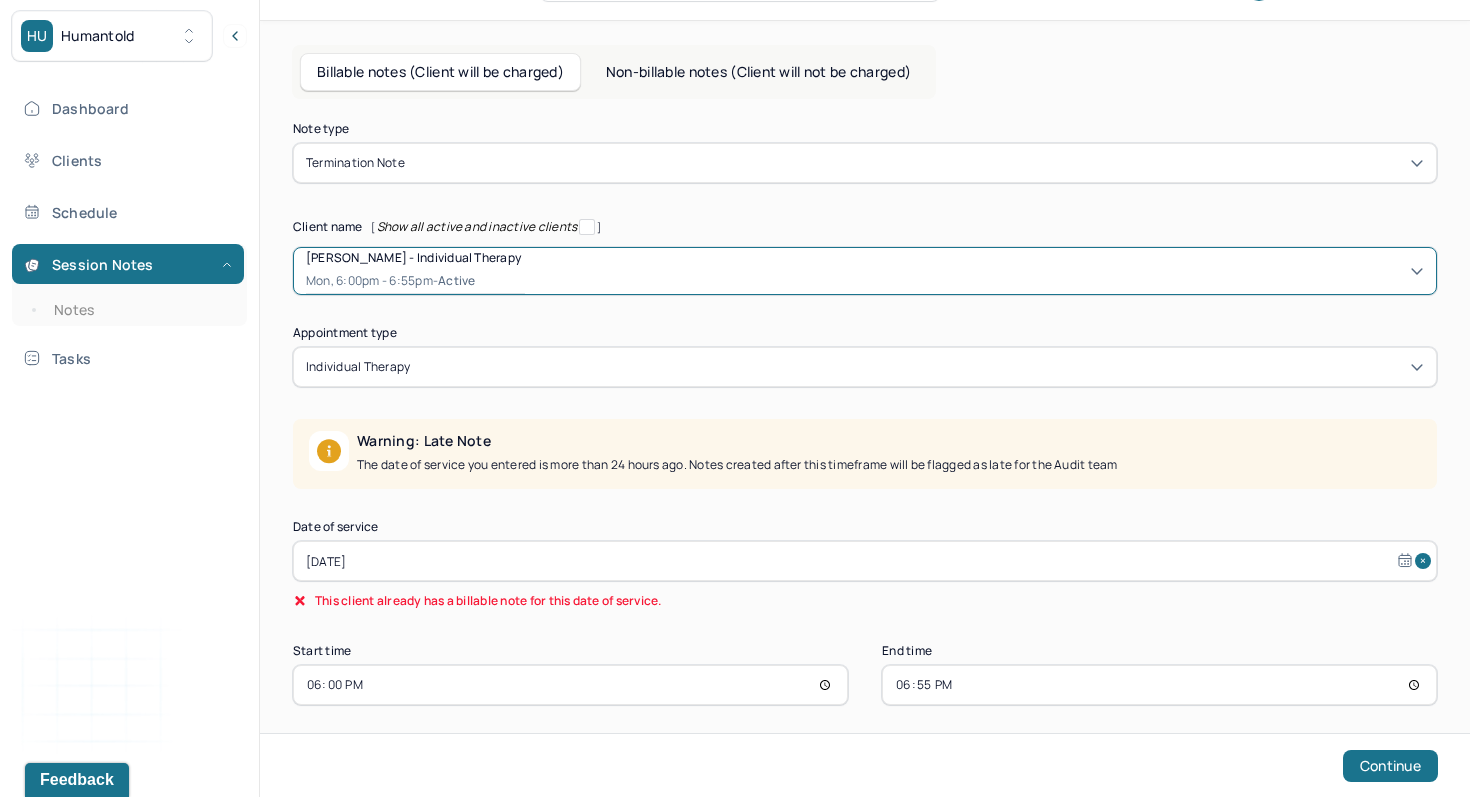 scroll, scrollTop: 64, scrollLeft: 0, axis: vertical 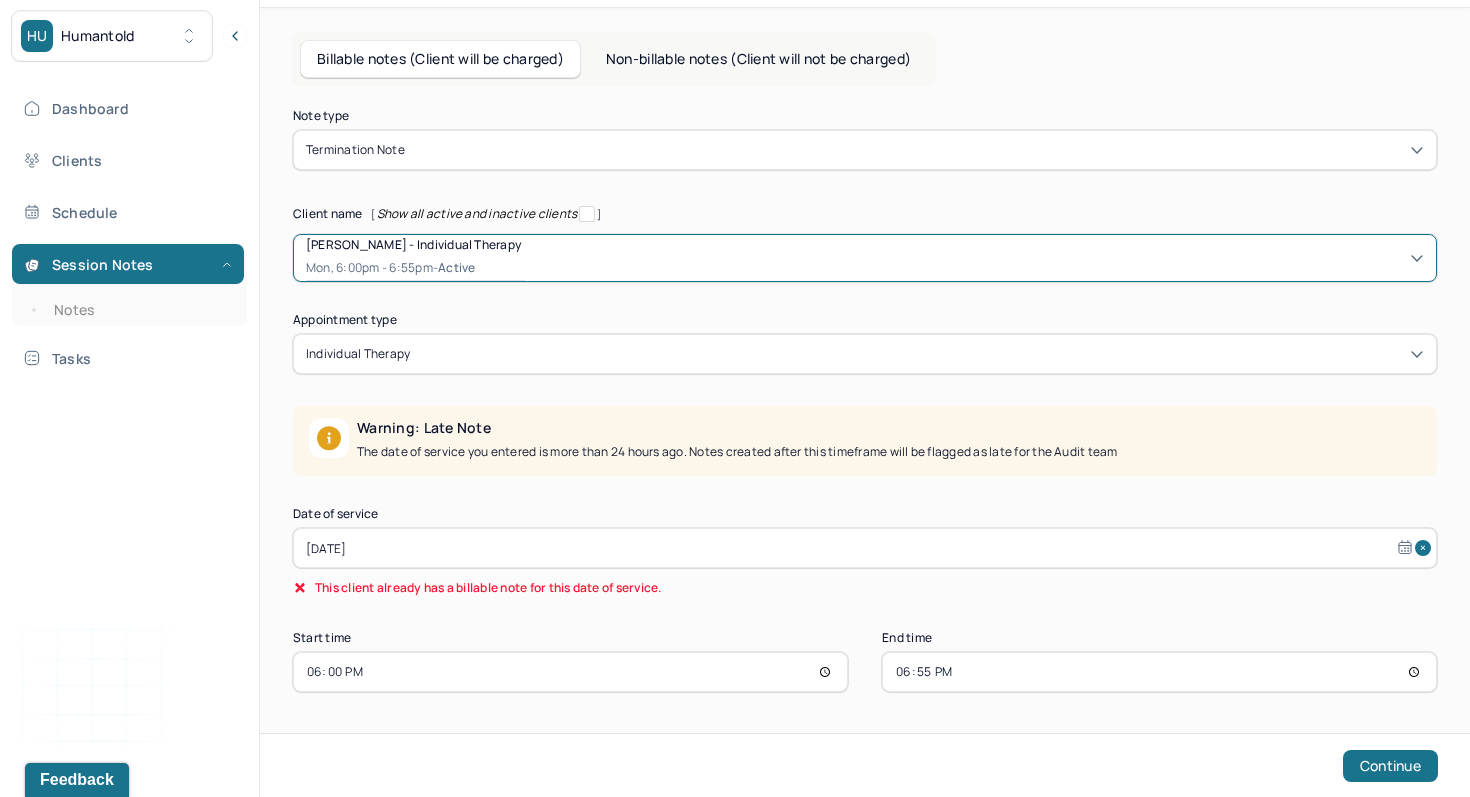 click on "[DATE]" at bounding box center [865, 548] 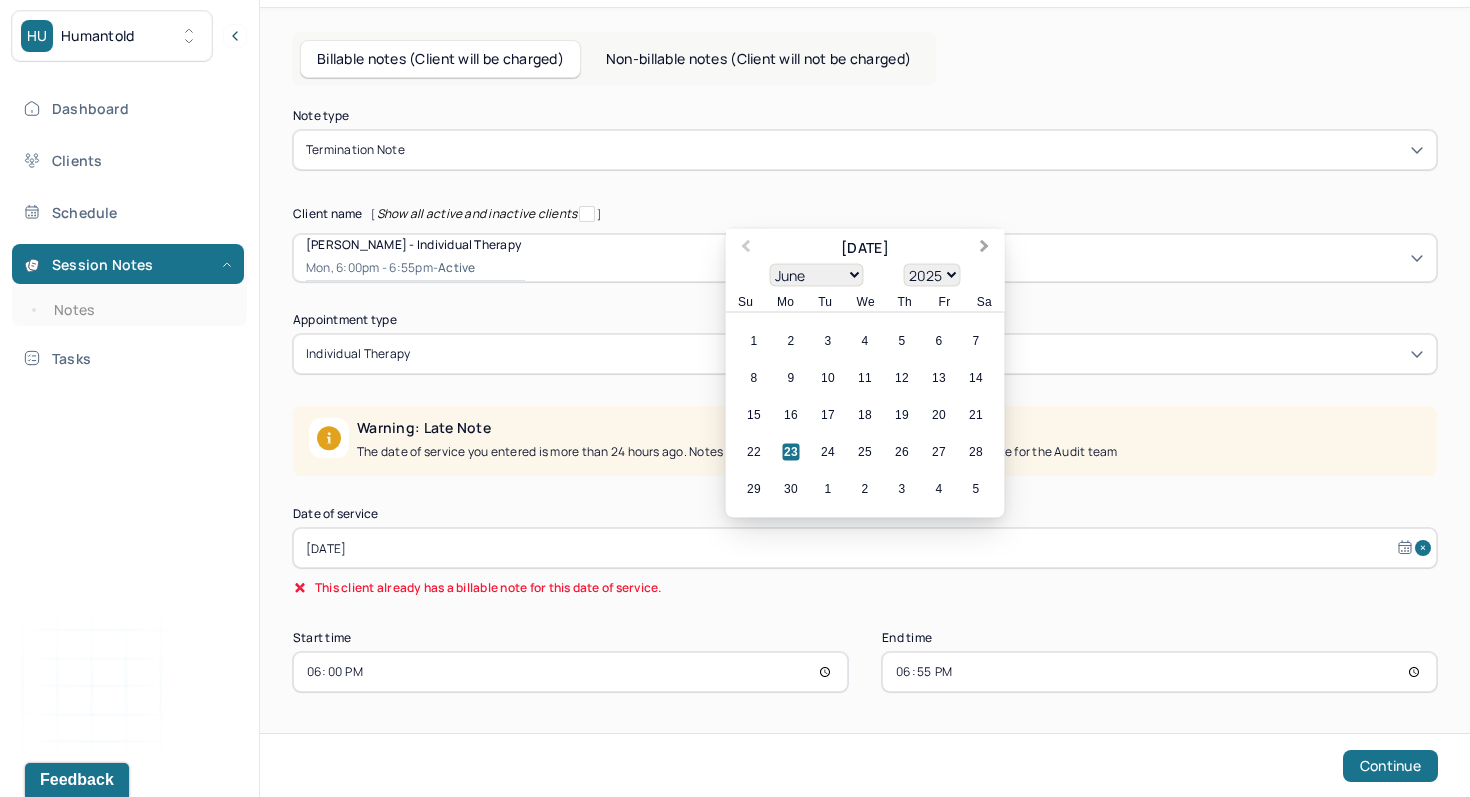 click on "Next Month" at bounding box center [985, 248] 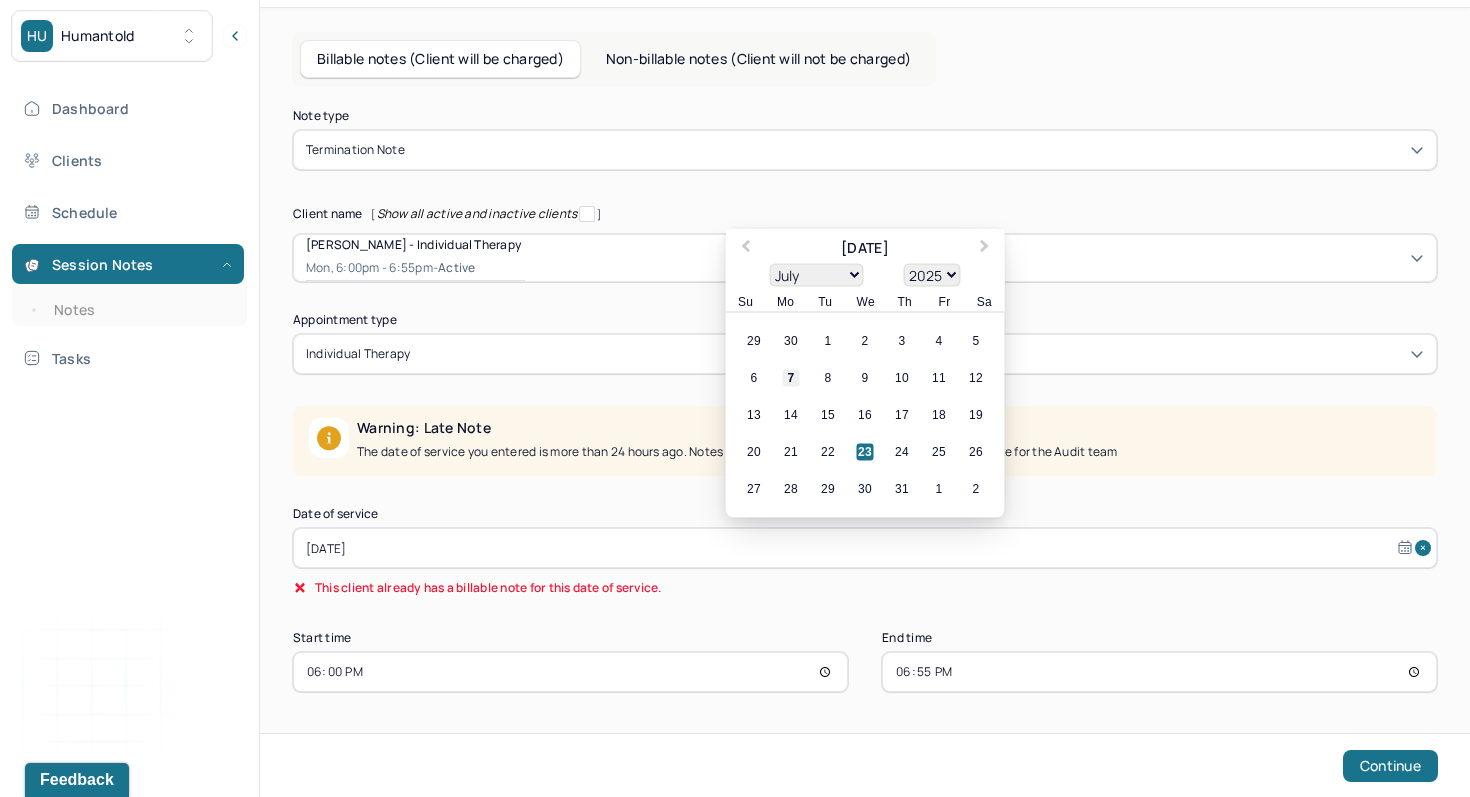 click on "7" at bounding box center [791, 378] 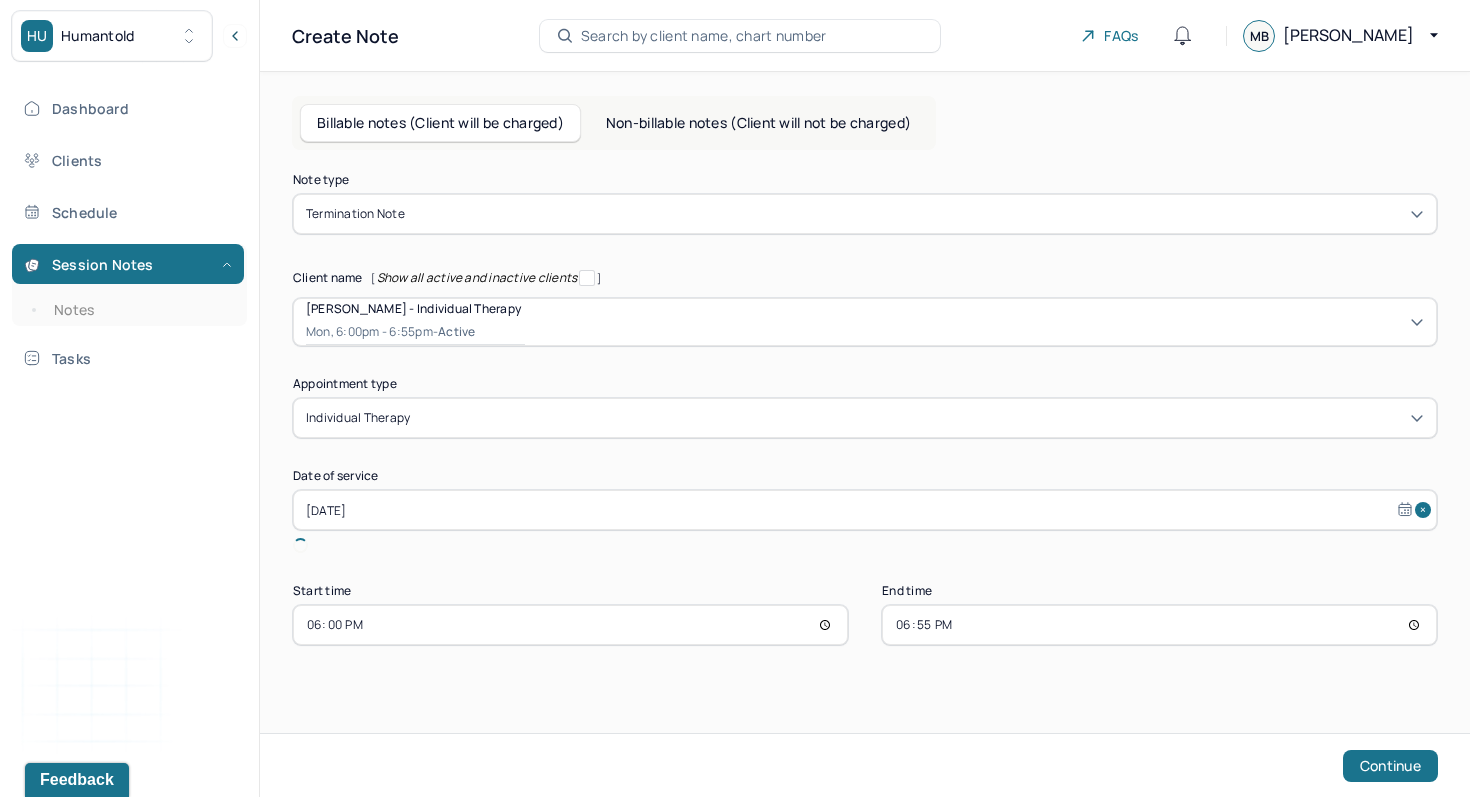 scroll, scrollTop: 0, scrollLeft: 0, axis: both 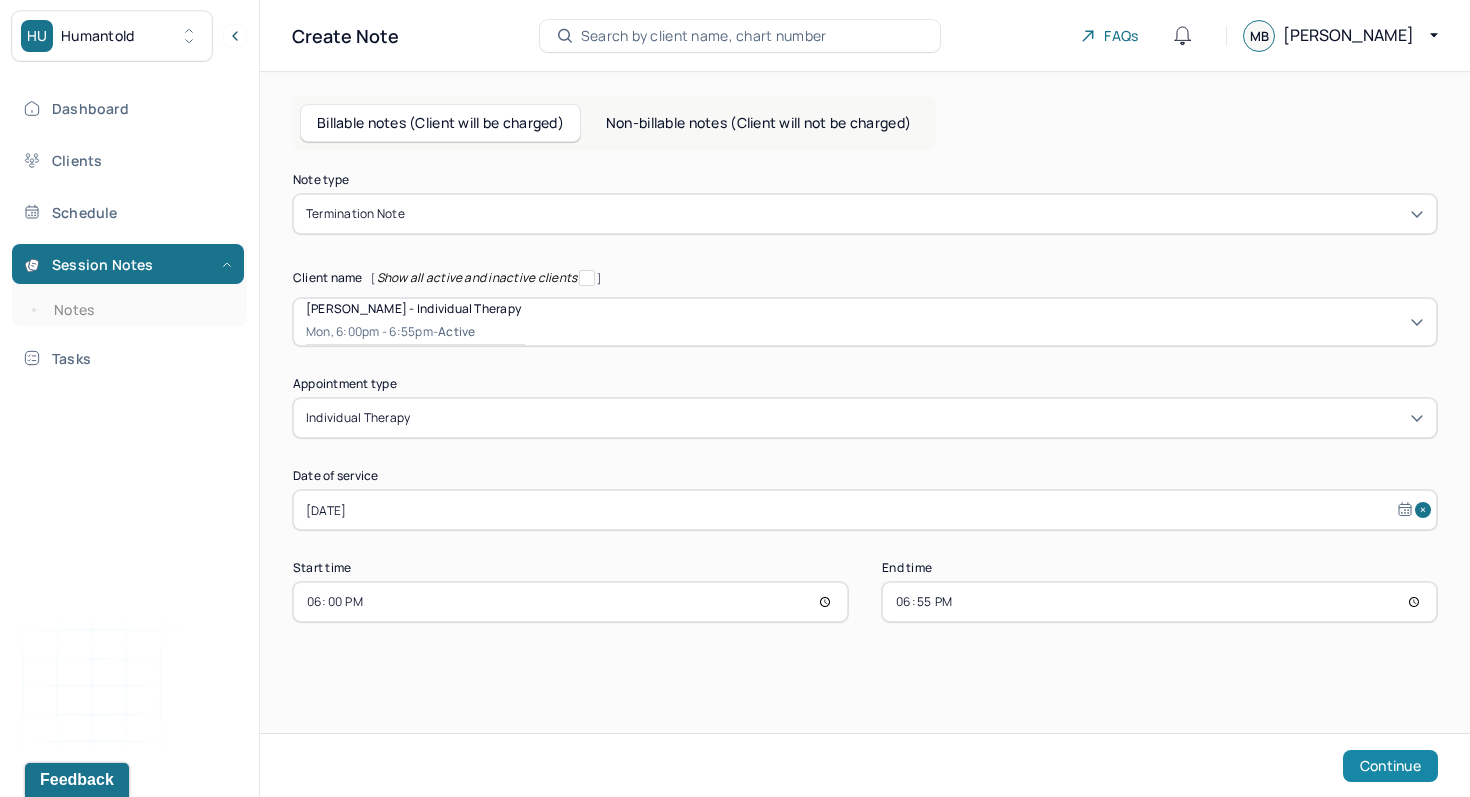 click on "Continue" at bounding box center [1390, 766] 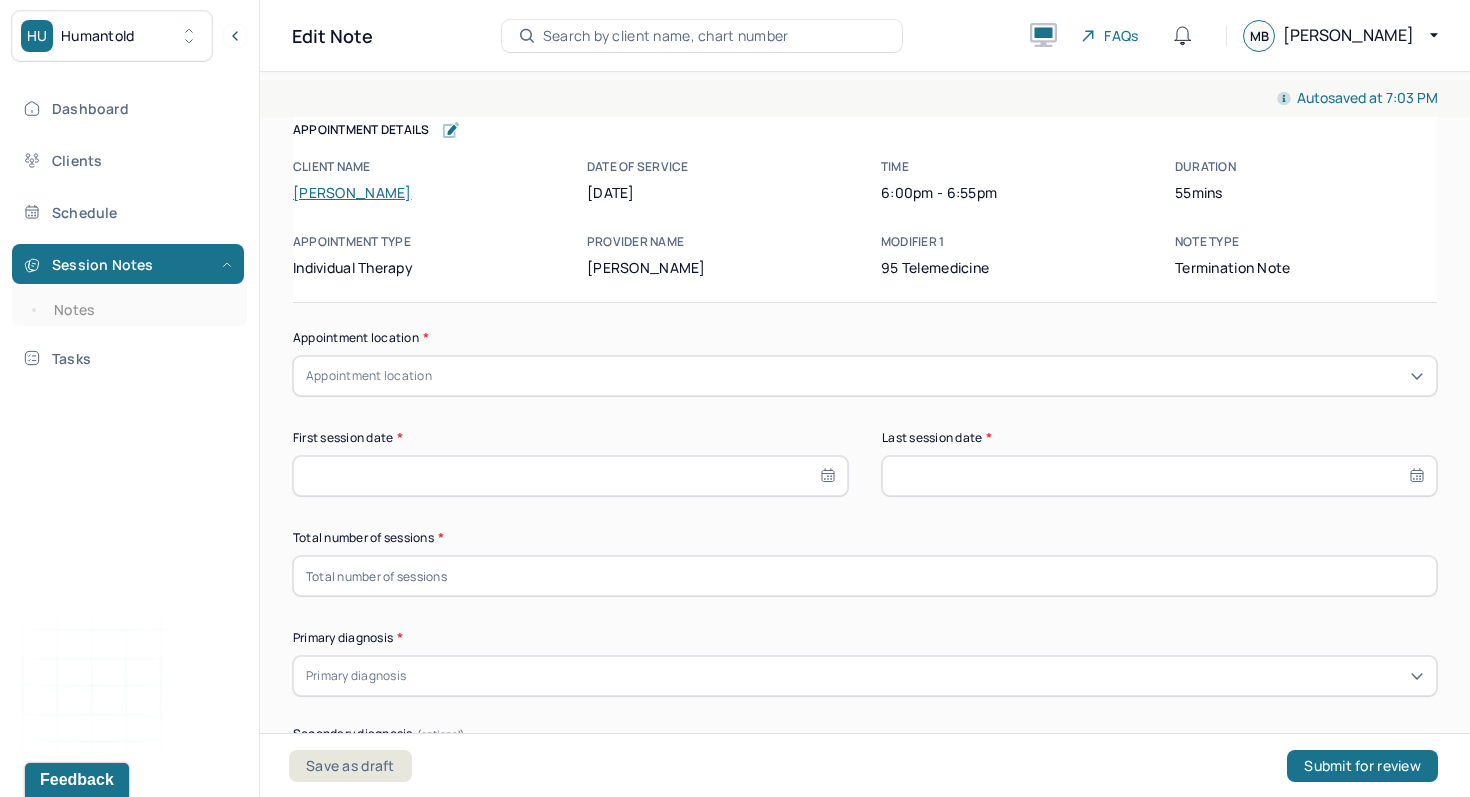 click 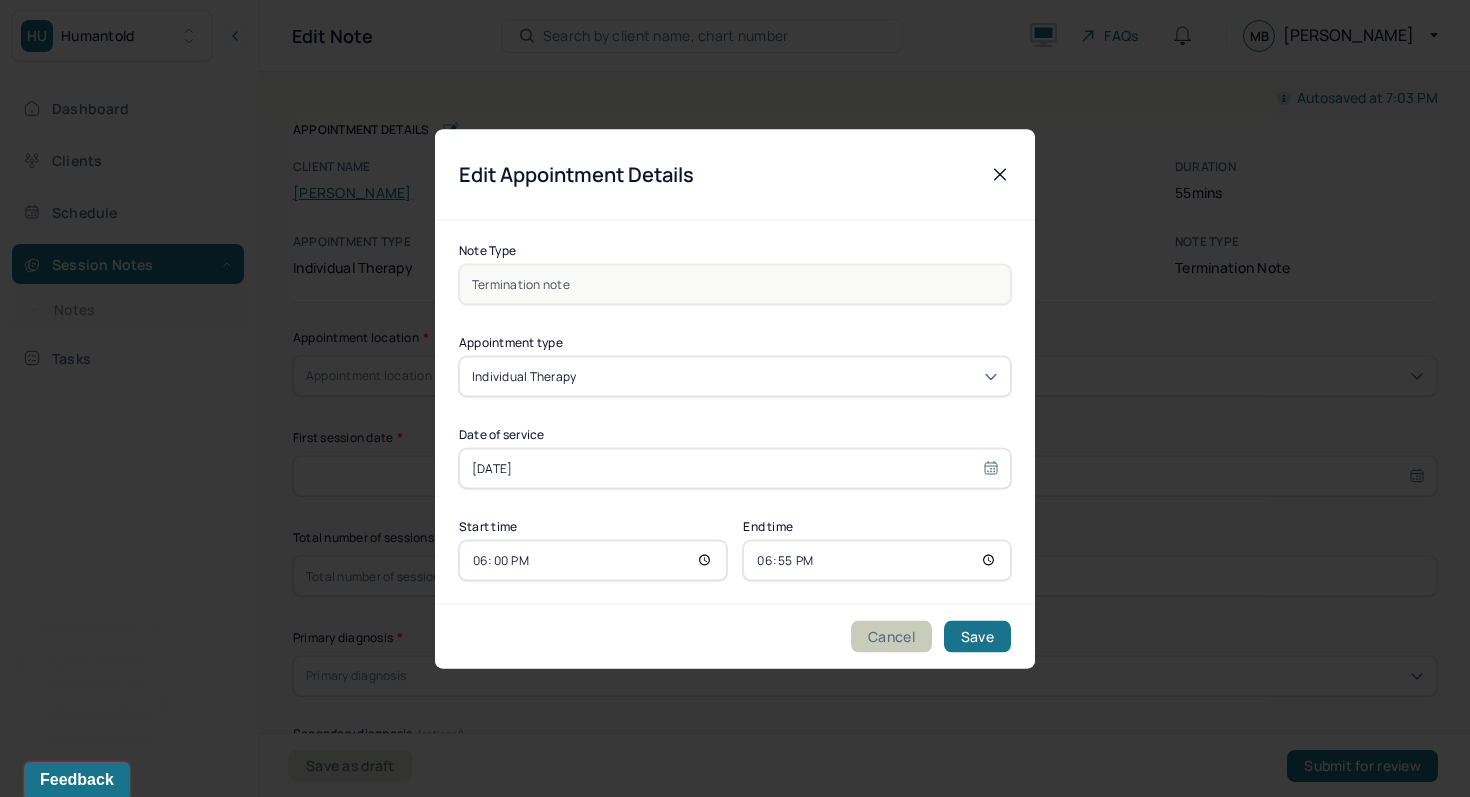 click on "Cancel" at bounding box center [891, 636] 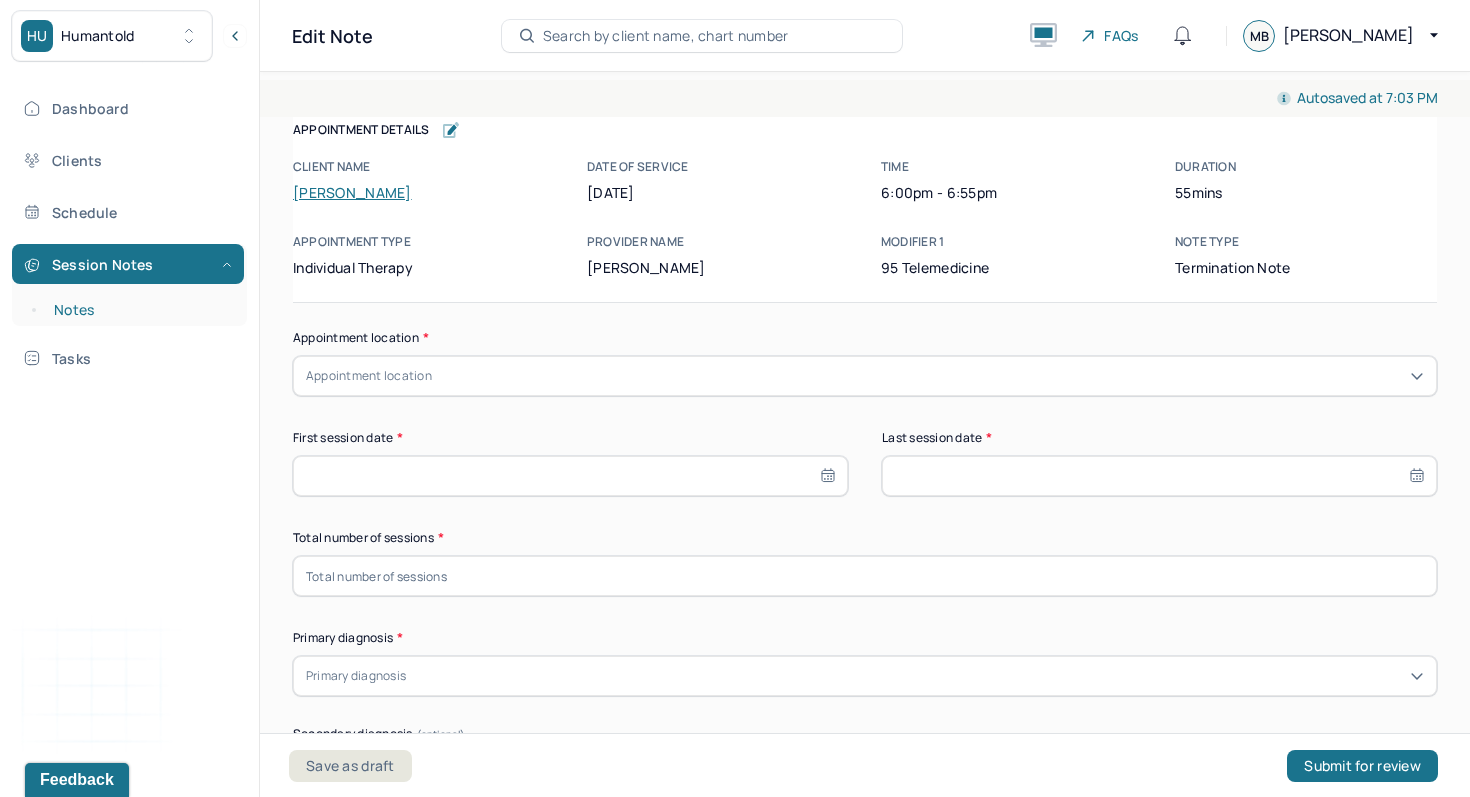 click on "Notes" at bounding box center [139, 310] 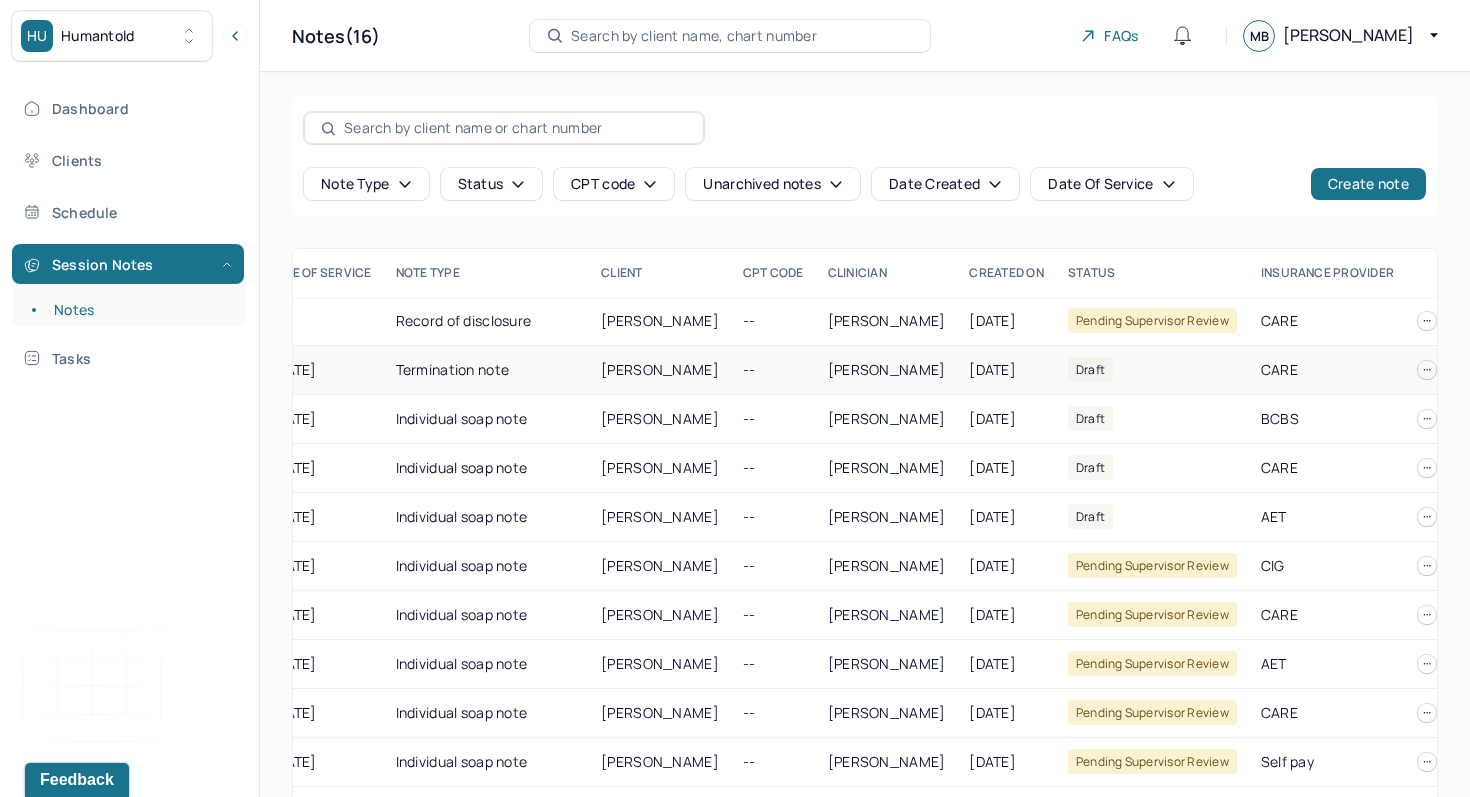 scroll, scrollTop: 0, scrollLeft: 148, axis: horizontal 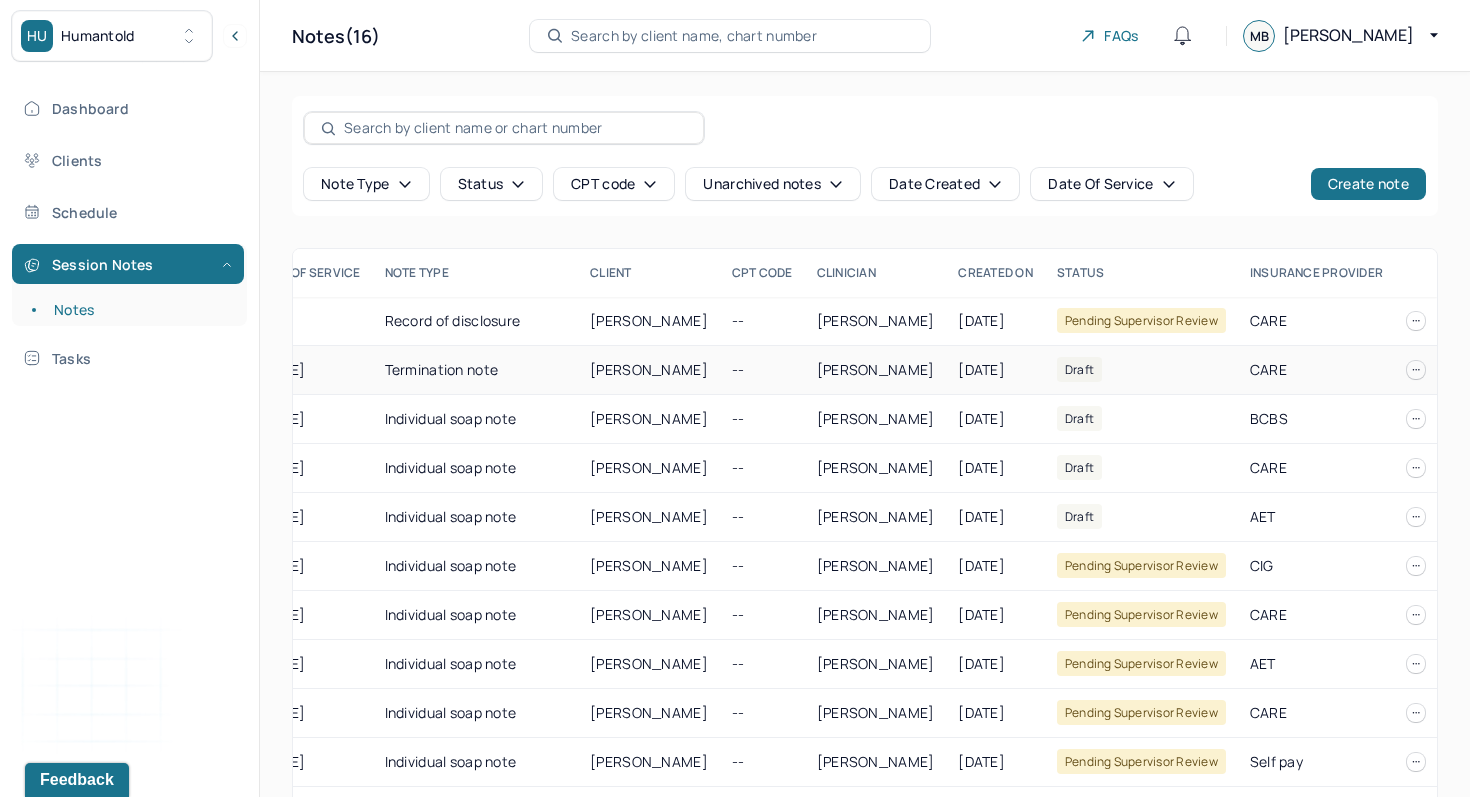 click 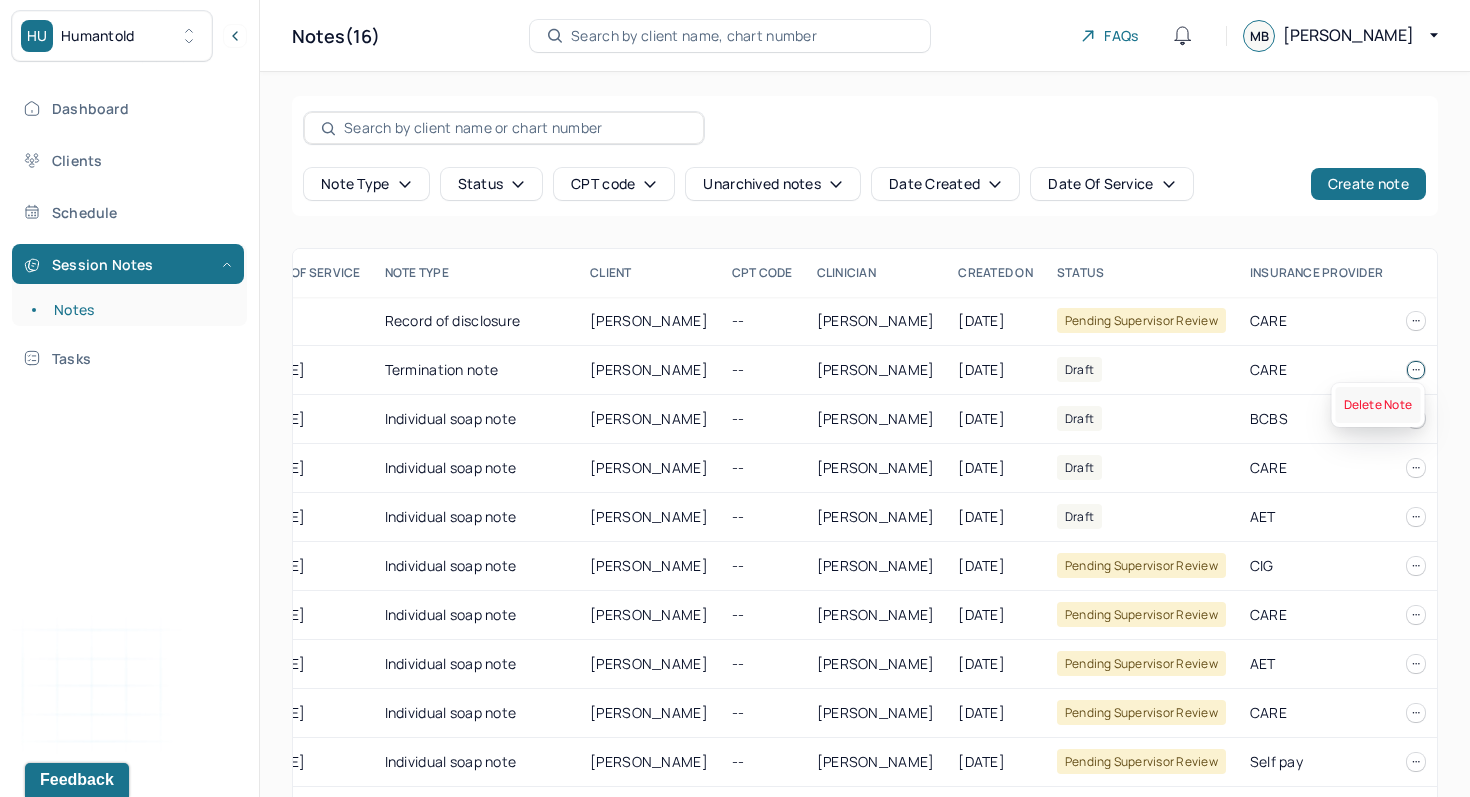 click on "Delete Note" at bounding box center [1378, 405] 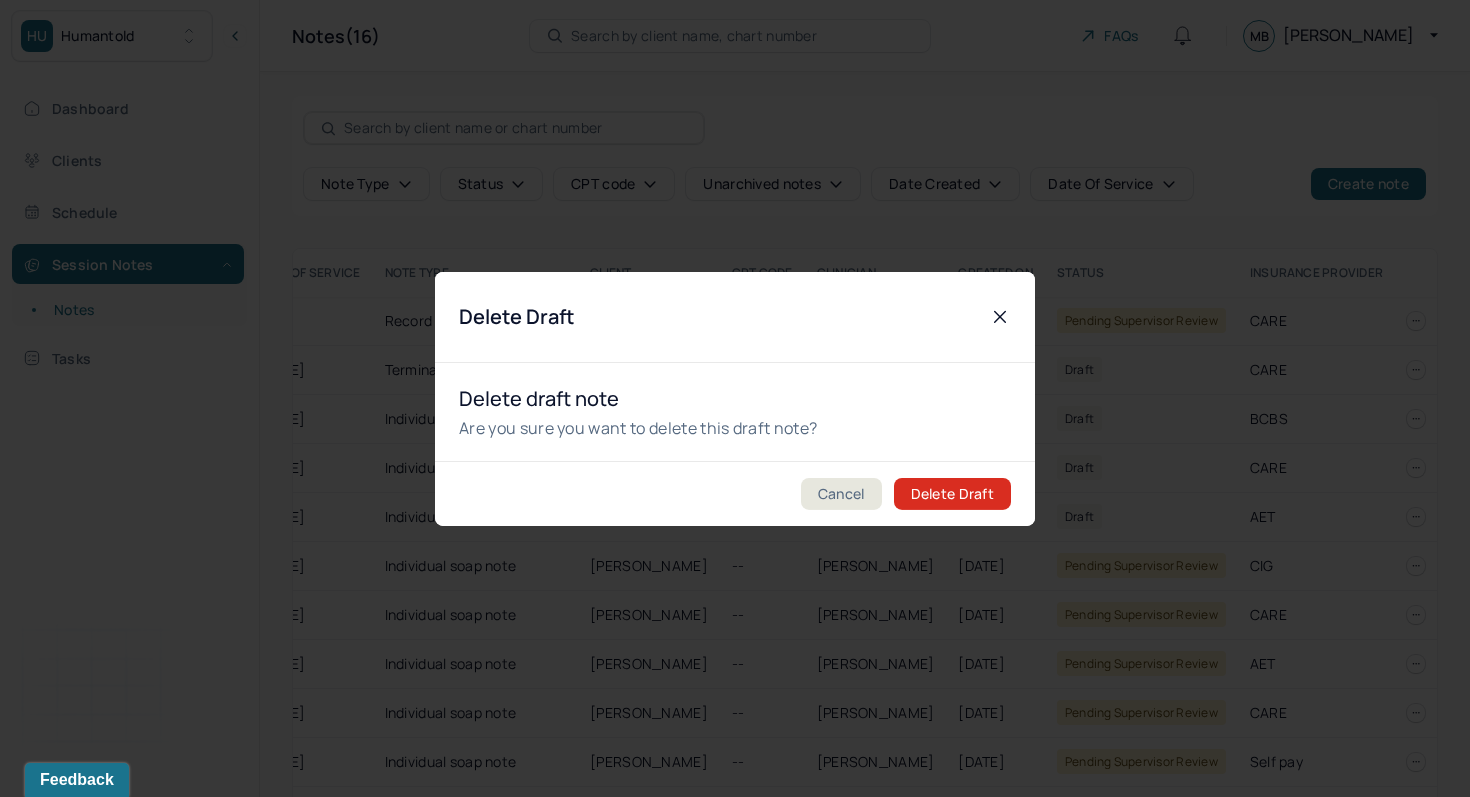 click on "Delete Draft" at bounding box center (952, 494) 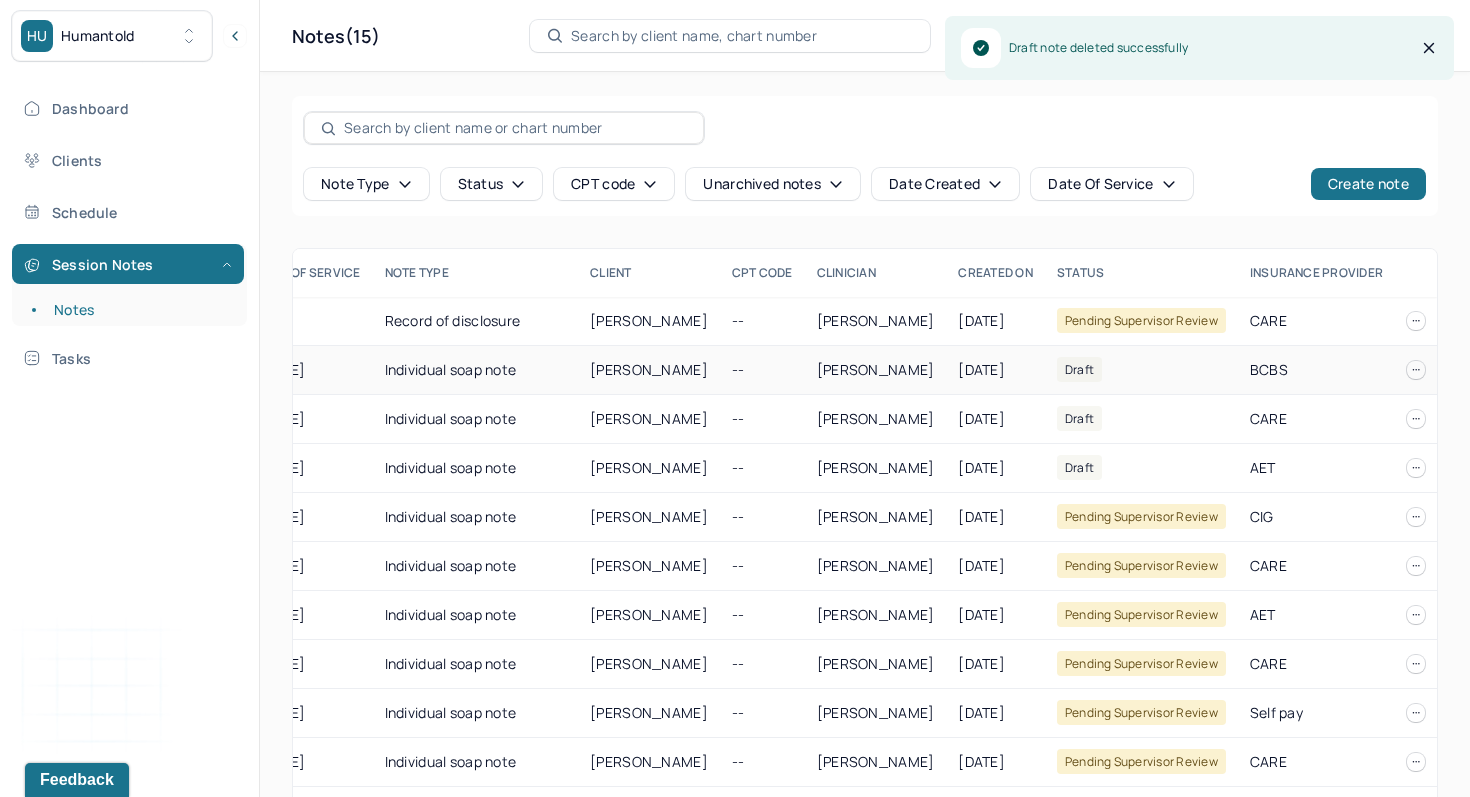 scroll, scrollTop: 0, scrollLeft: 0, axis: both 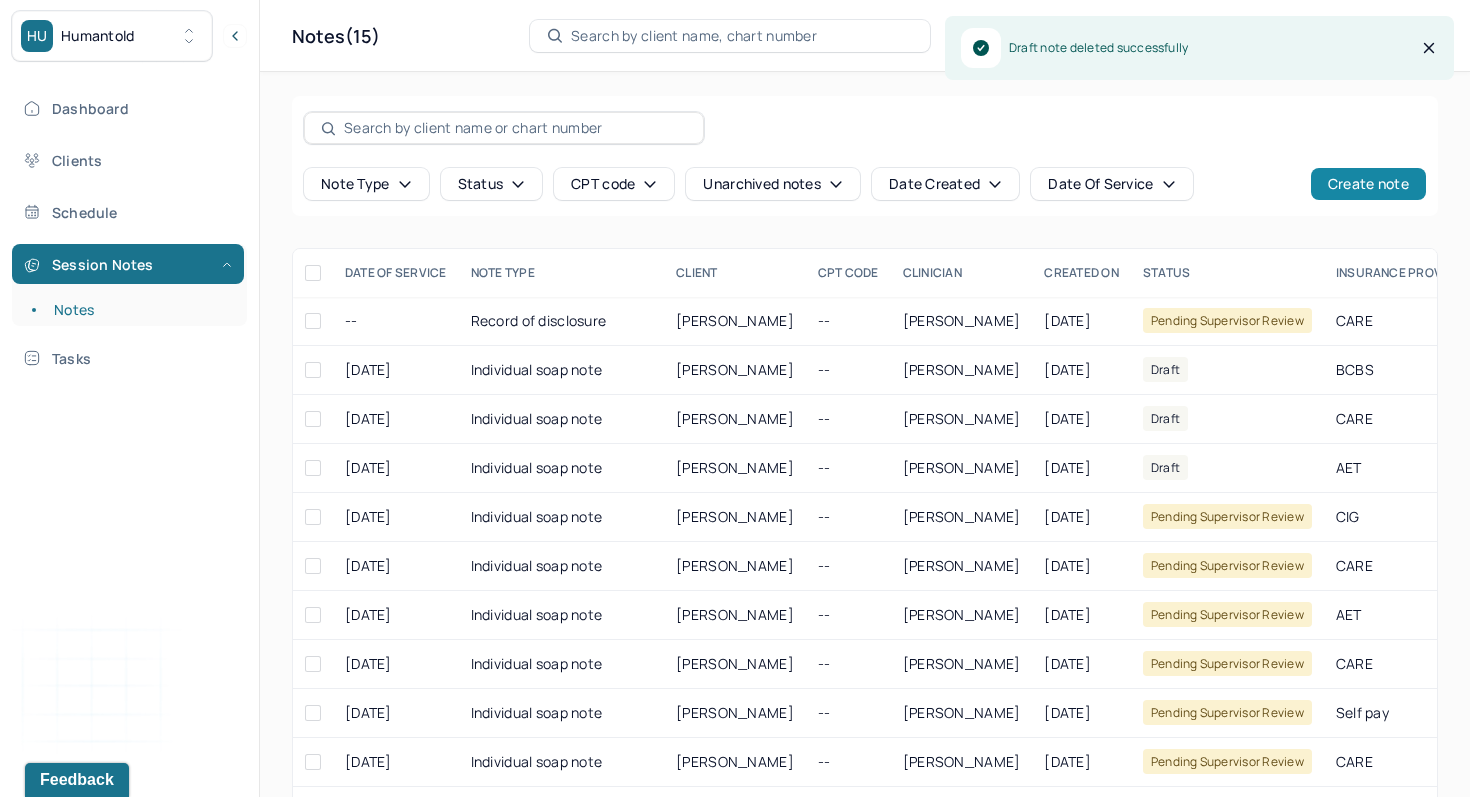 click on "Create note" at bounding box center [1368, 184] 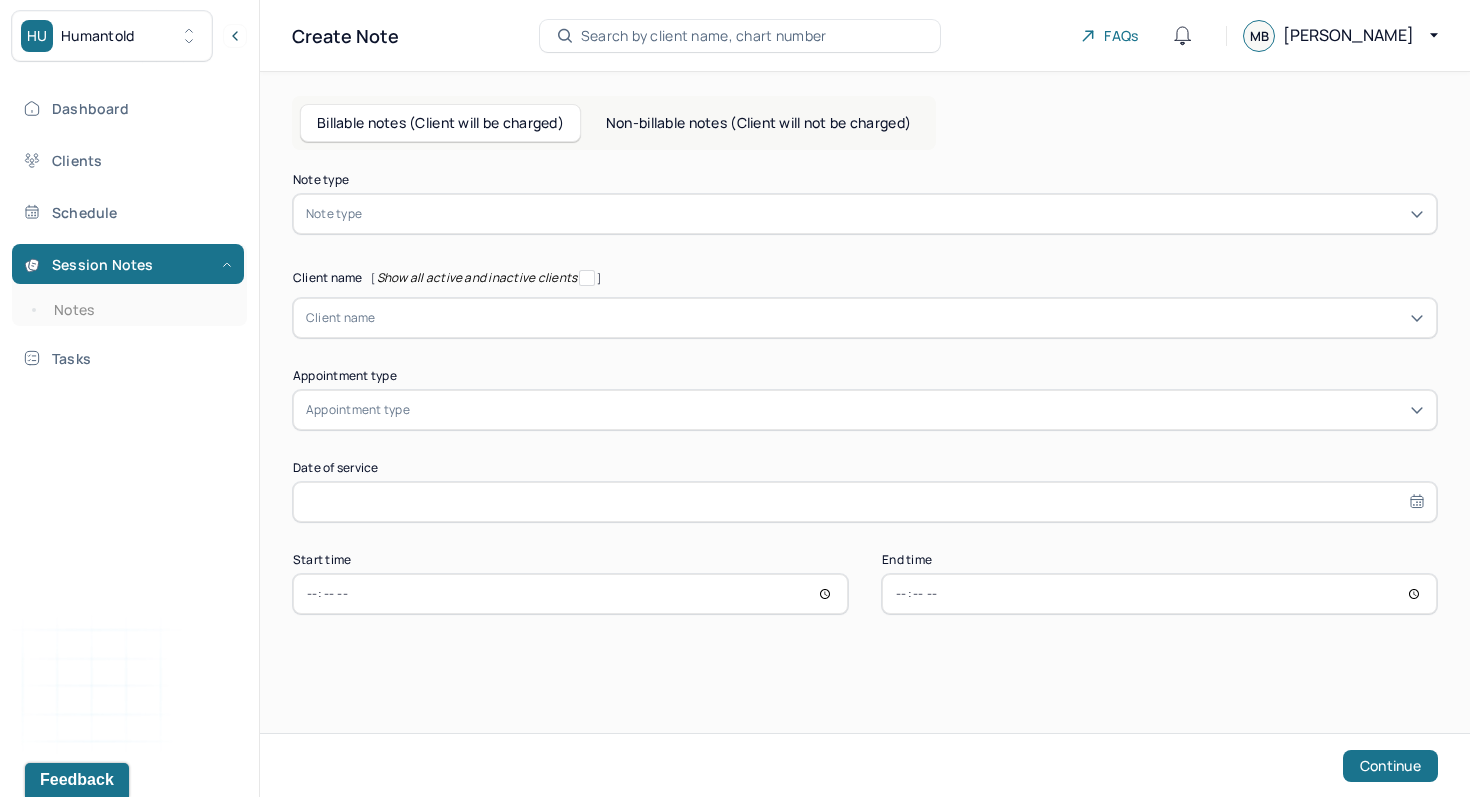 click at bounding box center [895, 214] 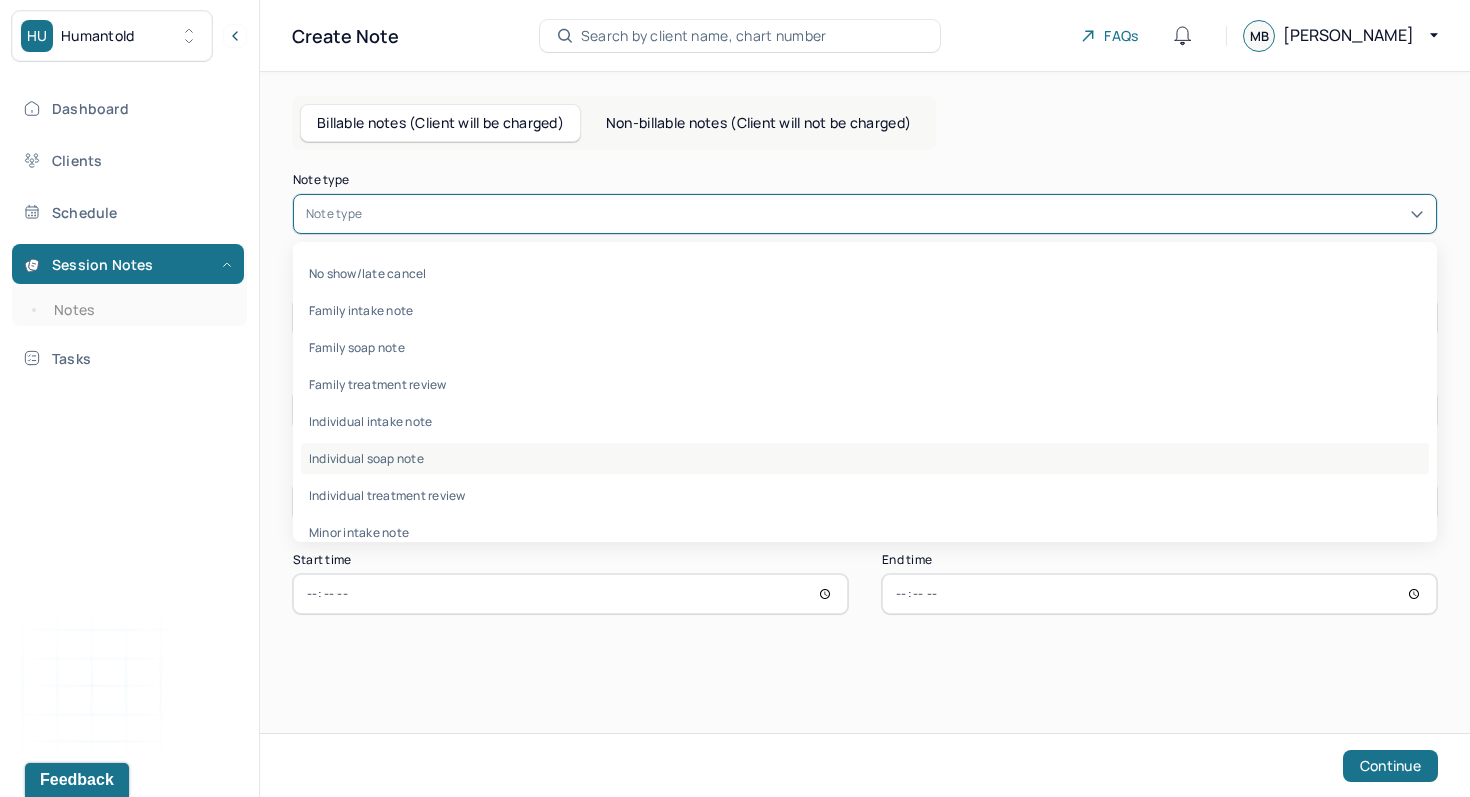 click on "Individual soap note" at bounding box center (865, 458) 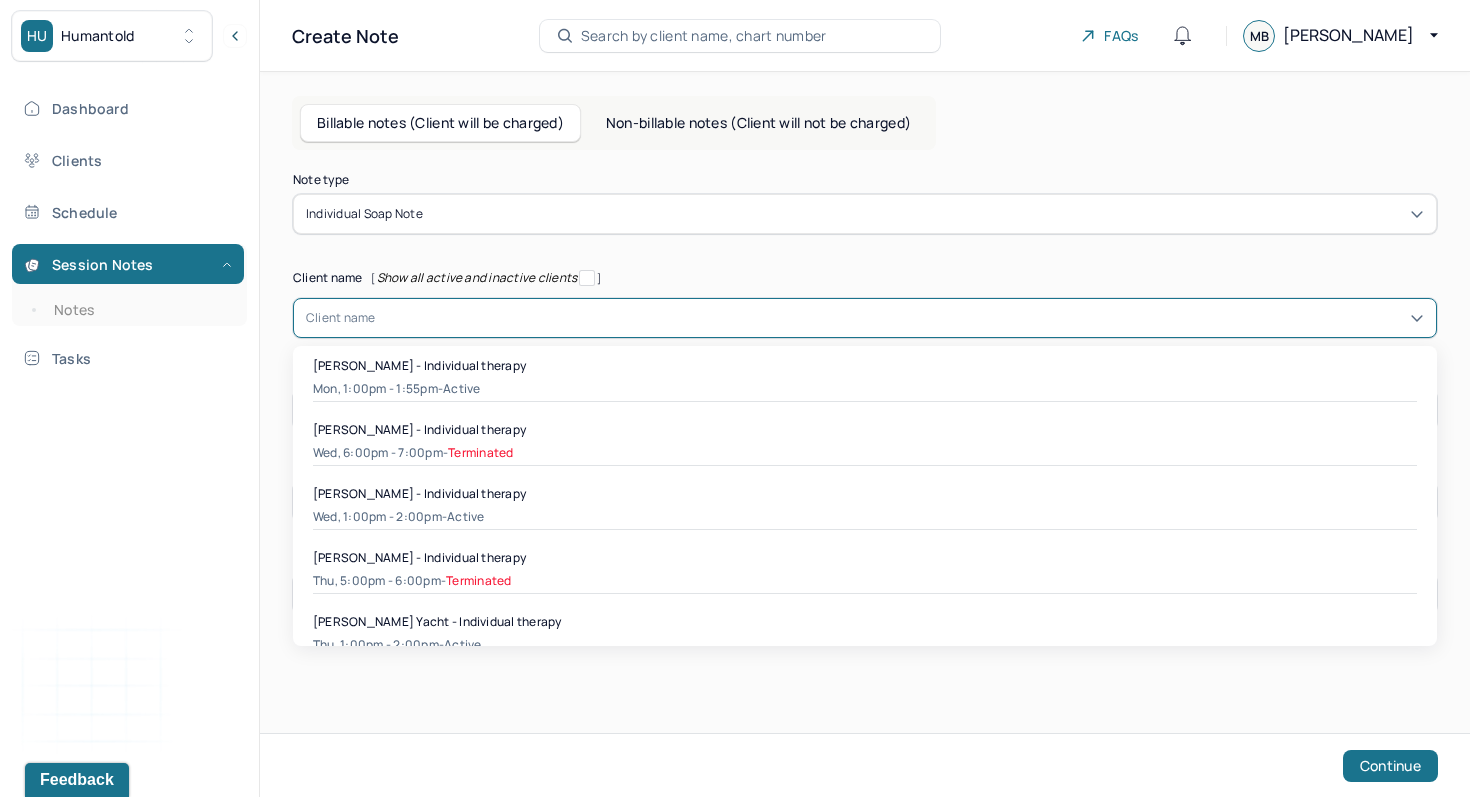 click at bounding box center [900, 318] 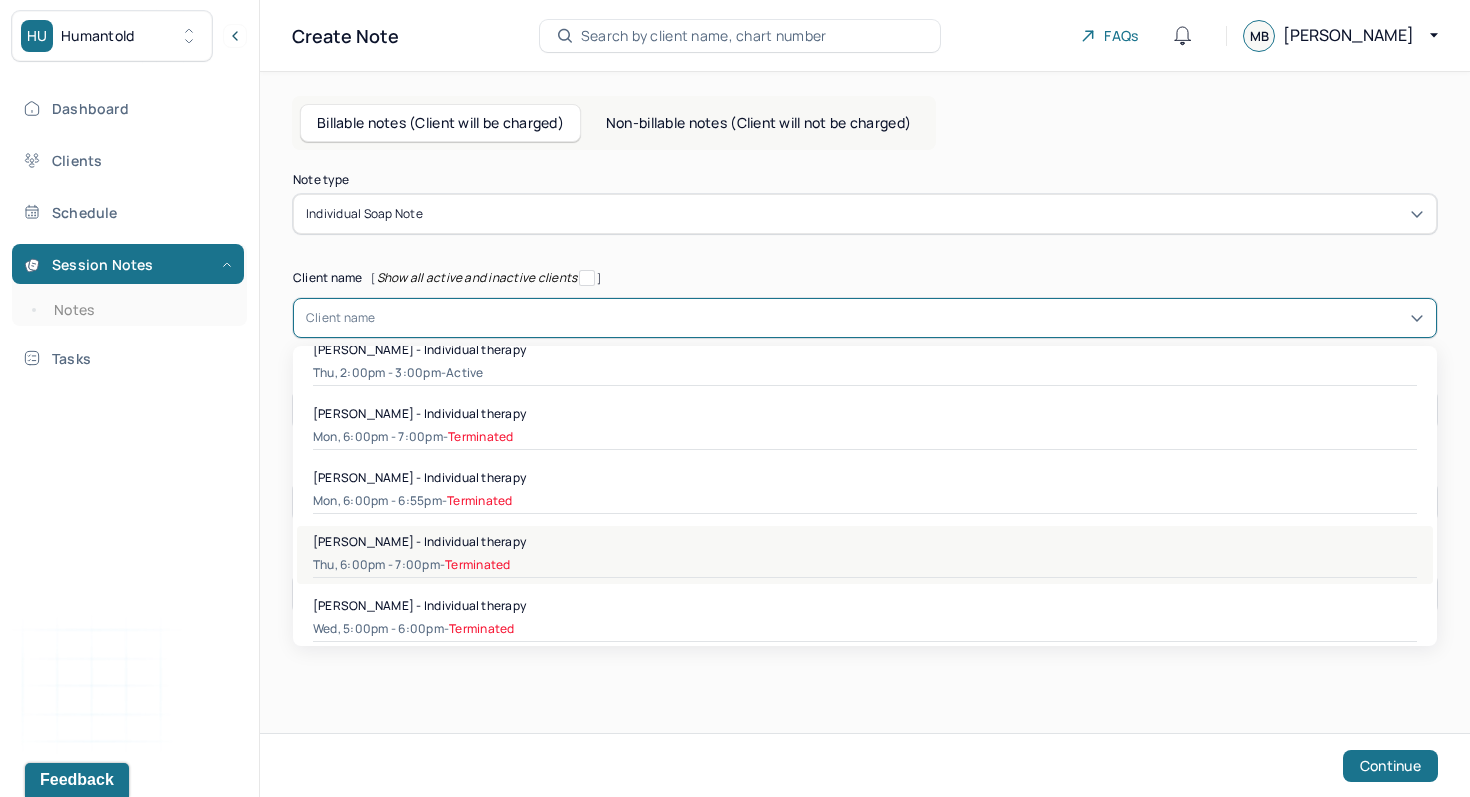 scroll, scrollTop: 850, scrollLeft: 0, axis: vertical 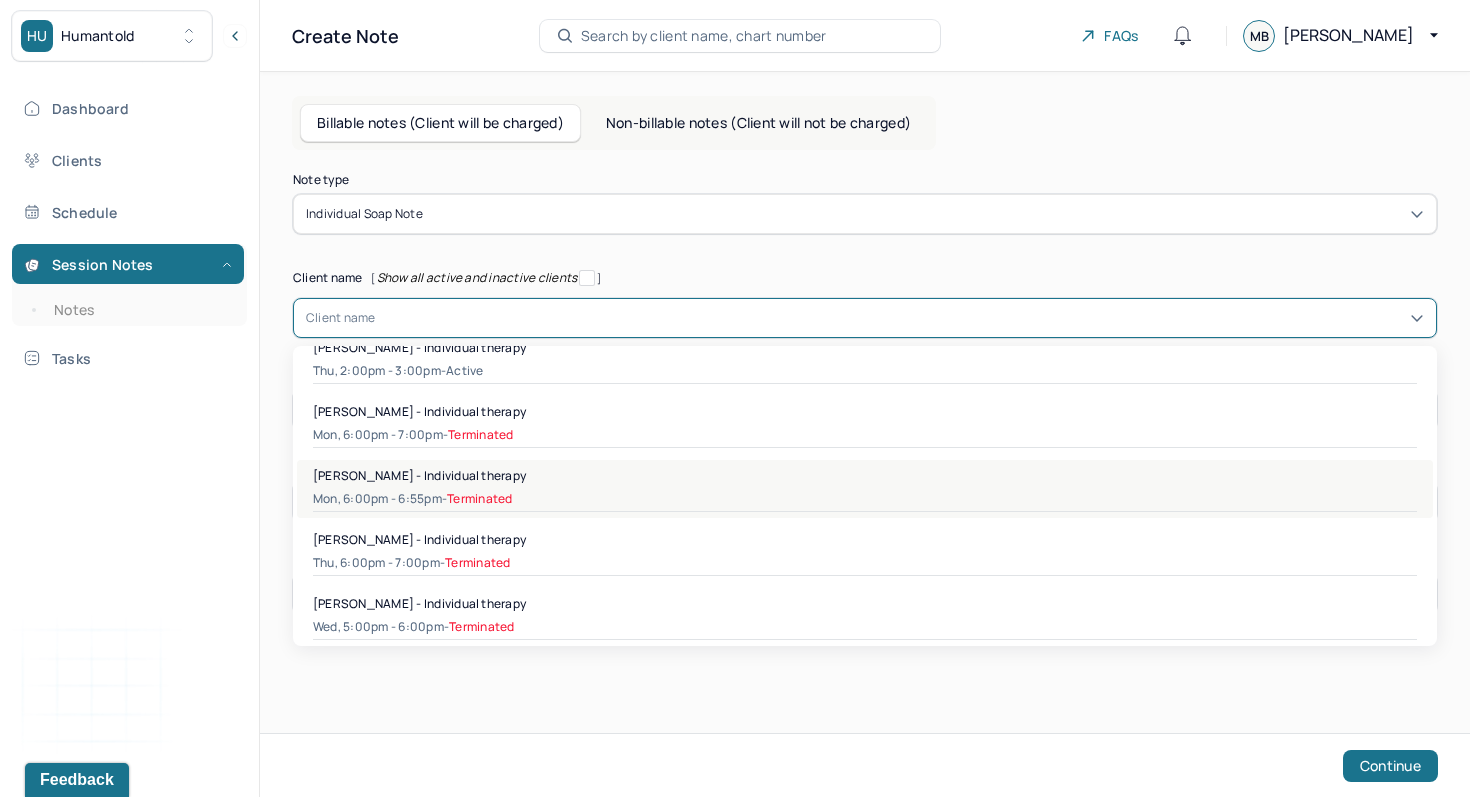 click on "[PERSON_NAME] - Individual therapy" at bounding box center (419, 475) 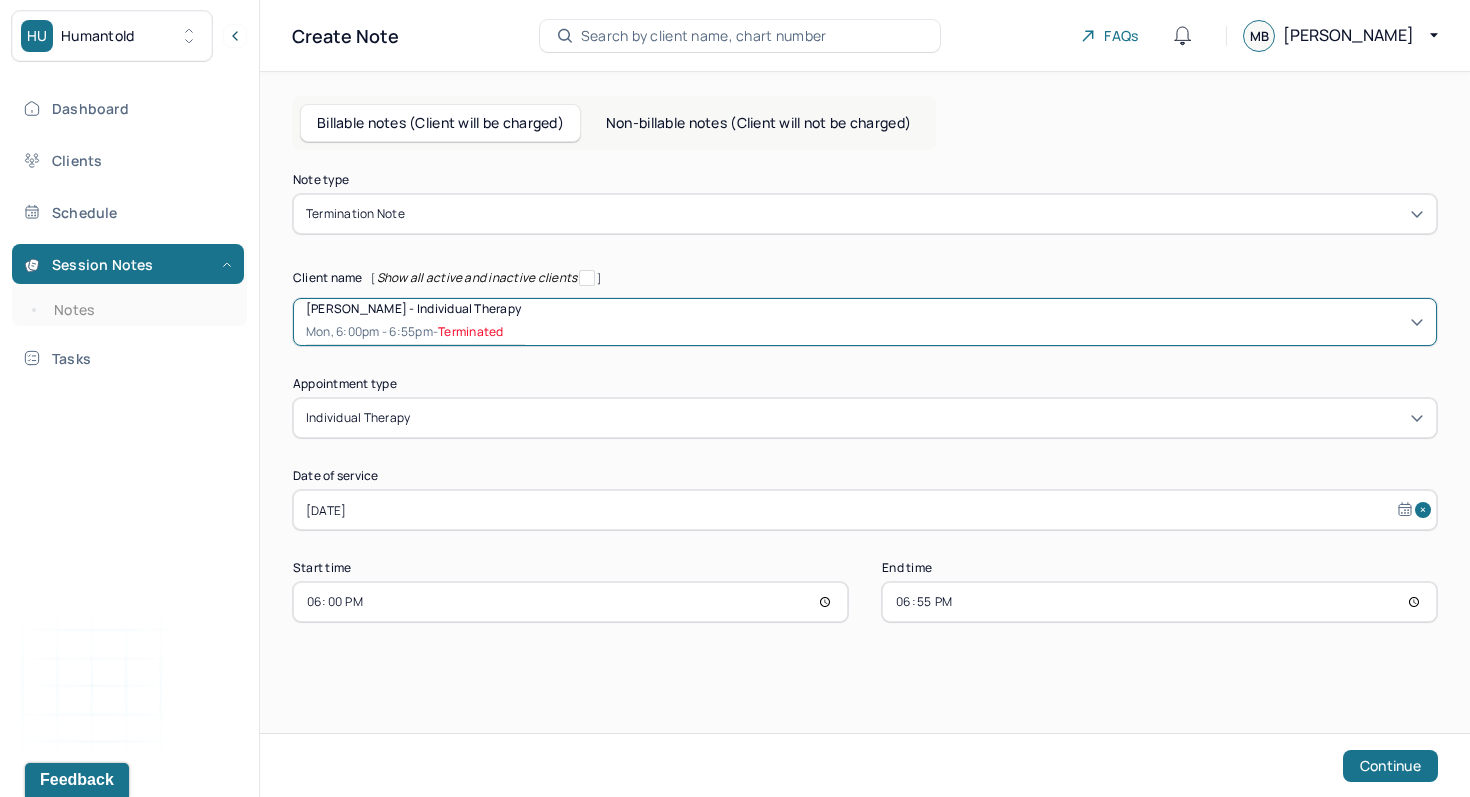 click on "Termination note" at bounding box center (865, 214) 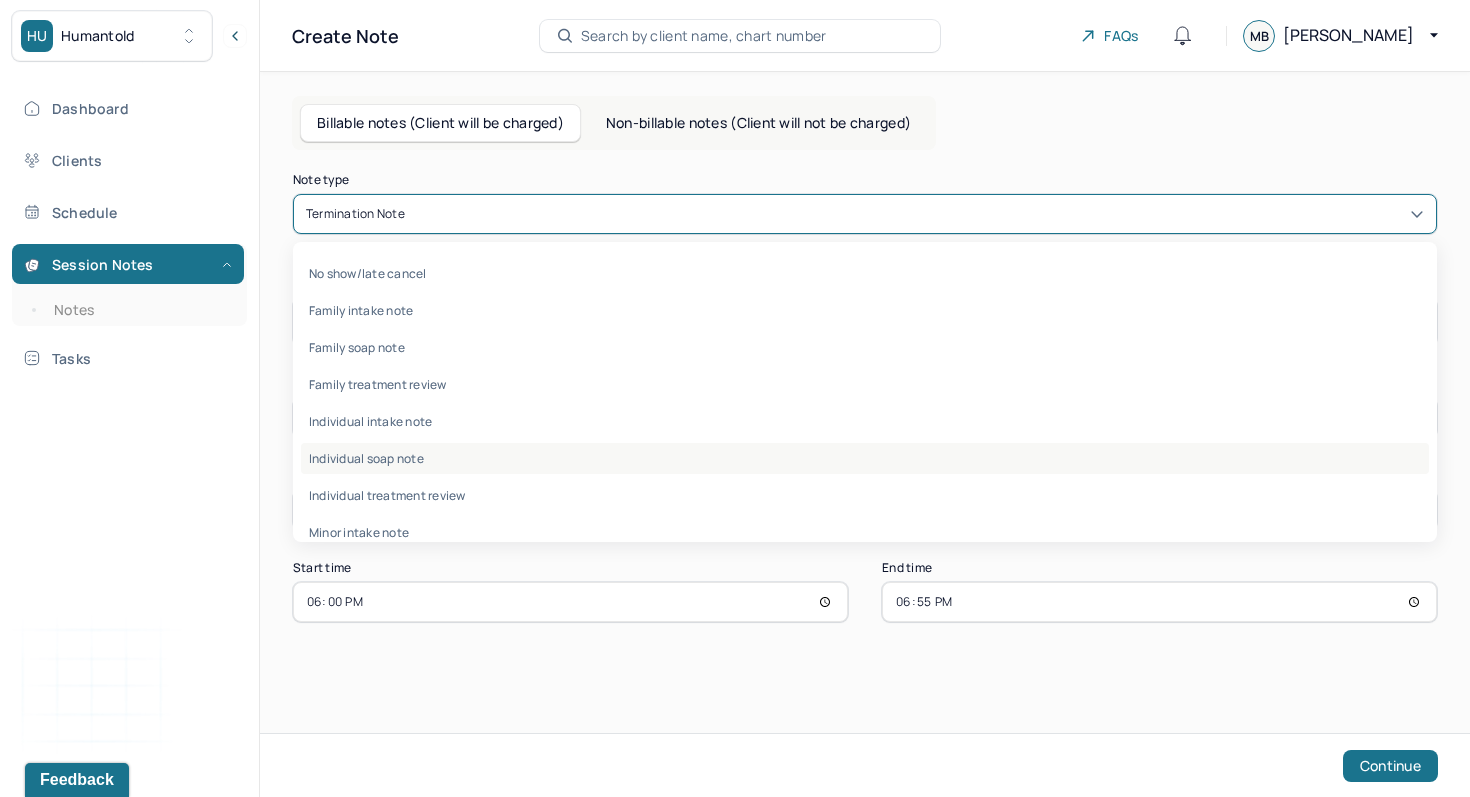 click on "Individual soap note" at bounding box center (865, 458) 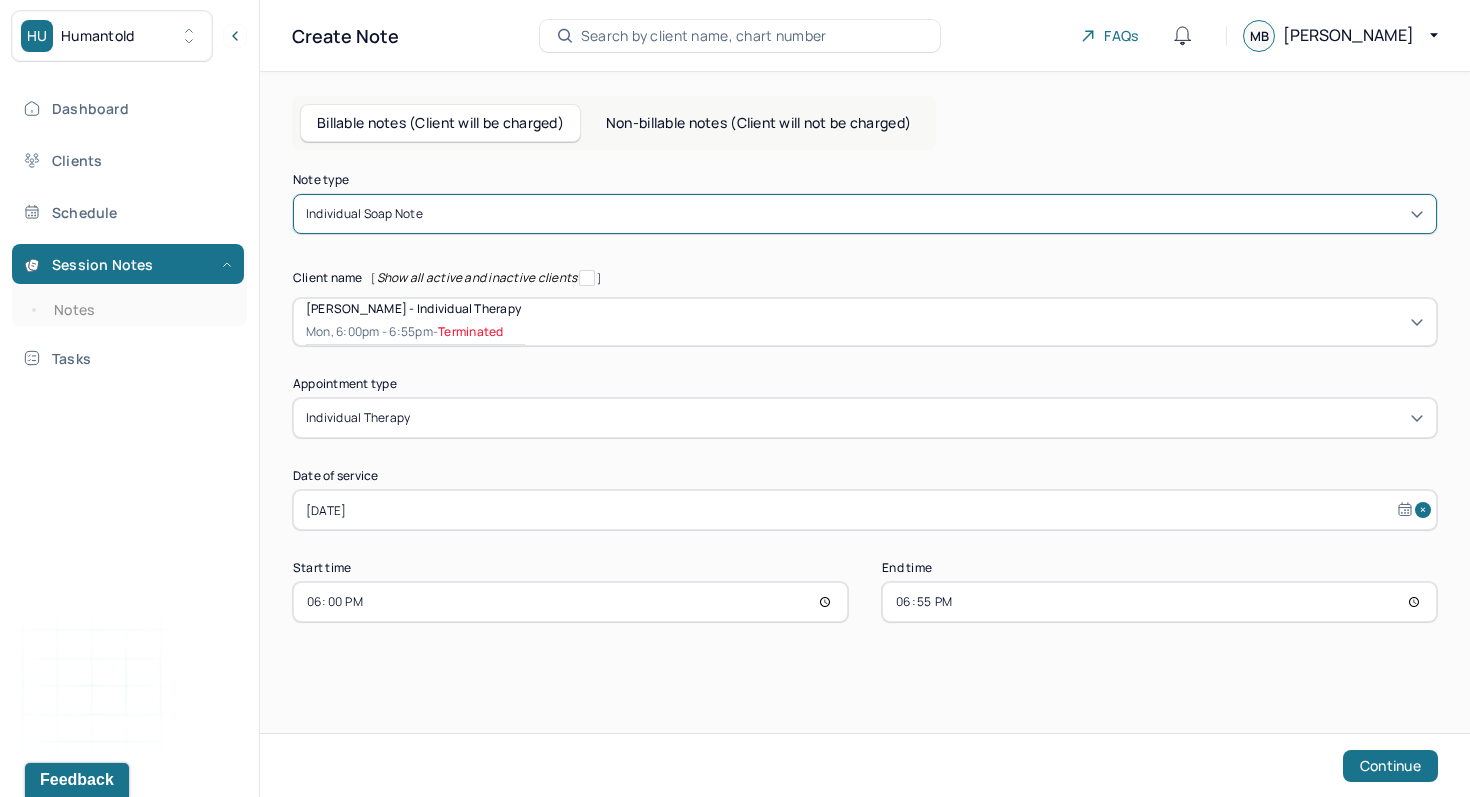 click at bounding box center [587, 278] 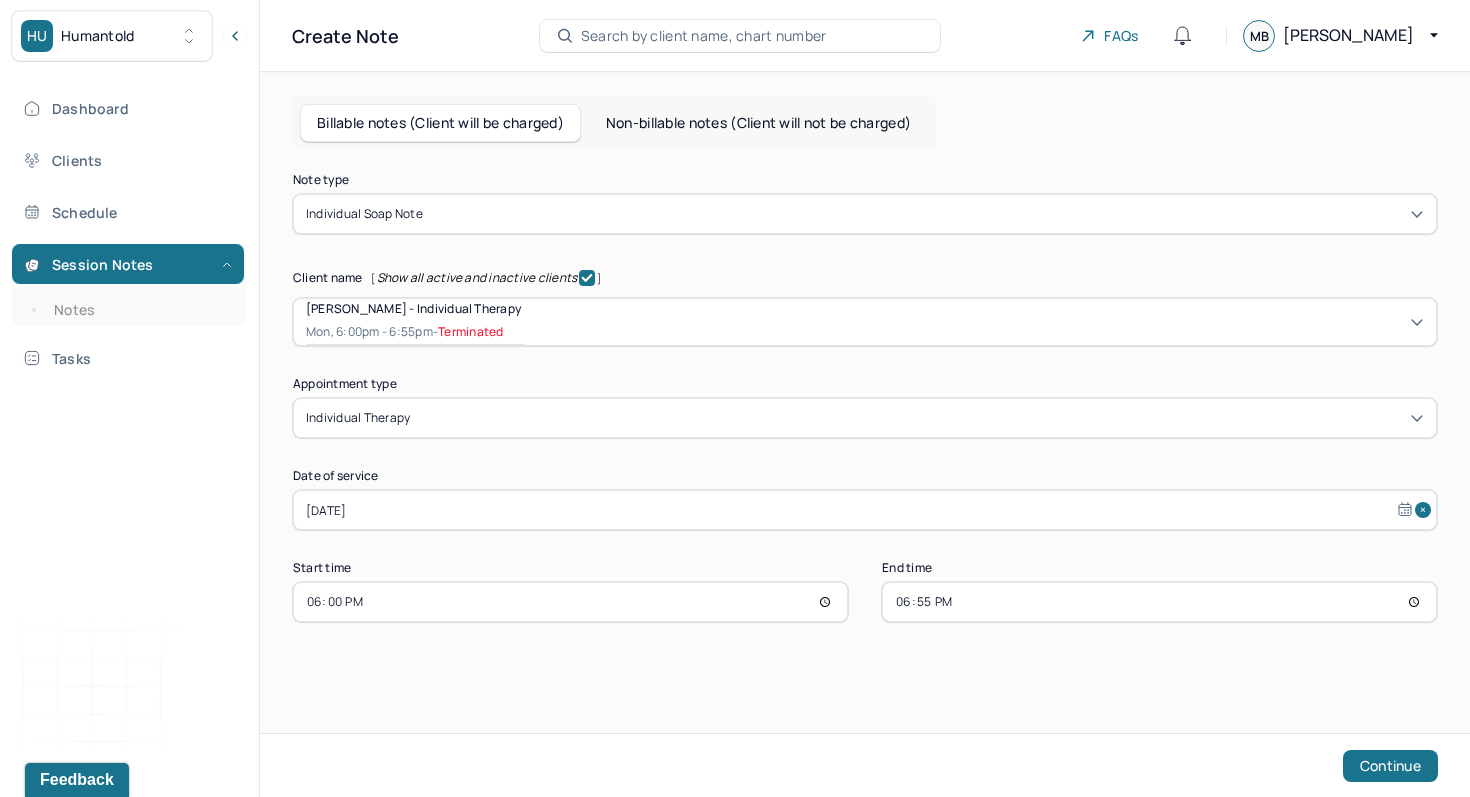 click at bounding box center (974, 322) 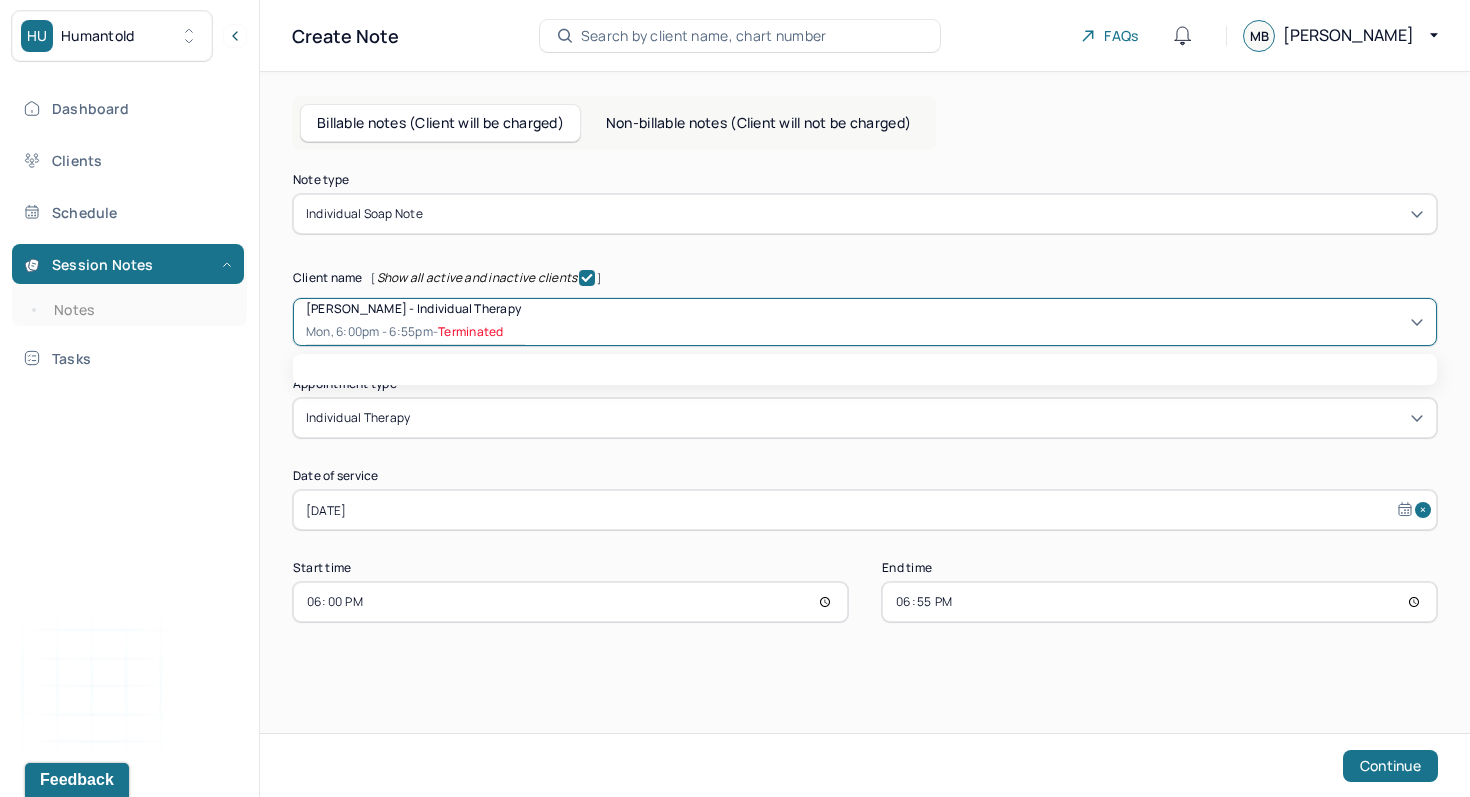 click on "Client name [ Show all active and inactive clients ]" at bounding box center (865, 278) 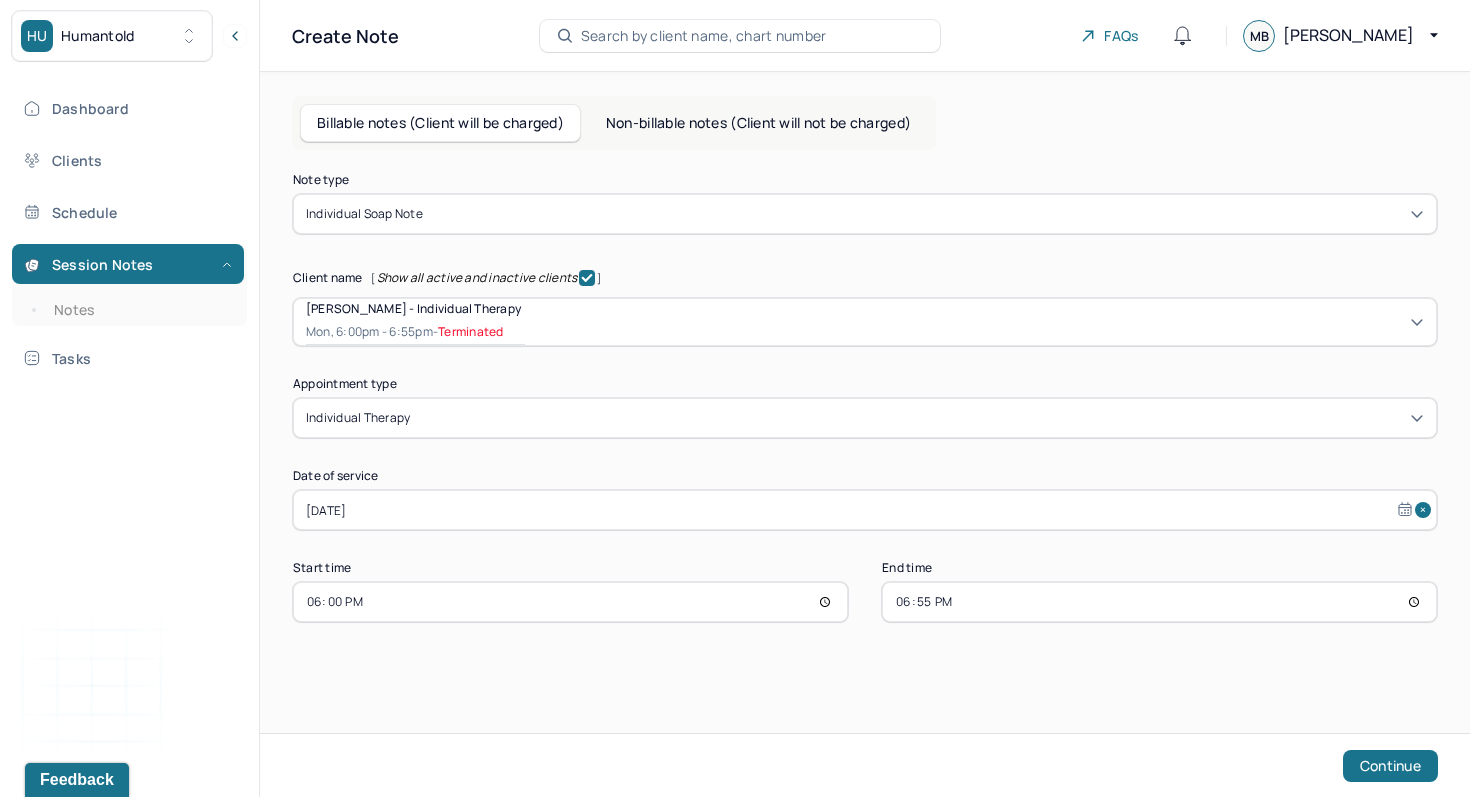 click at bounding box center (974, 322) 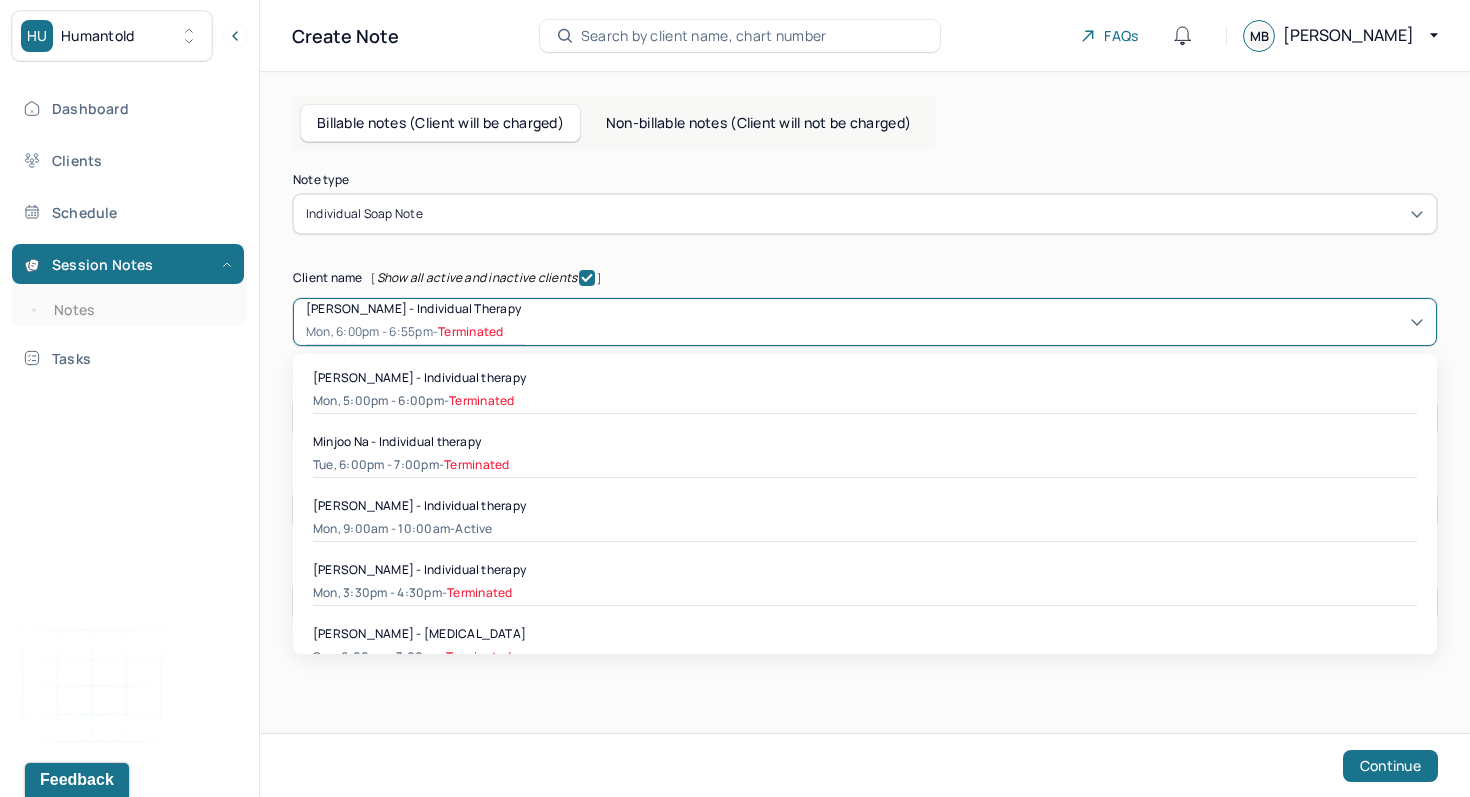 scroll, scrollTop: 1928, scrollLeft: 0, axis: vertical 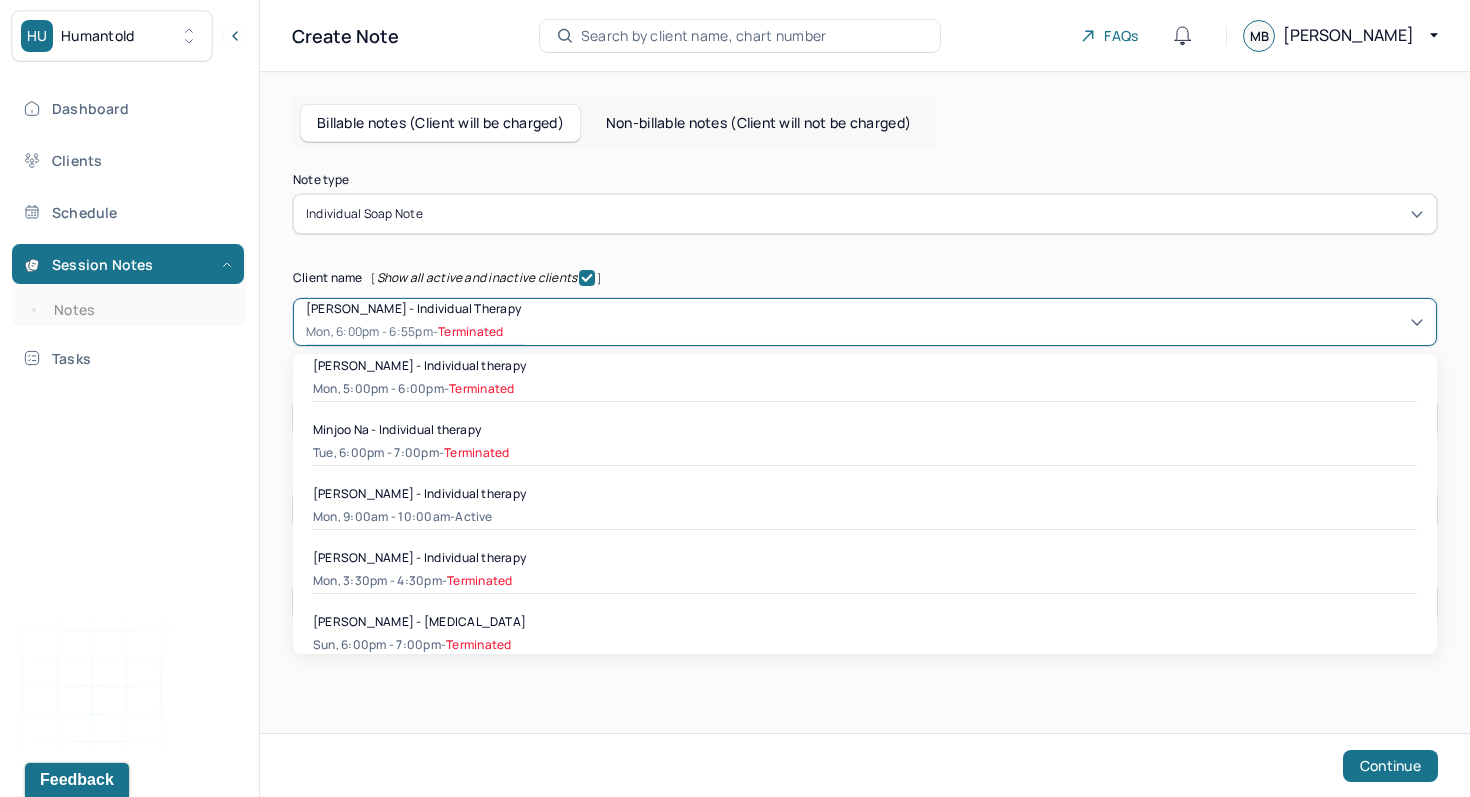 click on "Client name [ Show all active and inactive clients ]" at bounding box center [865, 278] 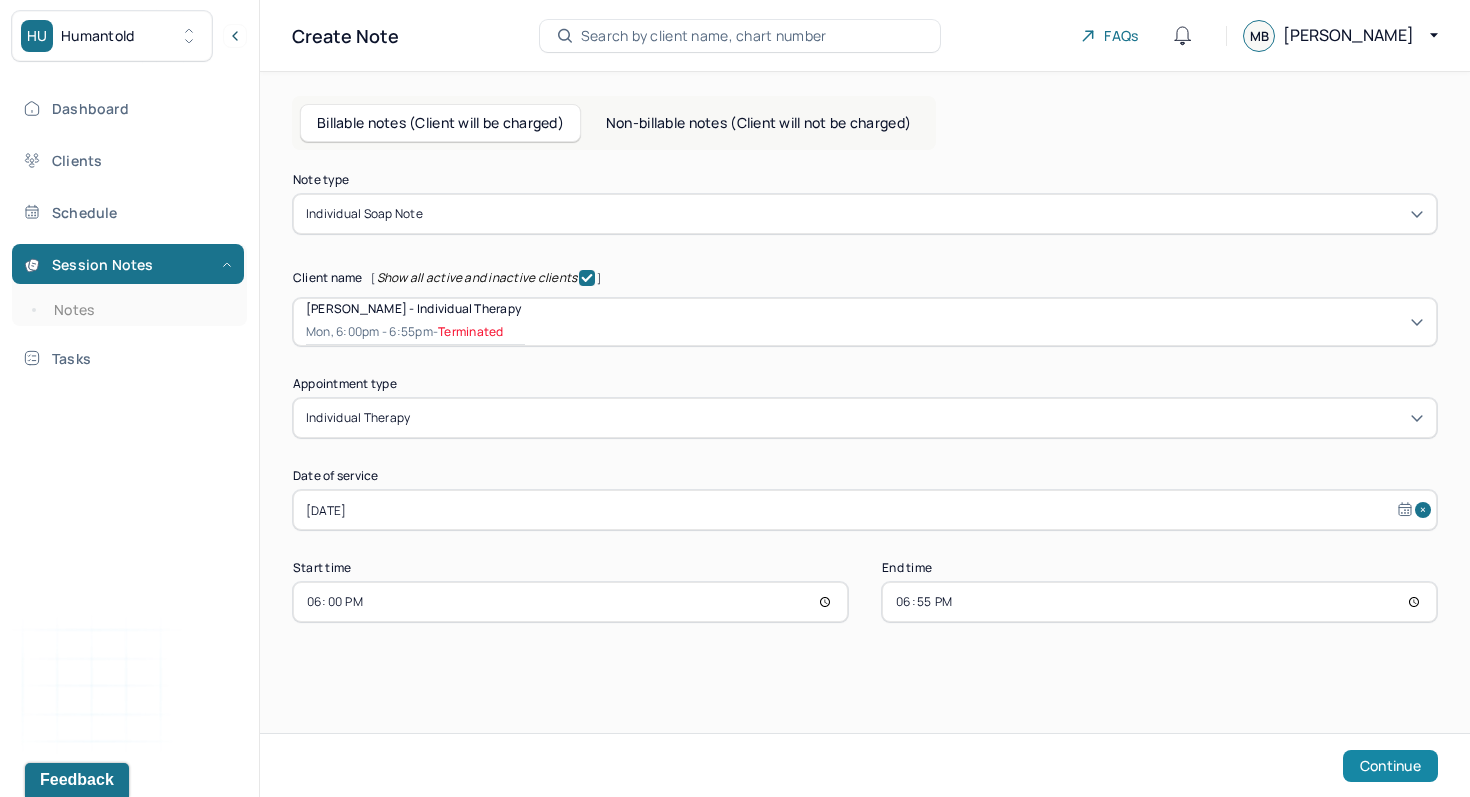 click on "Continue" at bounding box center [1390, 766] 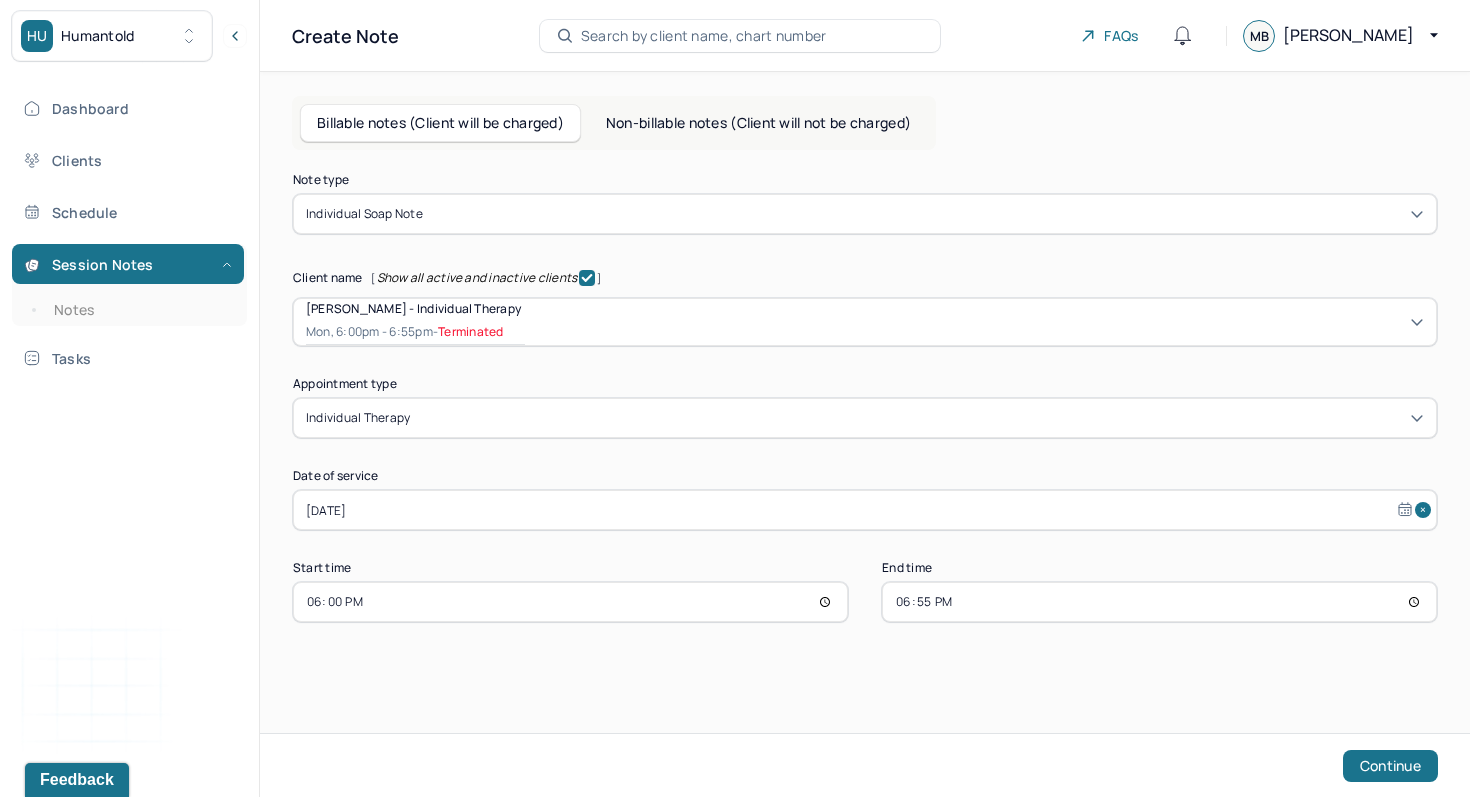 click 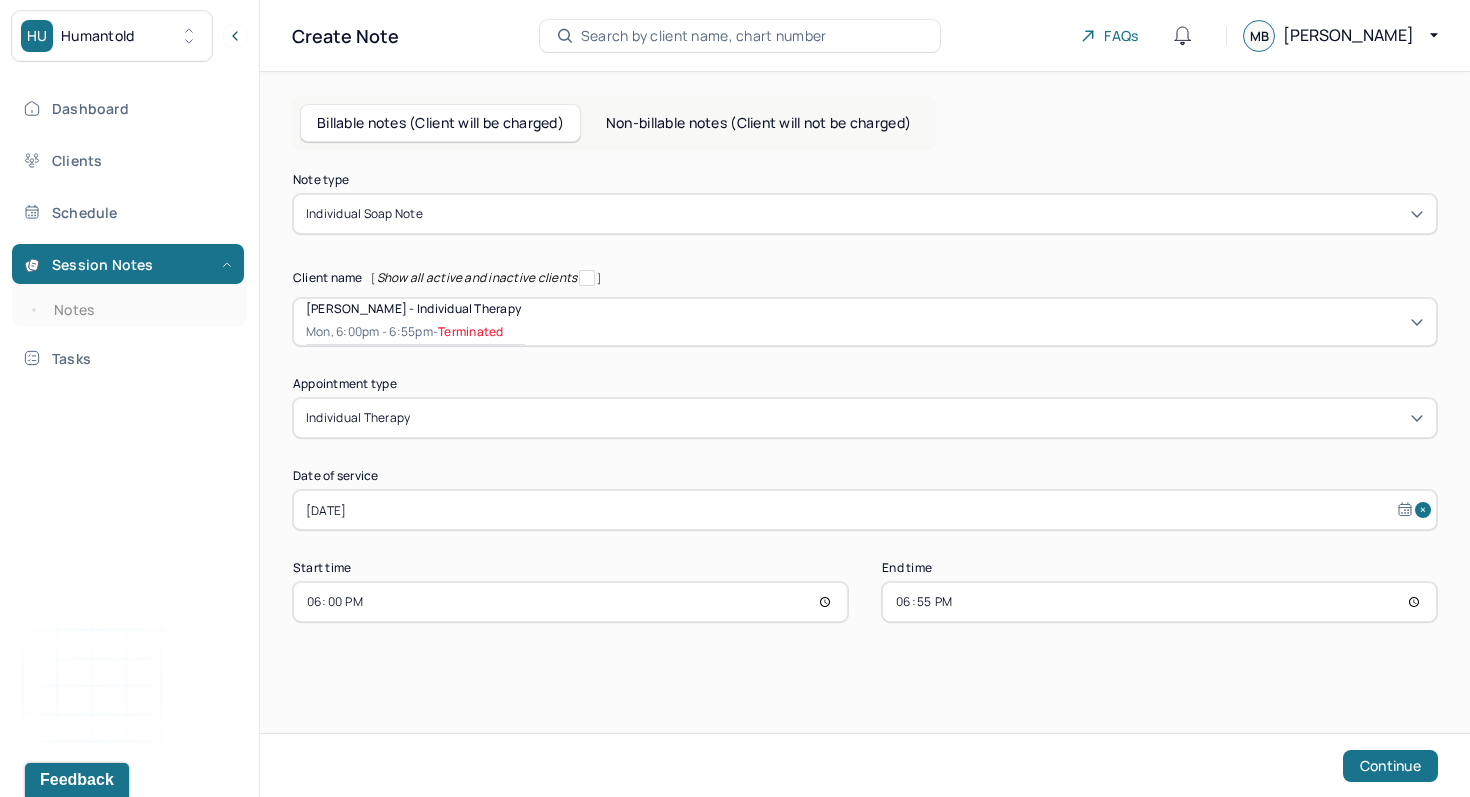 checkbox on "false" 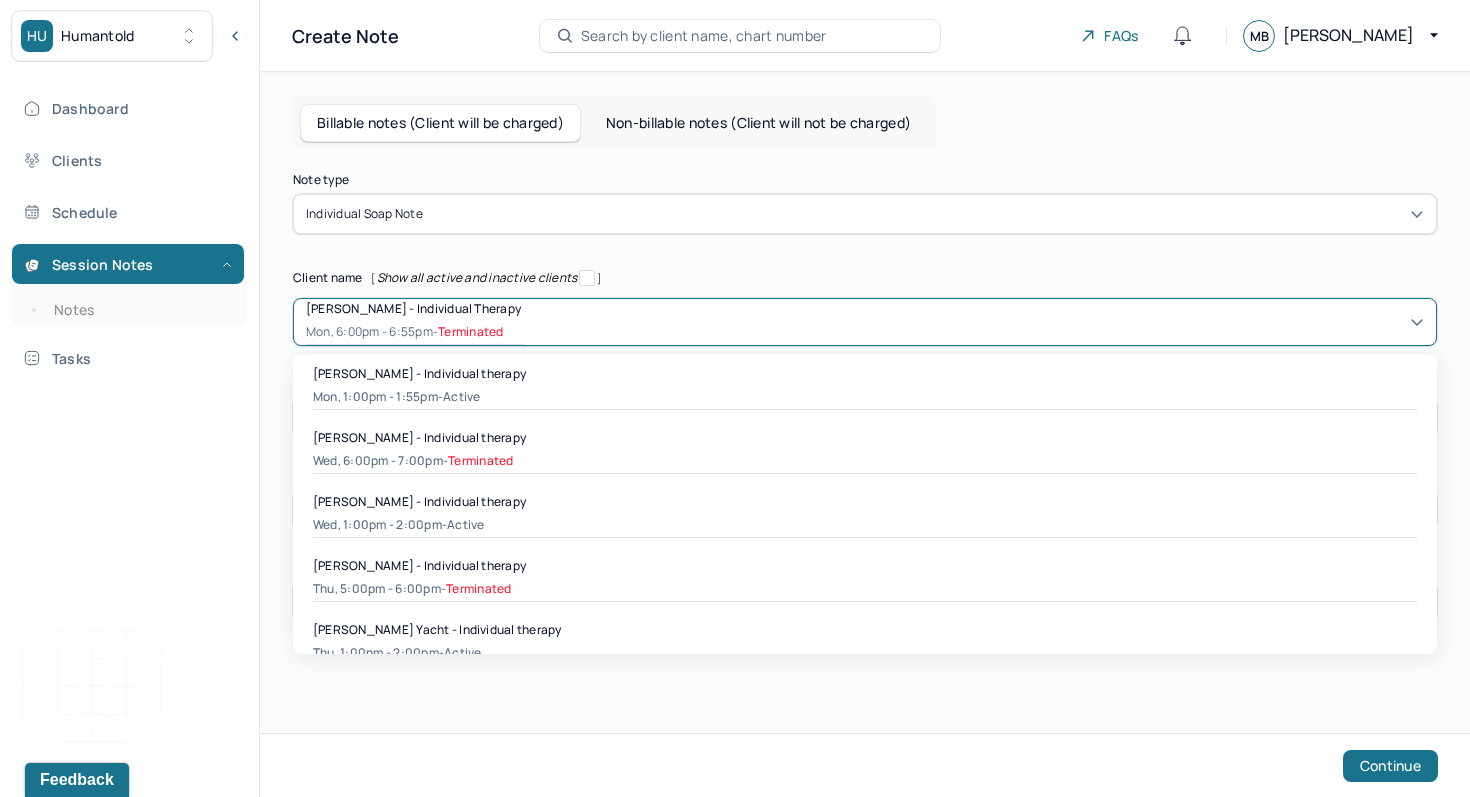 click at bounding box center (974, 322) 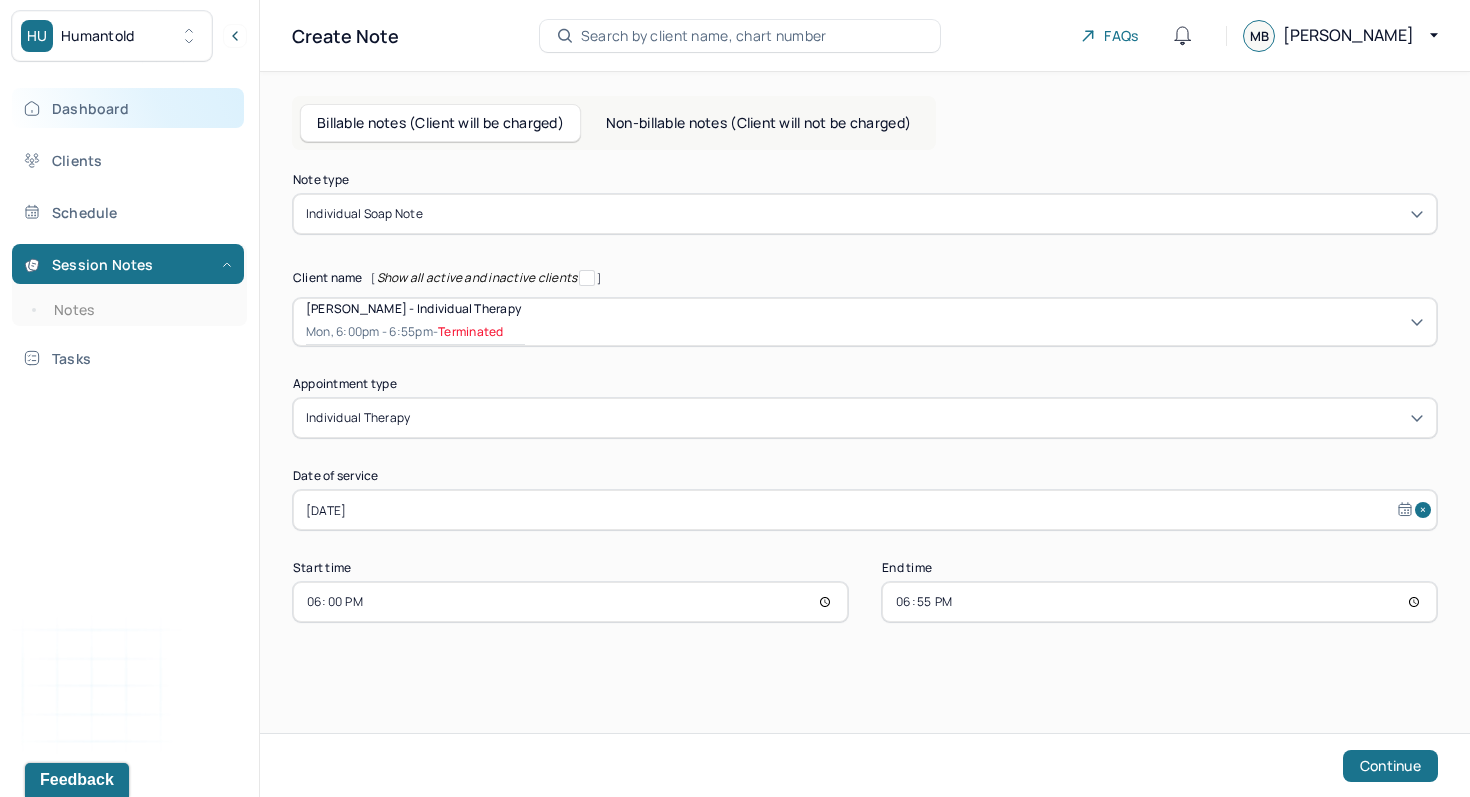 click on "Dashboard" at bounding box center [128, 108] 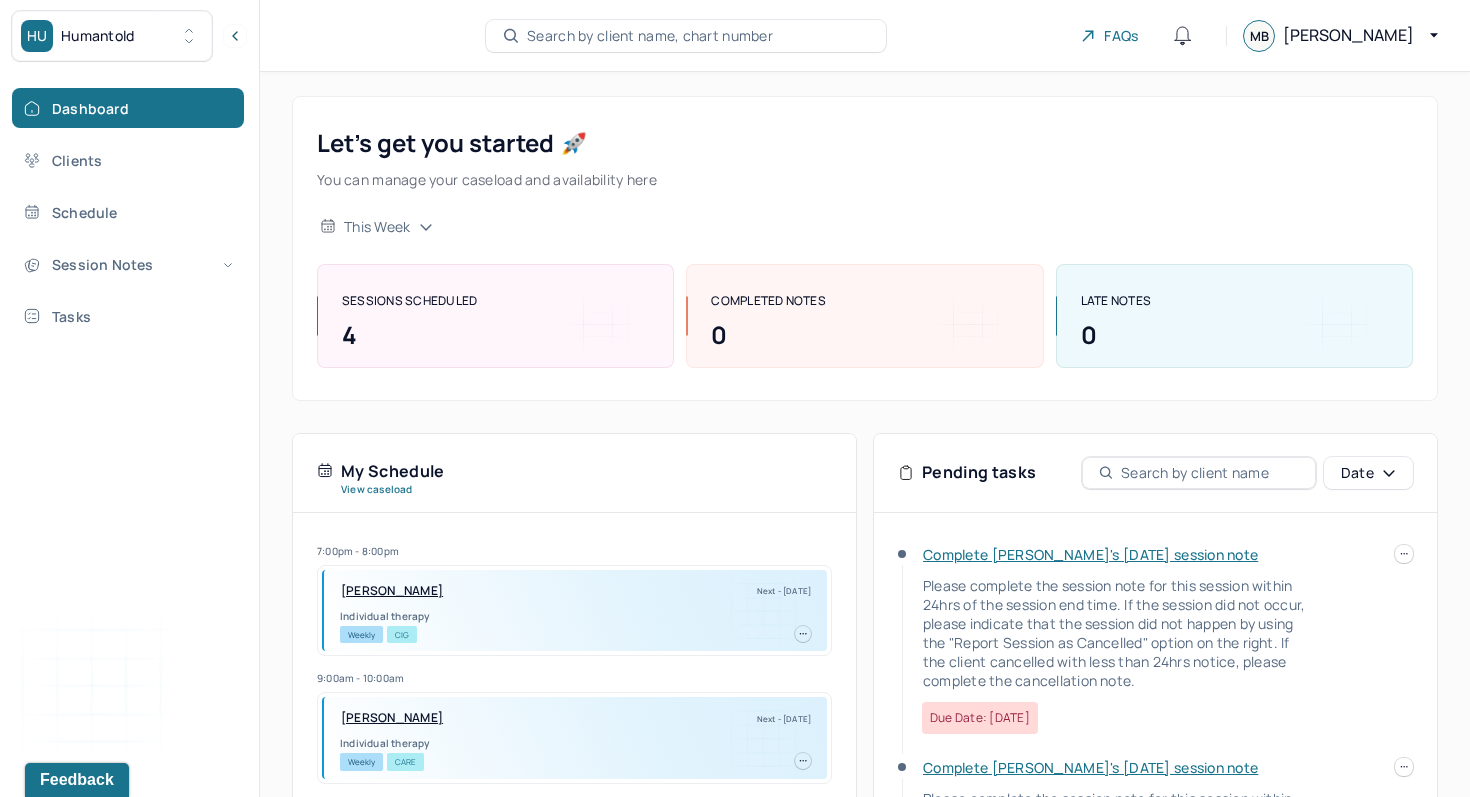 scroll, scrollTop: 43, scrollLeft: 0, axis: vertical 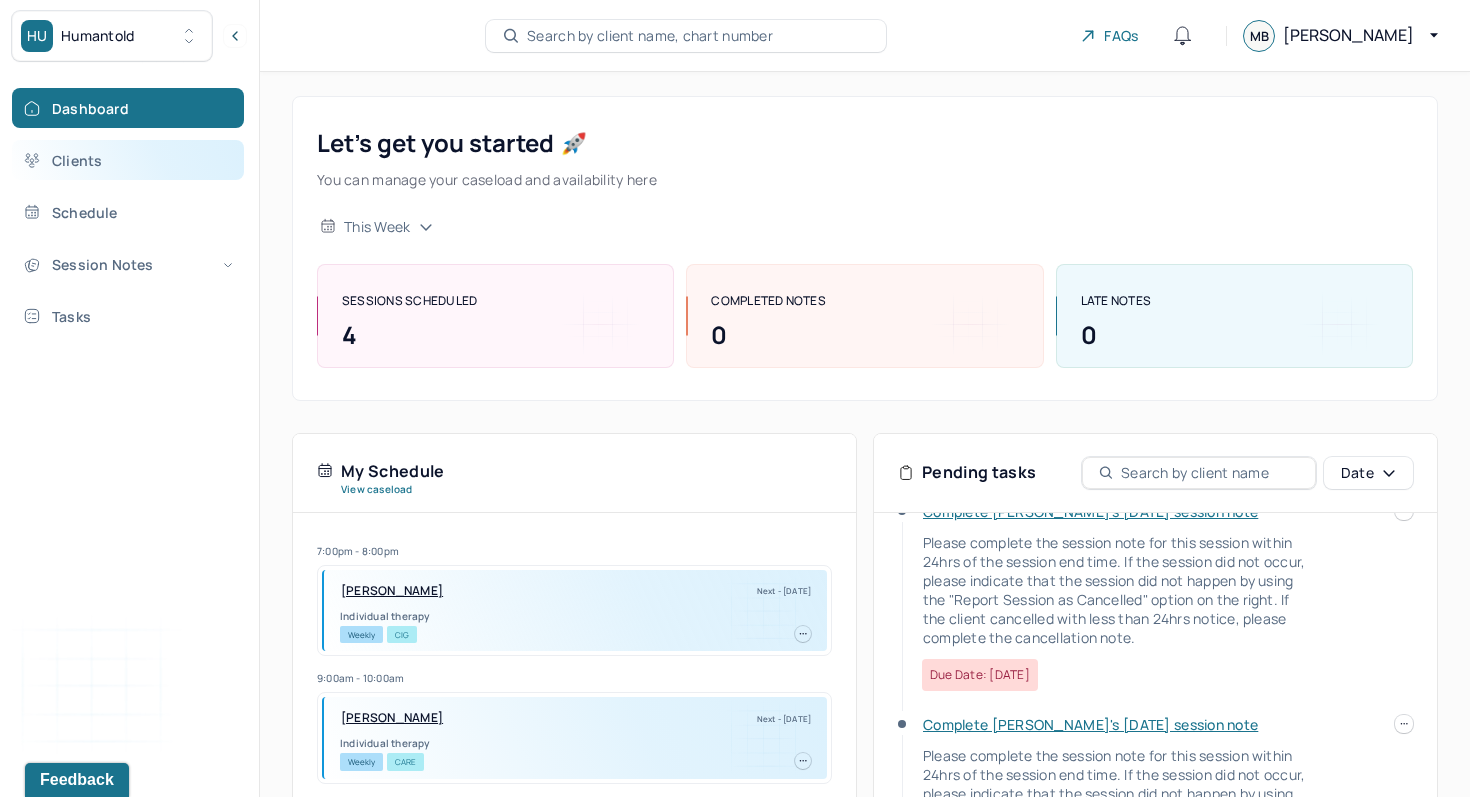 click on "Clients" at bounding box center (128, 160) 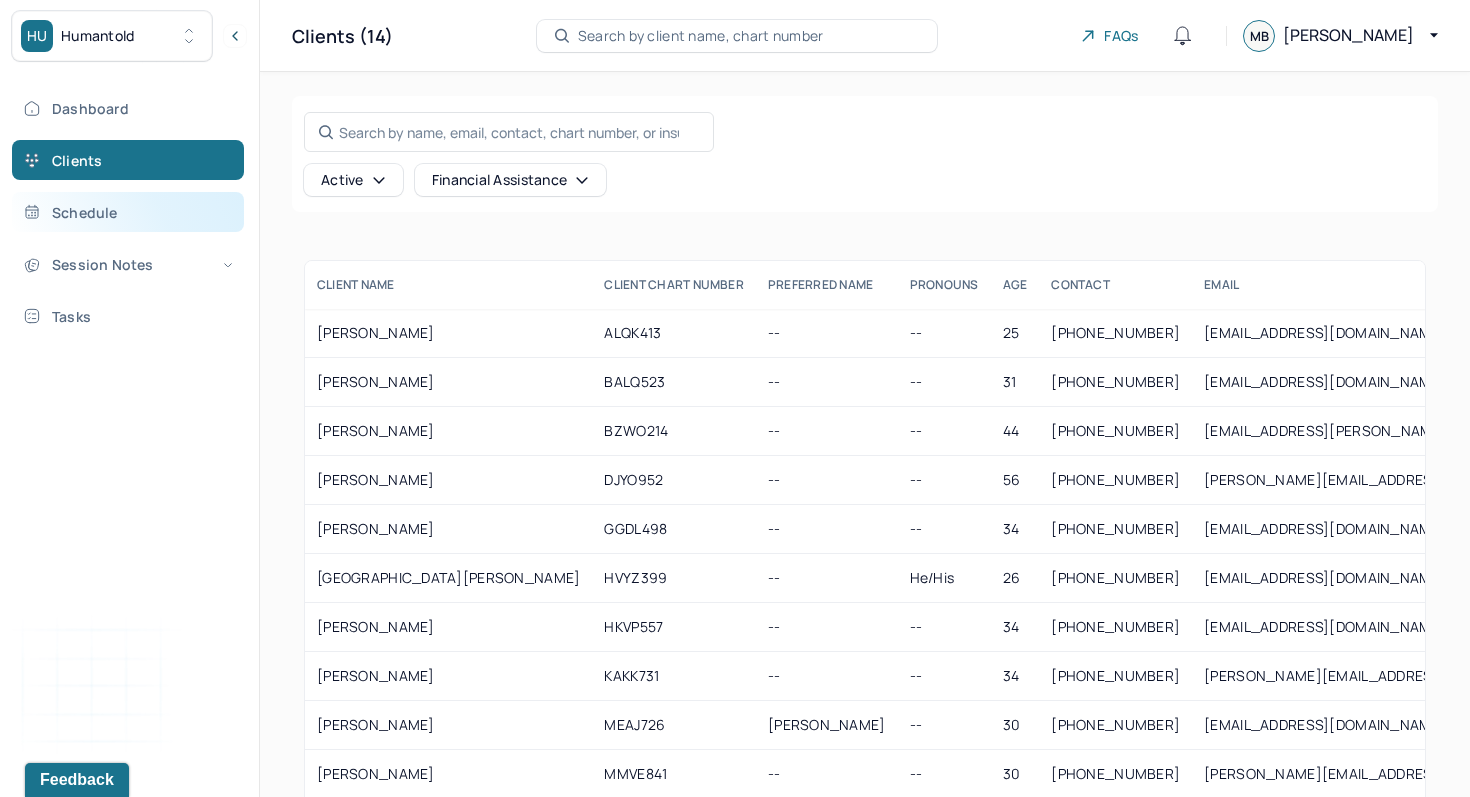 click on "Schedule" at bounding box center [128, 212] 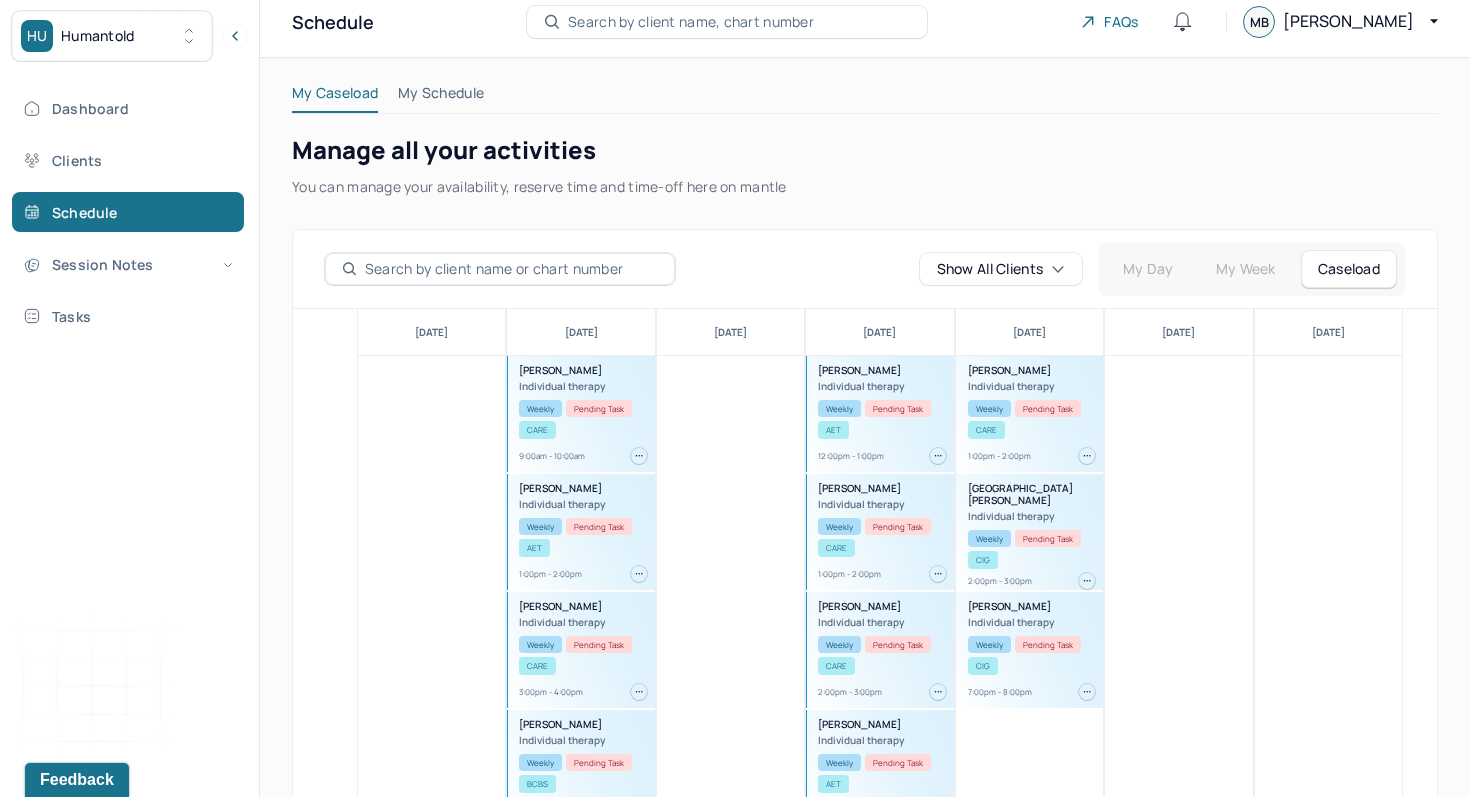 scroll, scrollTop: 1, scrollLeft: 0, axis: vertical 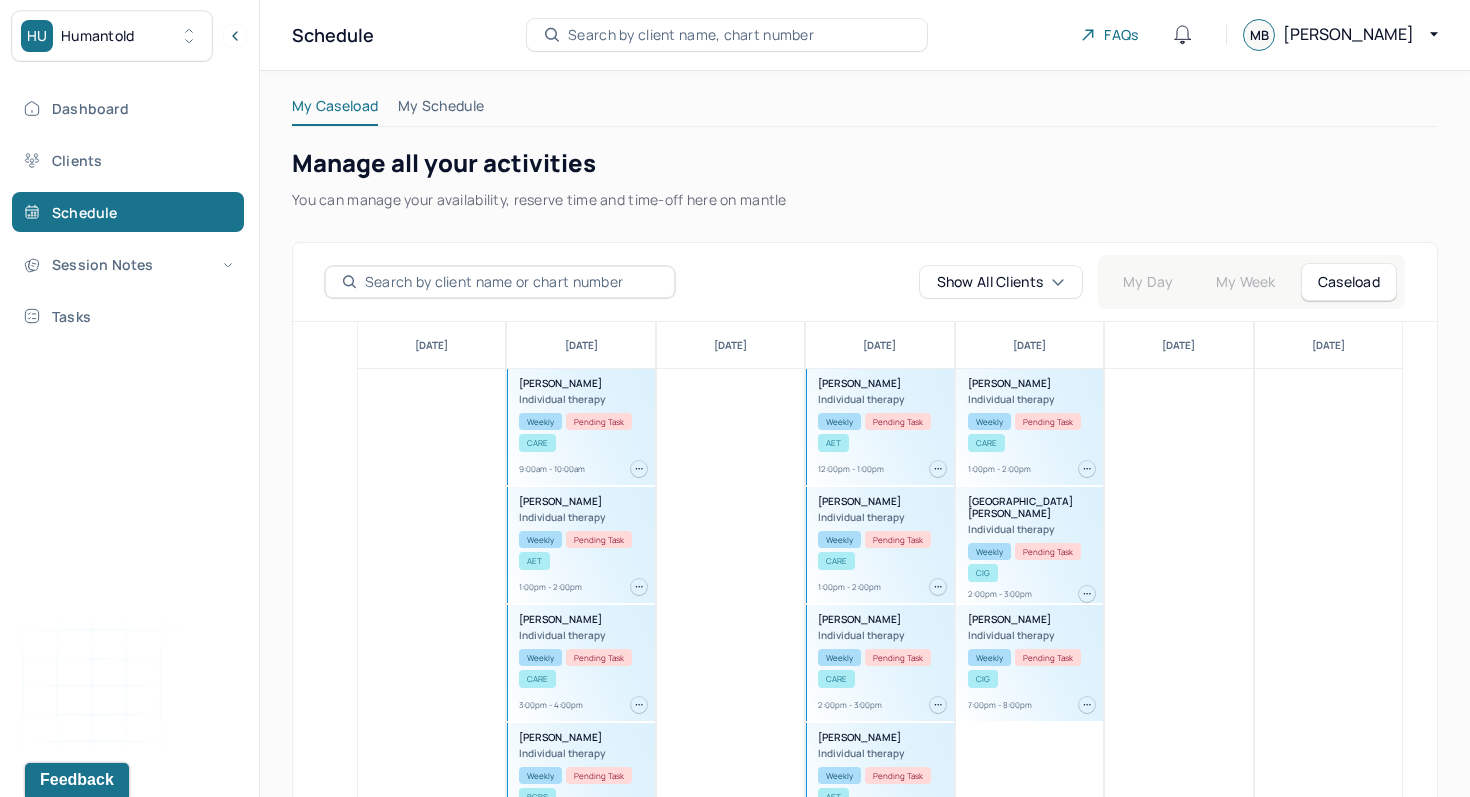 click on "My Schedule" at bounding box center (441, 110) 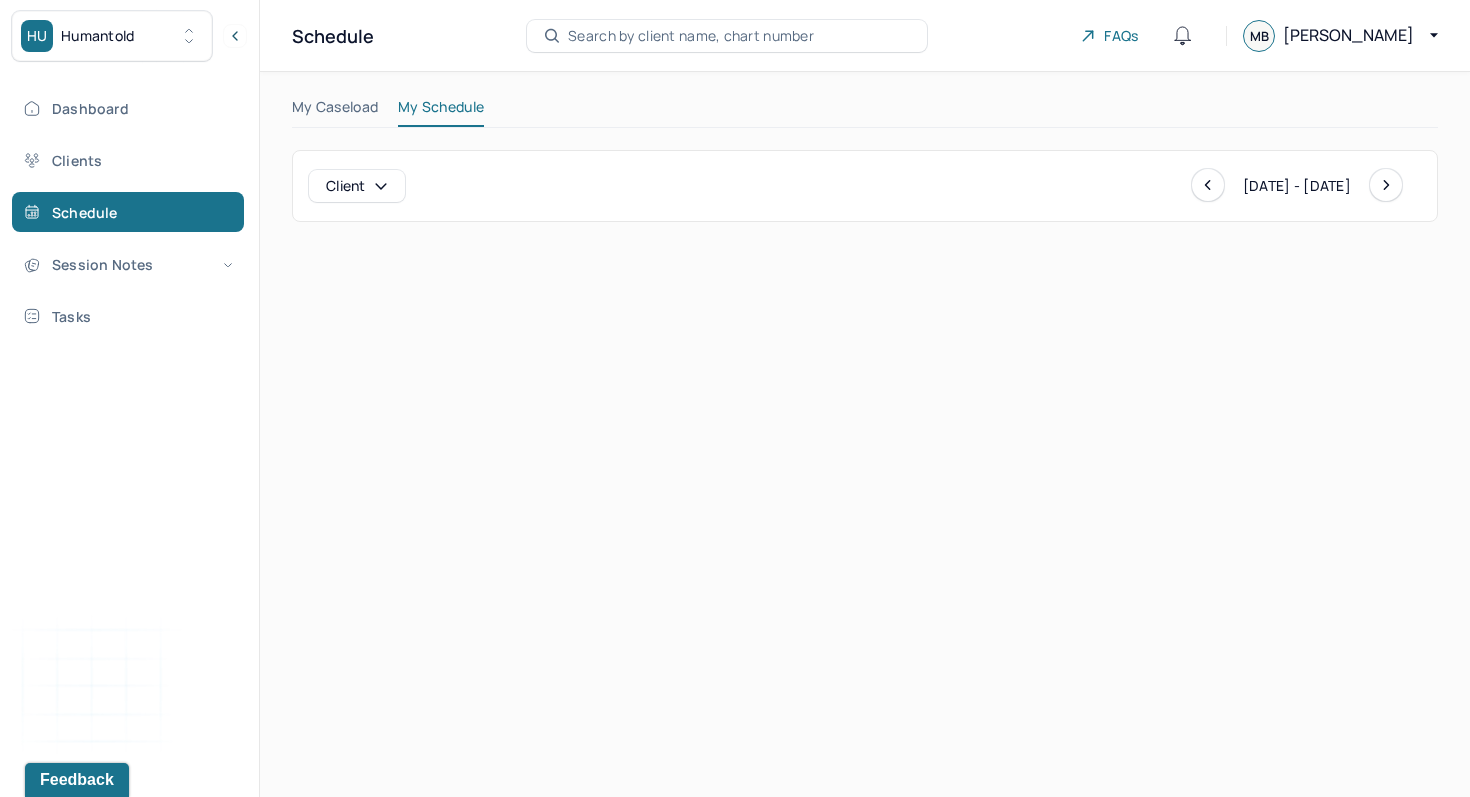 click 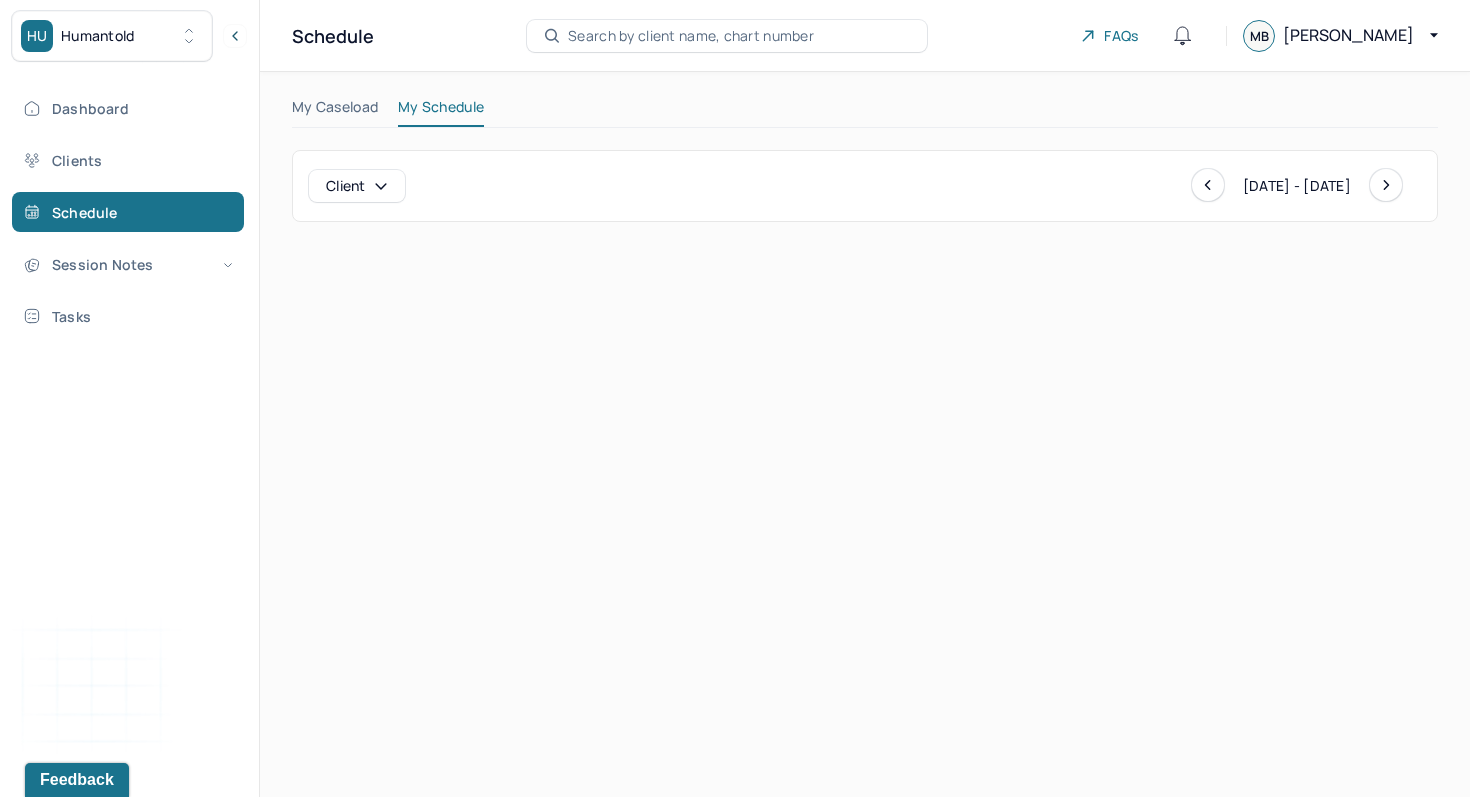 click 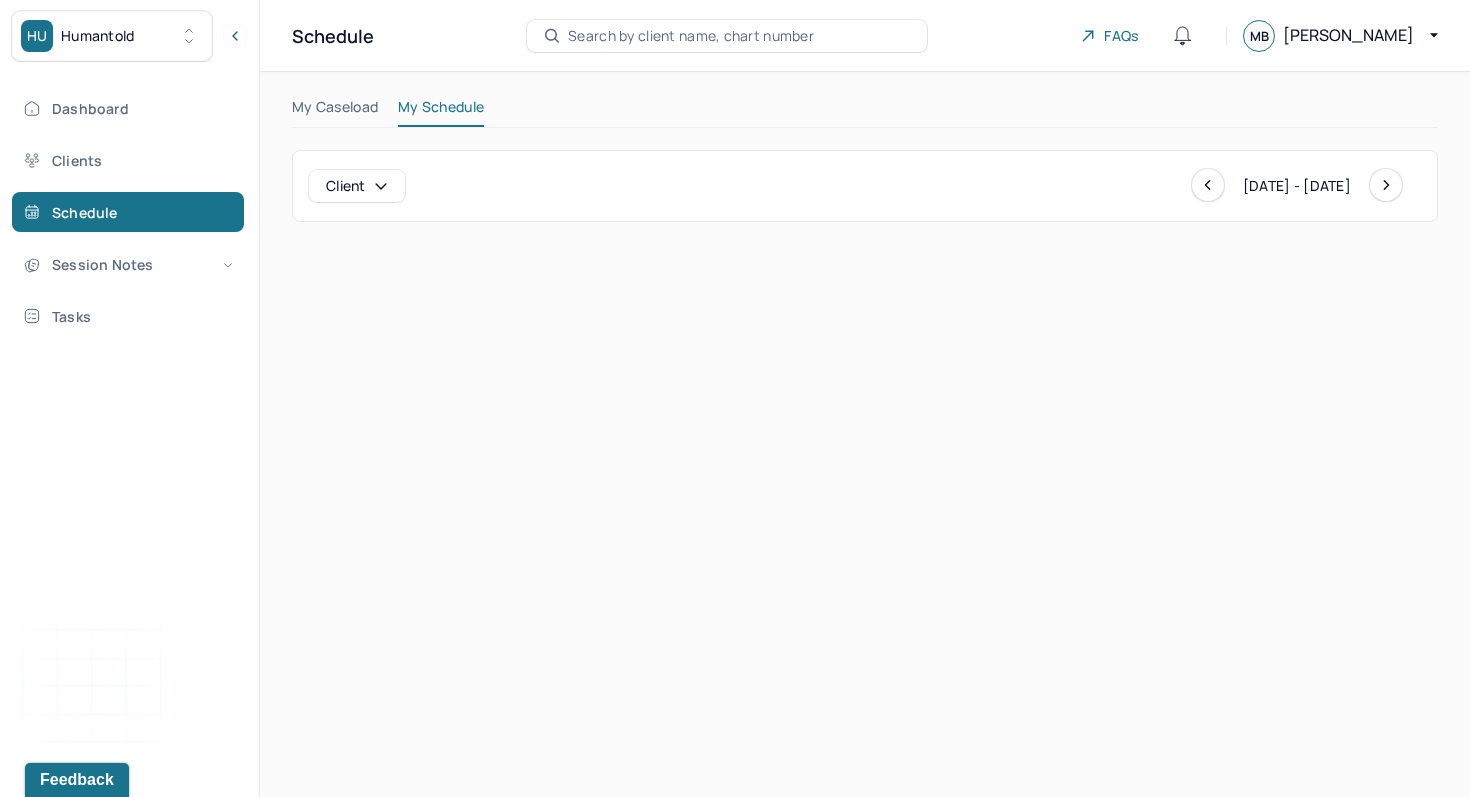 click 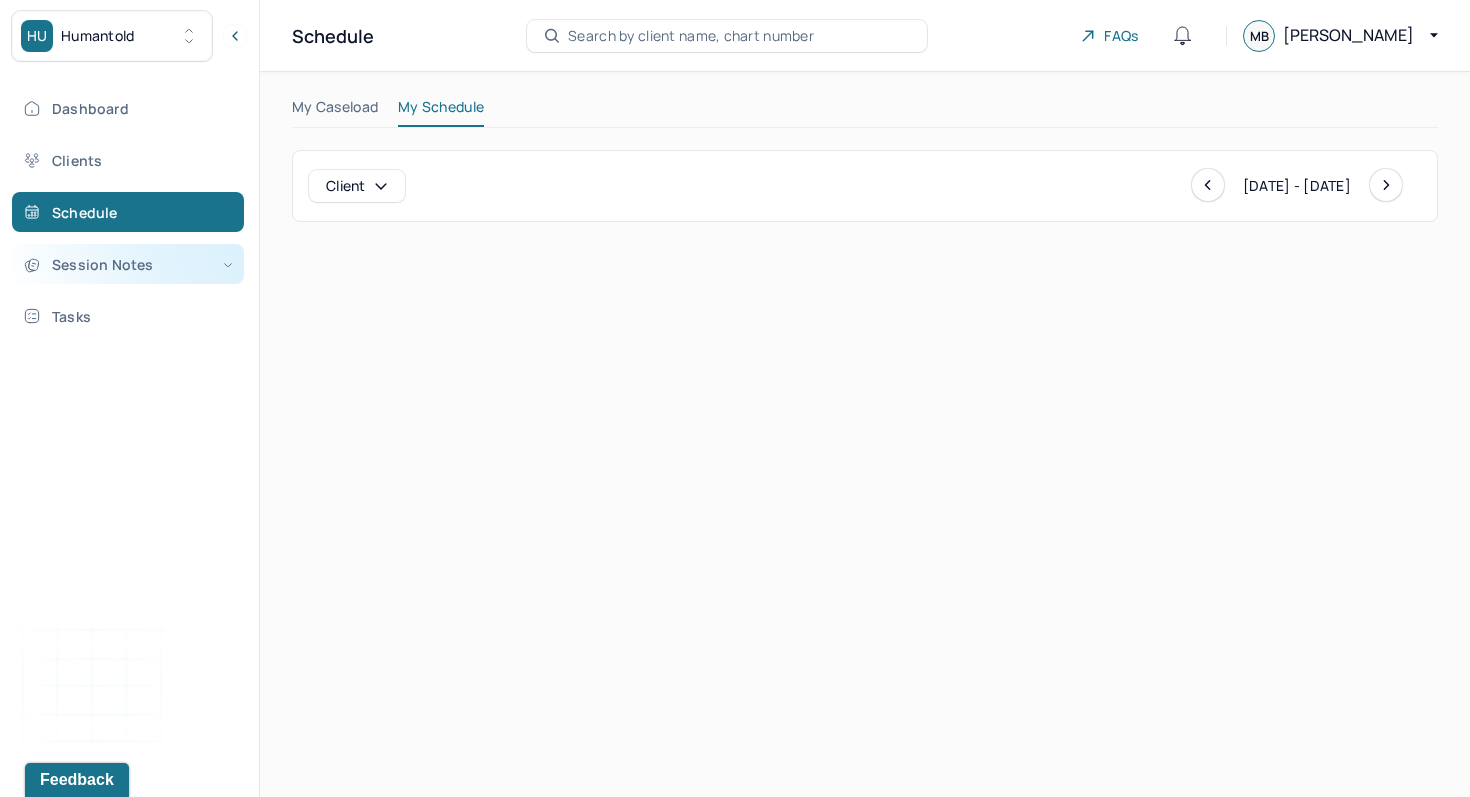 click on "Session Notes" at bounding box center [128, 264] 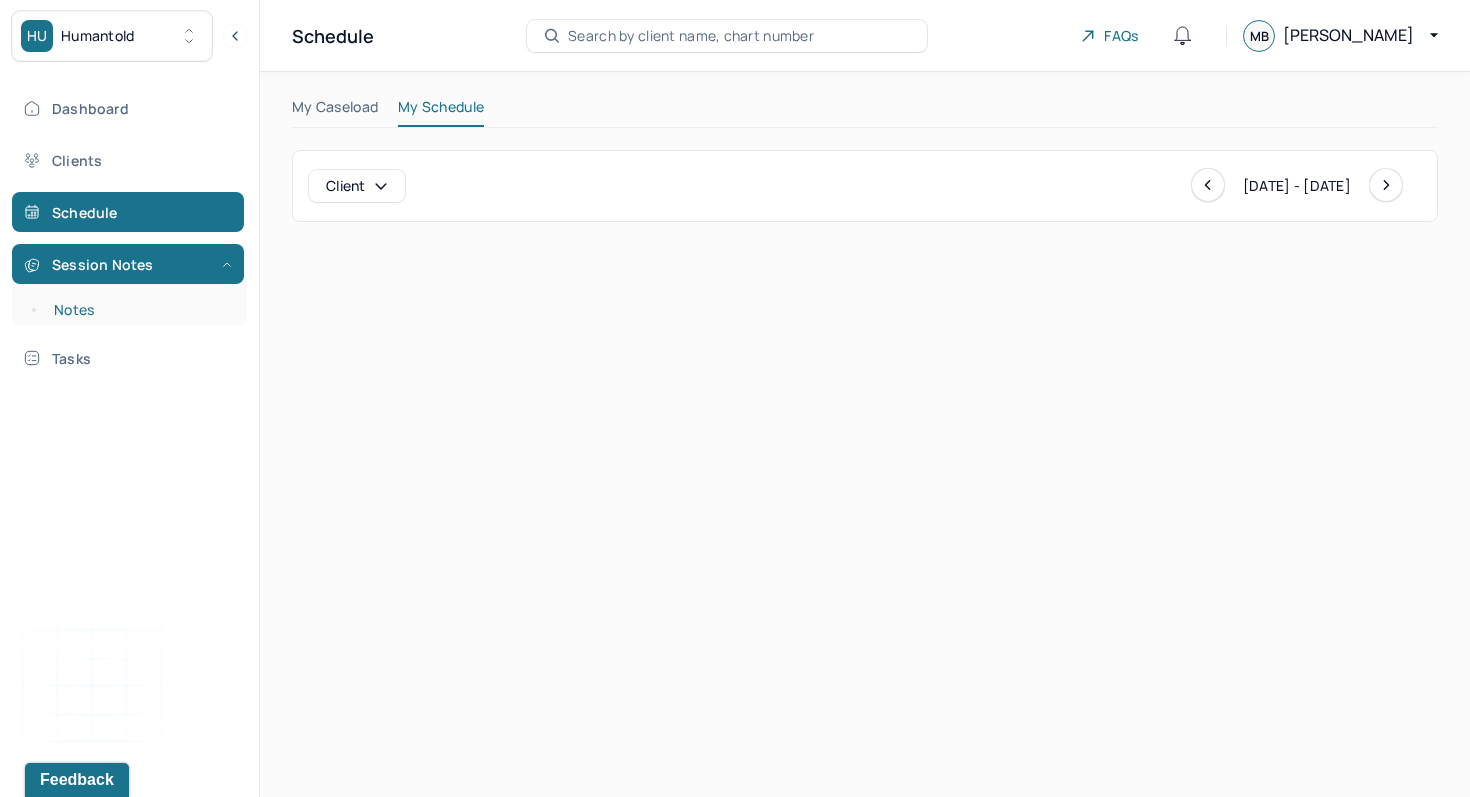 click on "Notes" at bounding box center [139, 310] 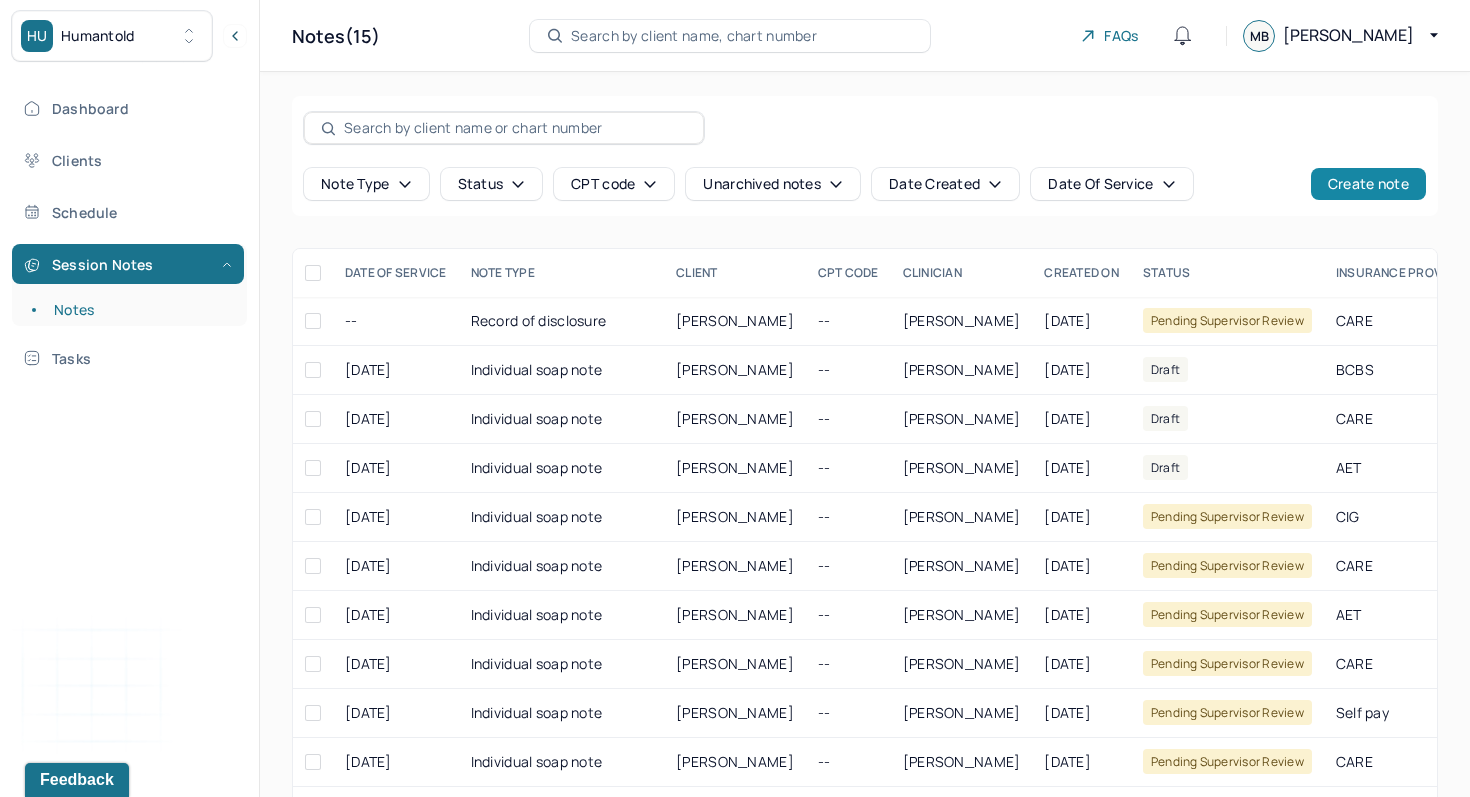 click on "Create note" at bounding box center [1368, 184] 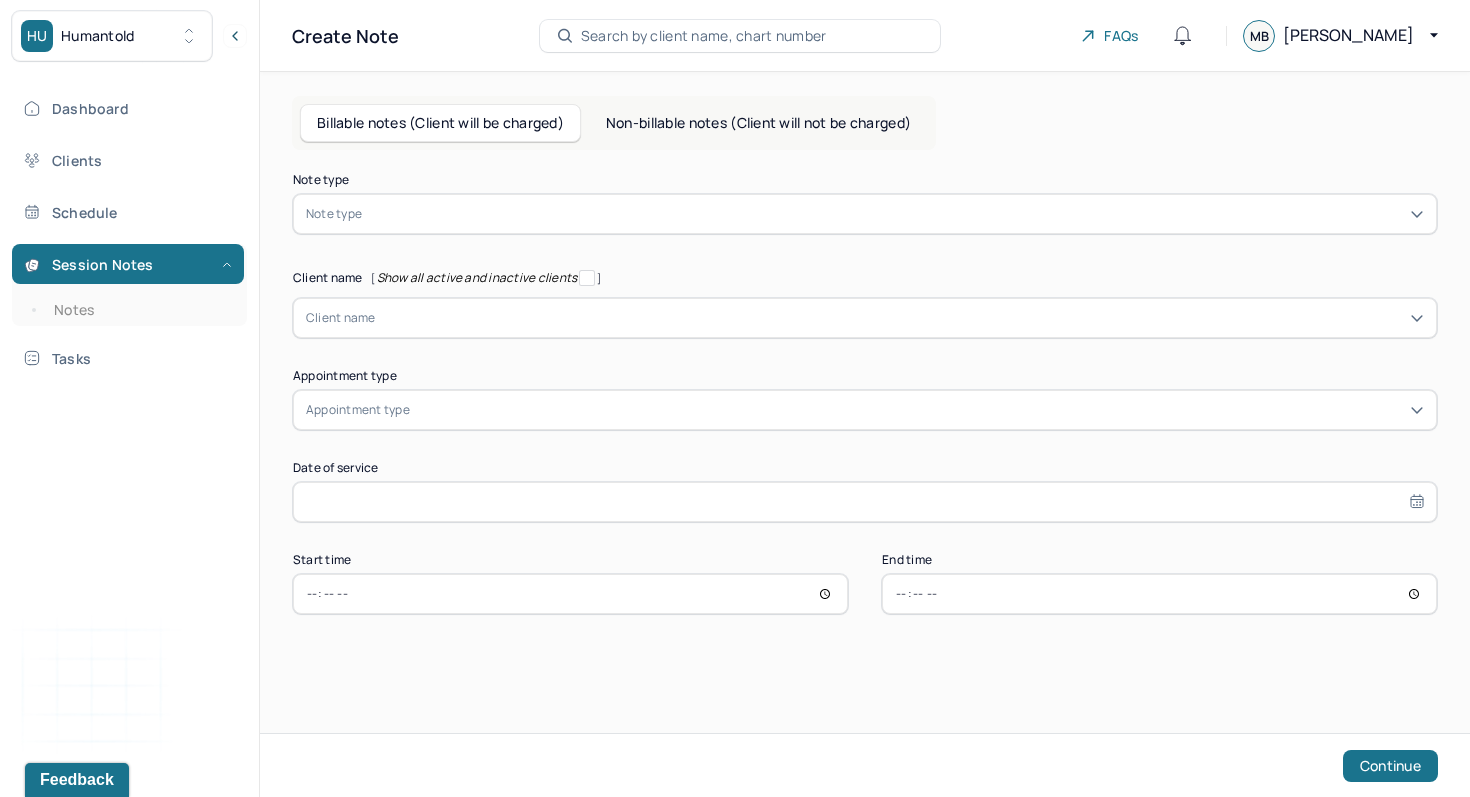click at bounding box center [900, 318] 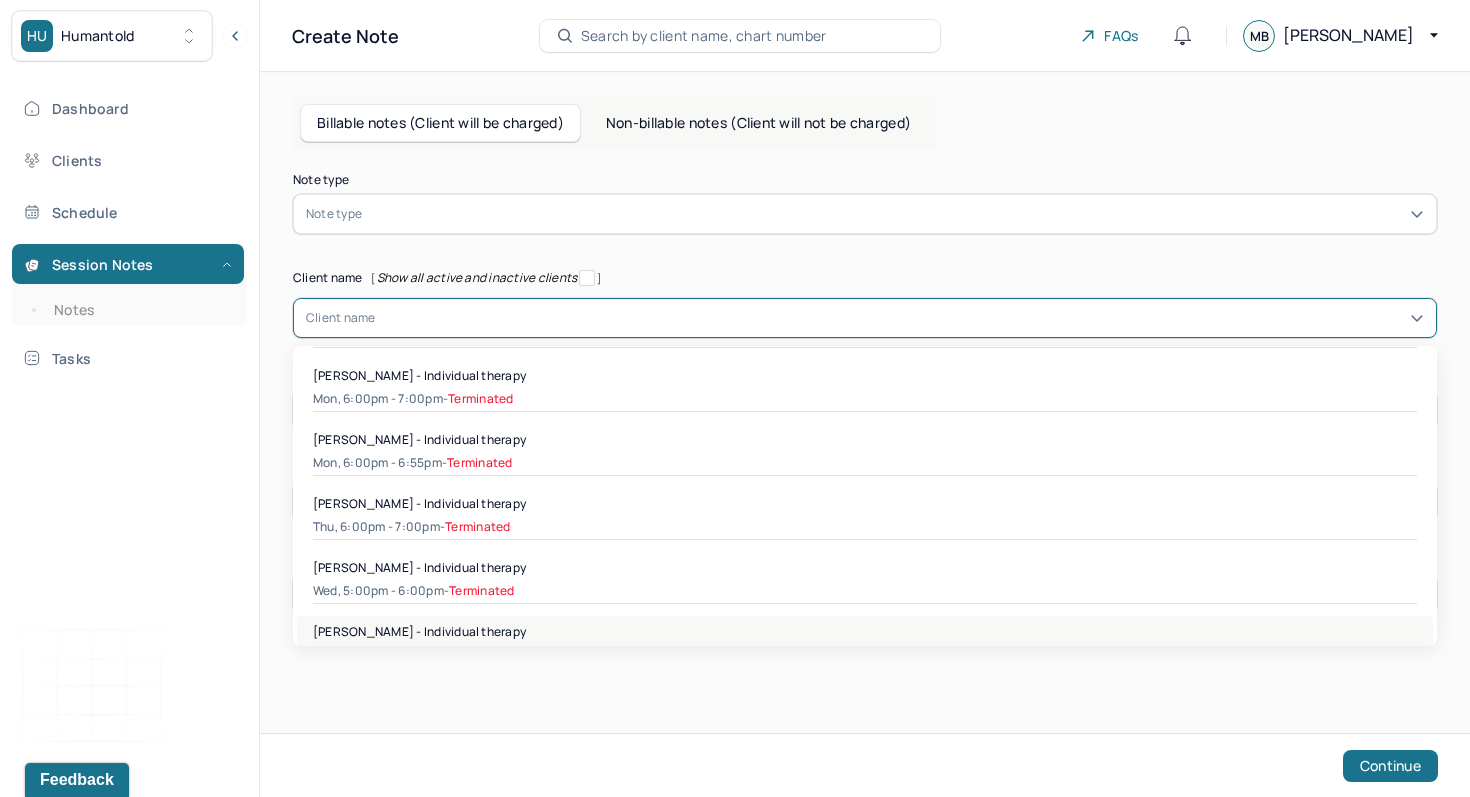 scroll, scrollTop: 892, scrollLeft: 0, axis: vertical 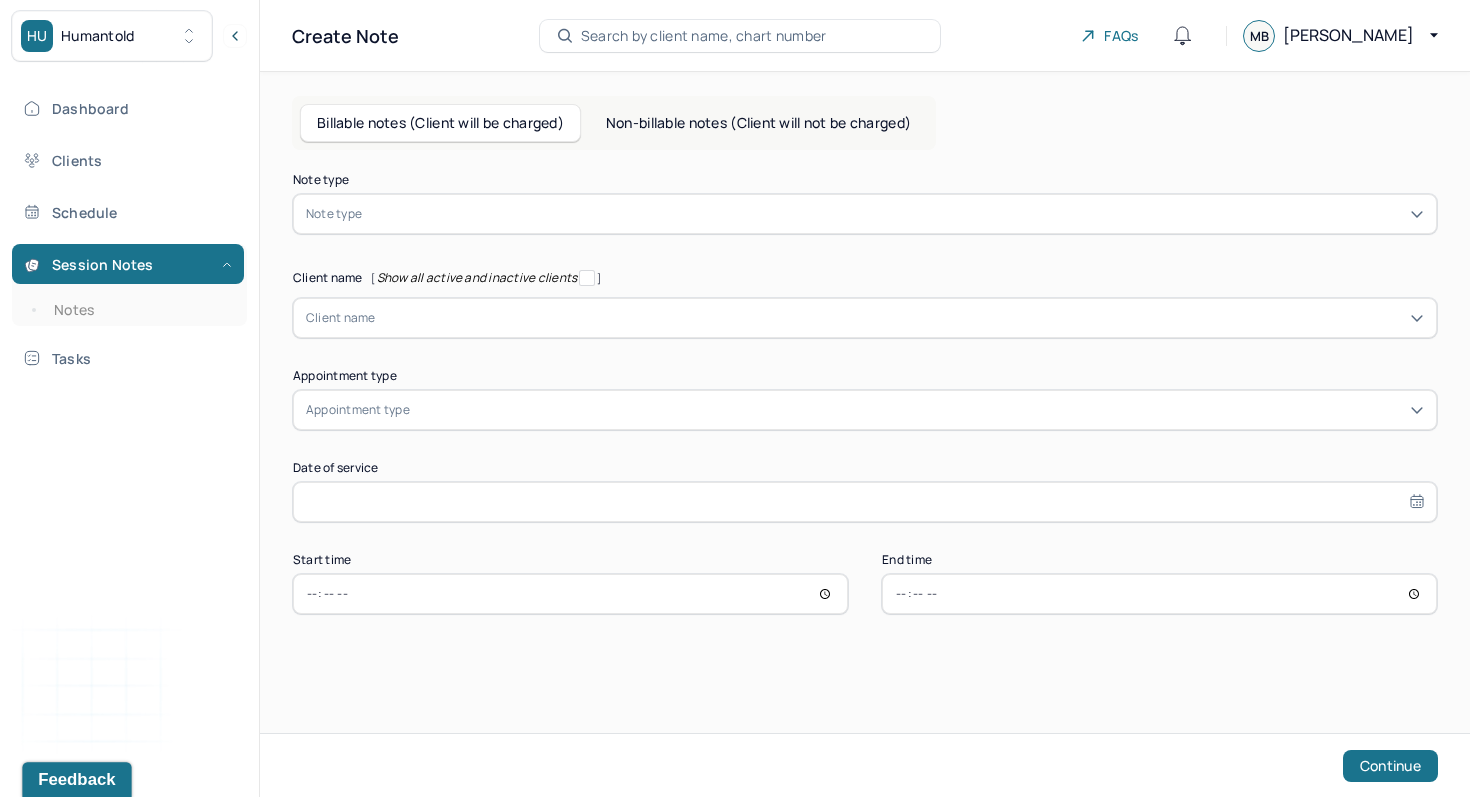 click on "Feedback" at bounding box center [76, 780] 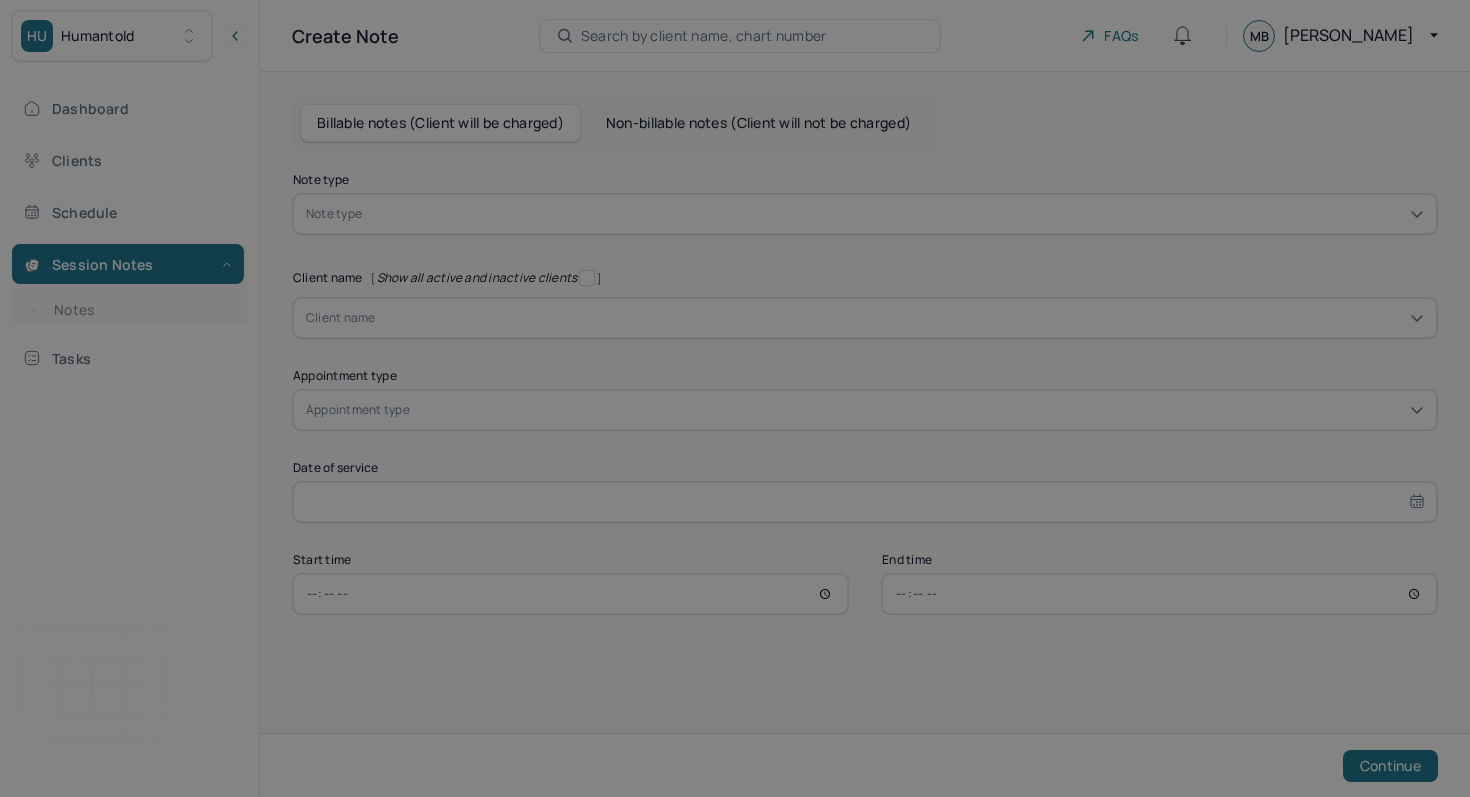 scroll, scrollTop: 0, scrollLeft: 0, axis: both 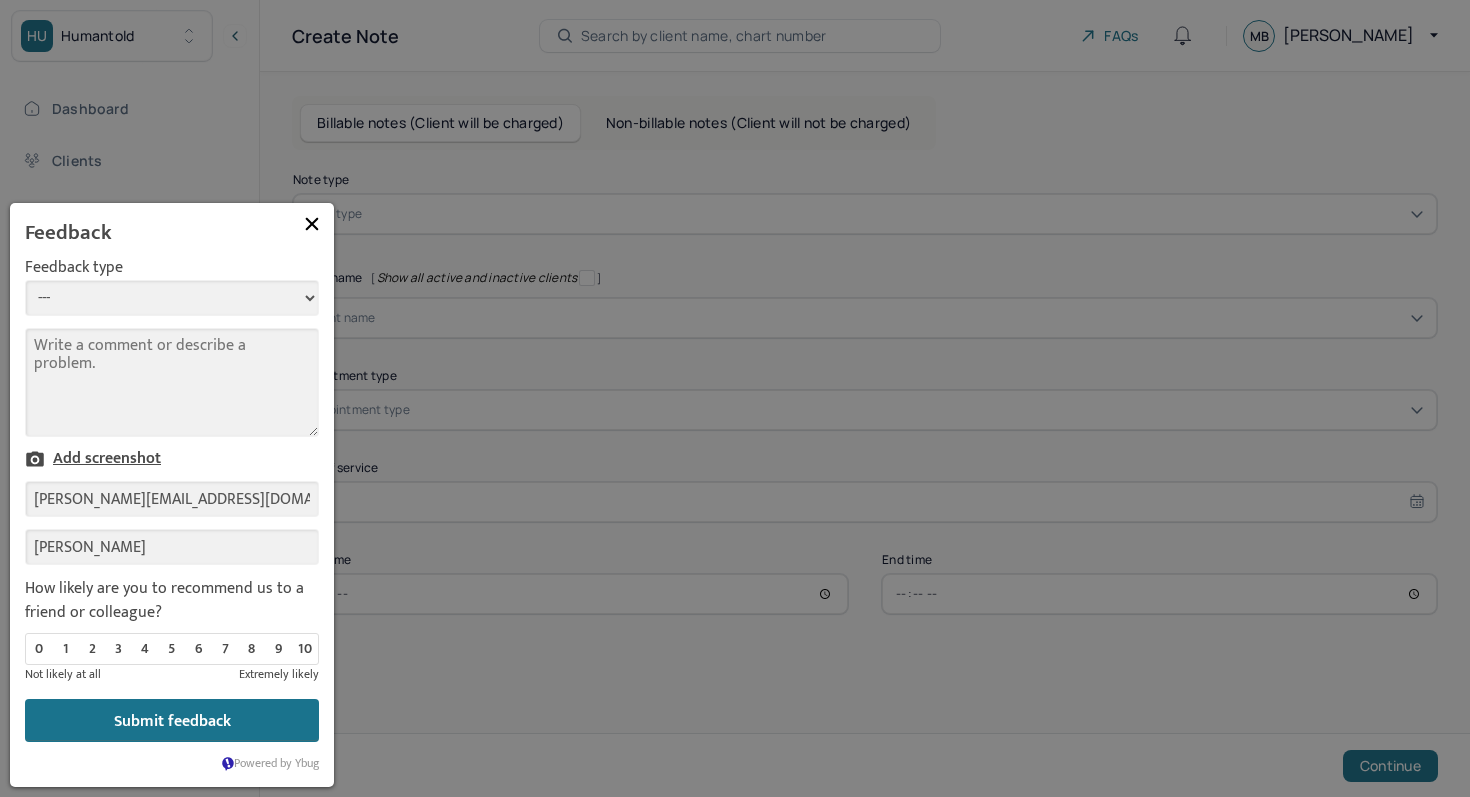 click on "Add screenshot" at bounding box center (93, 459) 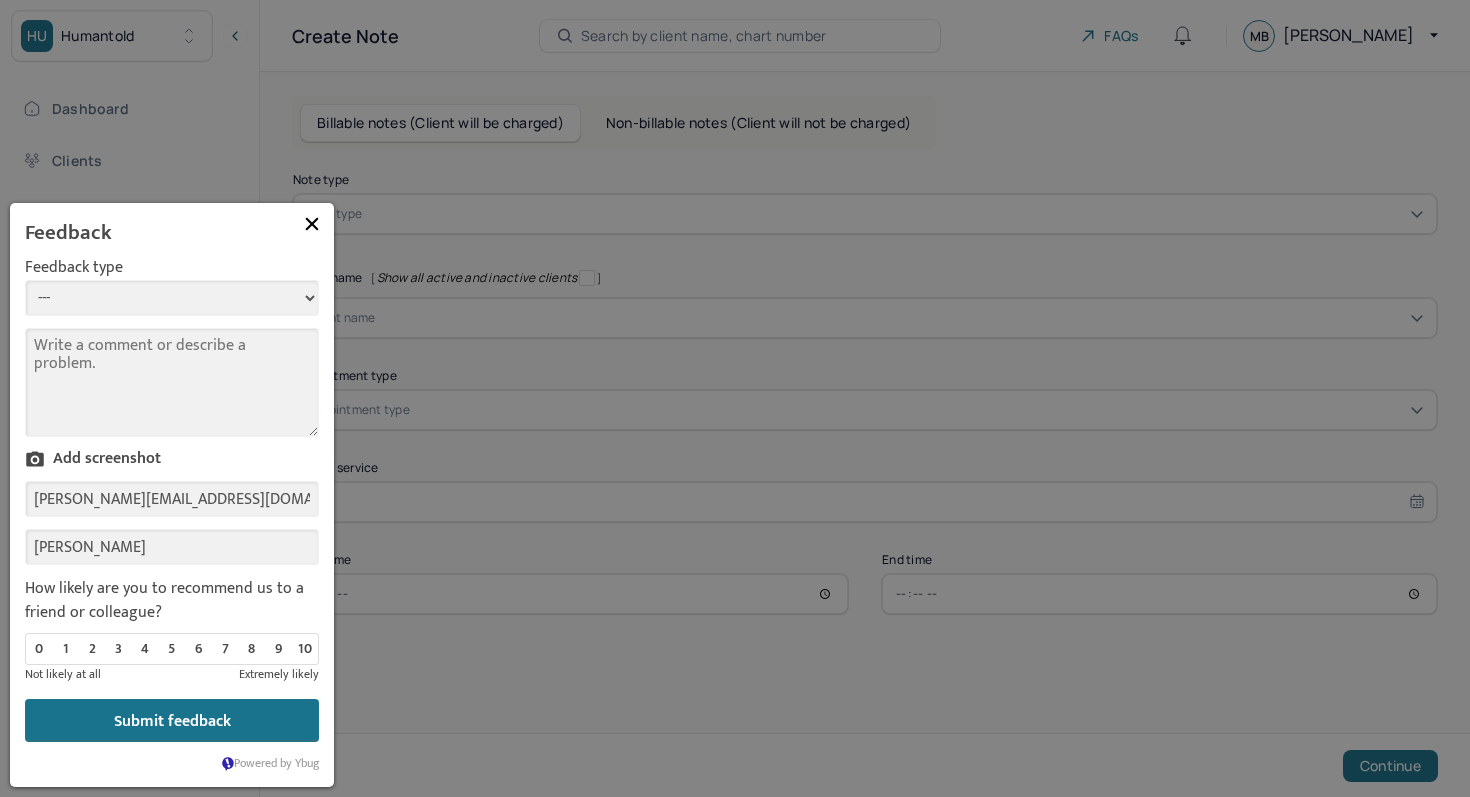 click at bounding box center [312, 224] 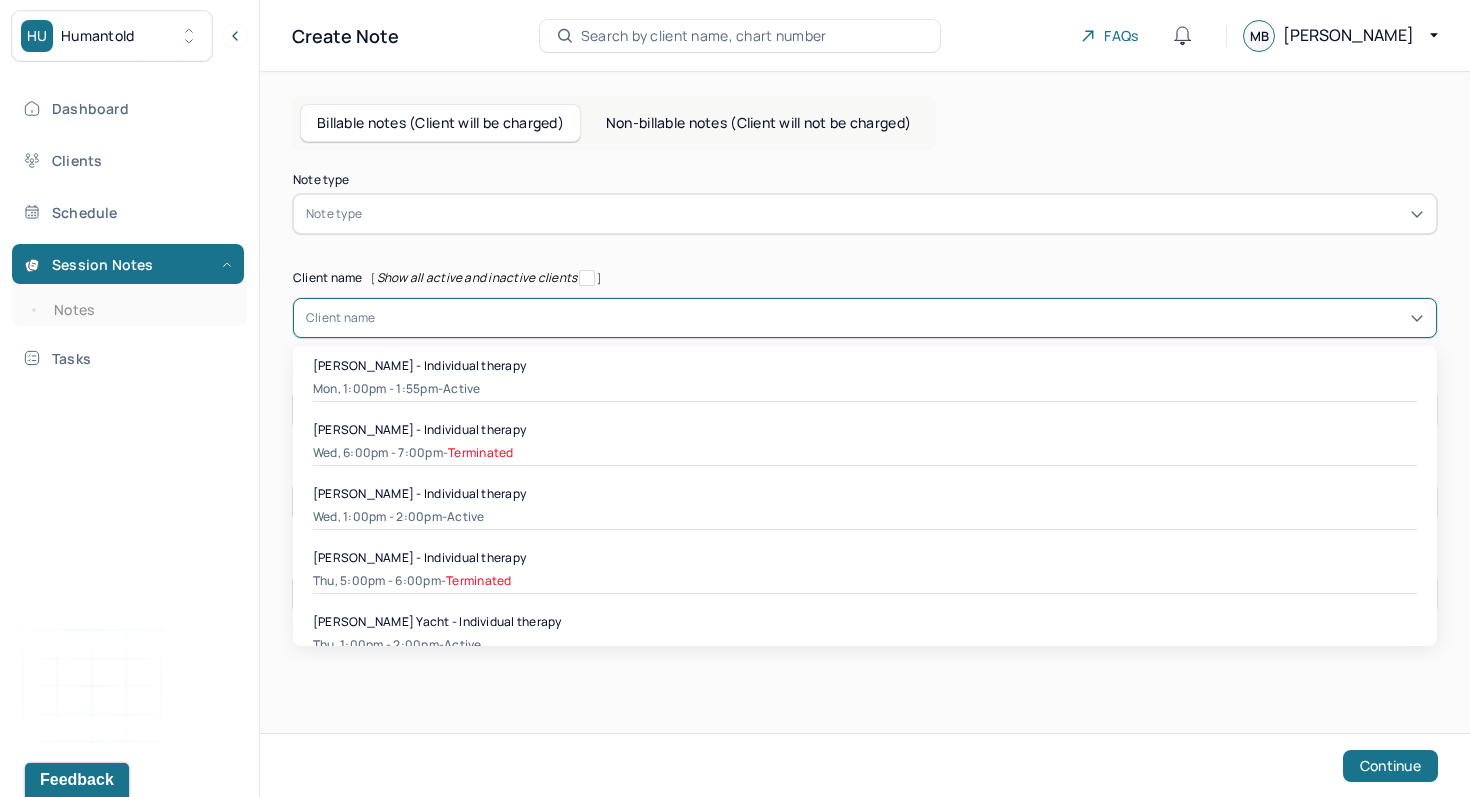 click on "Client name" at bounding box center (341, 318) 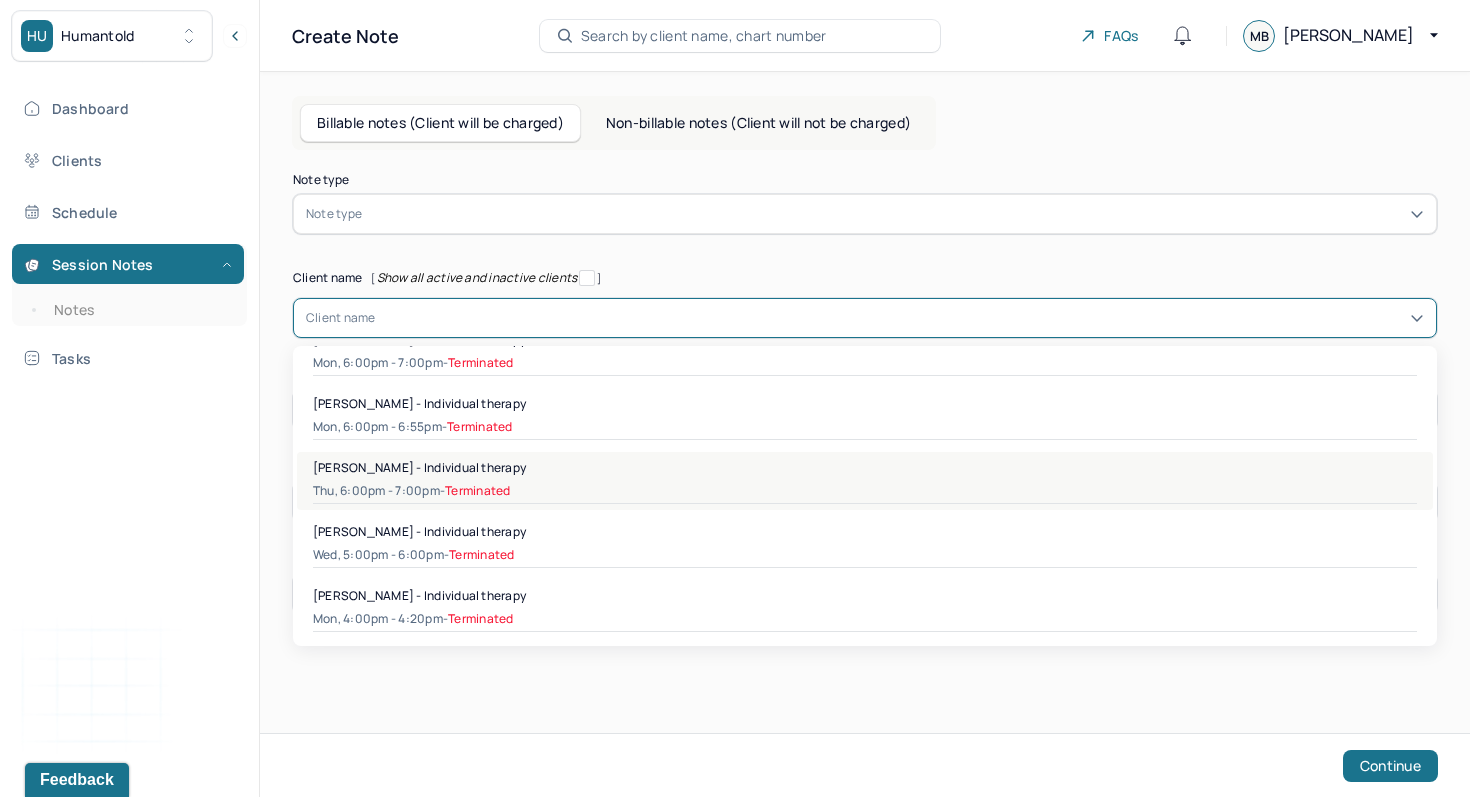 scroll, scrollTop: 923, scrollLeft: 0, axis: vertical 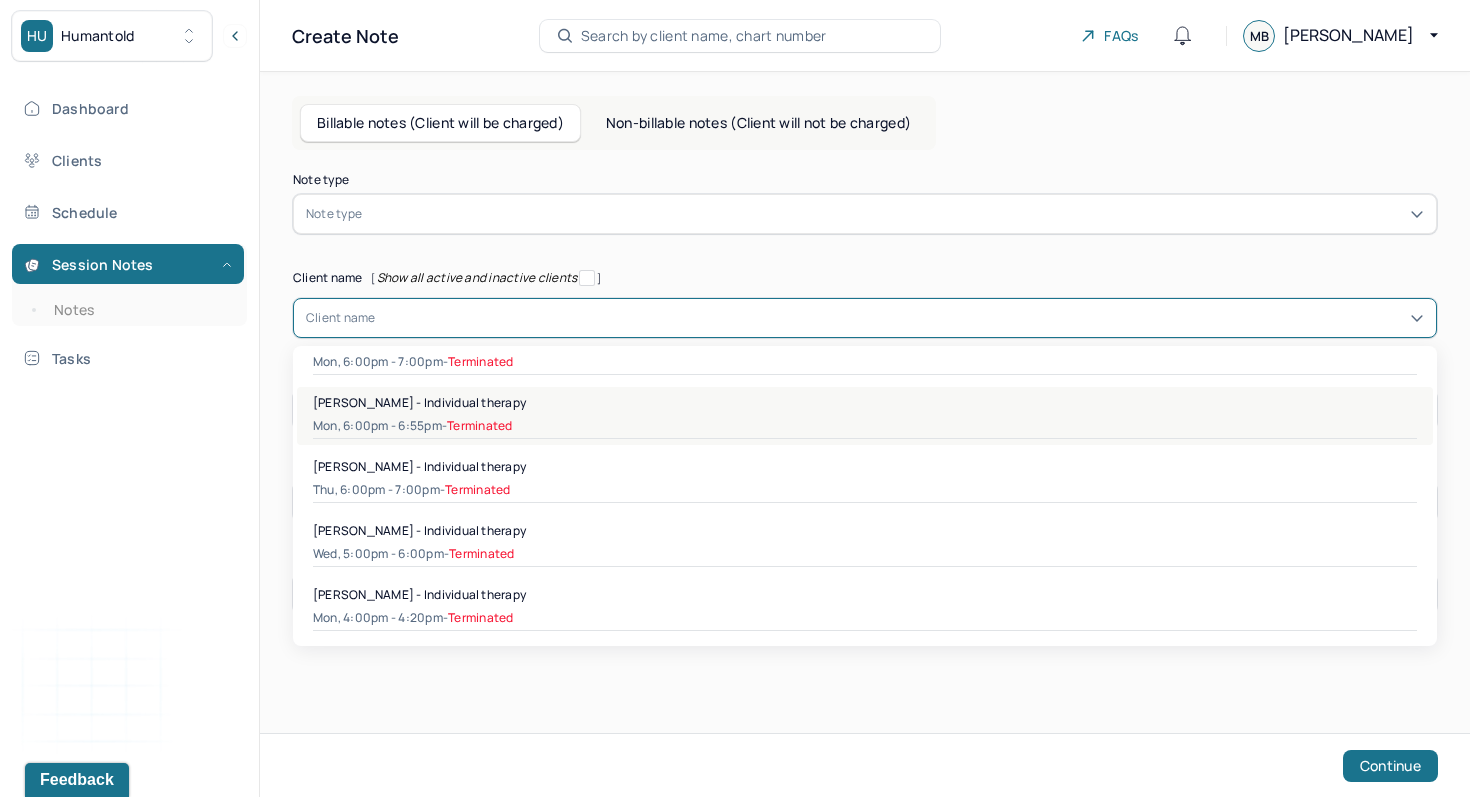 click on "Mon, 6:00pm - 6:55pm  -  Terminated" at bounding box center [865, 426] 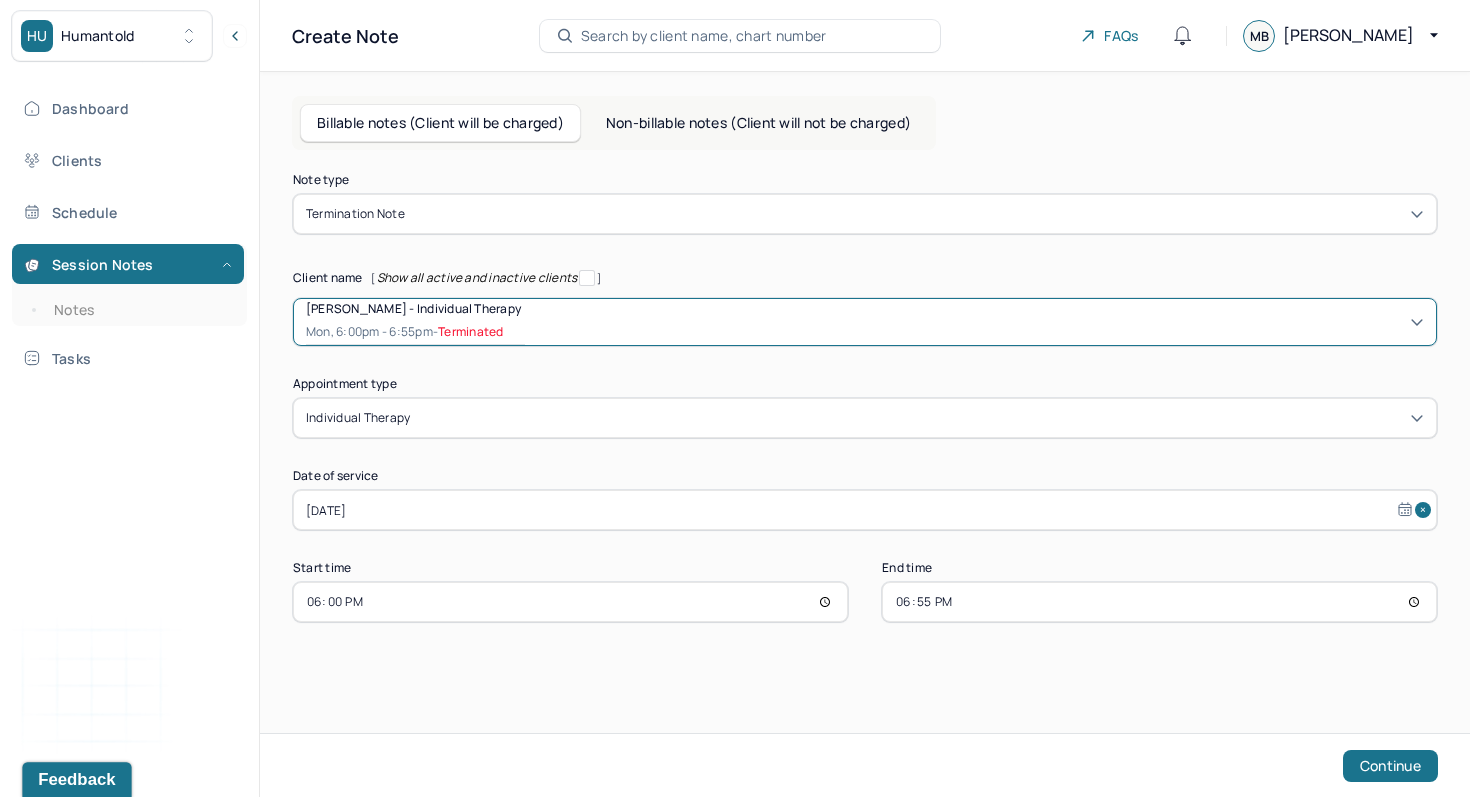 click on "Feedback" at bounding box center (76, 780) 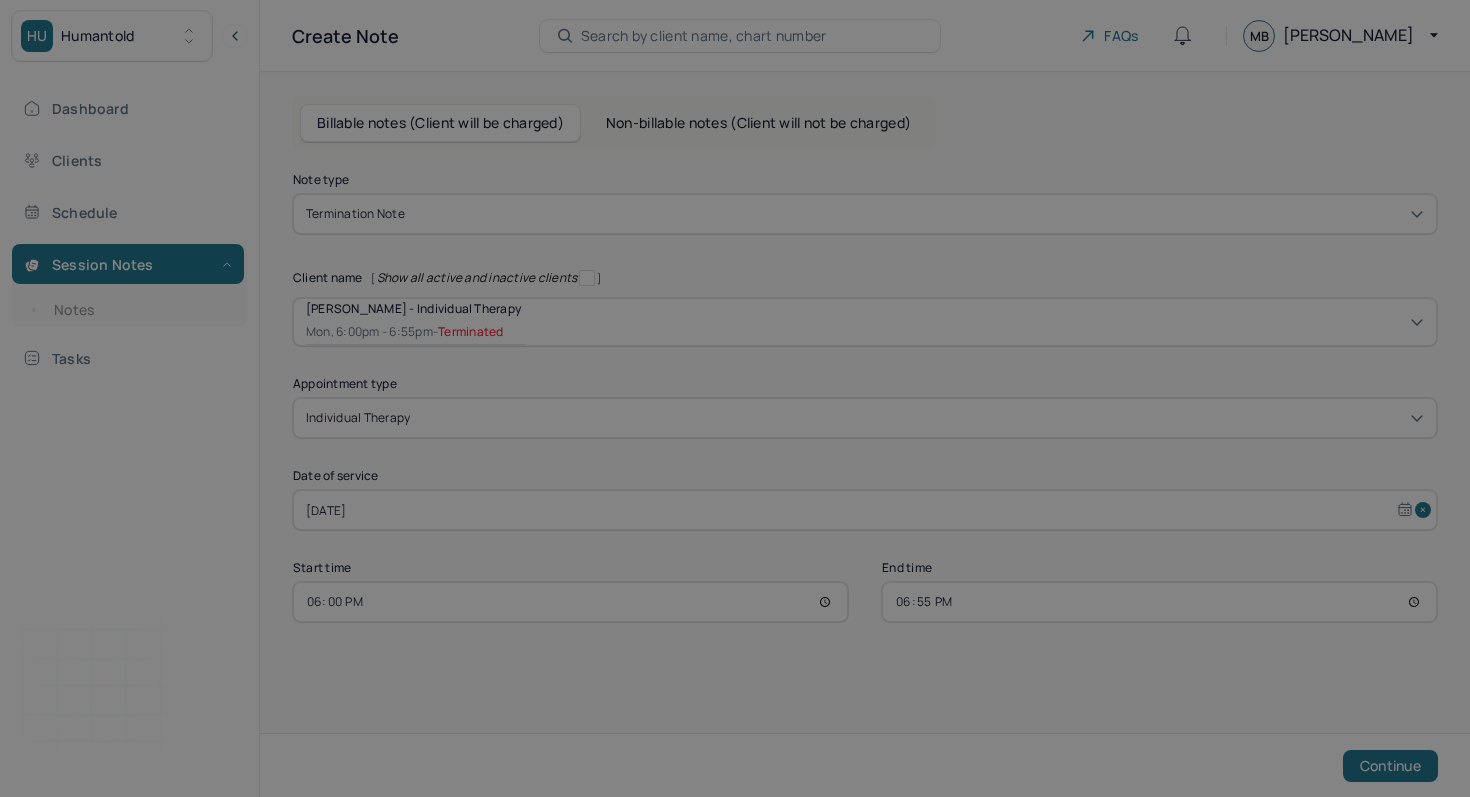scroll, scrollTop: 0, scrollLeft: 0, axis: both 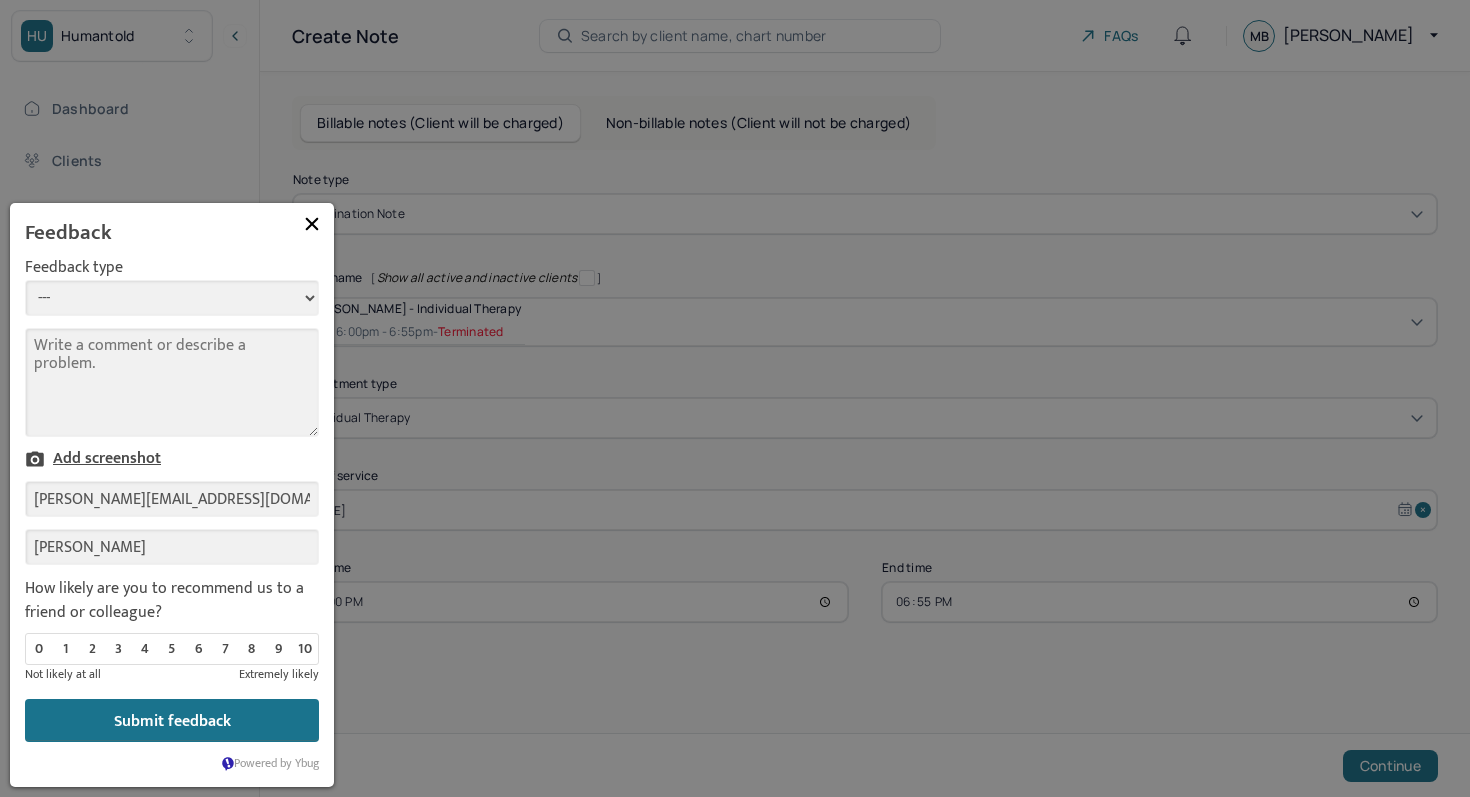 click on "Add screenshot" at bounding box center (93, 459) 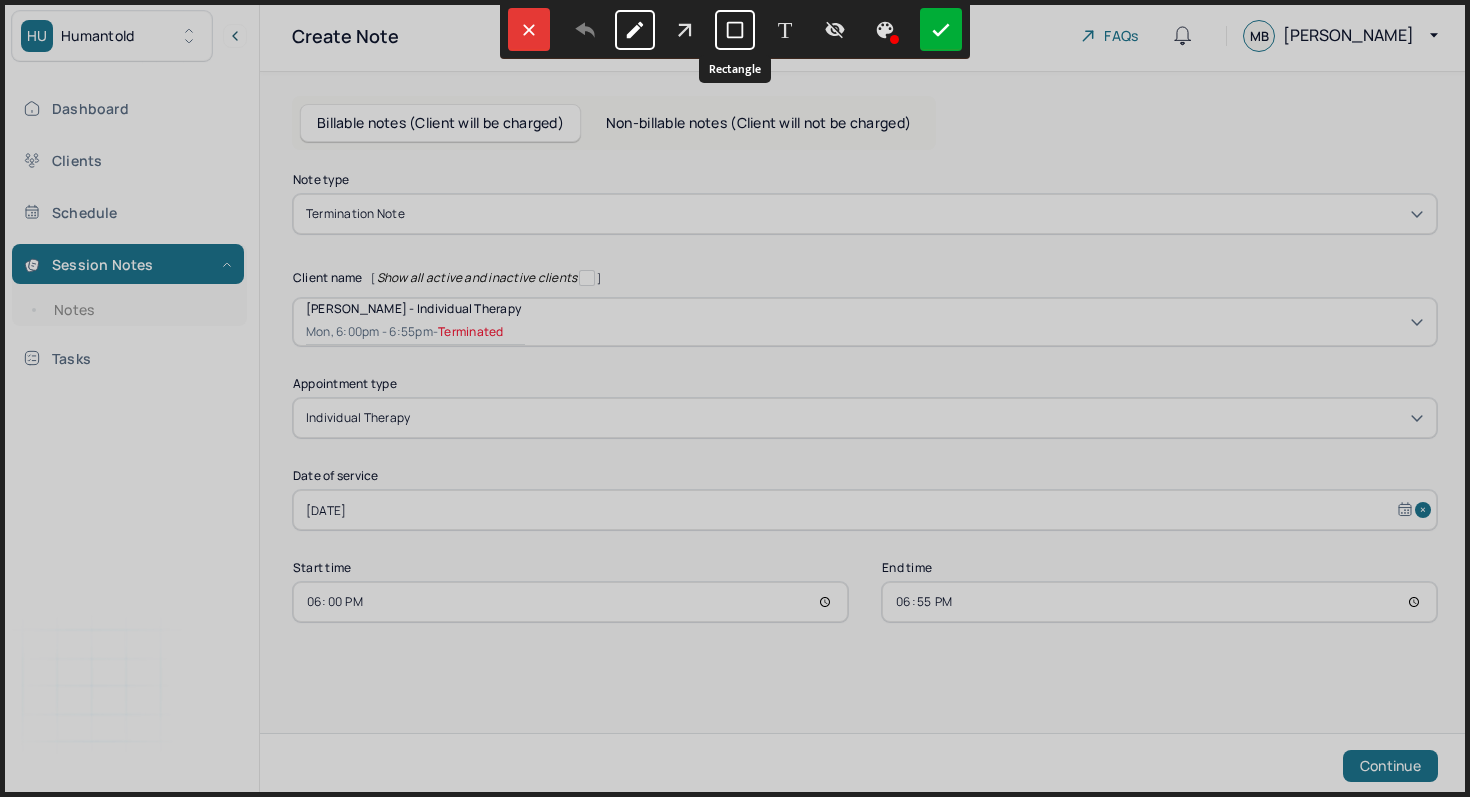 click at bounding box center [735, 30] 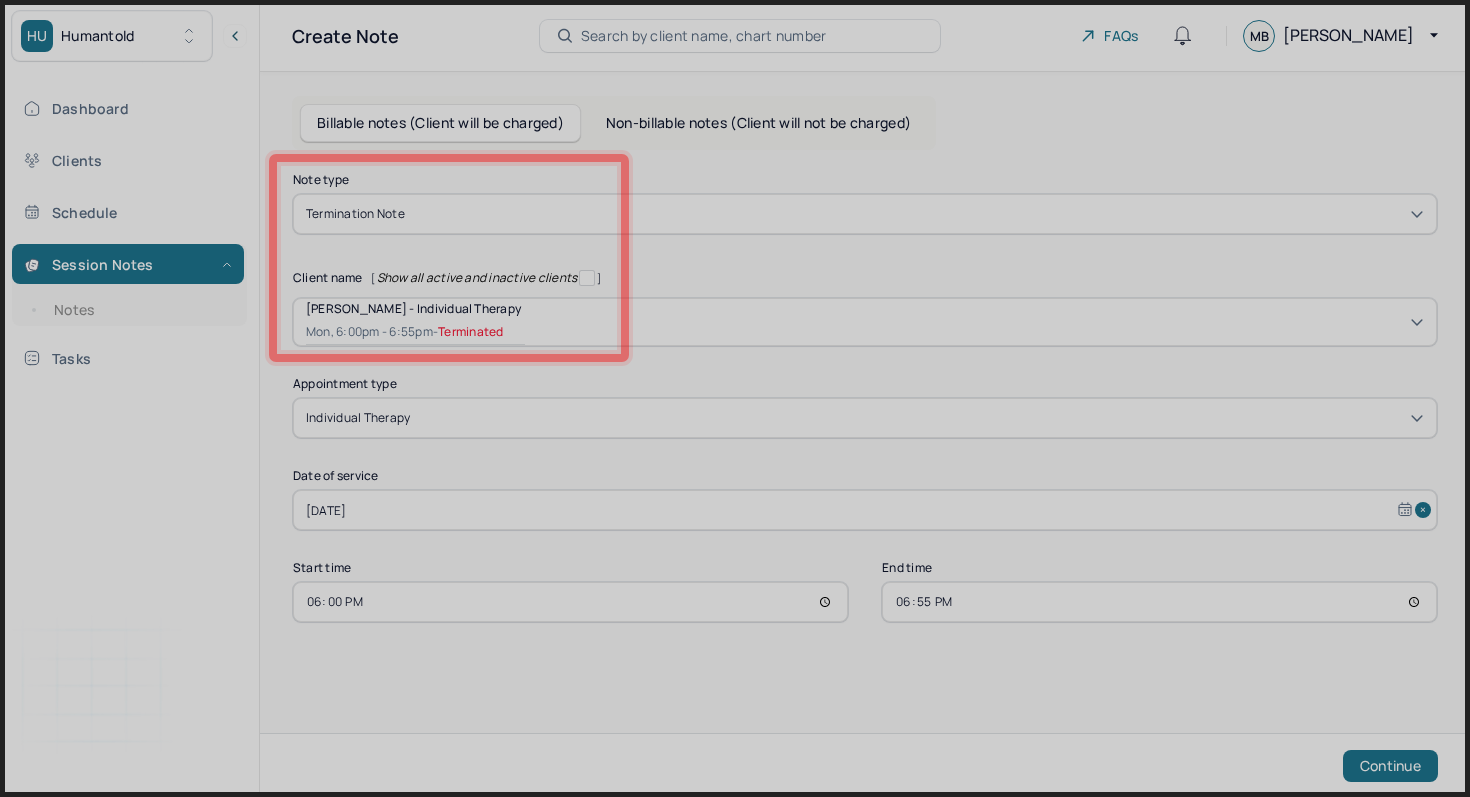 drag, startPoint x: 273, startPoint y: 157, endPoint x: 621, endPoint y: 360, distance: 402.8809 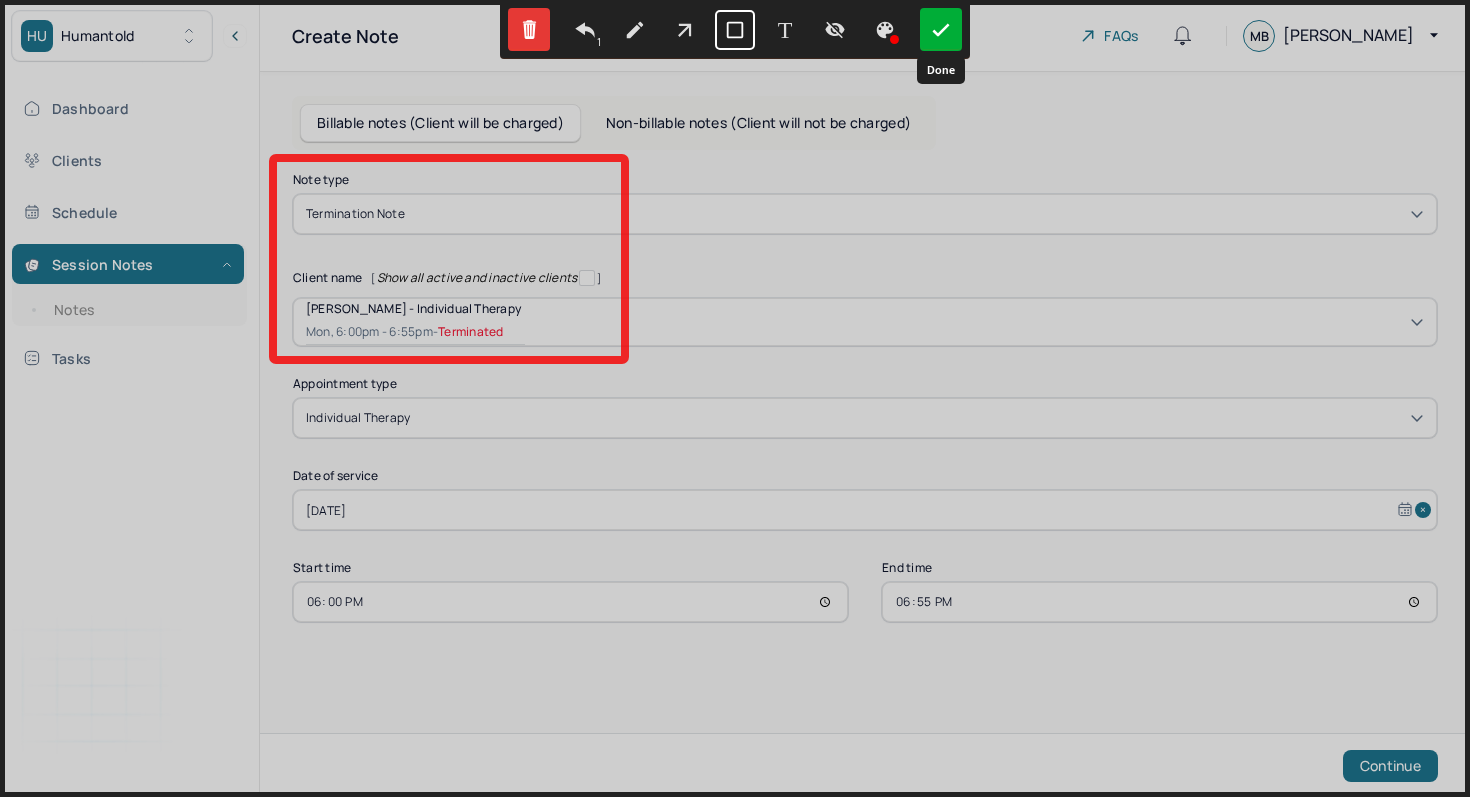 click at bounding box center (941, 29) 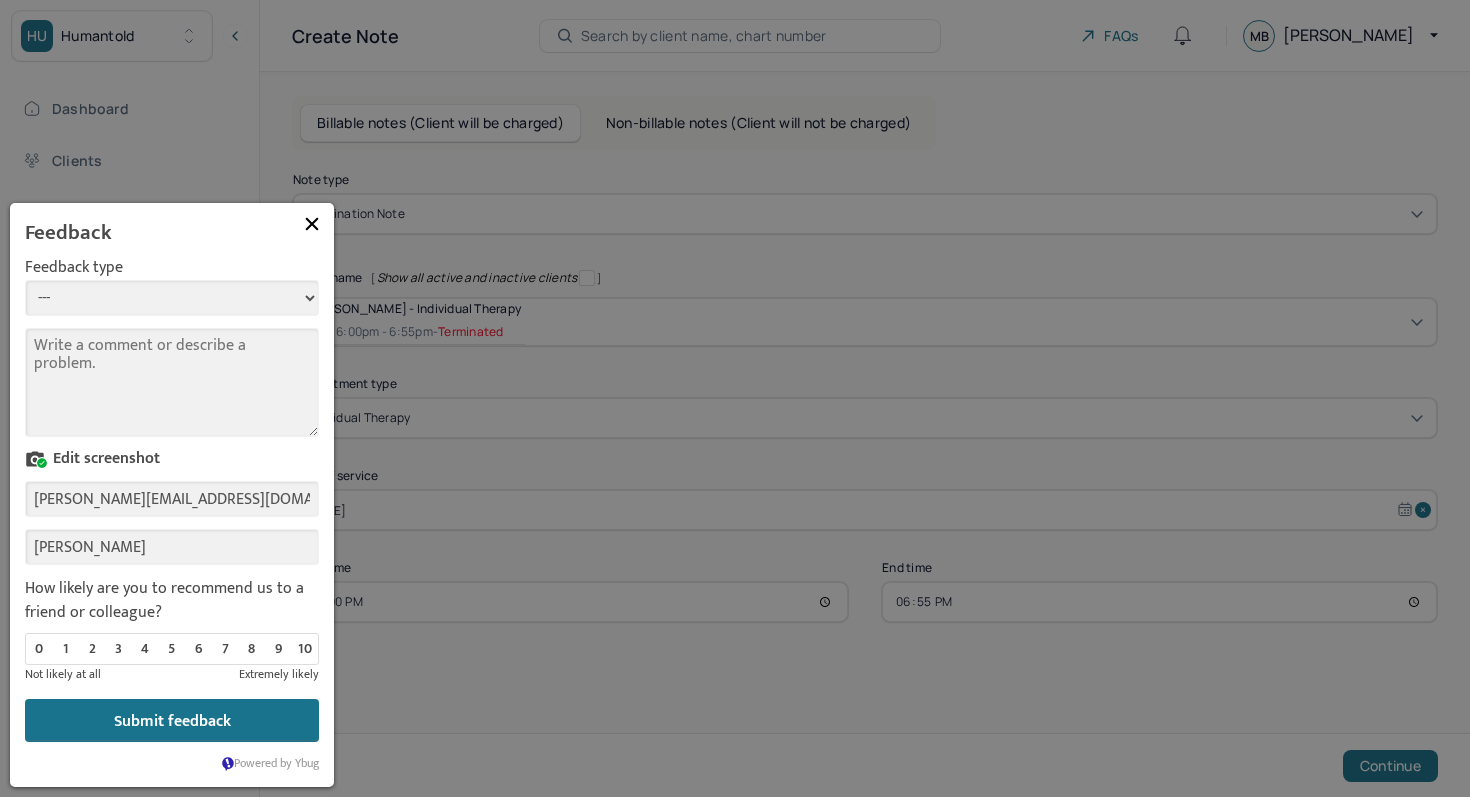 click on "Comment" at bounding box center (172, 382) 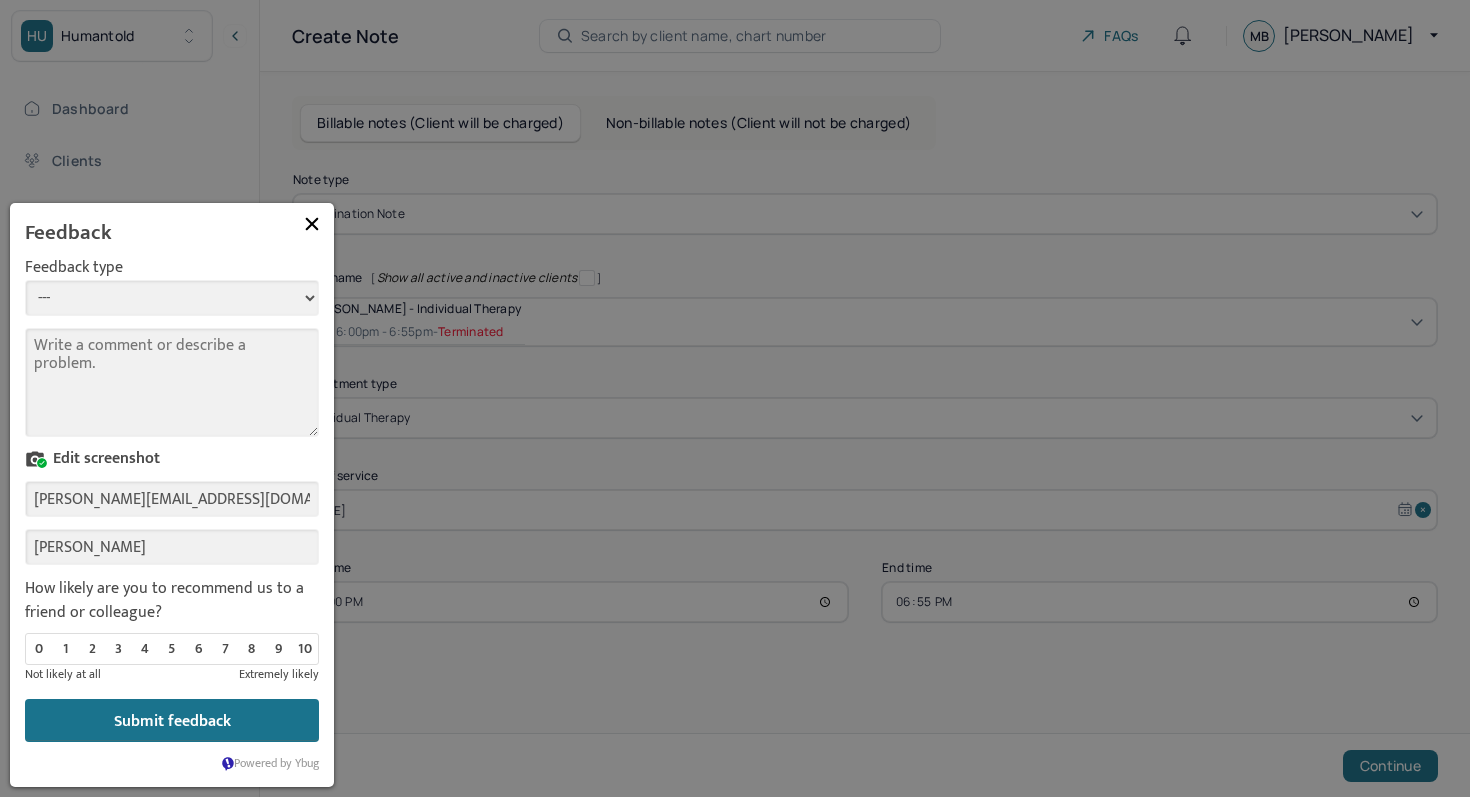 click on "--- Bug Improvement Question Feedback" at bounding box center (172, 298) 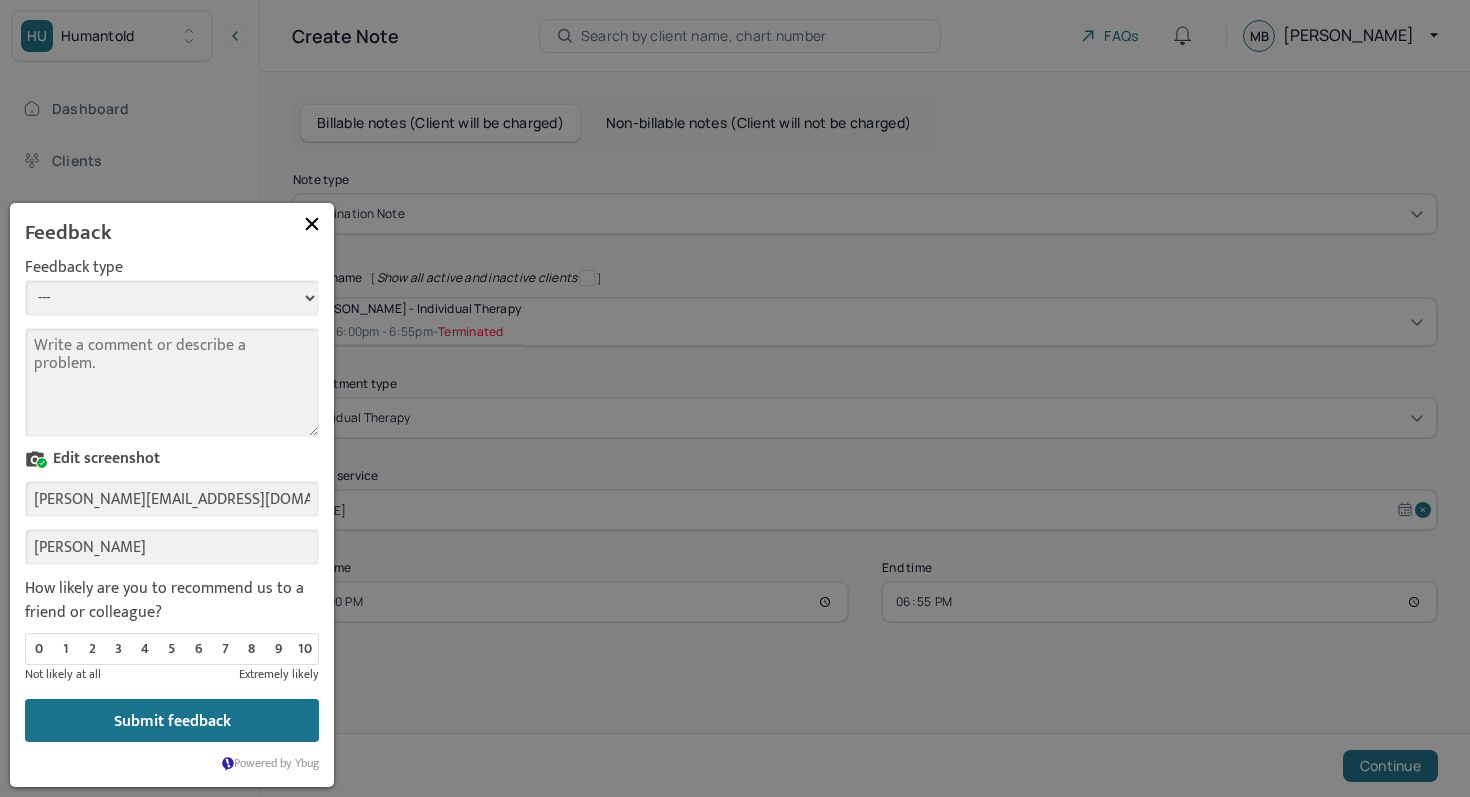 select on "4" 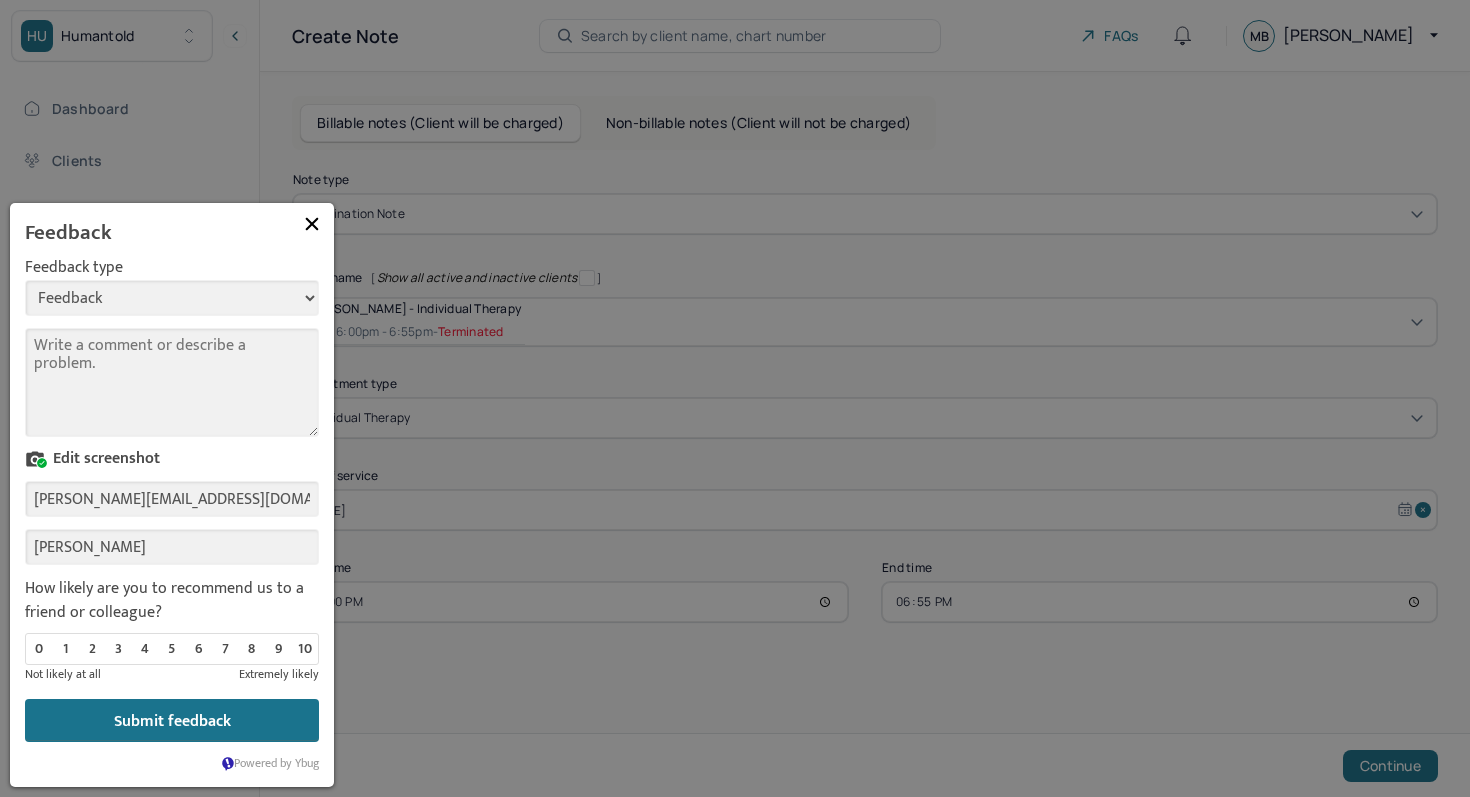 click on "Comment" at bounding box center (172, 382) 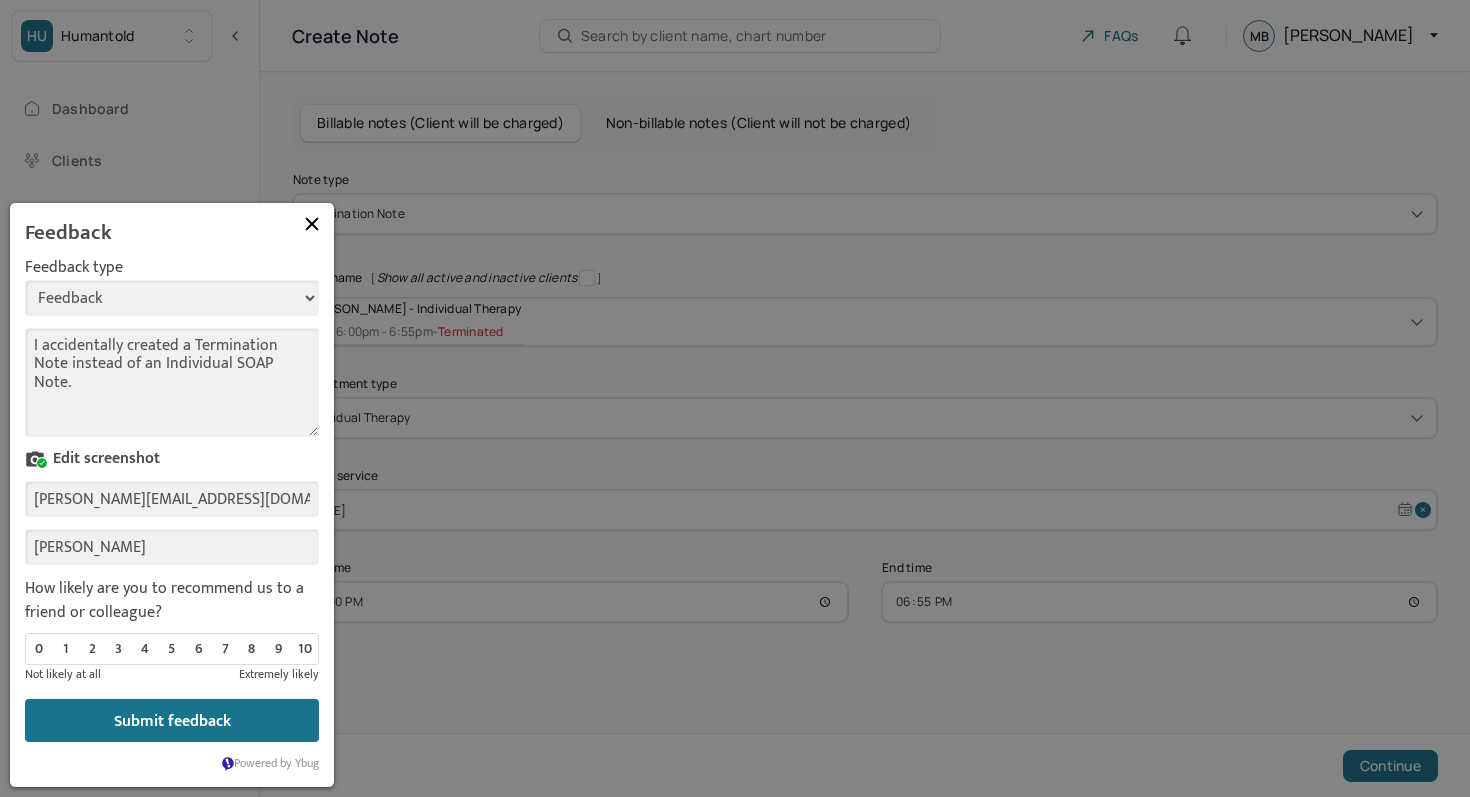 click on "I accidentally created a Termination Note instead of an Individual SOAP Note." at bounding box center [172, 382] 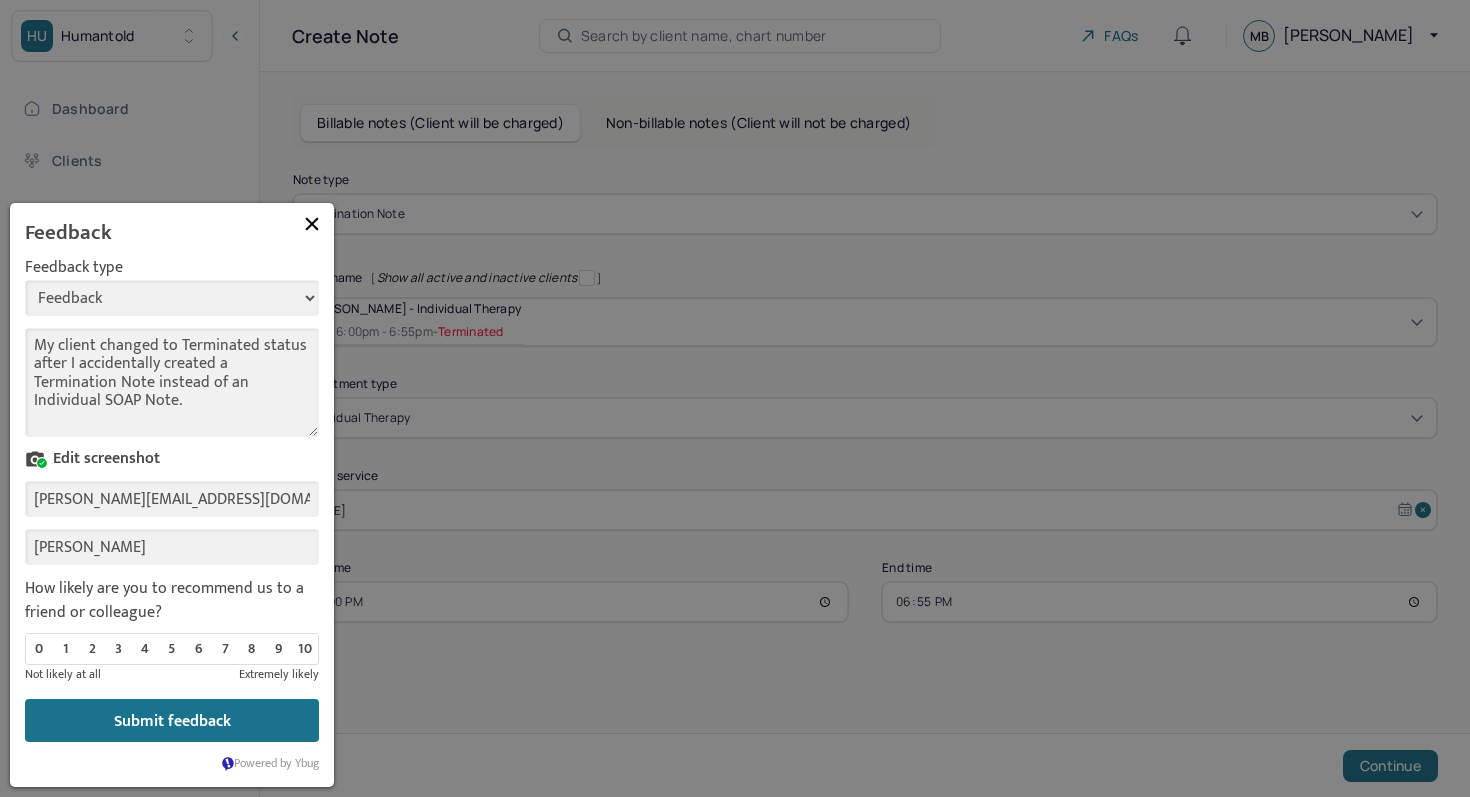 click on "My client changed to Terminated status after I accidentally created a Termination Note instead of an Individual SOAP Note." at bounding box center [172, 382] 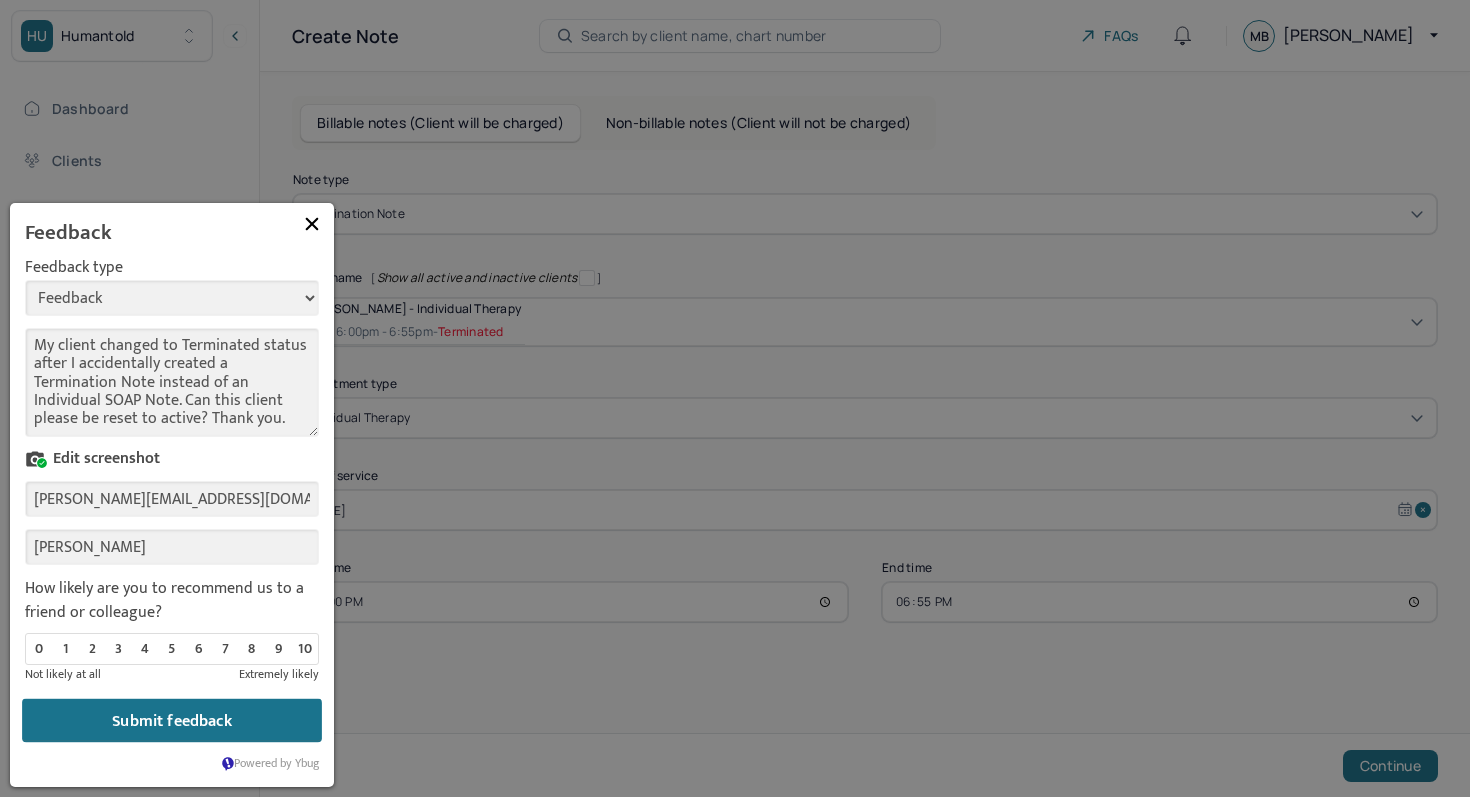 type on "My client changed to Terminated status after I accidentally created a Termination Note instead of an Individual SOAP Note. Can this client please be reset to active? Thank you." 